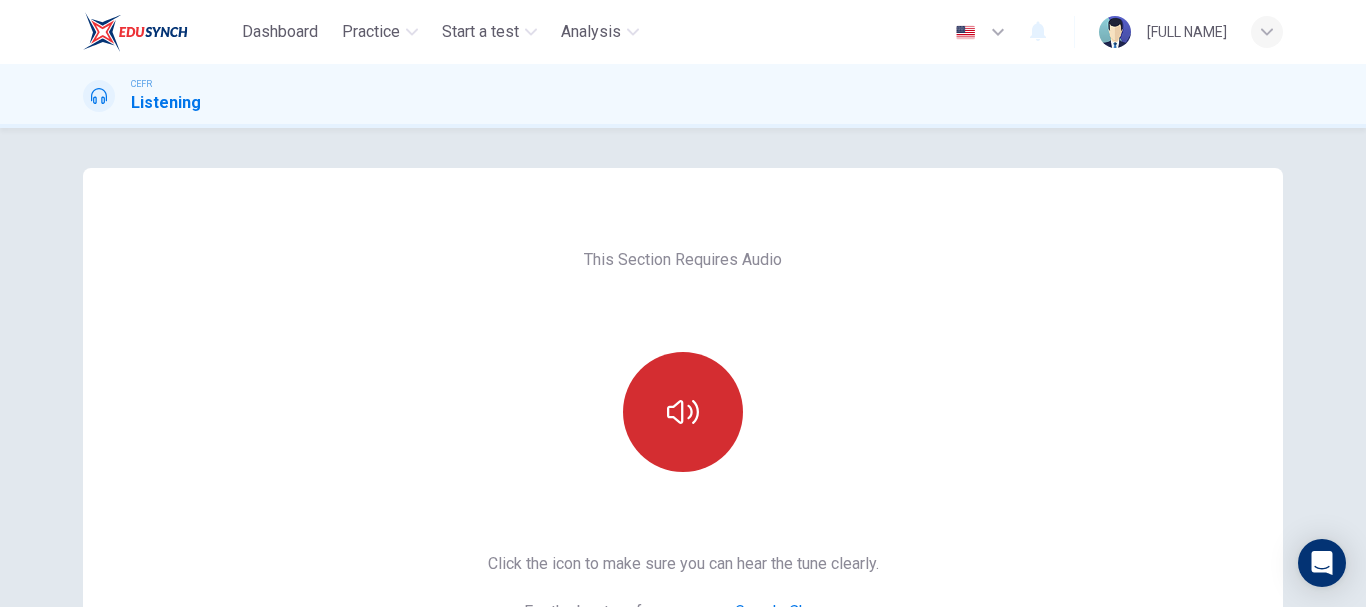 scroll, scrollTop: 0, scrollLeft: 0, axis: both 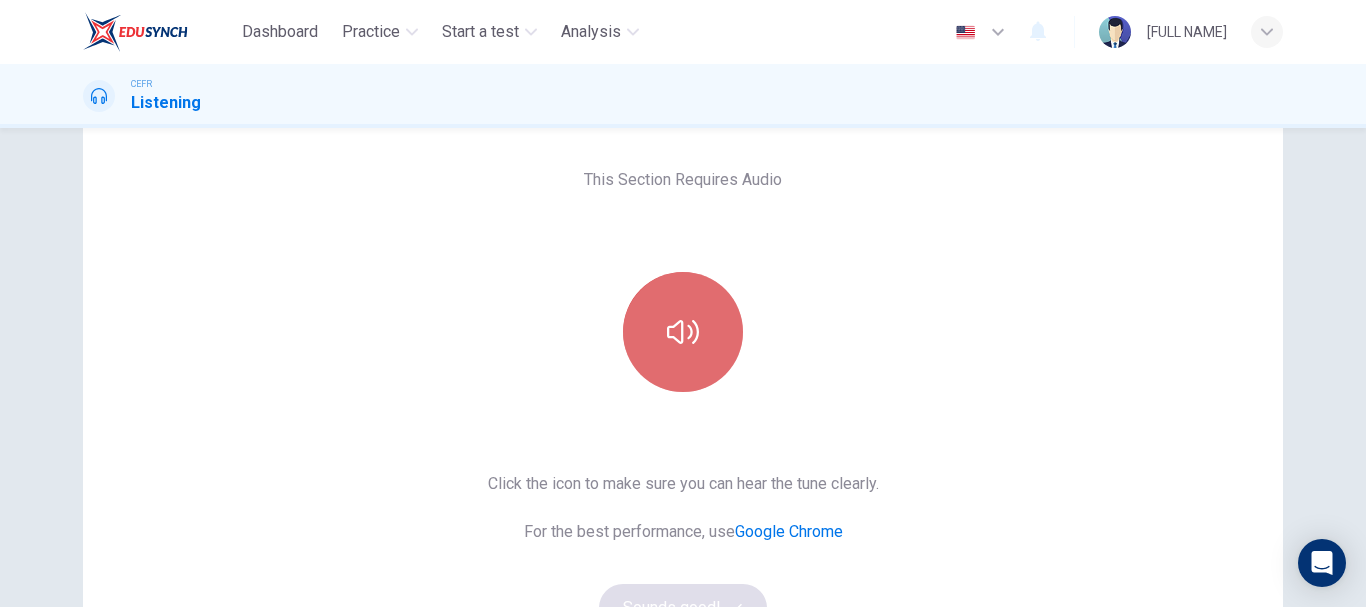 click at bounding box center (683, 332) 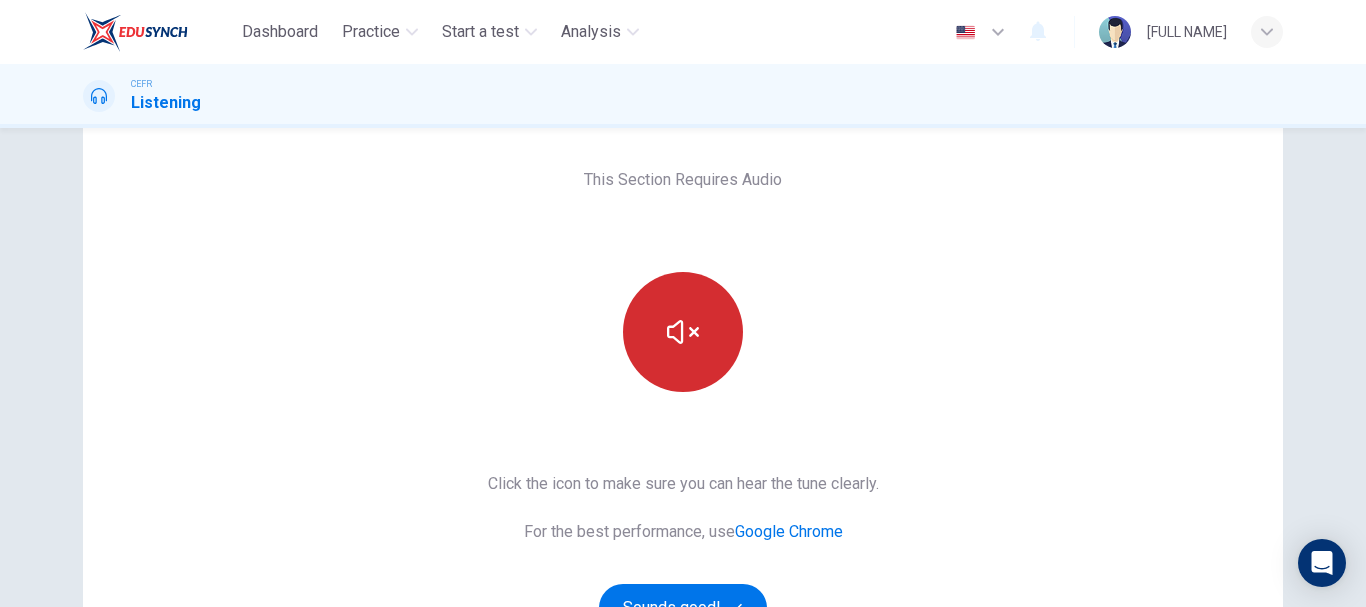 type 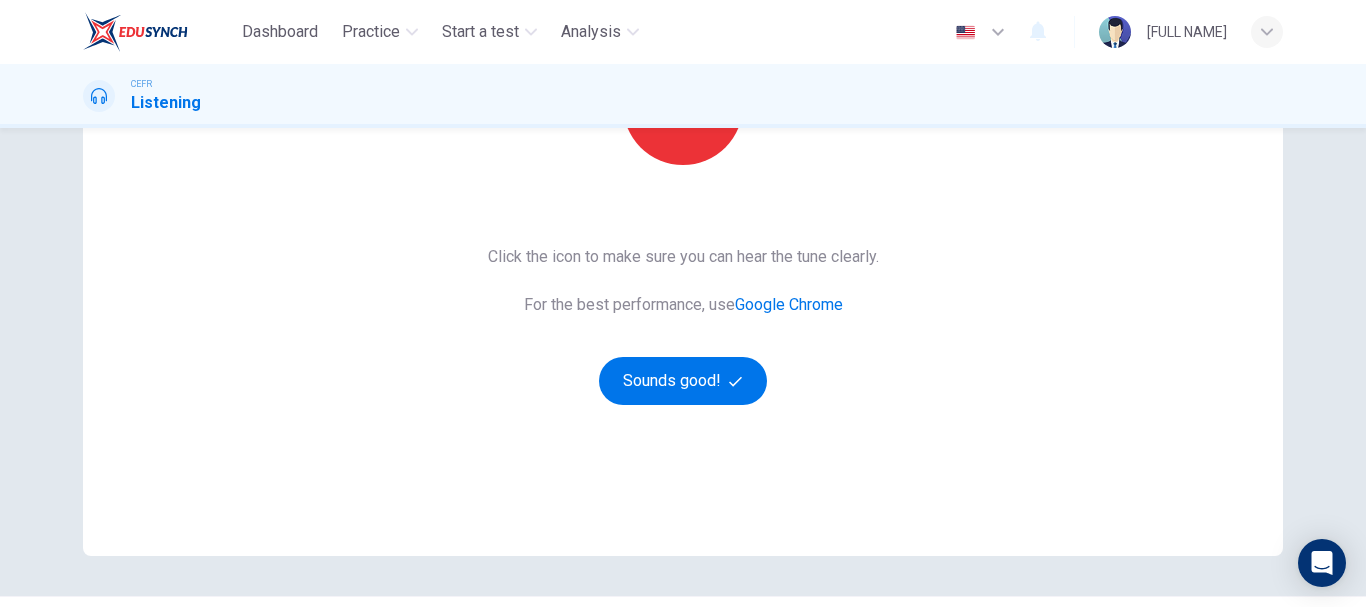 scroll, scrollTop: 308, scrollLeft: 0, axis: vertical 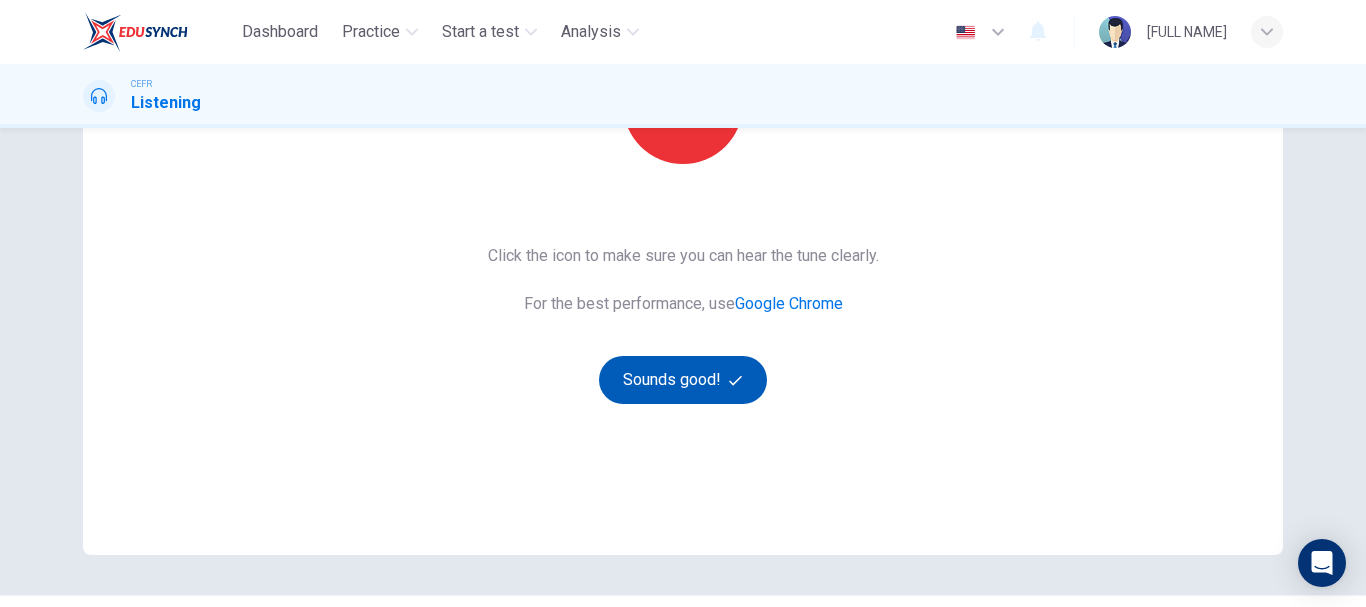click on "Sounds good!" at bounding box center (683, 380) 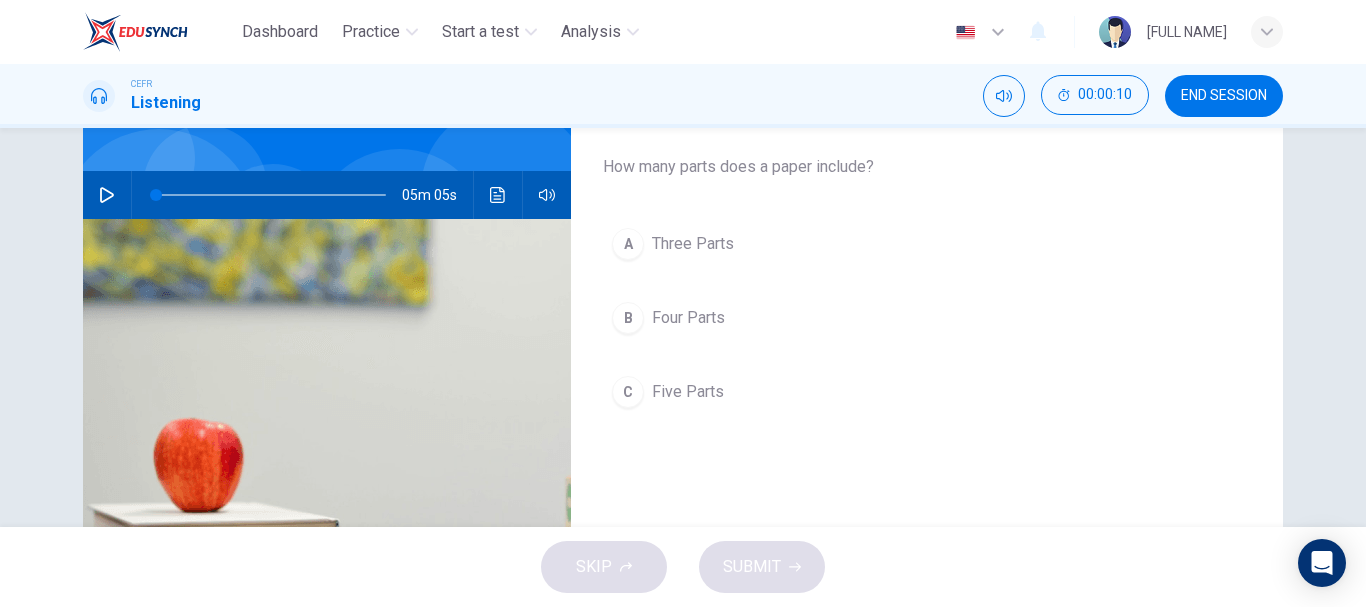 scroll, scrollTop: 158, scrollLeft: 0, axis: vertical 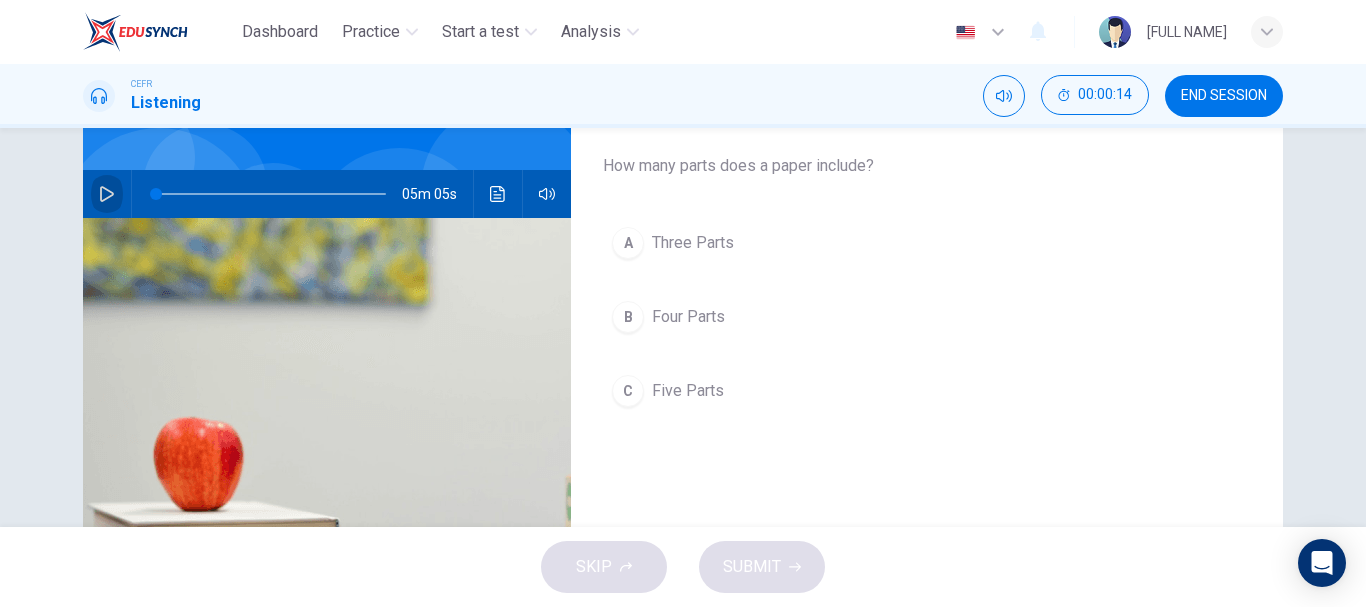 click at bounding box center [107, 194] 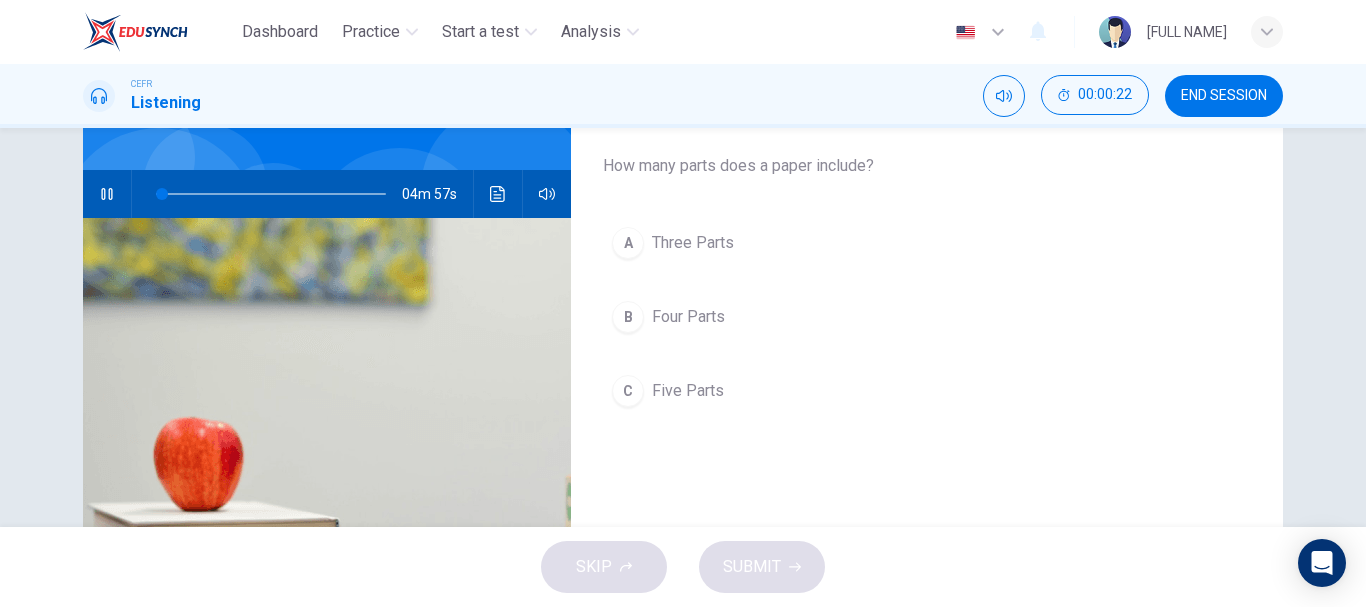 scroll, scrollTop: 157, scrollLeft: 0, axis: vertical 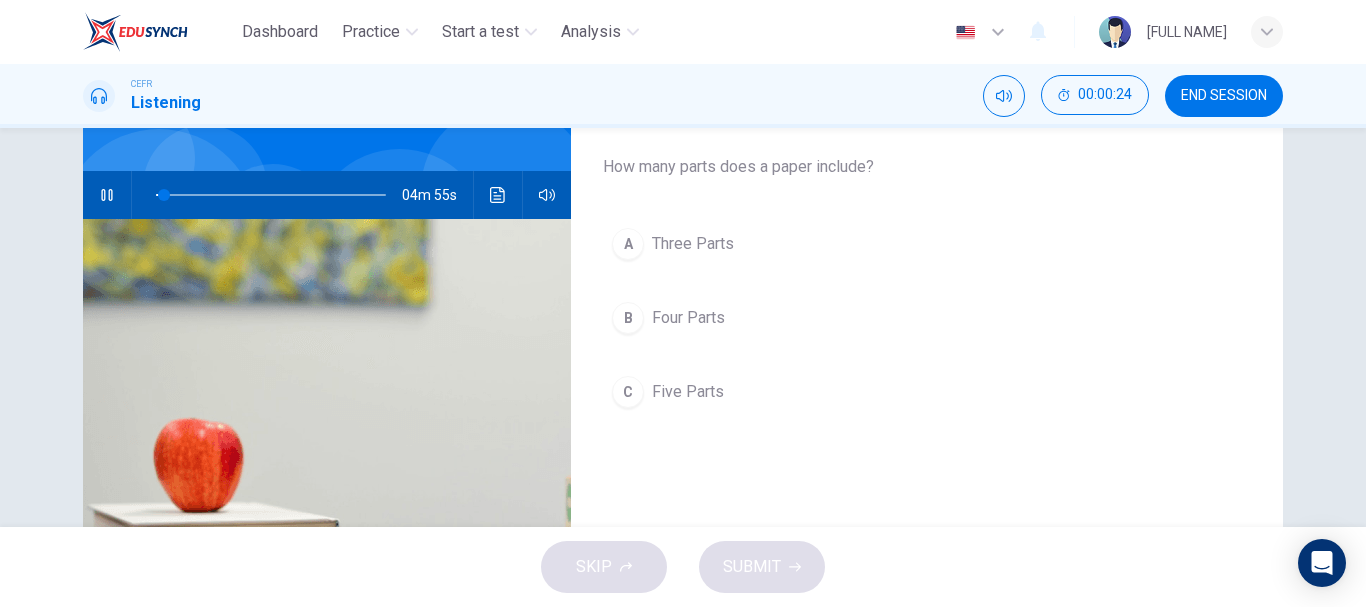 type 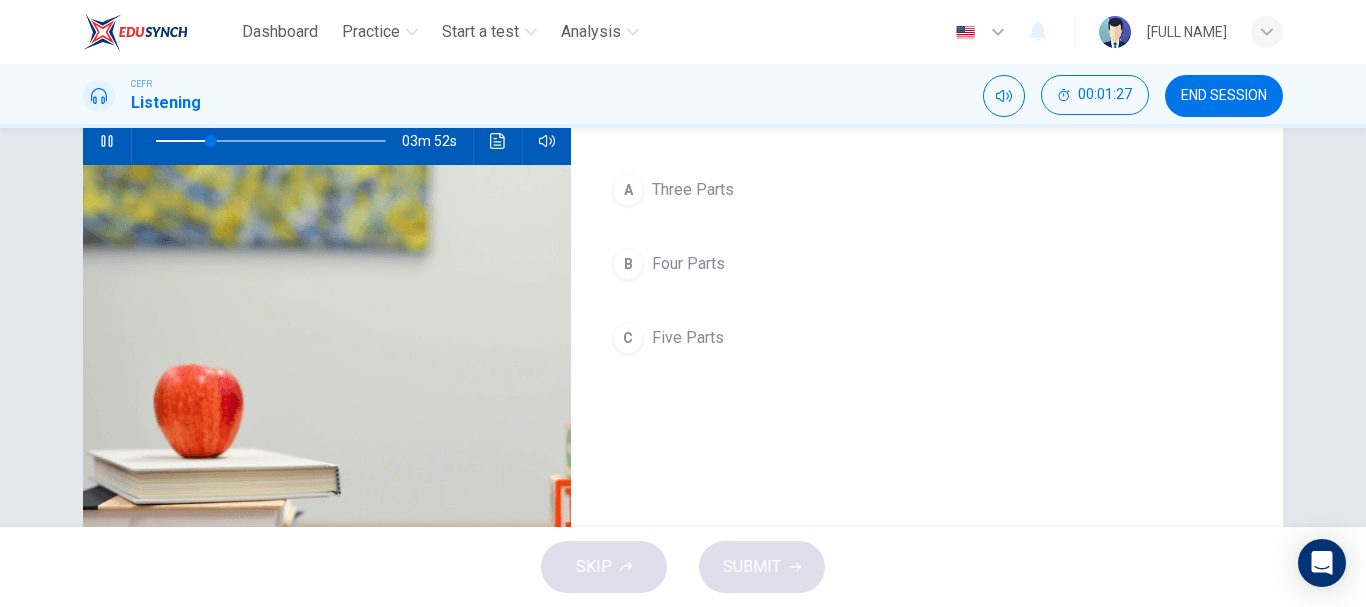 scroll, scrollTop: 212, scrollLeft: 0, axis: vertical 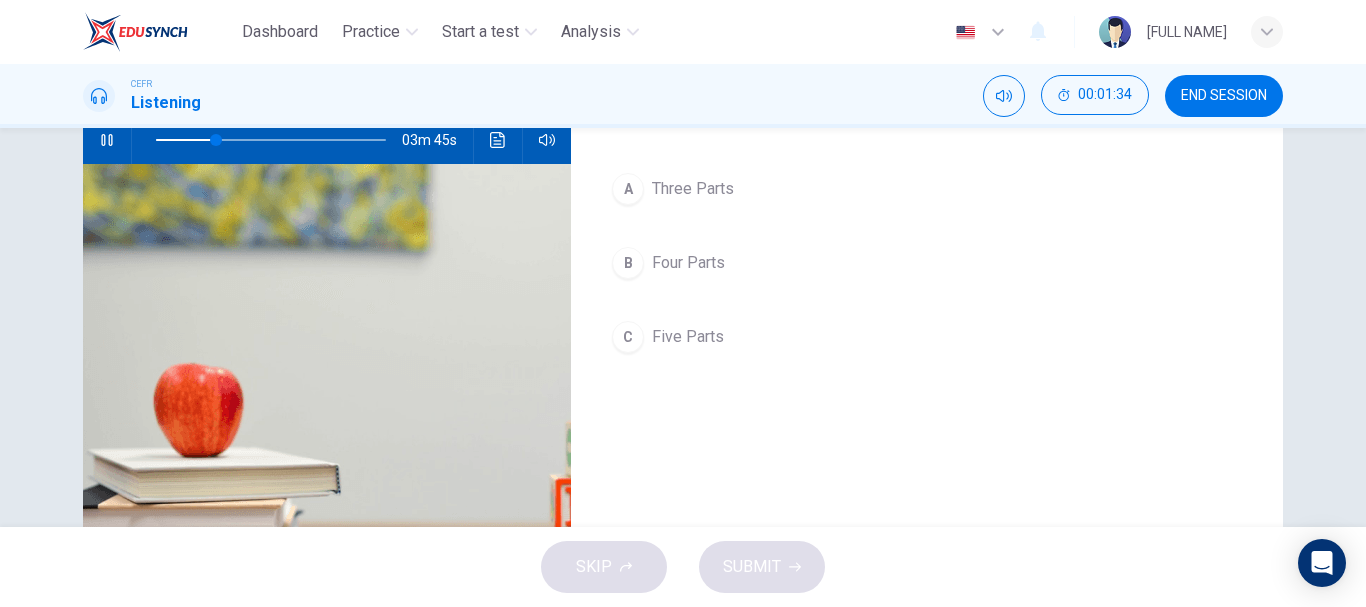 click on "C" at bounding box center [628, 189] 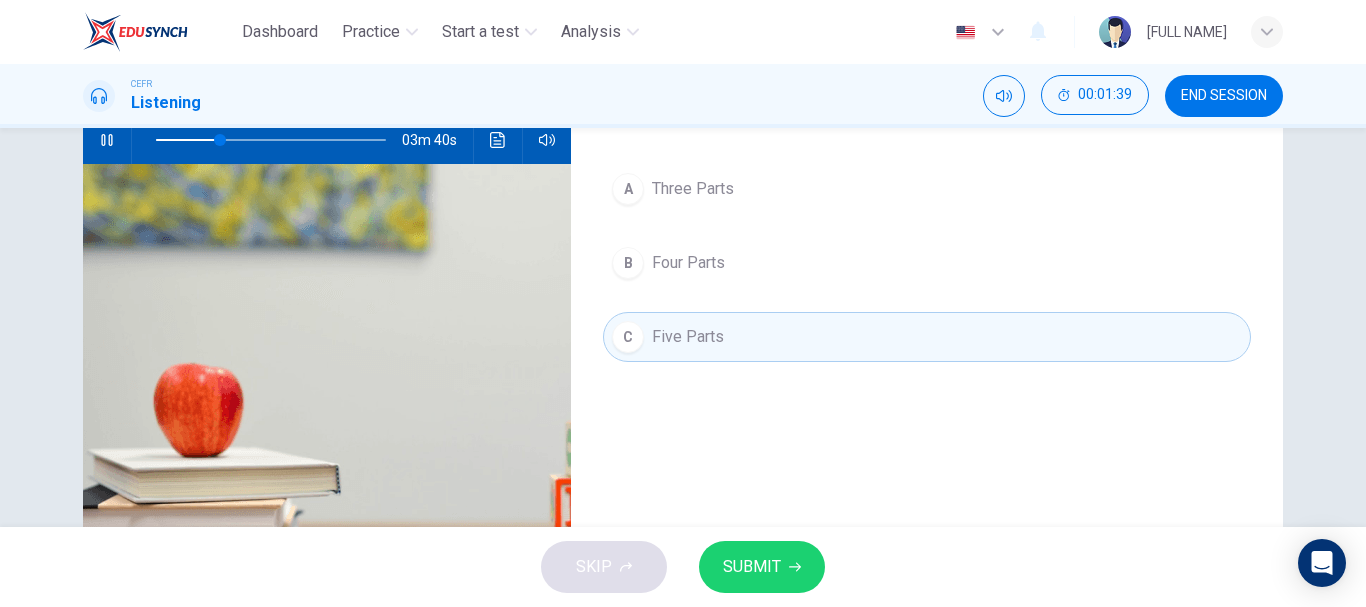 click on "SUBMIT" at bounding box center (752, 567) 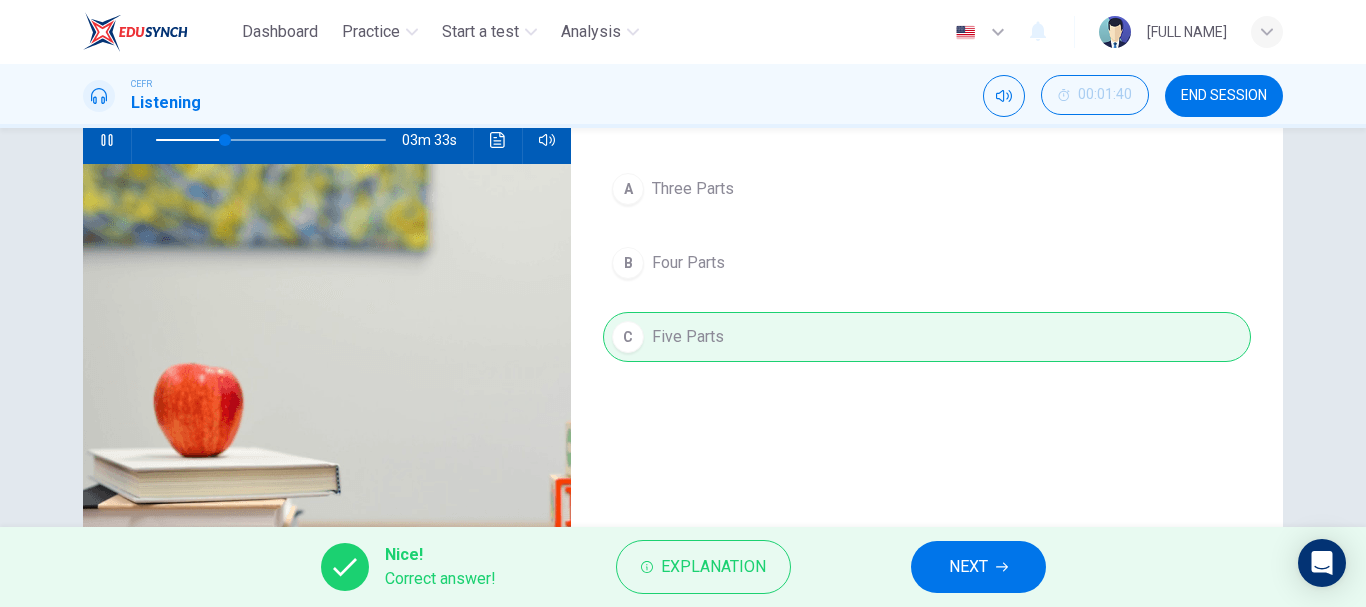 scroll, scrollTop: 376, scrollLeft: 0, axis: vertical 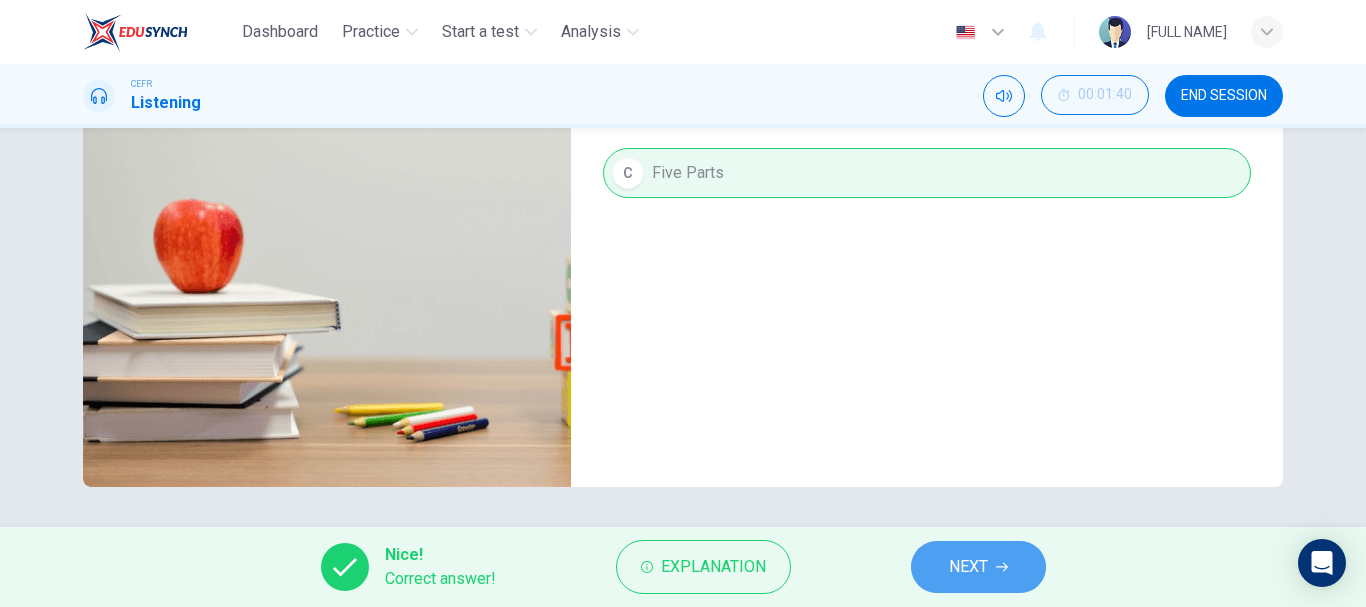 click on "NEXT" at bounding box center [968, 567] 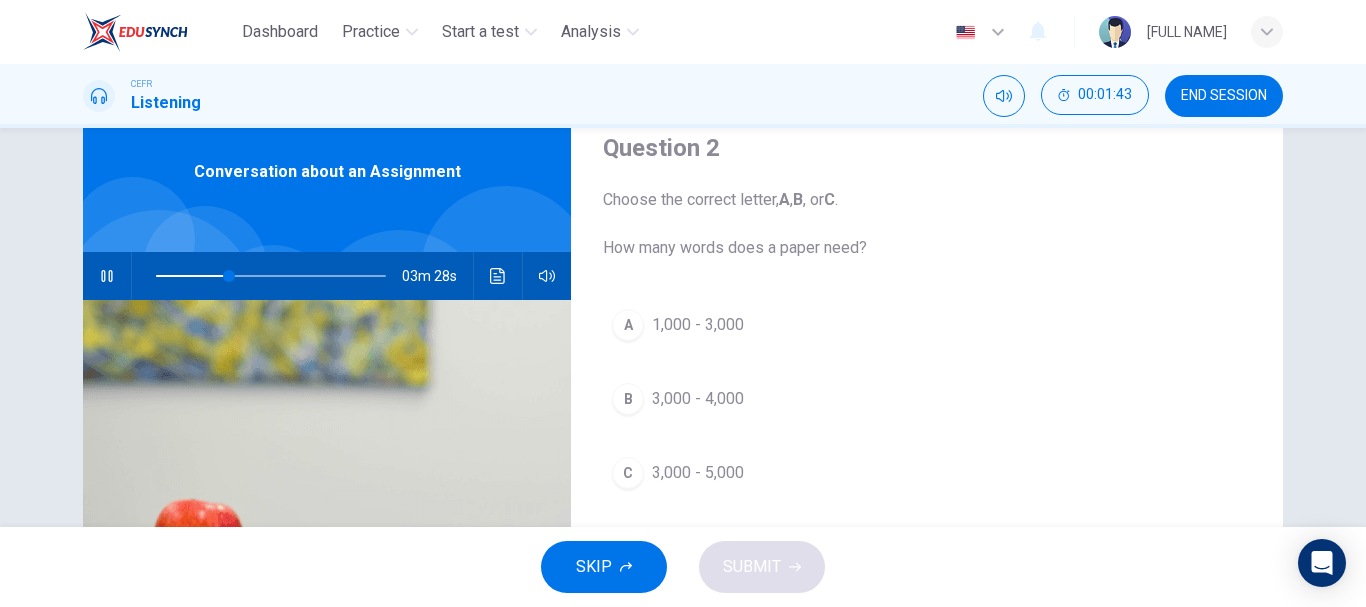 scroll, scrollTop: 173, scrollLeft: 0, axis: vertical 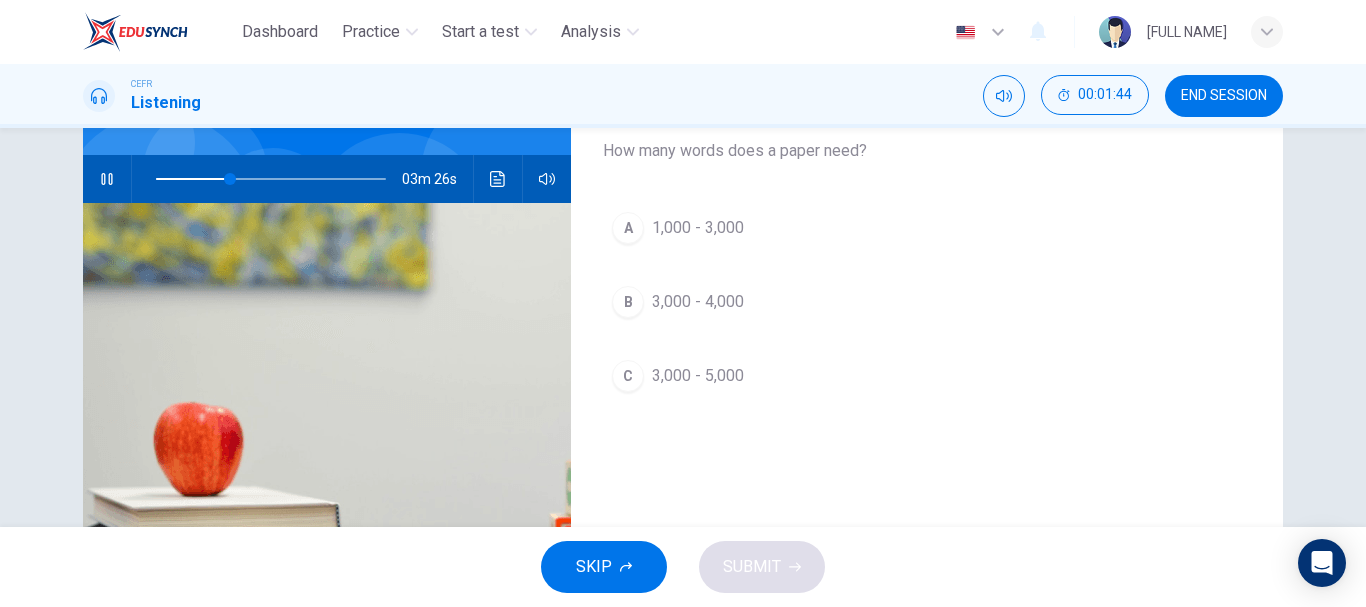 click on "C" at bounding box center (628, 228) 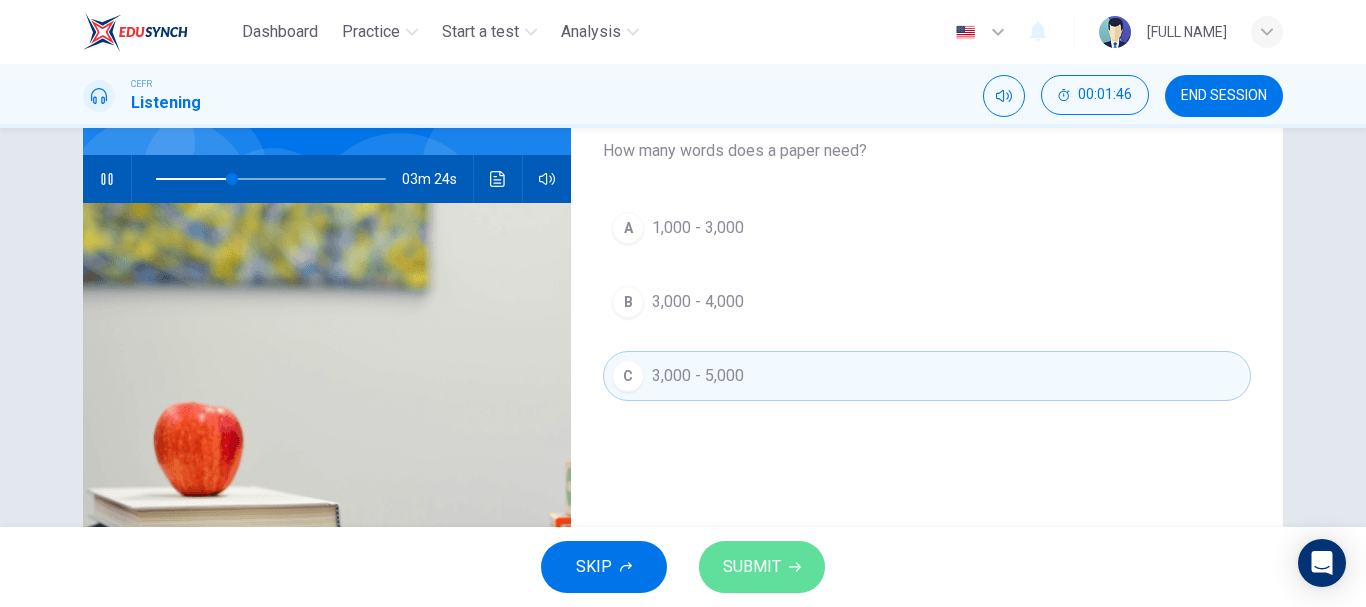 click on "SUBMIT" at bounding box center [752, 567] 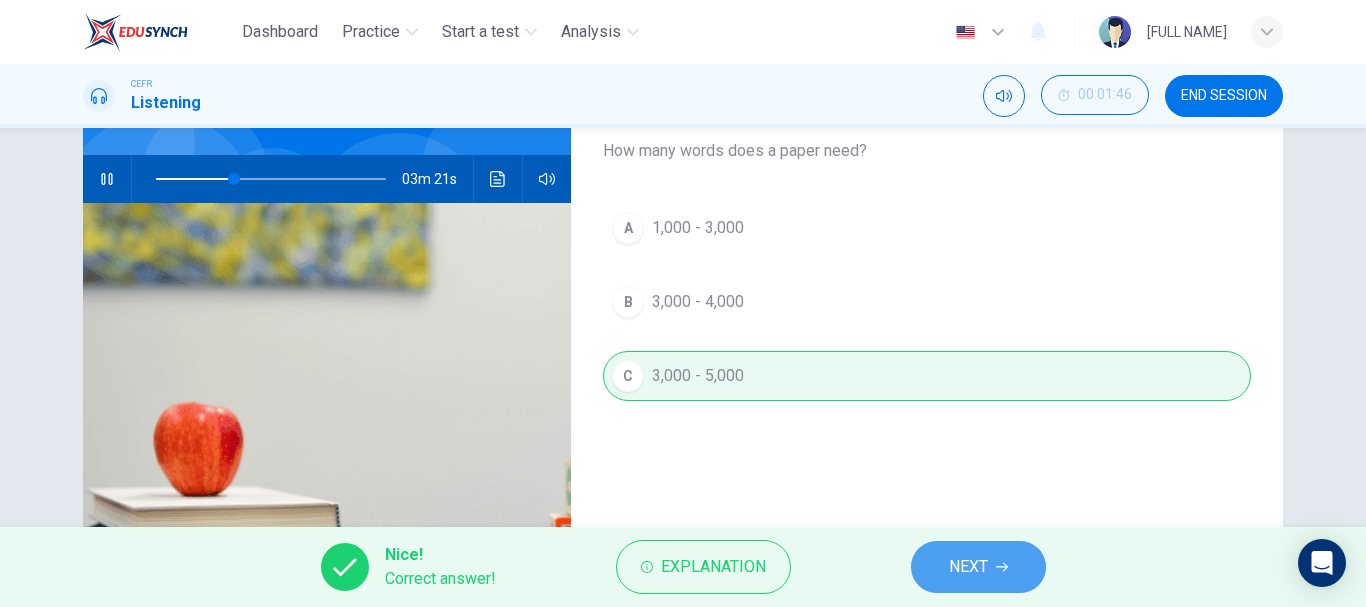 click on "NEXT" at bounding box center [978, 567] 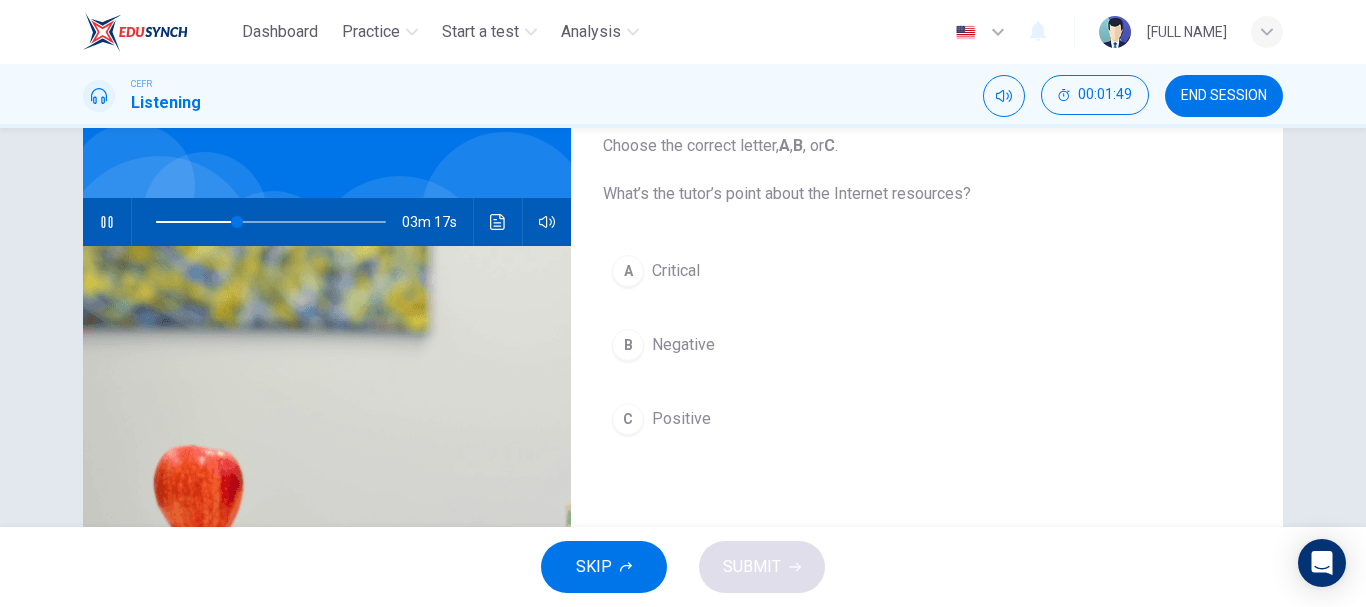scroll, scrollTop: 129, scrollLeft: 0, axis: vertical 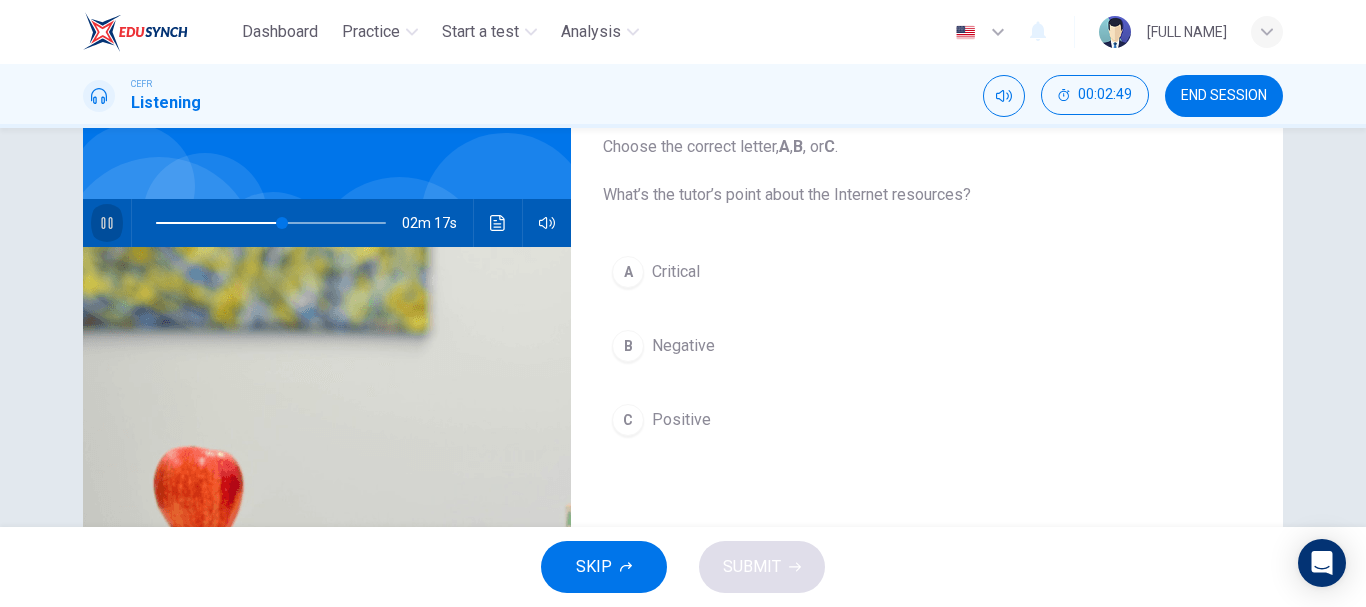 click at bounding box center (106, 223) 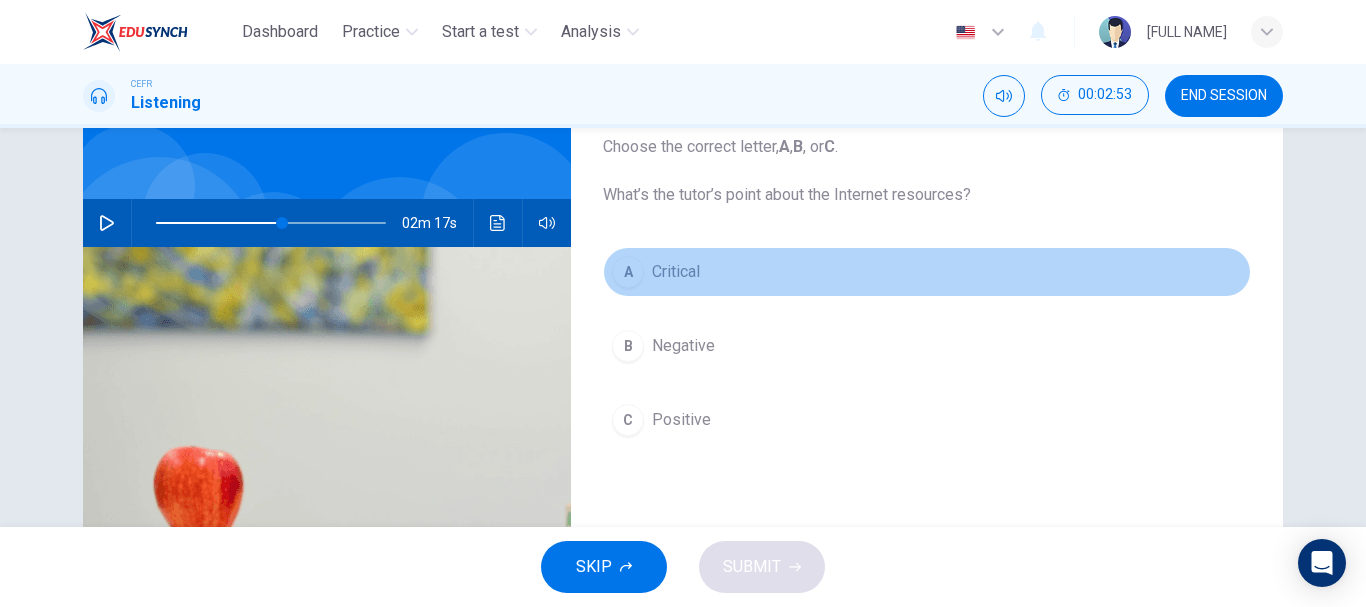 click on "A" at bounding box center (628, 272) 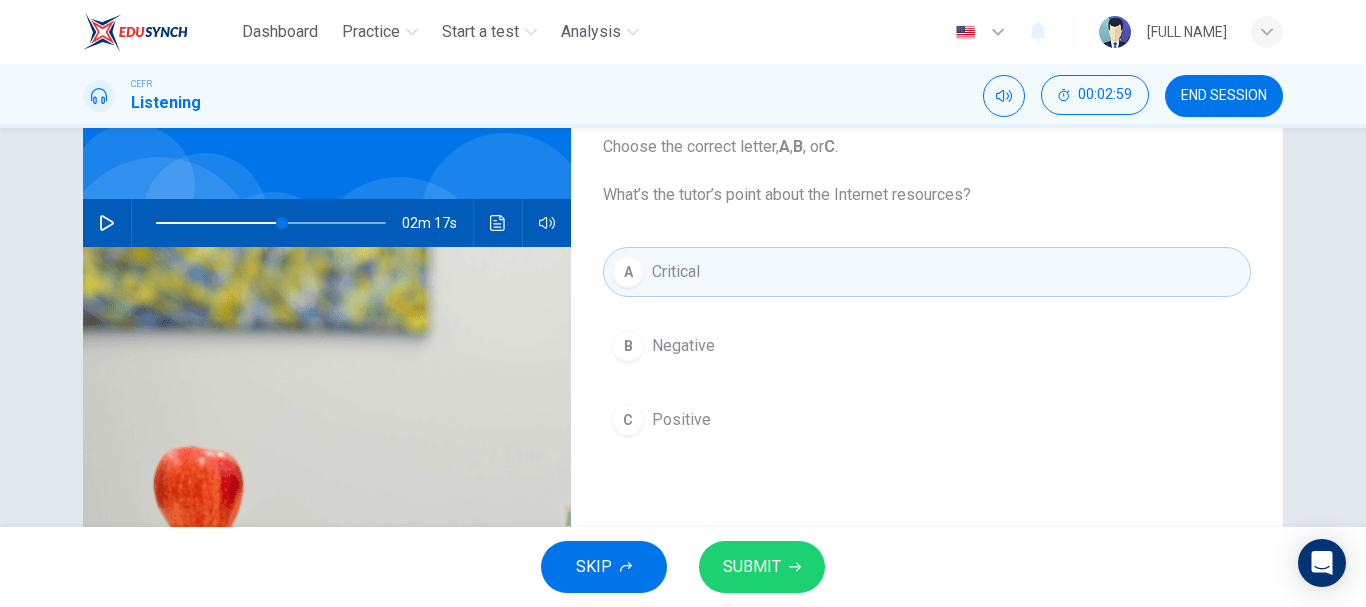 click on "B Negative" at bounding box center (927, 346) 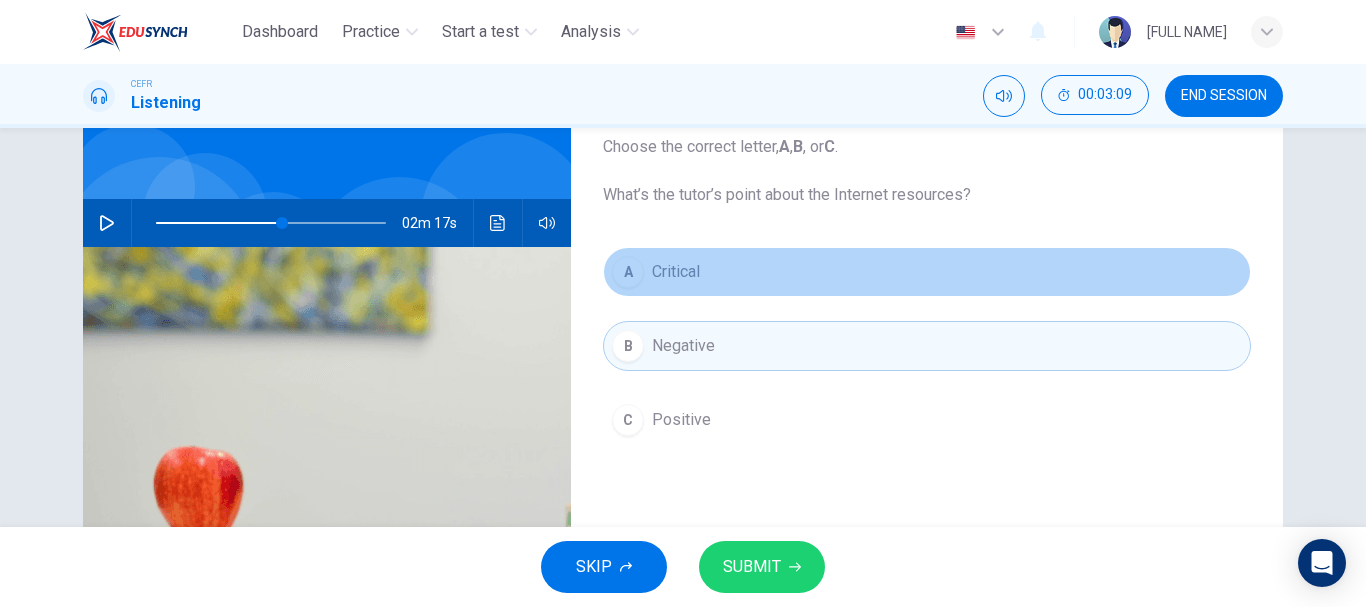 click on "A Critical" at bounding box center (927, 272) 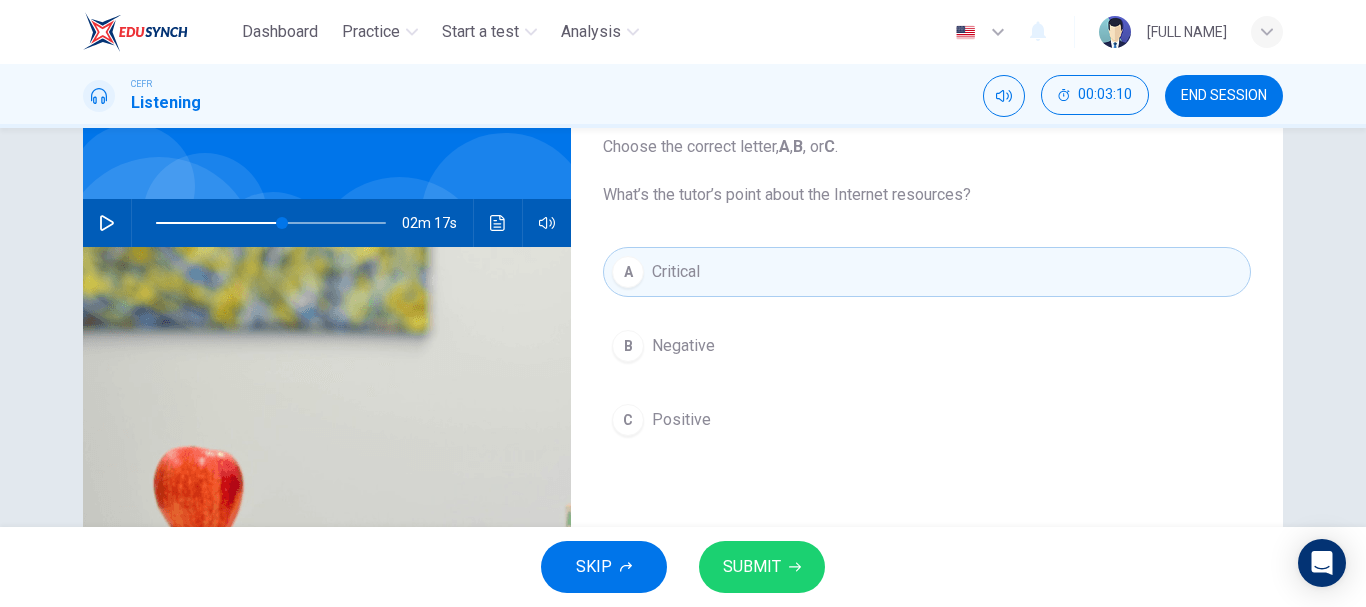 click on "SUBMIT" at bounding box center (752, 567) 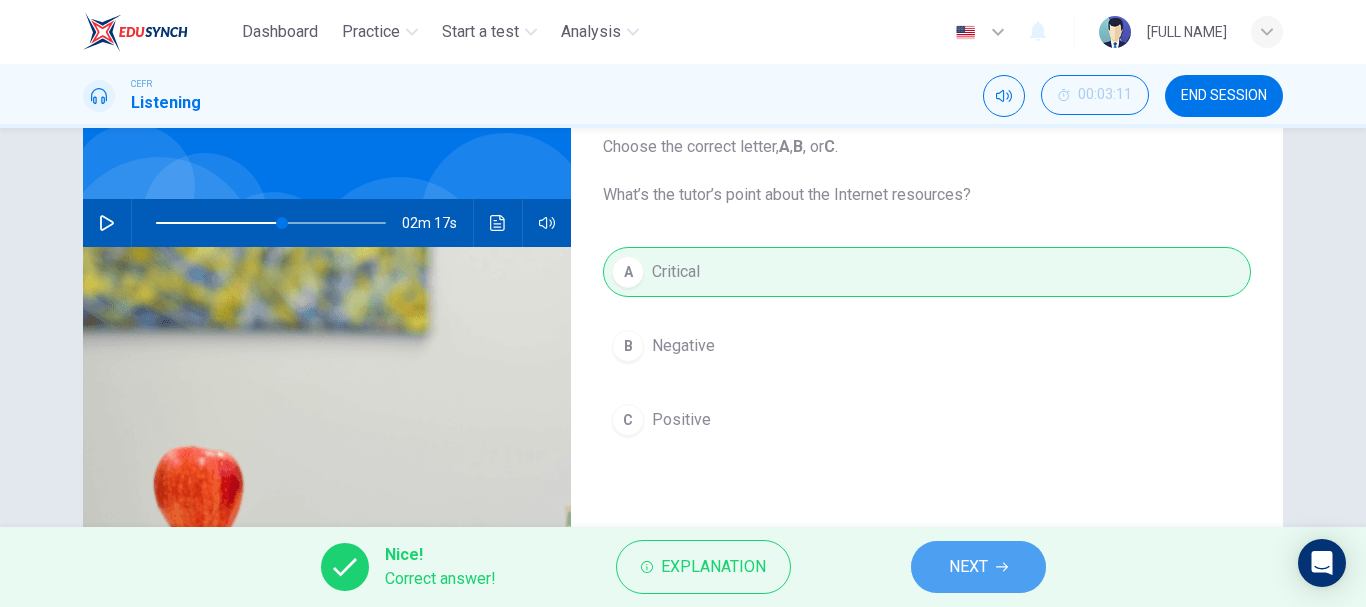 click on "NEXT" at bounding box center (968, 567) 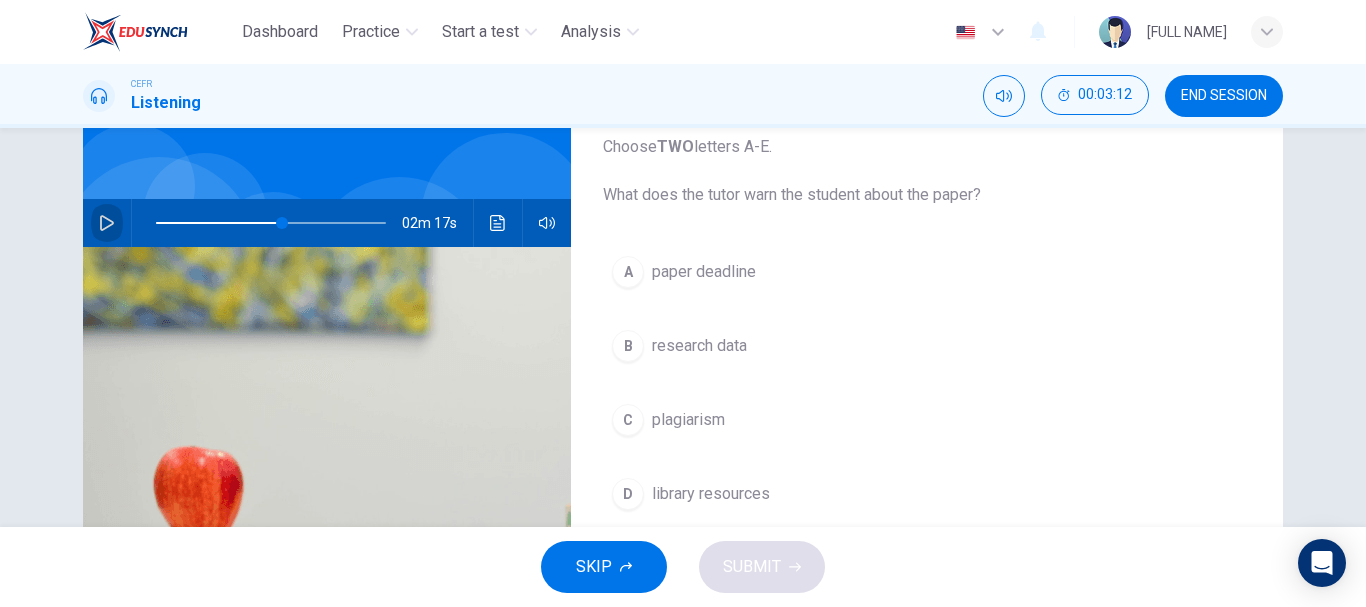 click at bounding box center [107, 223] 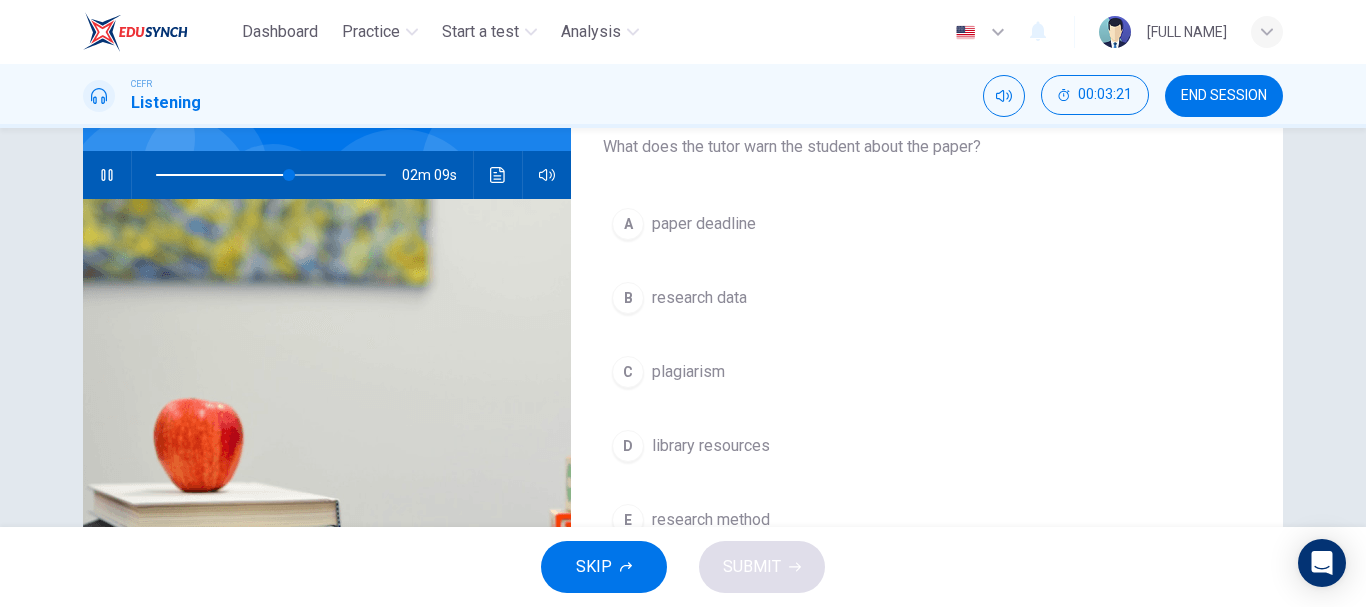 scroll, scrollTop: 188, scrollLeft: 0, axis: vertical 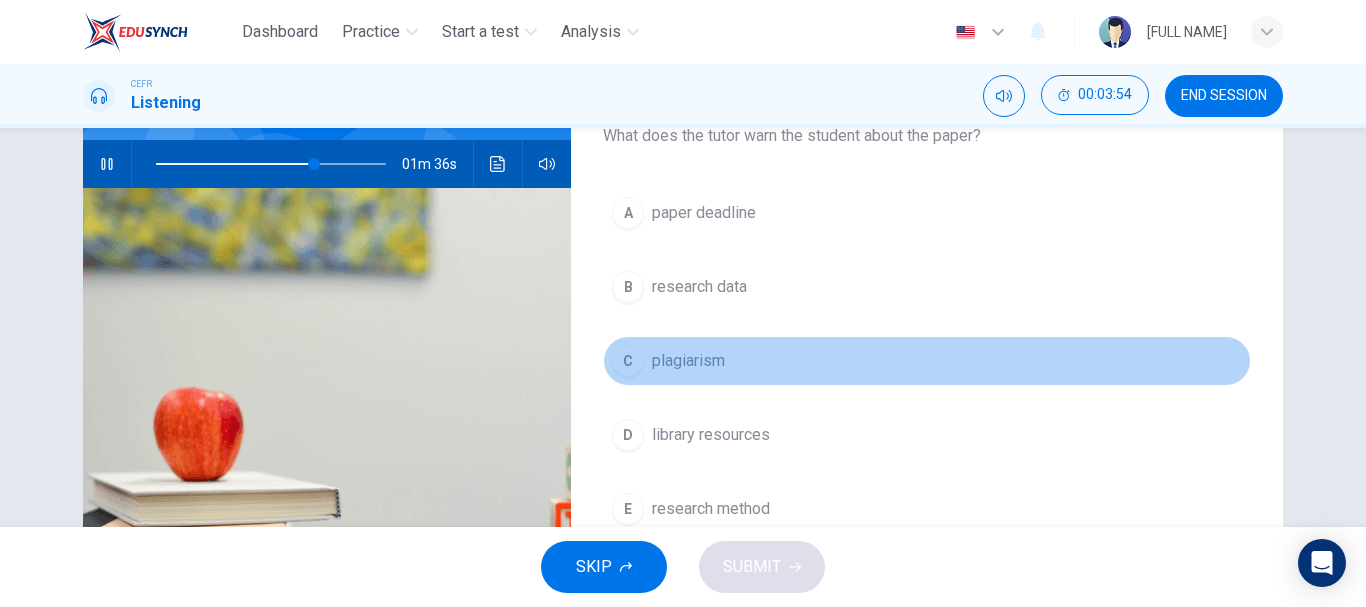 click on "C" at bounding box center (628, 213) 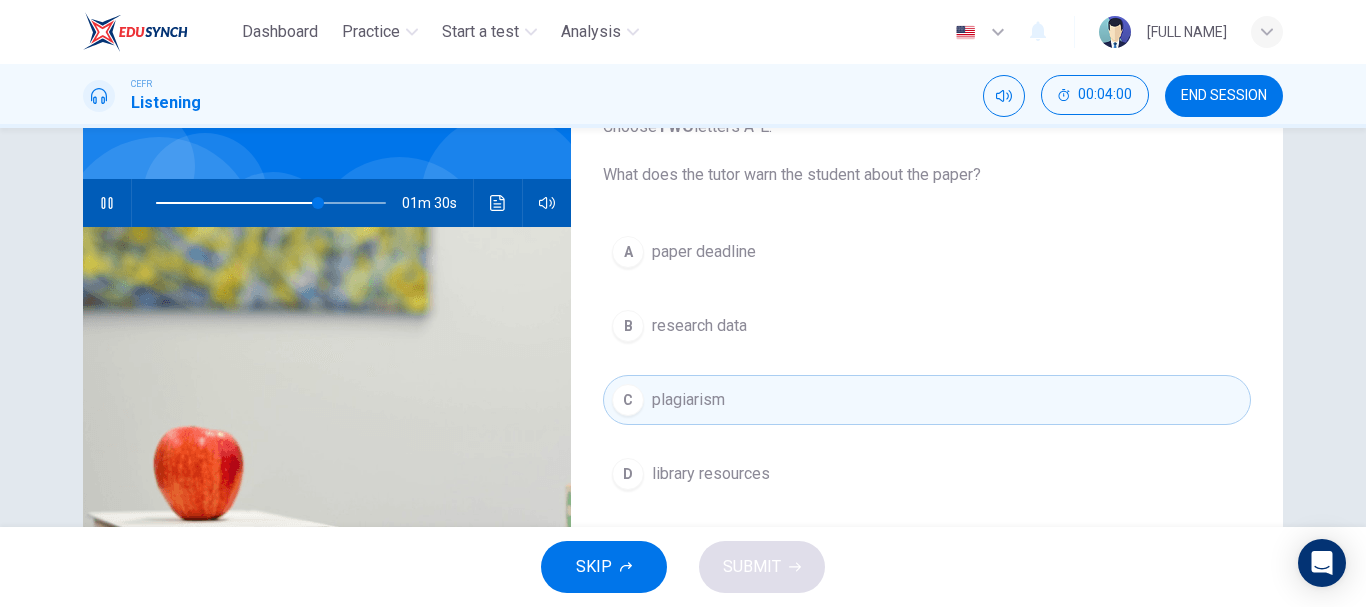 scroll, scrollTop: 150, scrollLeft: 0, axis: vertical 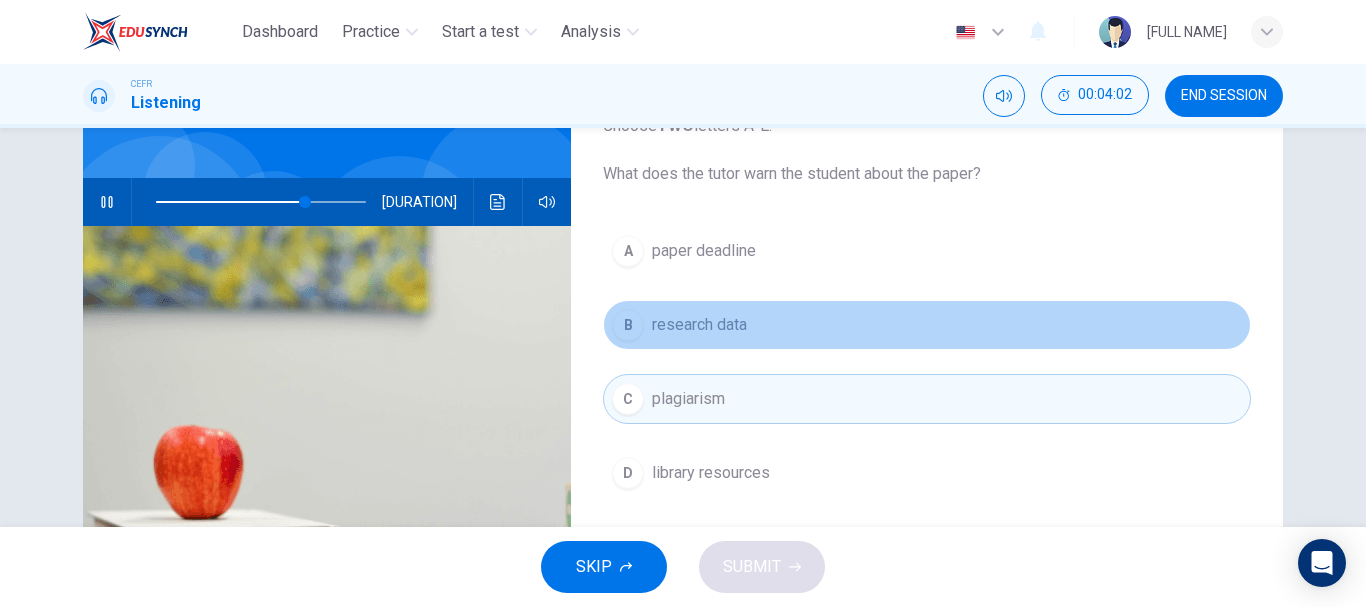 click on "B research data" at bounding box center [927, 325] 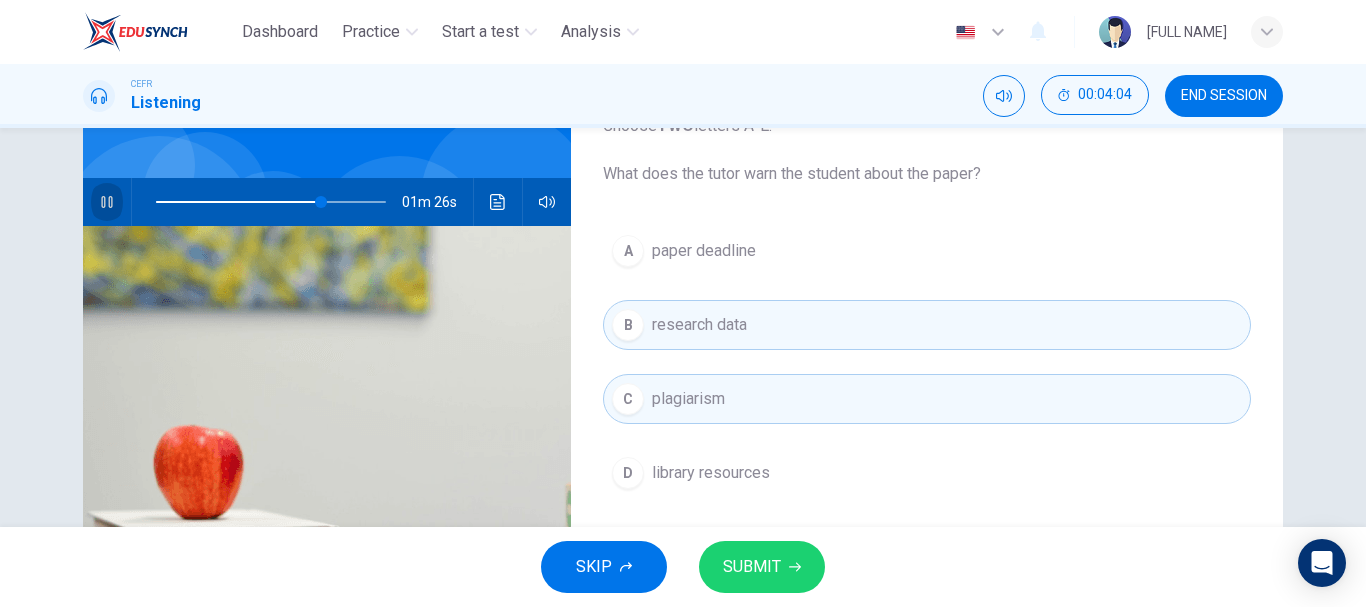 click at bounding box center [107, 202] 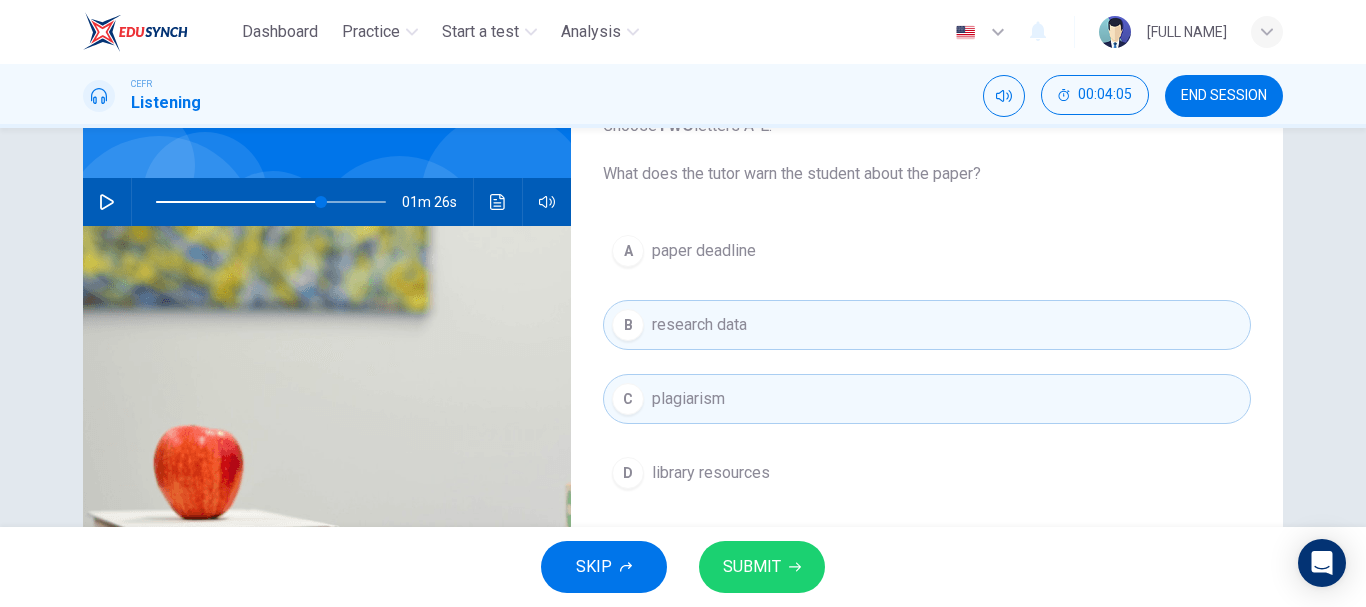 click on "SUBMIT" at bounding box center (752, 567) 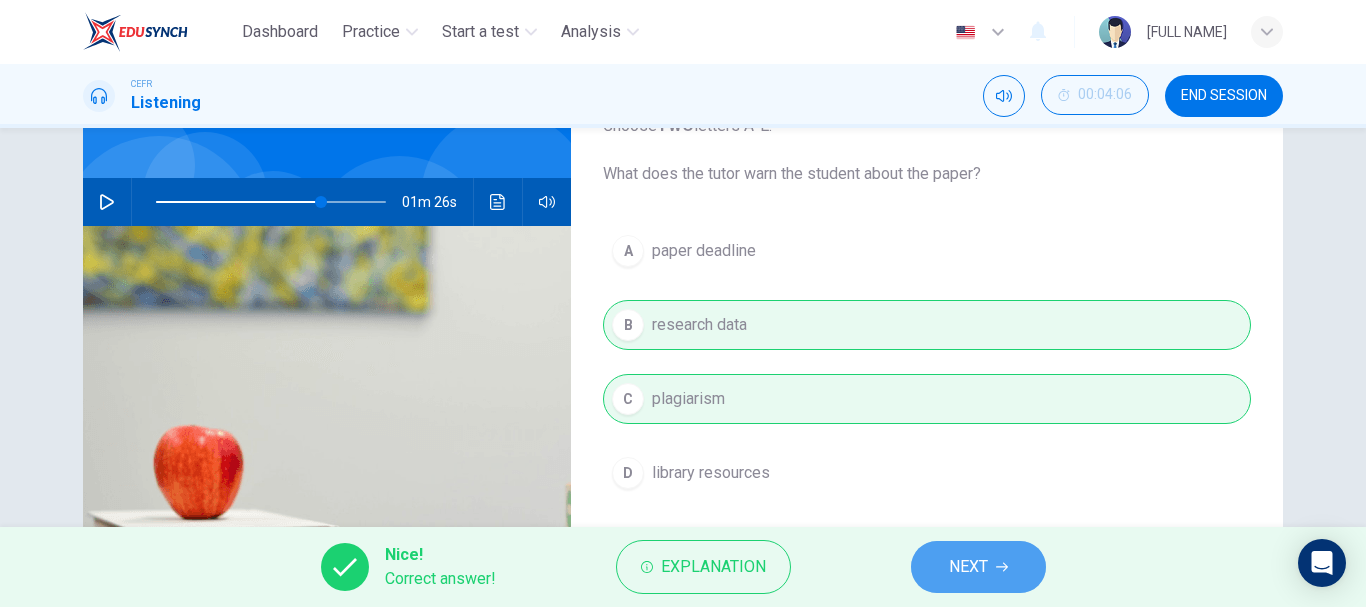 click on "NEXT" at bounding box center [968, 567] 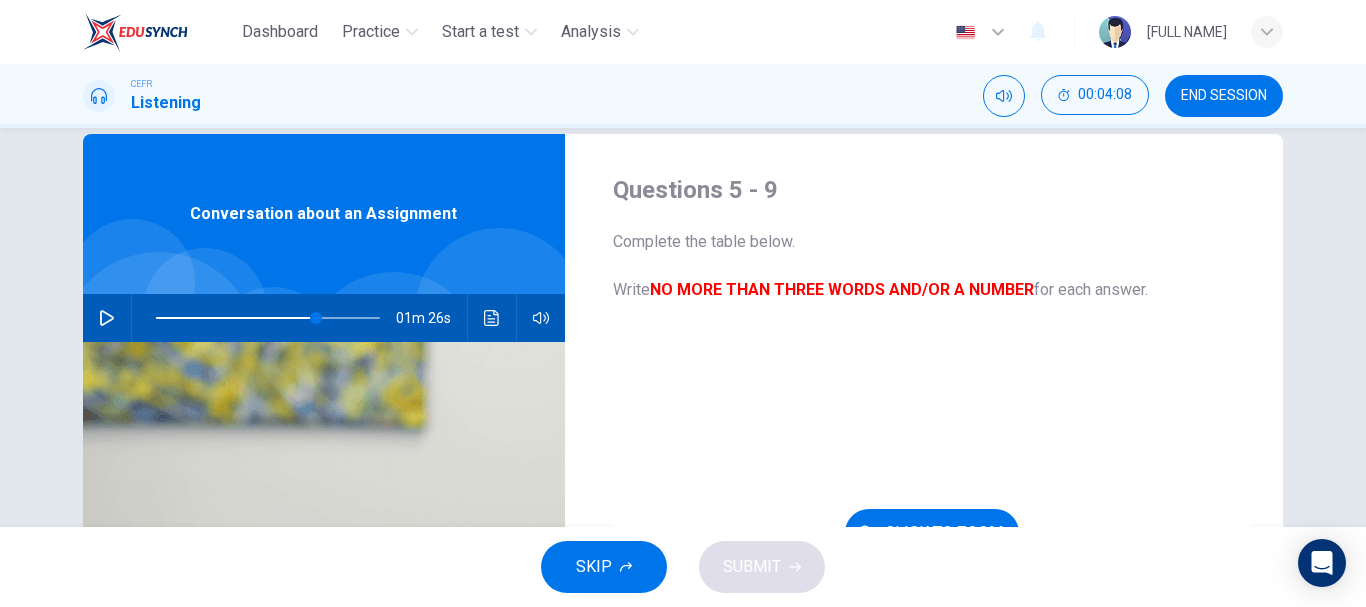 scroll, scrollTop: 33, scrollLeft: 0, axis: vertical 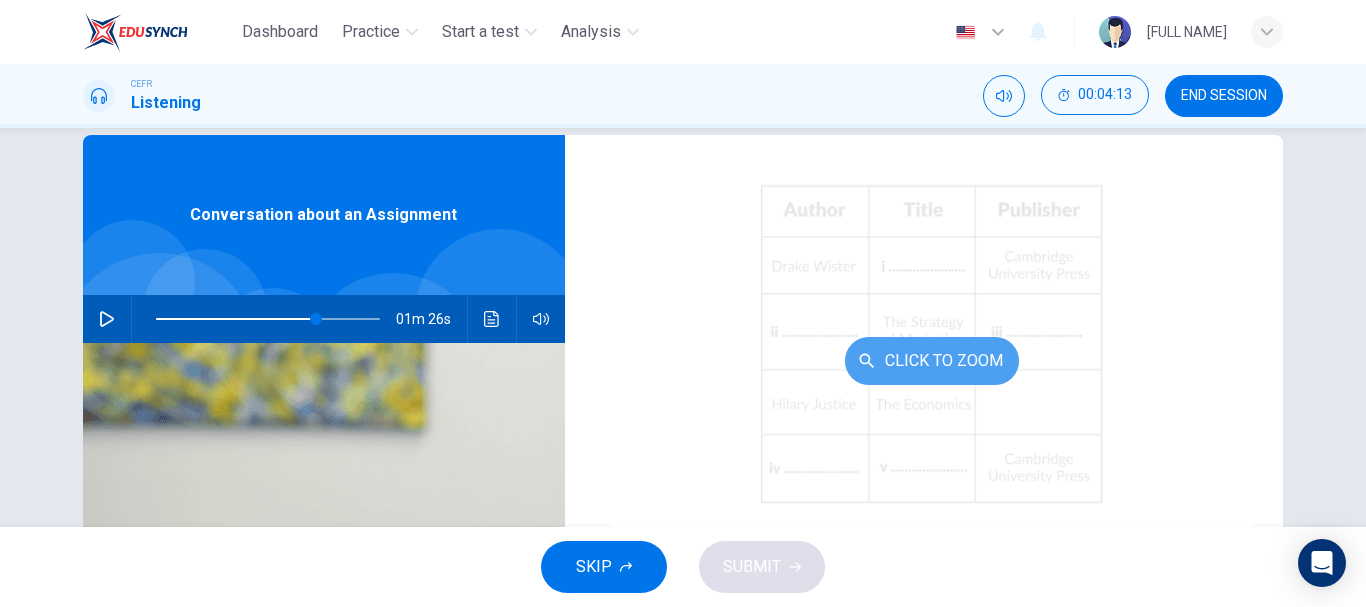 click on "Click to Zoom" at bounding box center (932, 361) 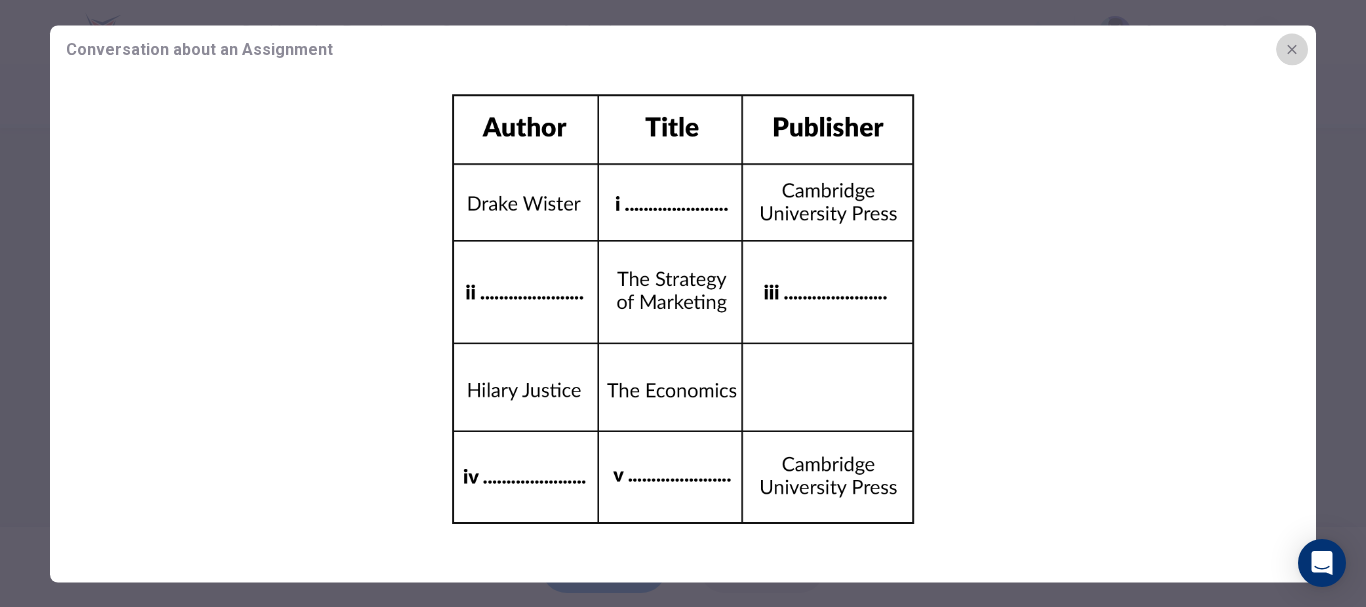 click at bounding box center (1292, 49) 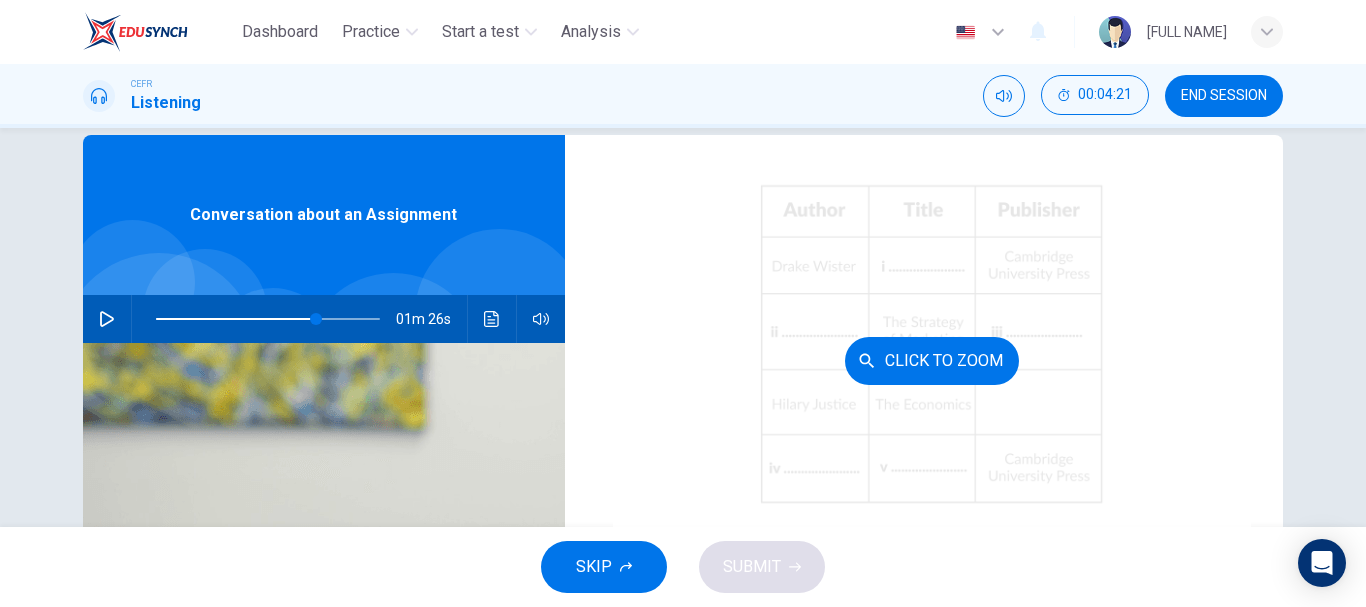 scroll, scrollTop: 230, scrollLeft: 0, axis: vertical 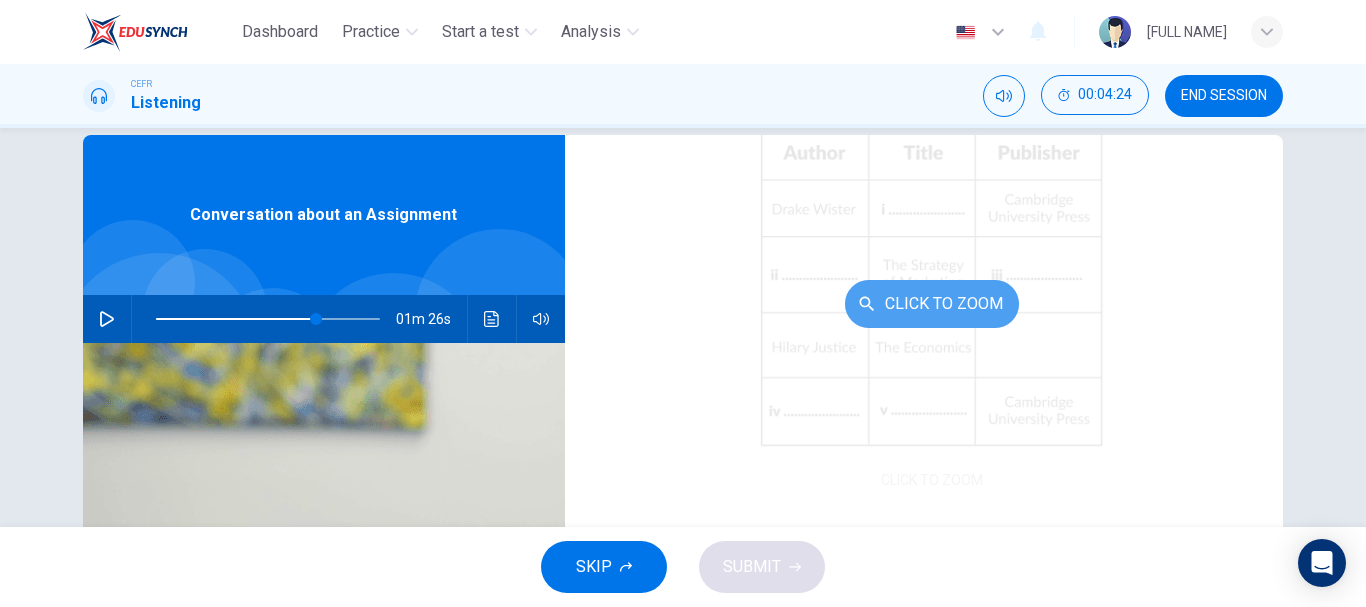 click on "Click to Zoom" at bounding box center [932, 304] 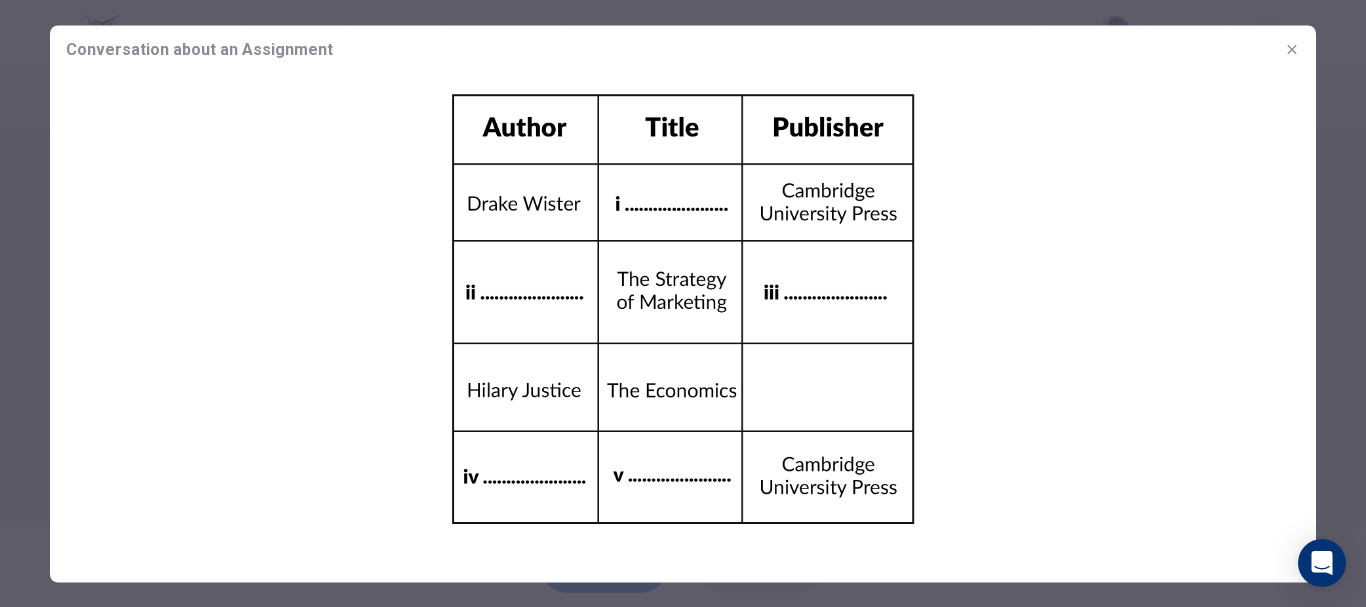 click at bounding box center [683, 309] 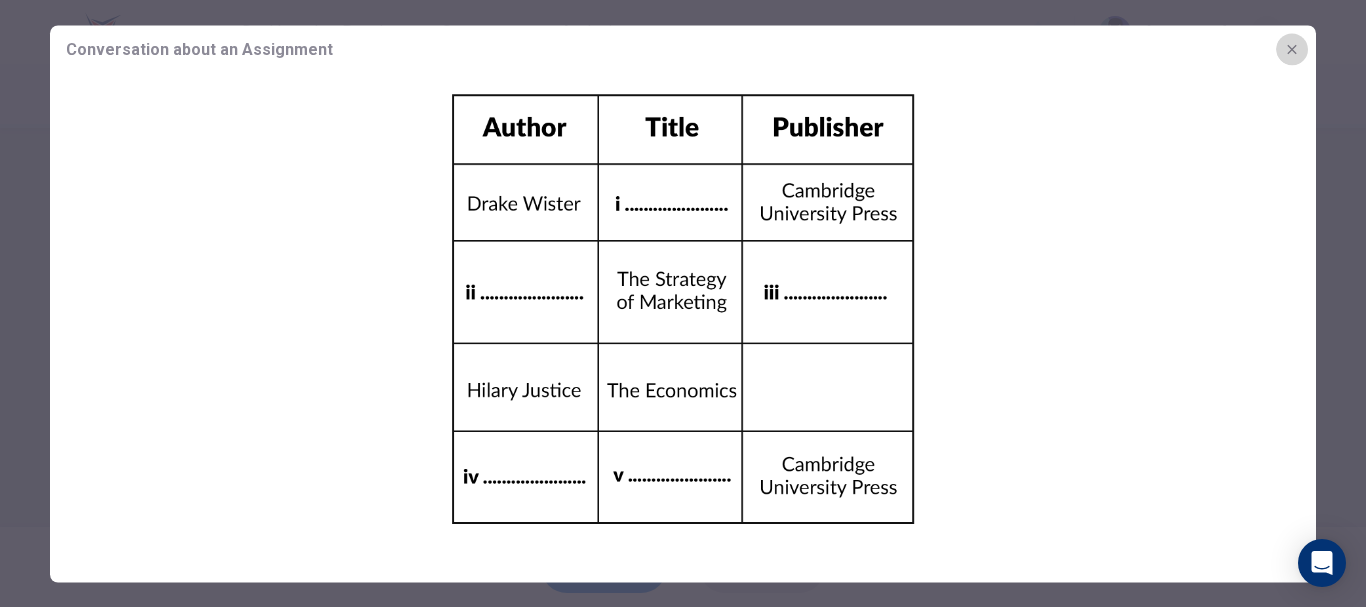 click at bounding box center (1292, 49) 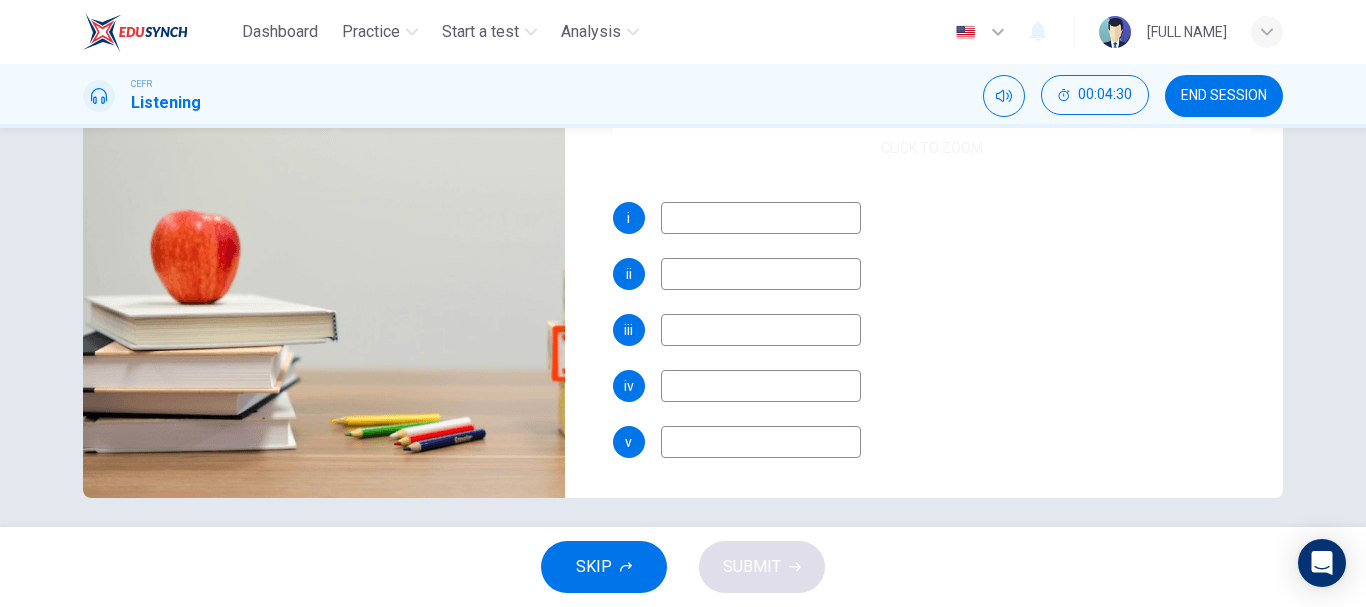 scroll, scrollTop: 376, scrollLeft: 0, axis: vertical 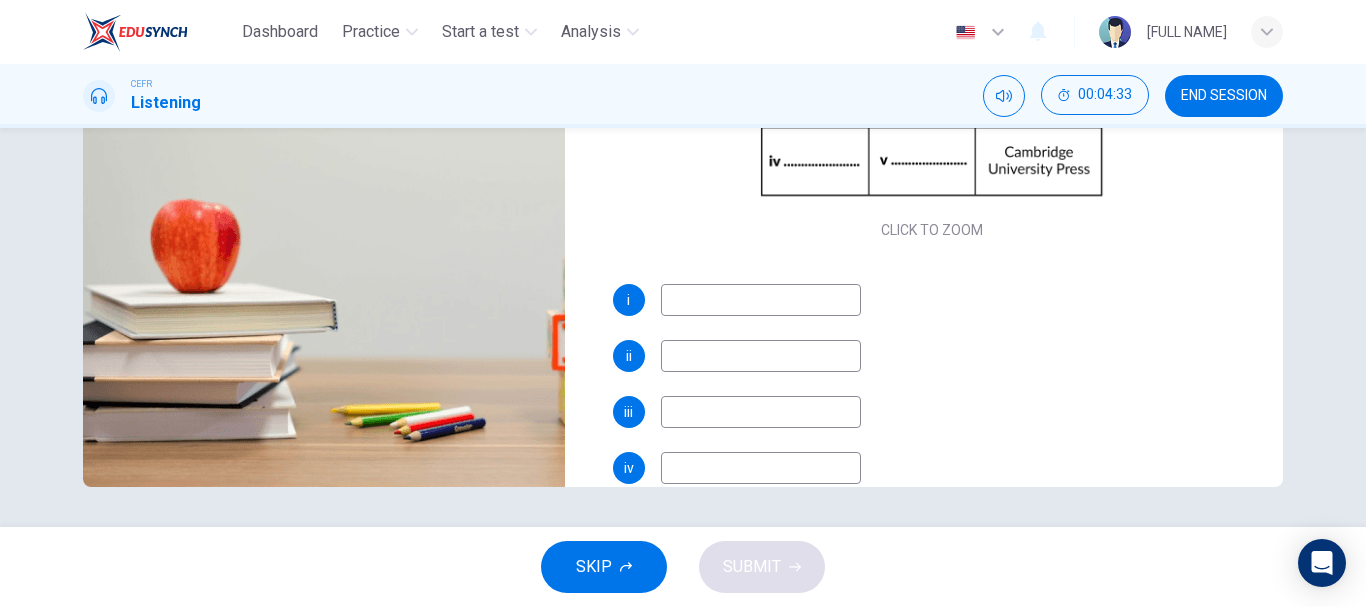 click at bounding box center (761, 300) 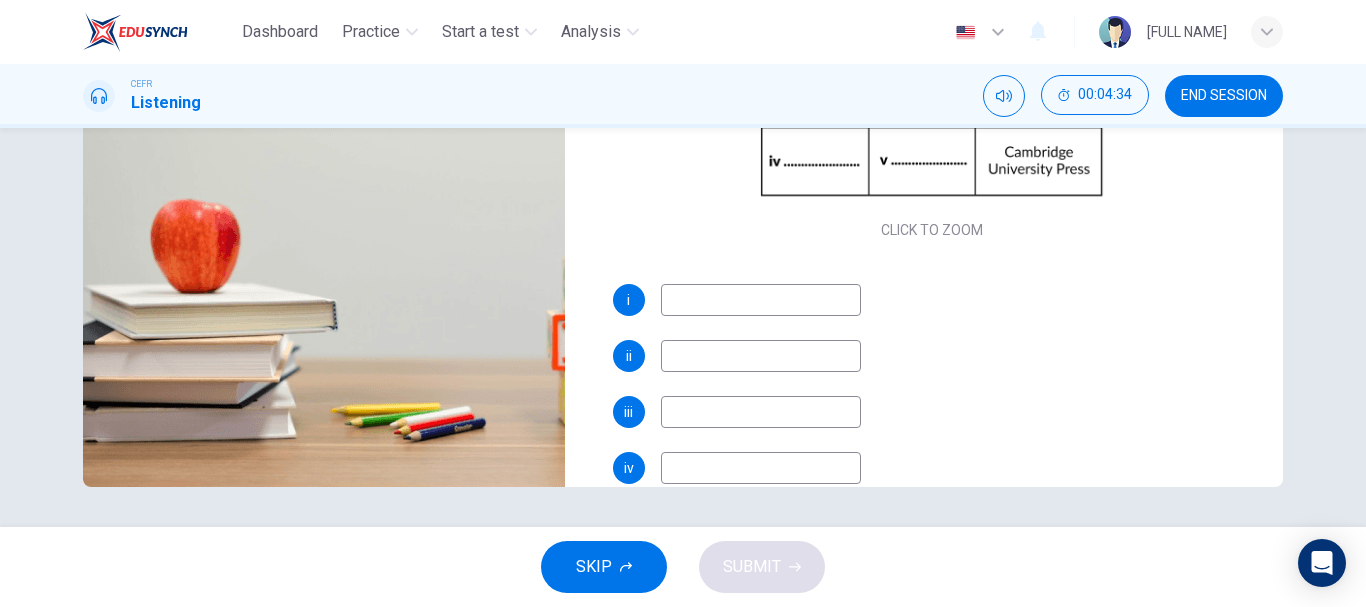 scroll, scrollTop: 0, scrollLeft: 0, axis: both 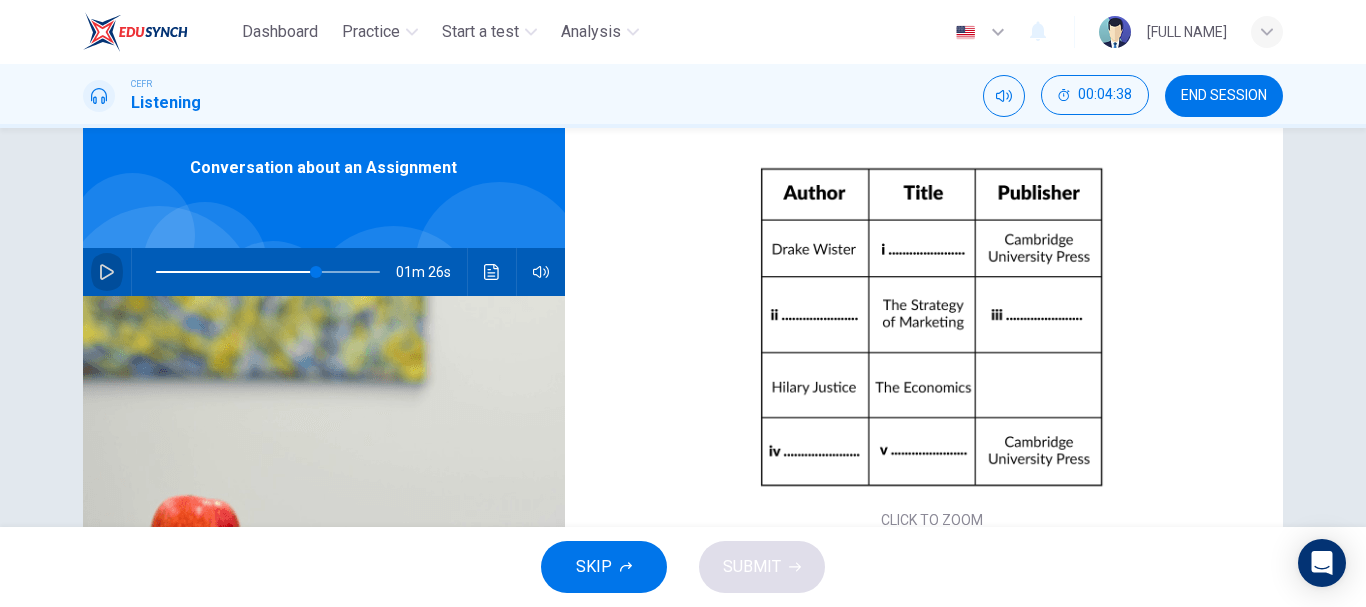 click at bounding box center (107, 272) 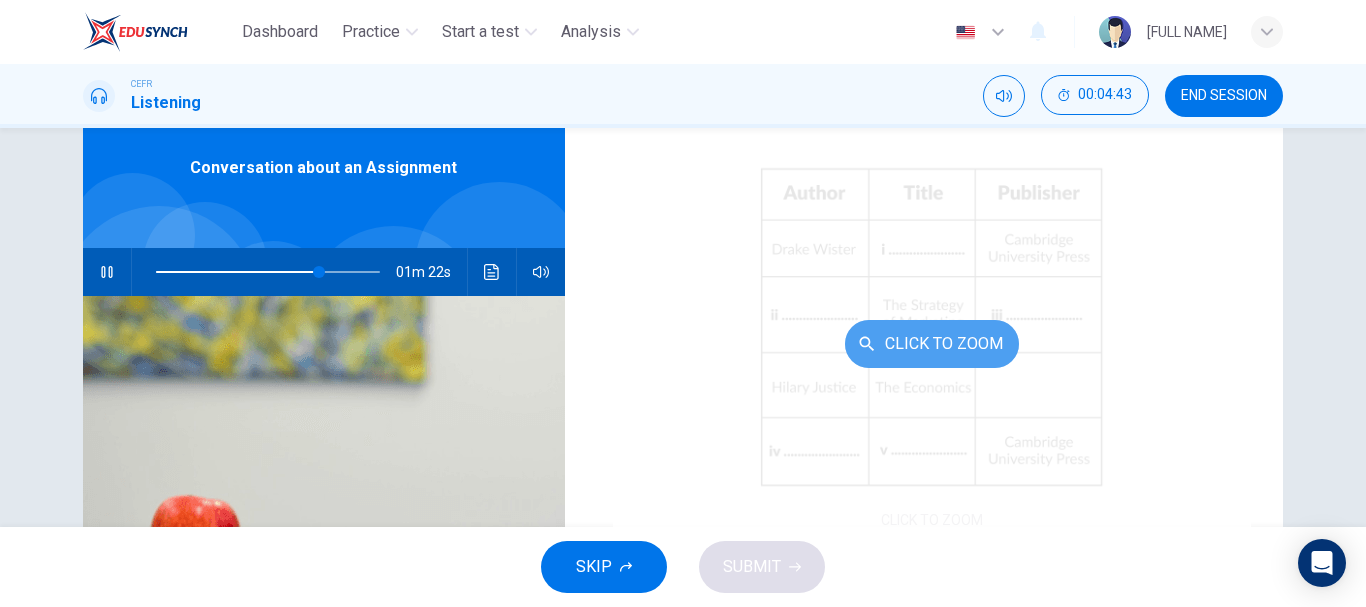 click on "Click to Zoom" at bounding box center [932, 344] 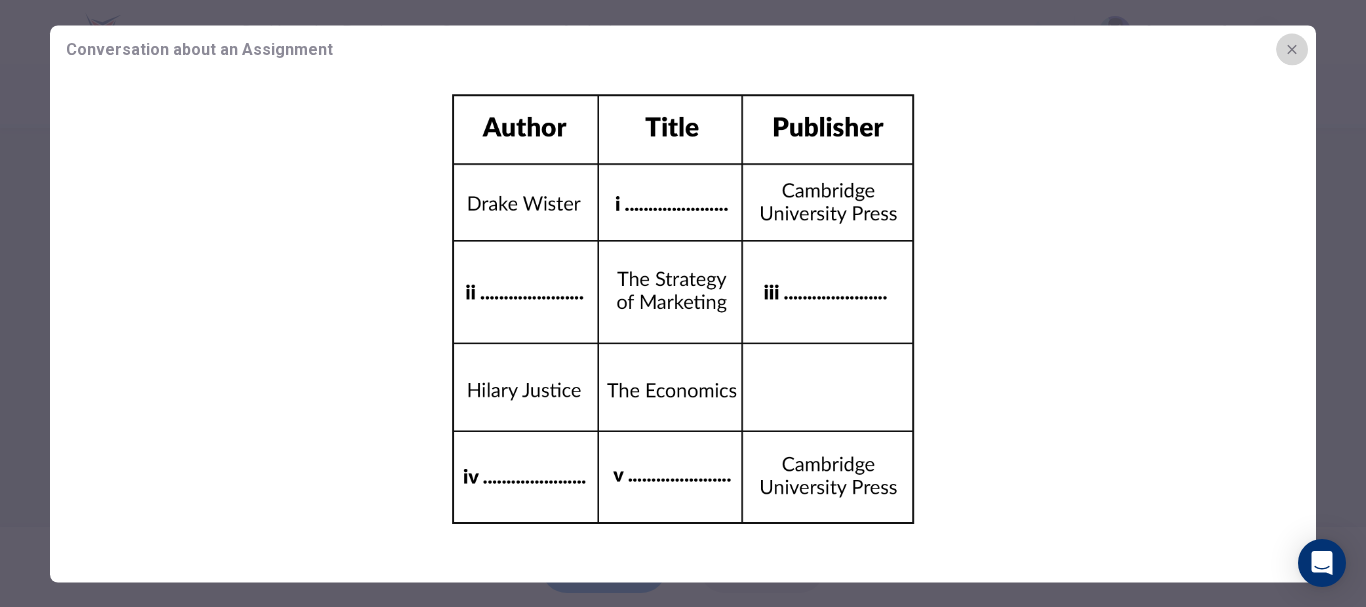 click at bounding box center (1291, 48) 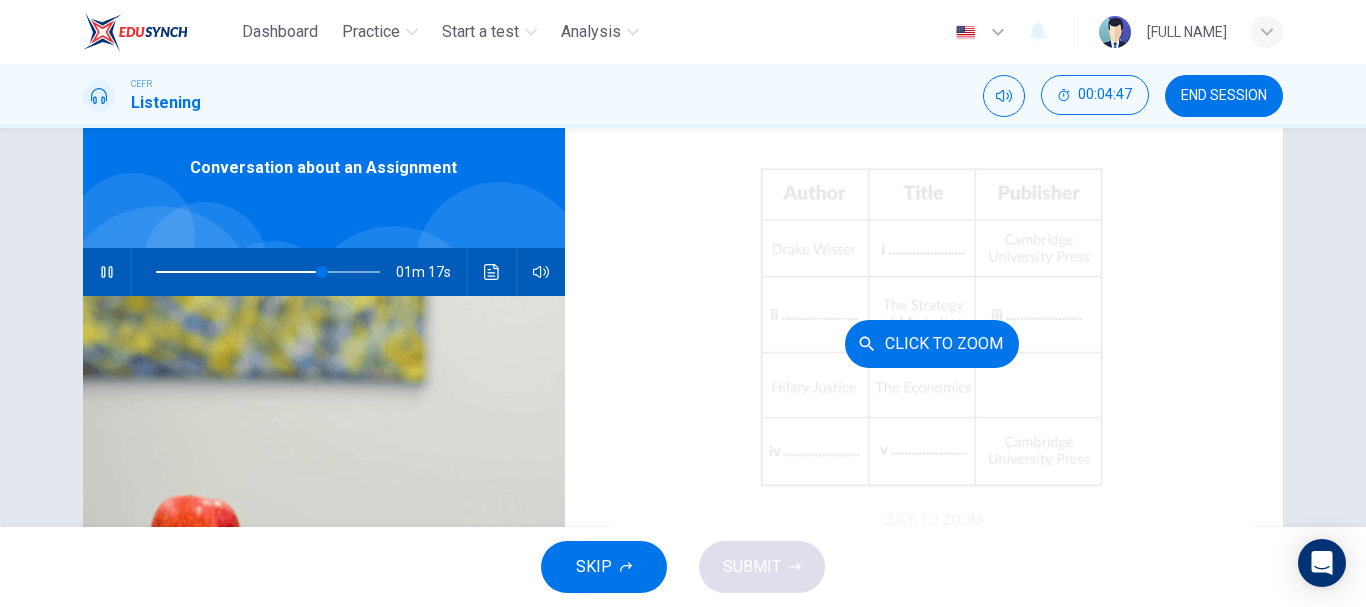 scroll, scrollTop: 230, scrollLeft: 0, axis: vertical 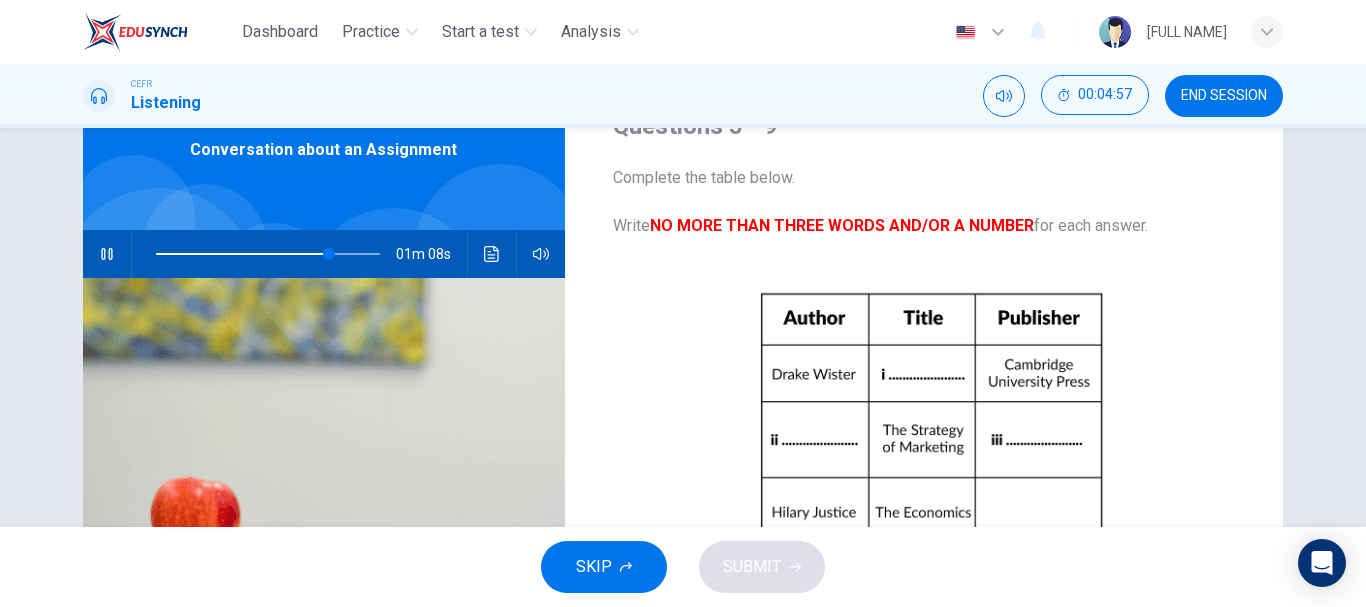 click at bounding box center (106, 254) 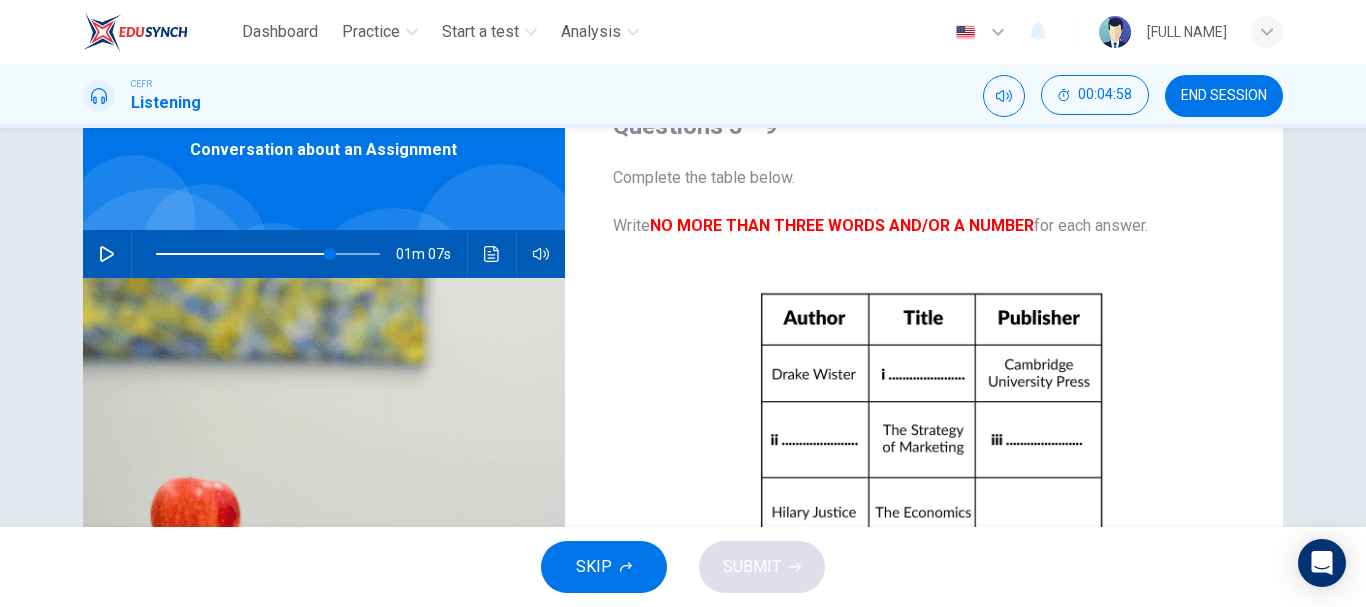 scroll, scrollTop: 376, scrollLeft: 0, axis: vertical 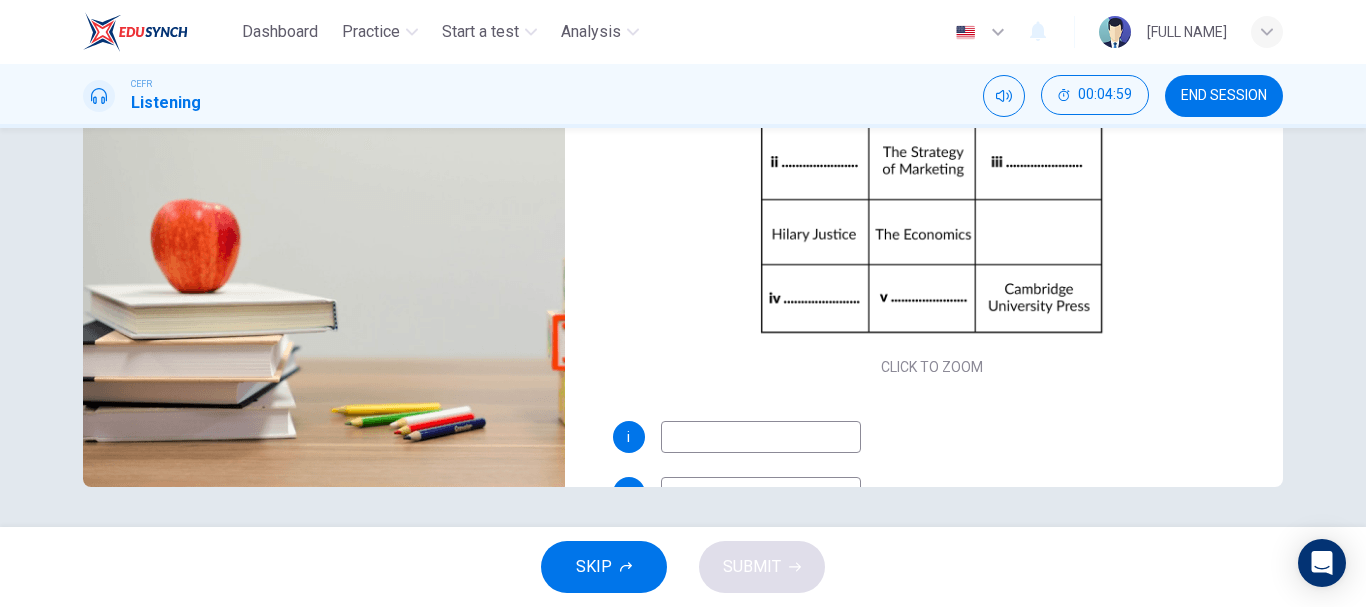 click at bounding box center [761, 437] 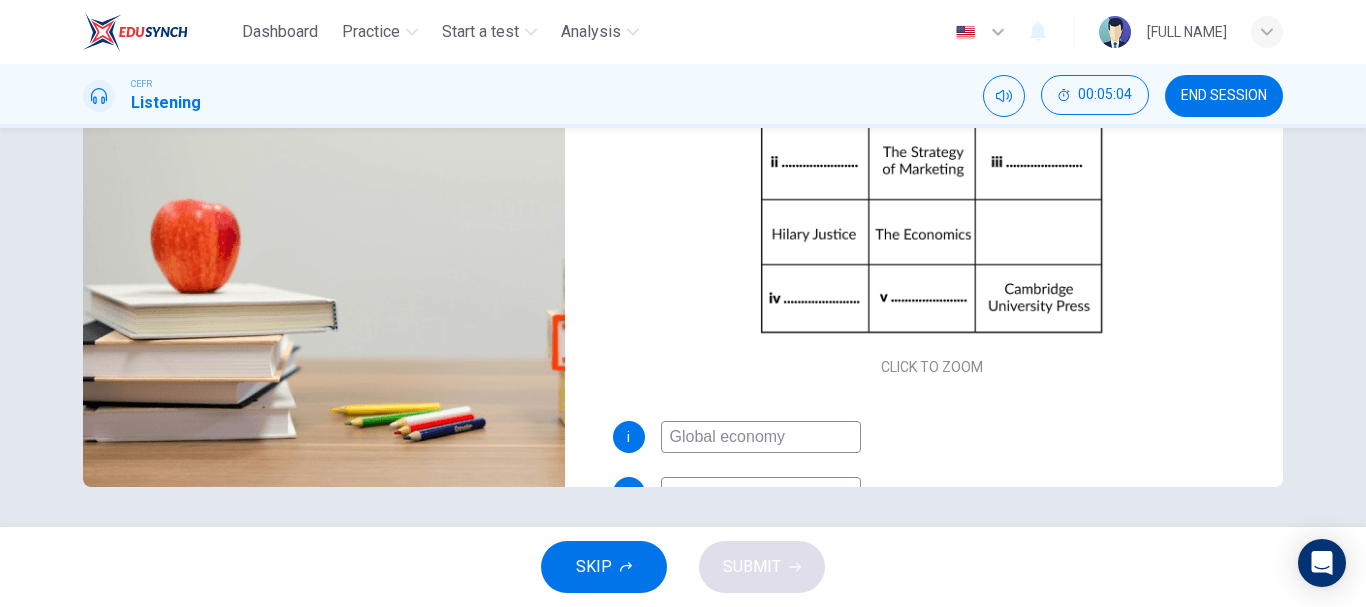 scroll, scrollTop: 0, scrollLeft: 0, axis: both 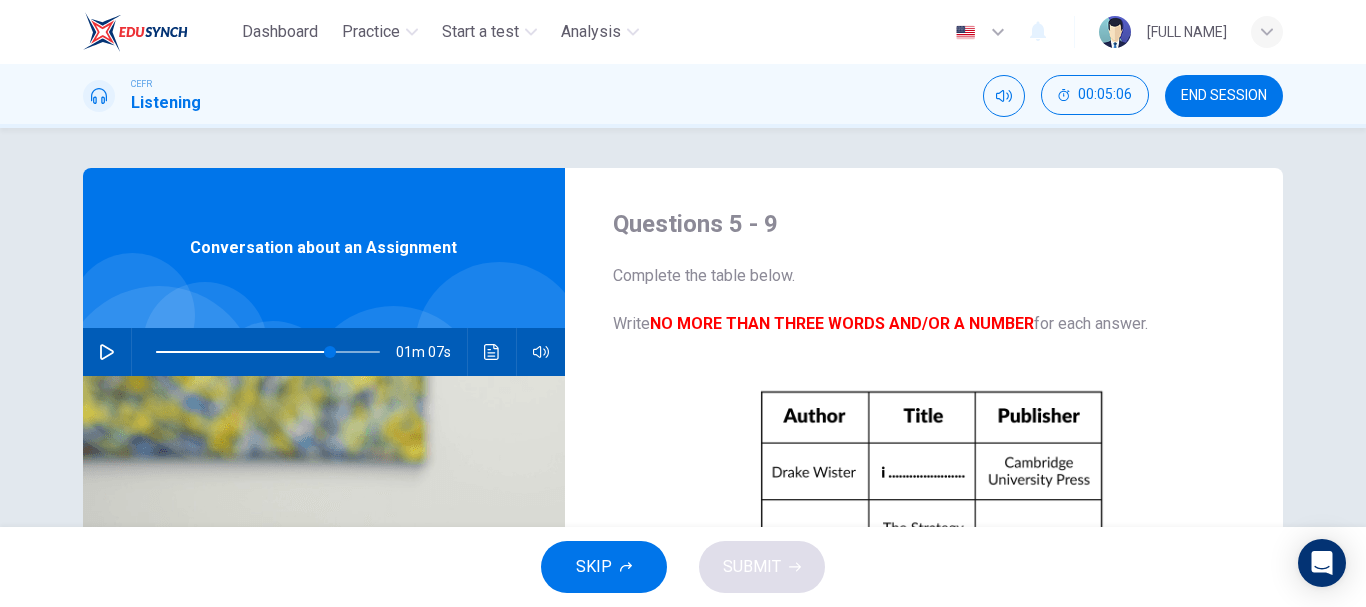 type on "Global economy" 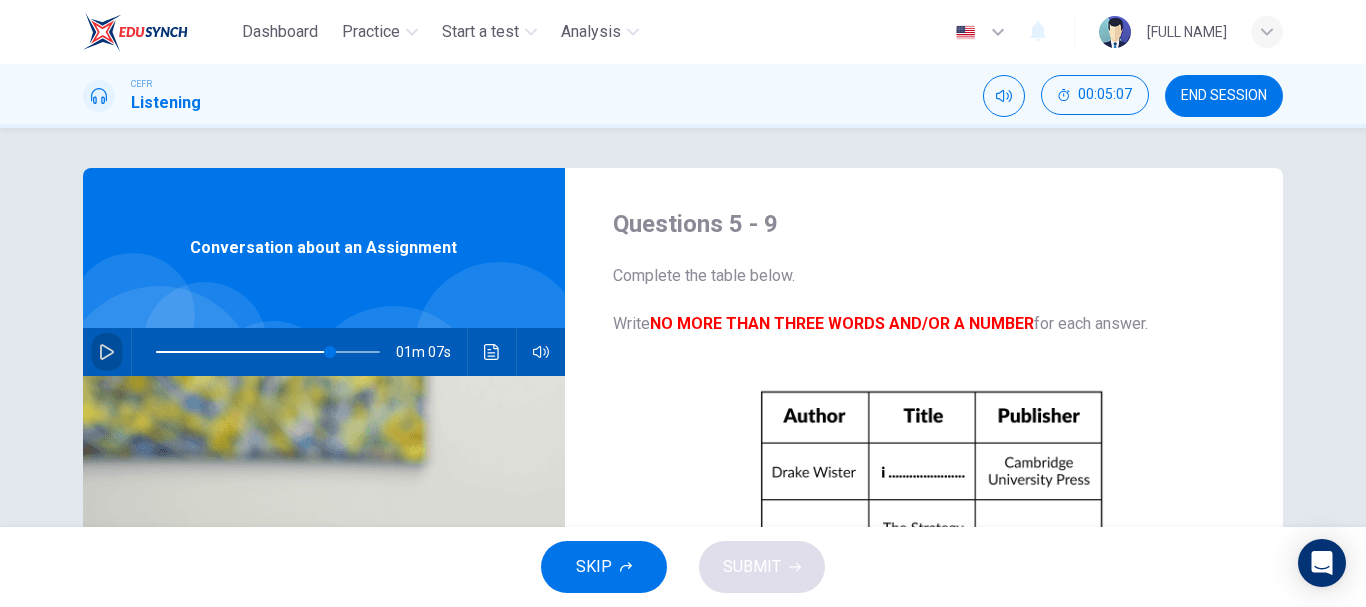 click at bounding box center [107, 352] 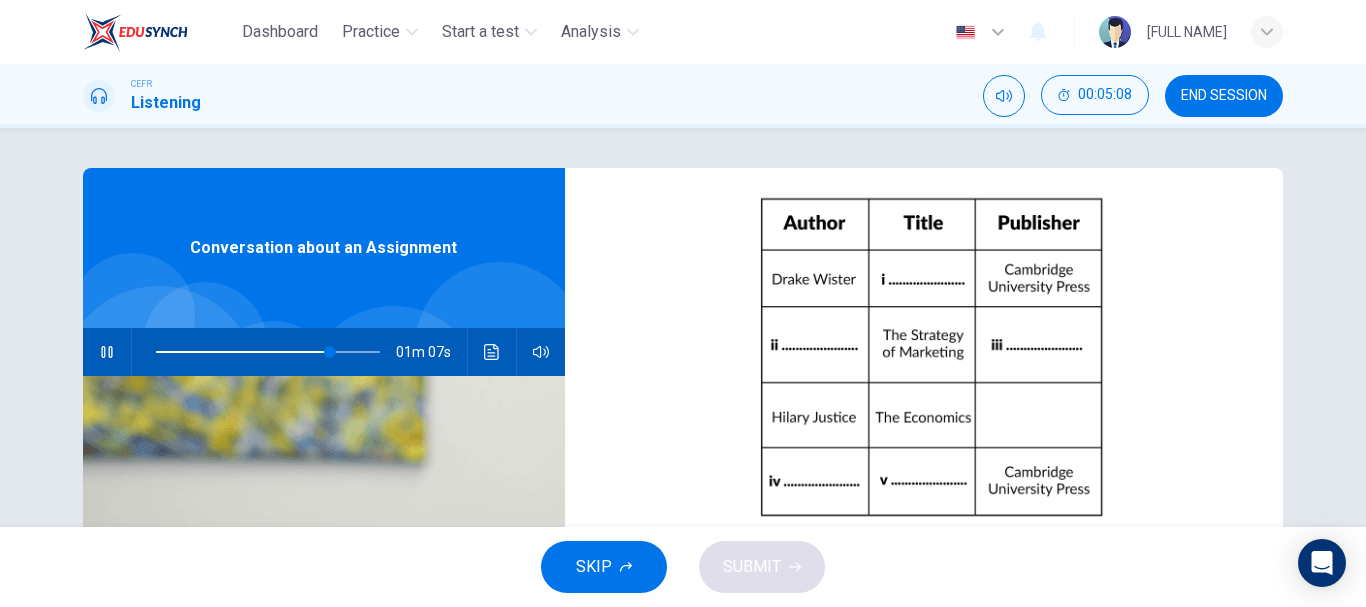 scroll, scrollTop: 194, scrollLeft: 0, axis: vertical 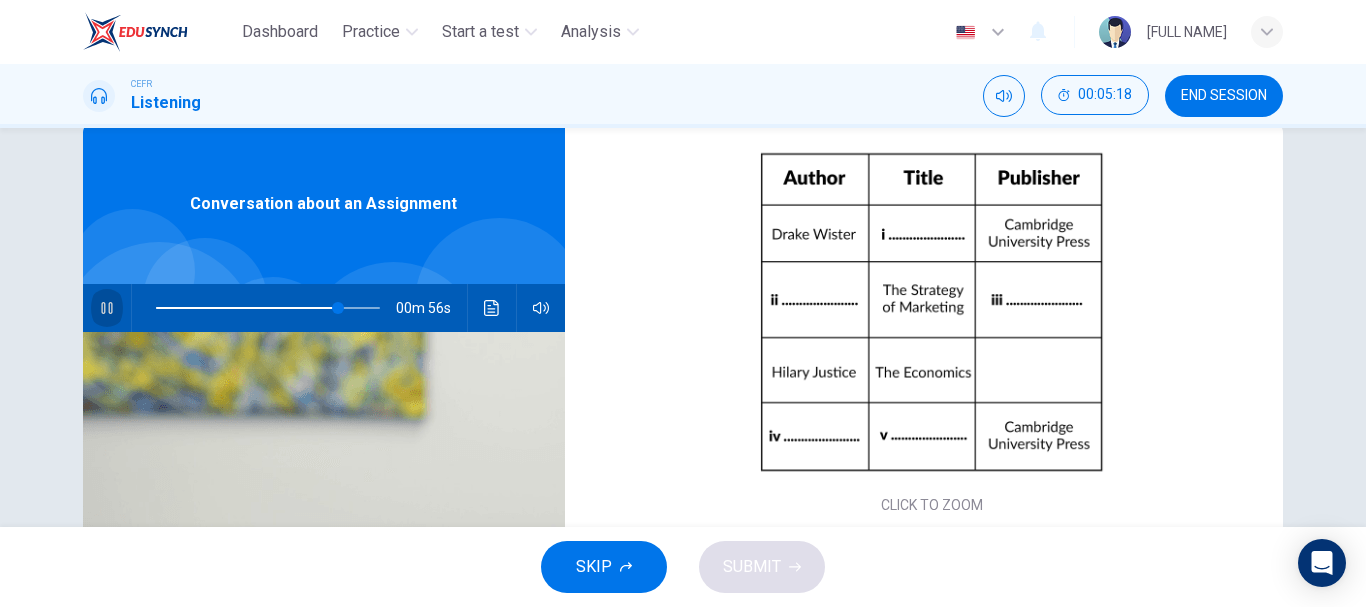 click at bounding box center (107, 308) 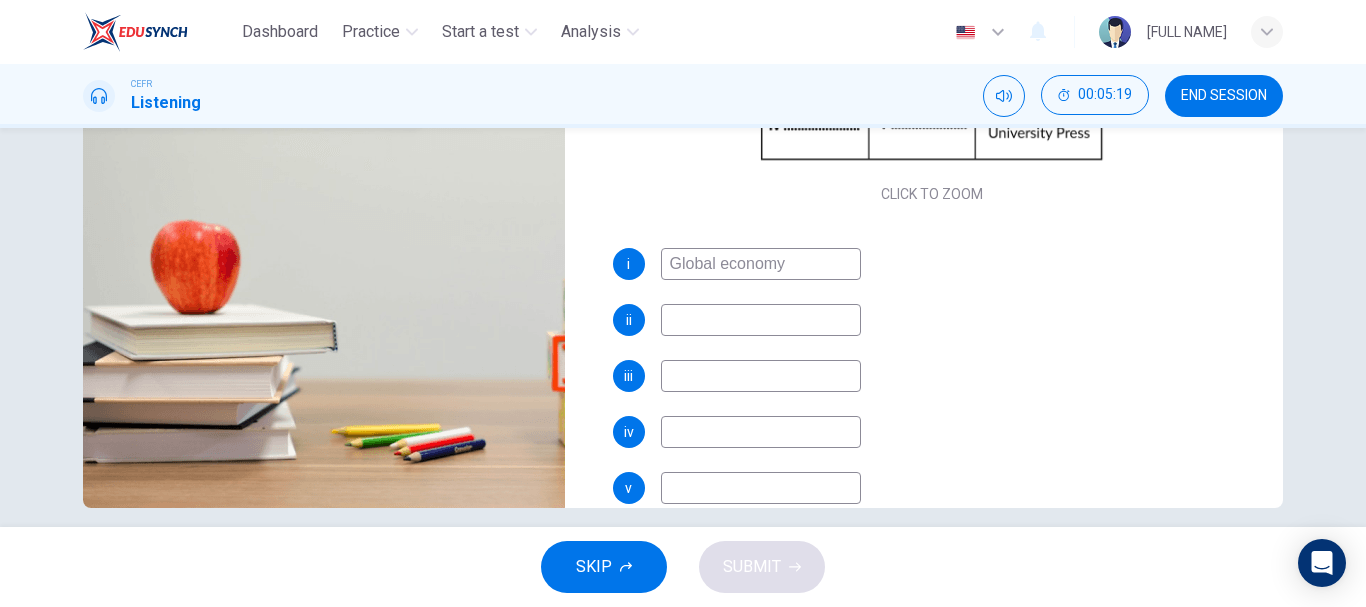 scroll, scrollTop: 376, scrollLeft: 0, axis: vertical 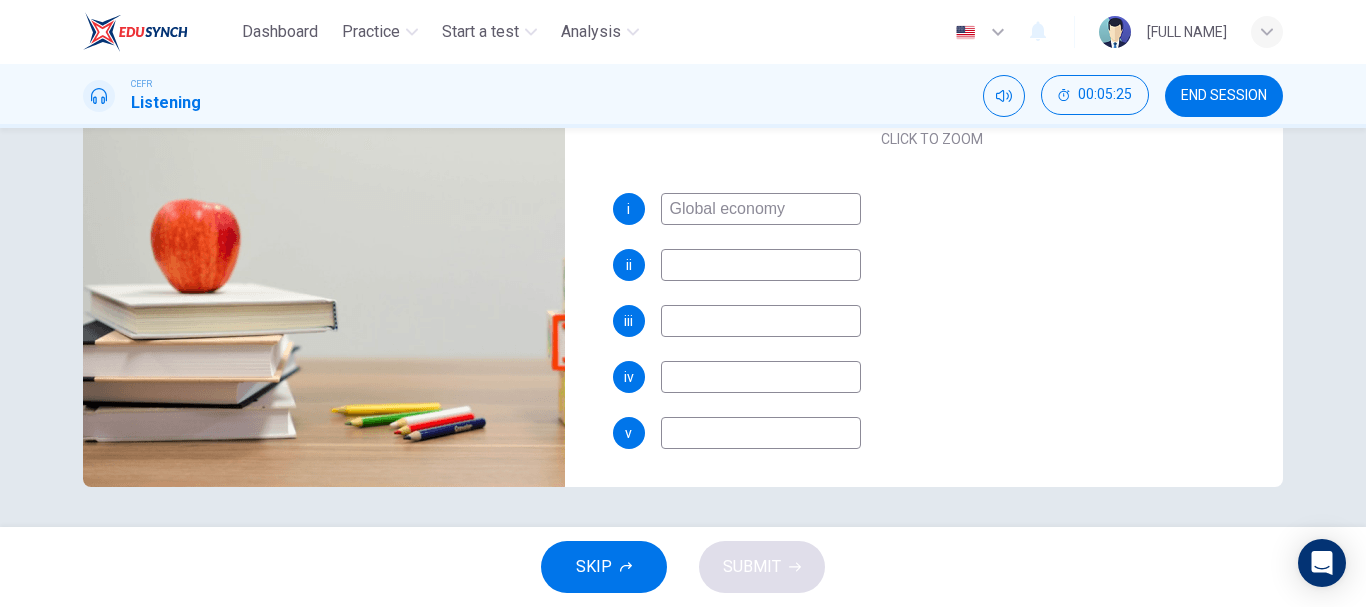 click at bounding box center [761, 209] 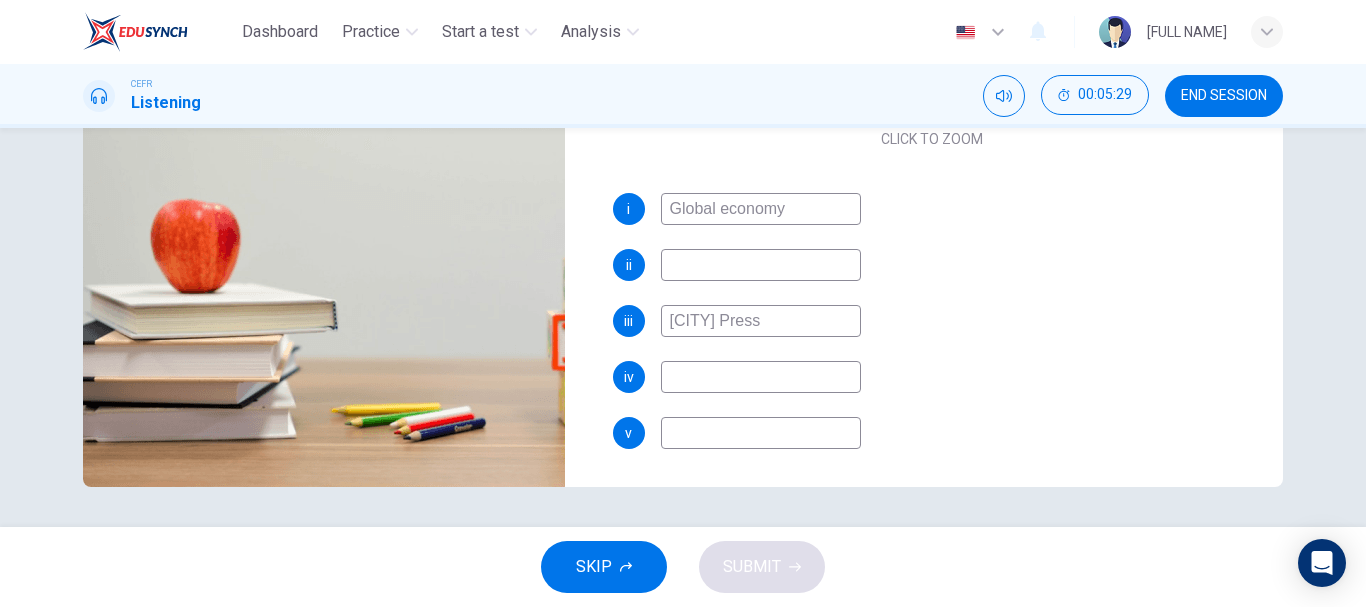 scroll, scrollTop: 0, scrollLeft: 0, axis: both 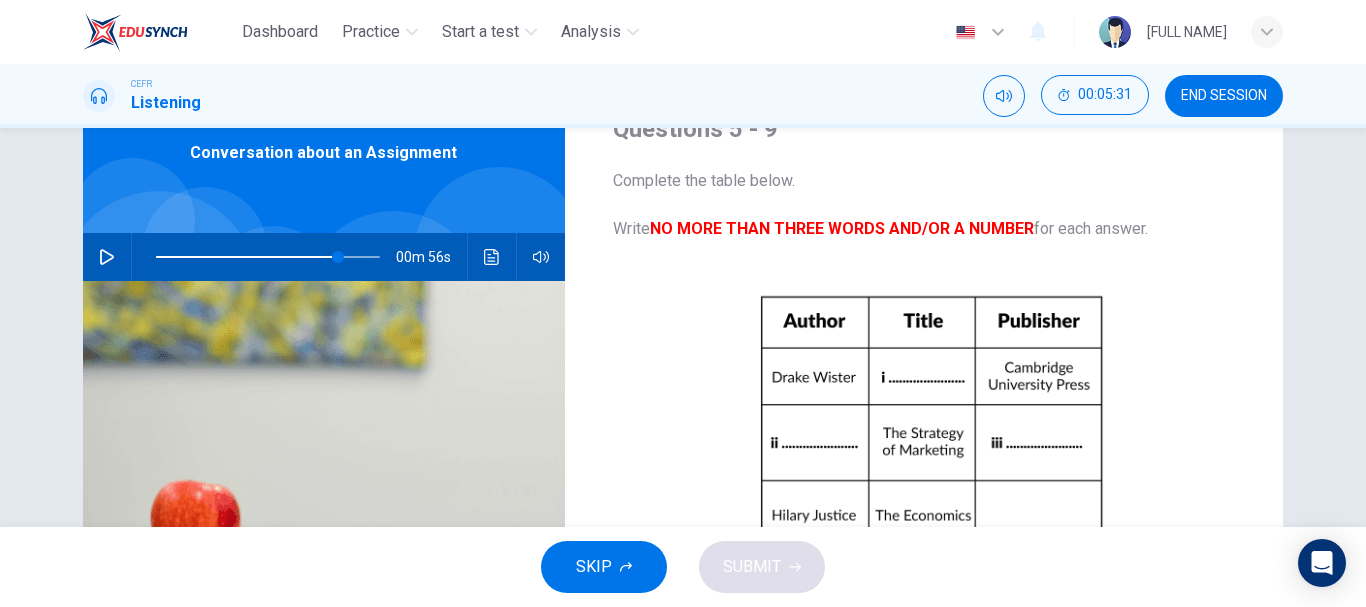 type on "London Press" 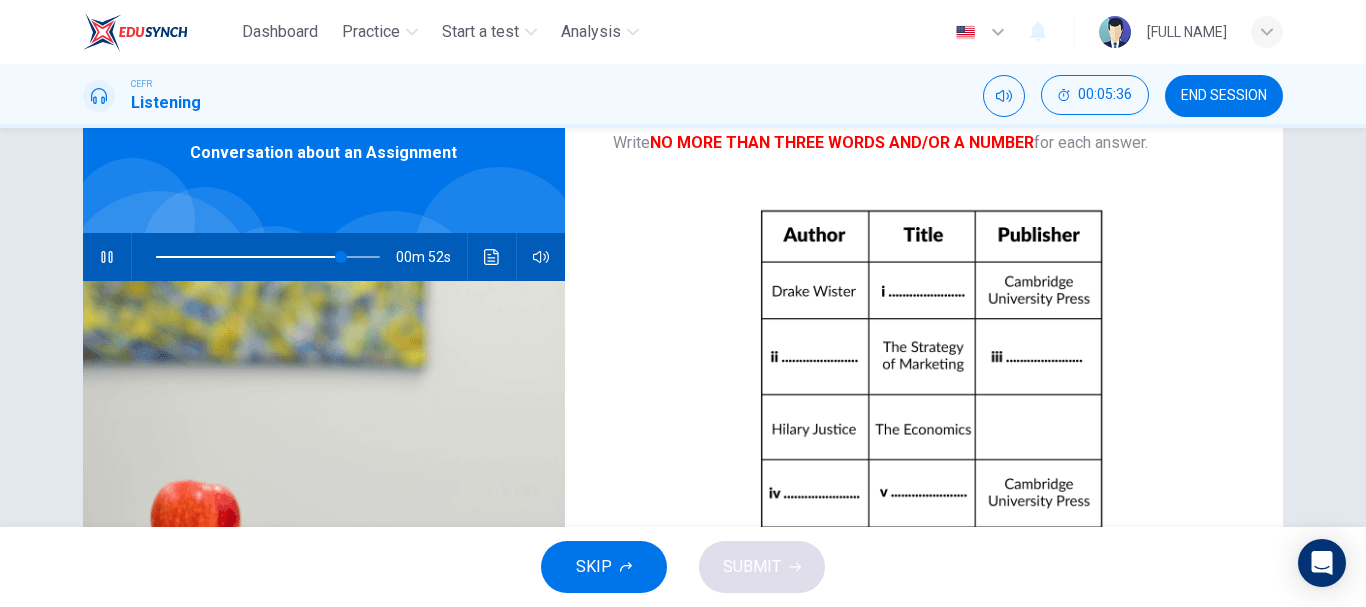 scroll, scrollTop: 139, scrollLeft: 0, axis: vertical 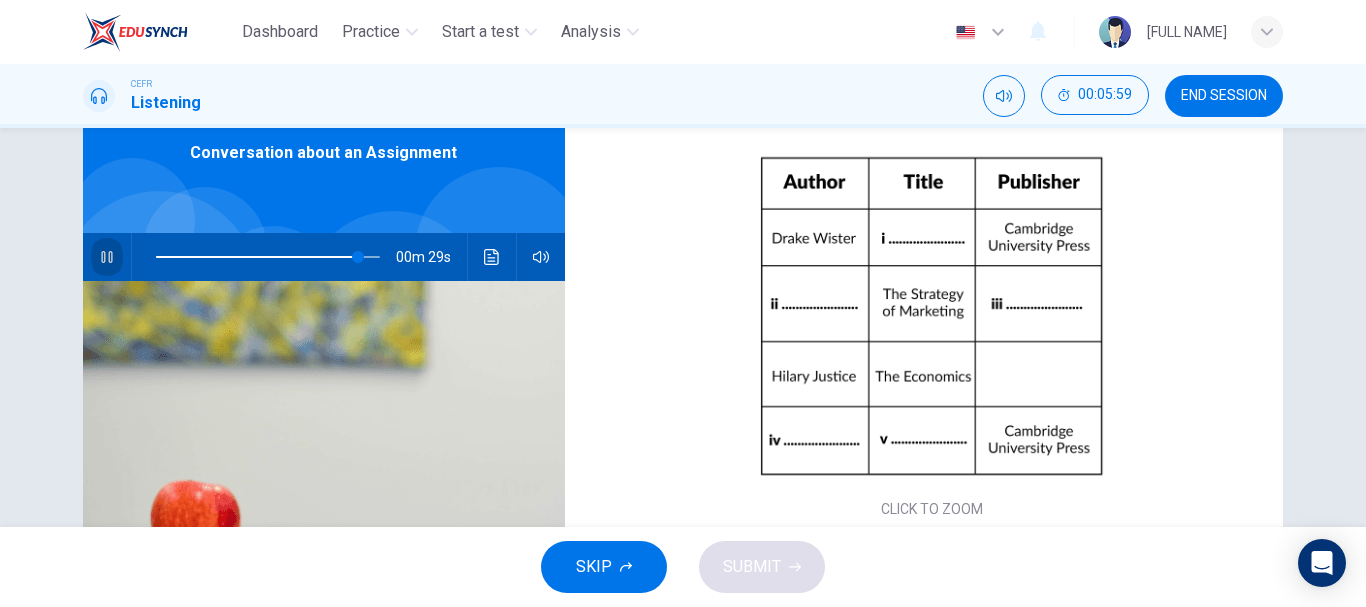 click at bounding box center (107, 257) 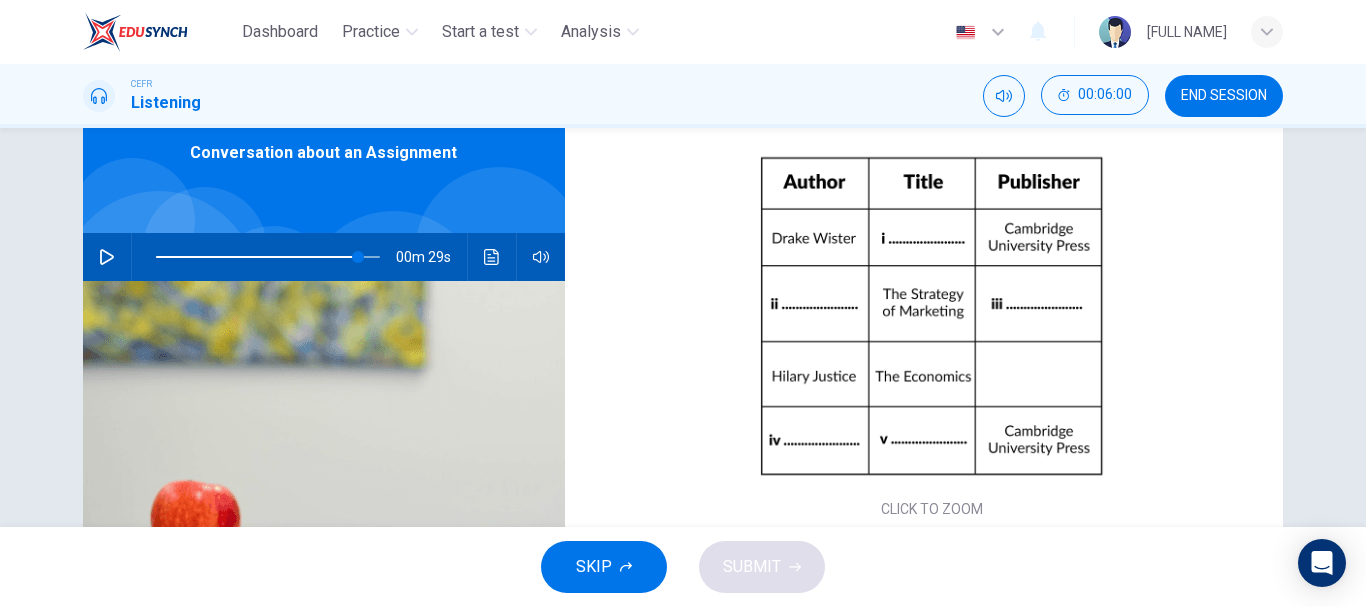 scroll, scrollTop: 376, scrollLeft: 0, axis: vertical 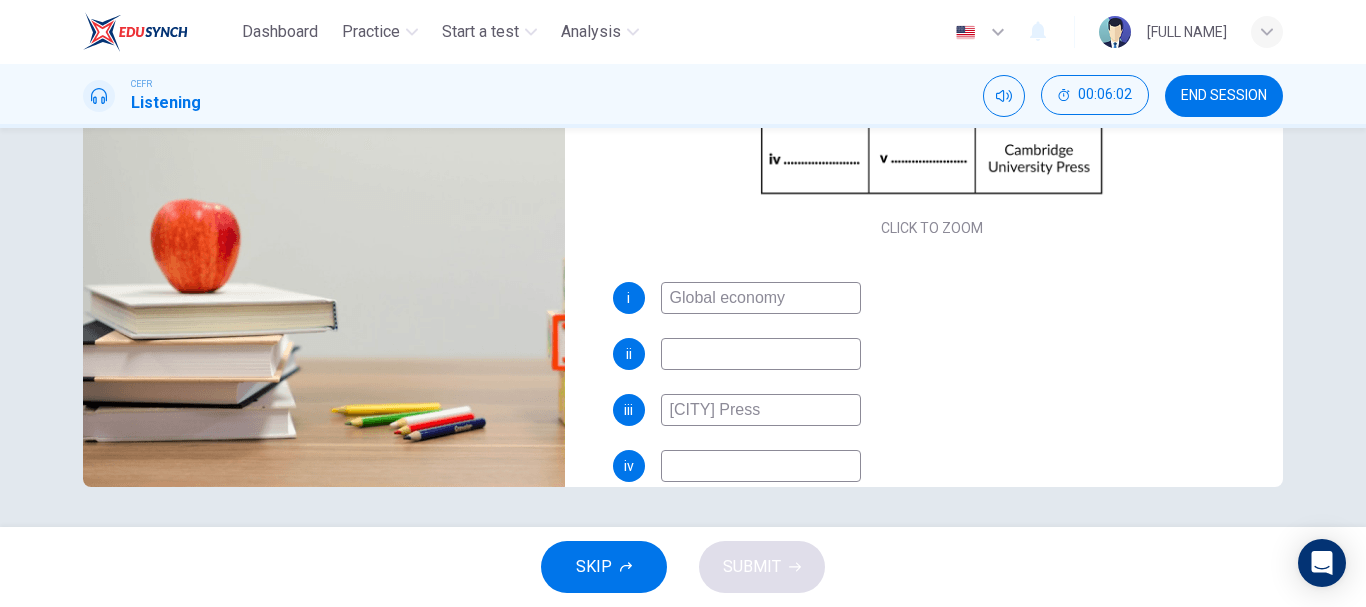 click at bounding box center (761, 298) 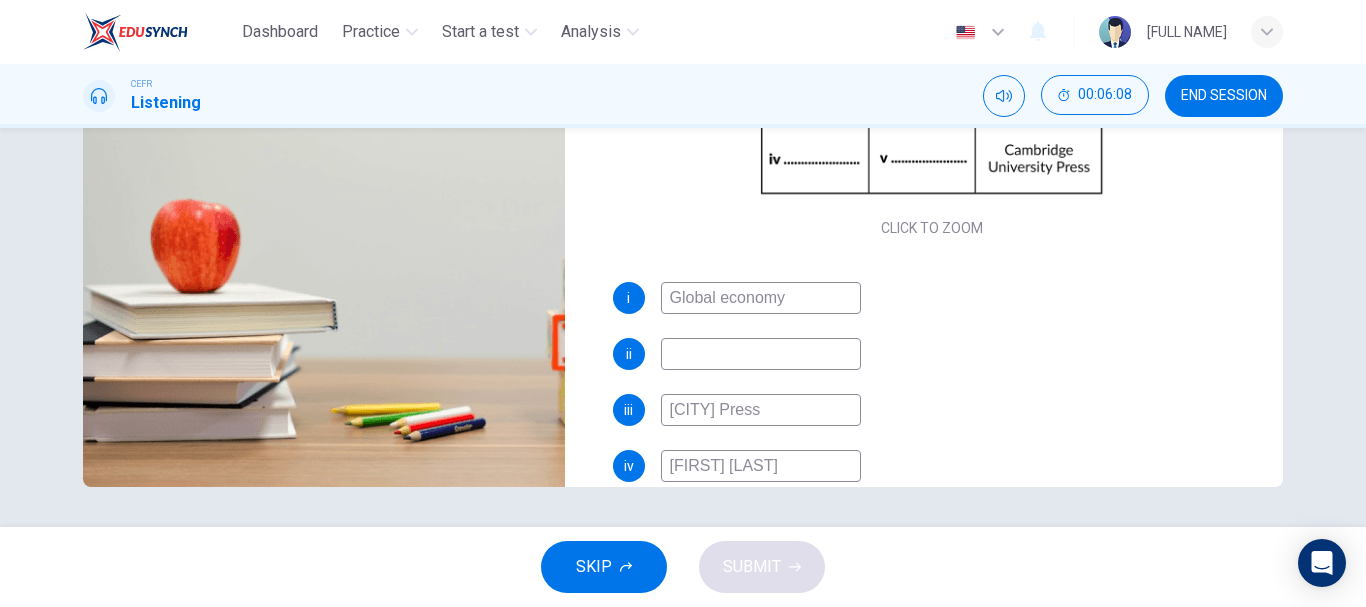 type on "William Hannah" 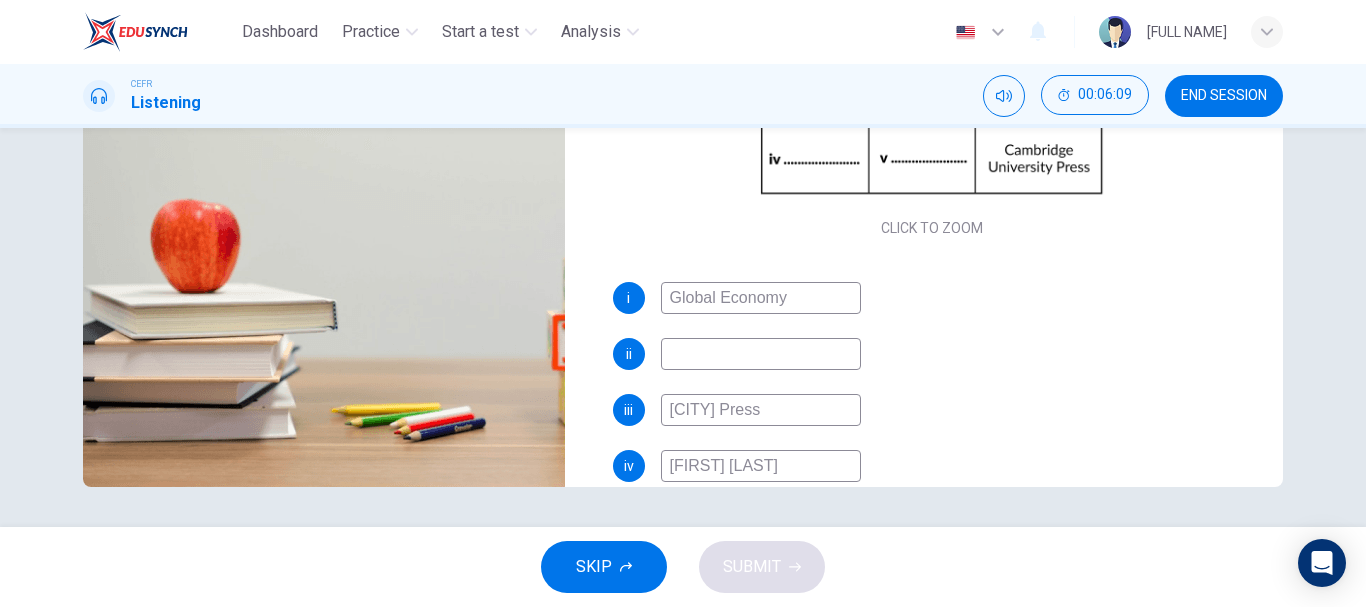 scroll, scrollTop: 0, scrollLeft: 0, axis: both 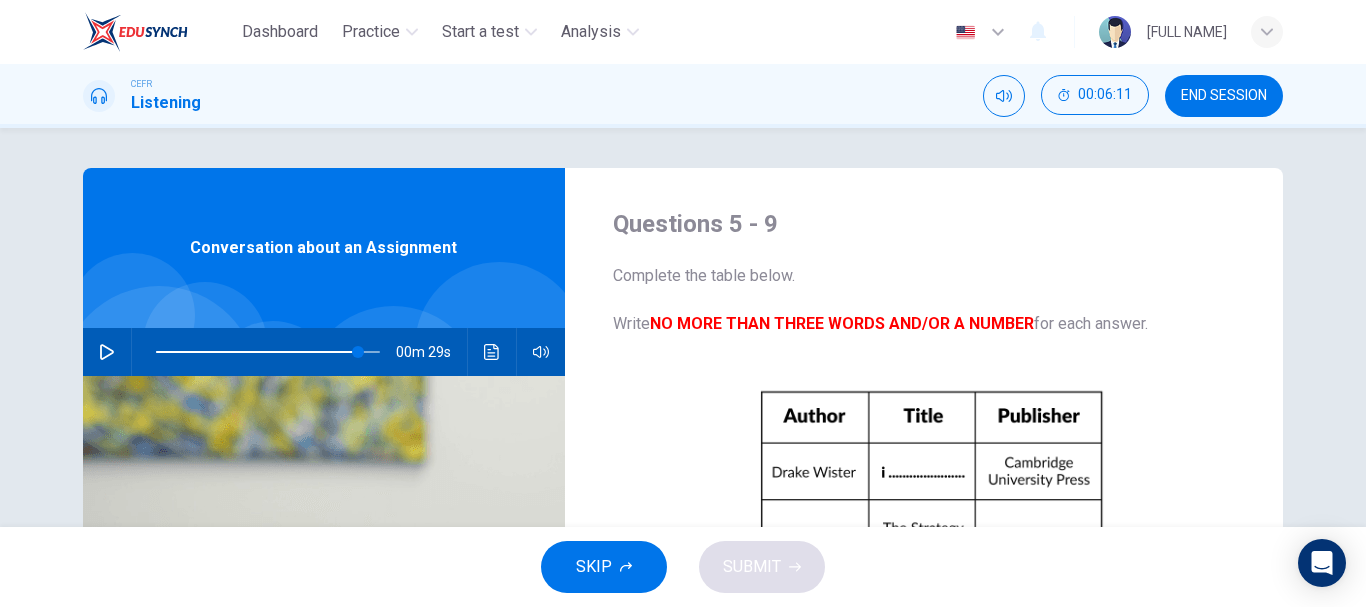type on "Global Economy" 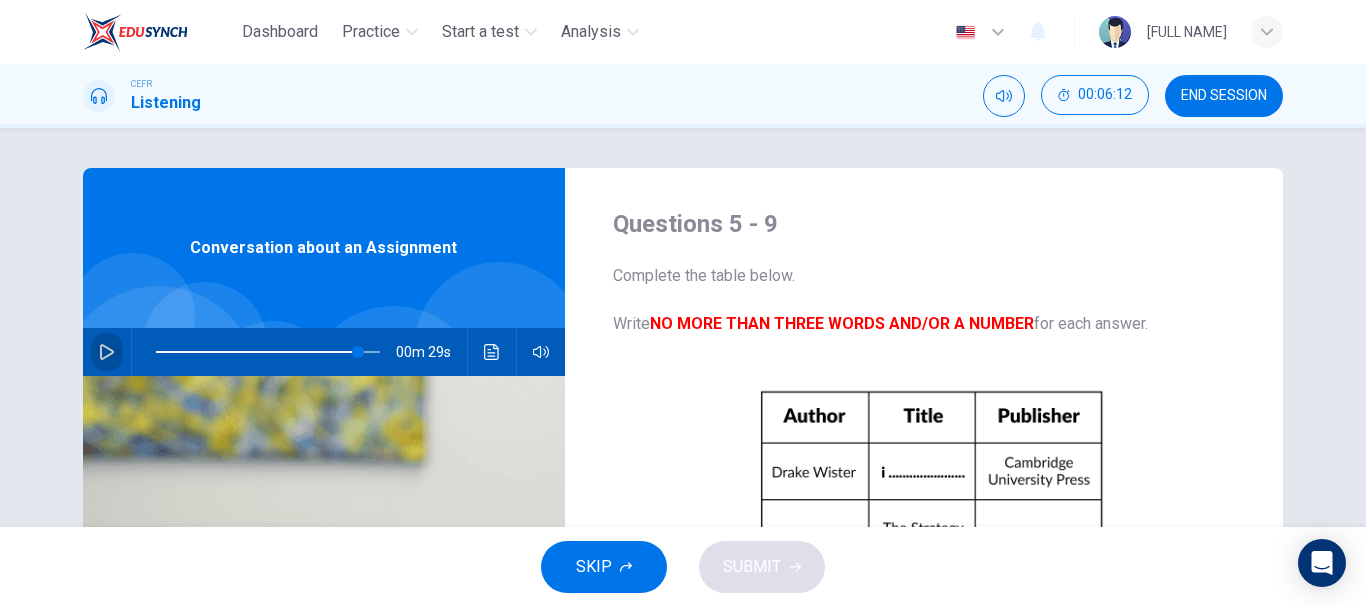 click at bounding box center [107, 352] 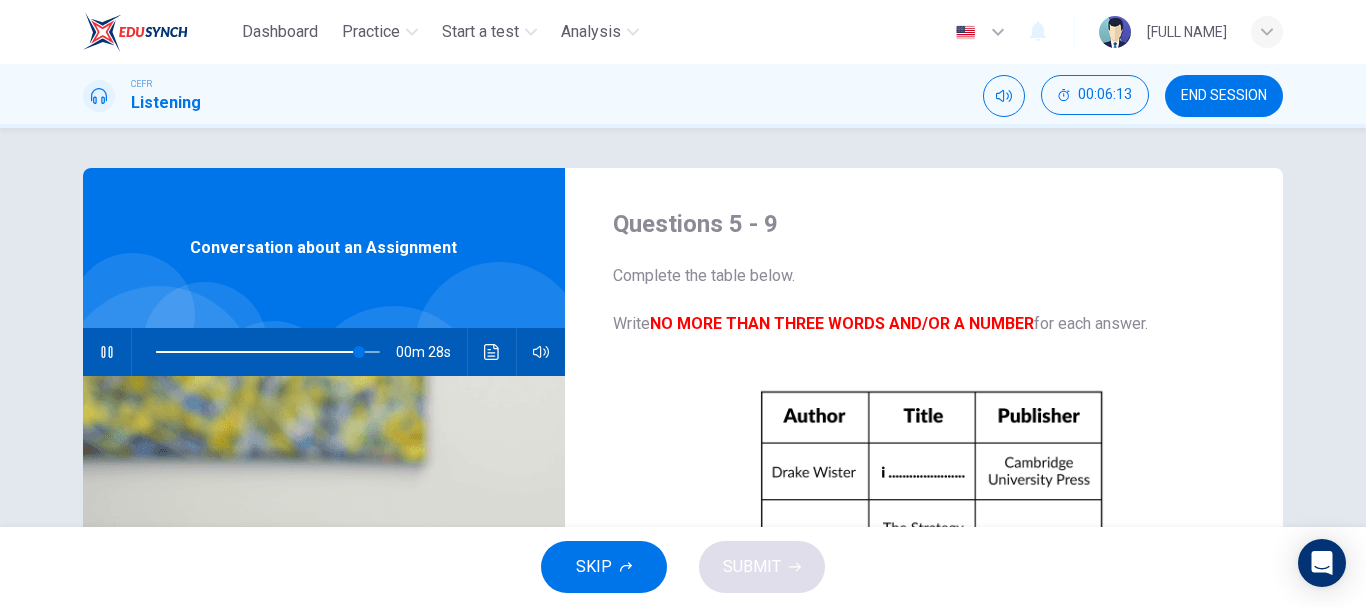 scroll, scrollTop: 230, scrollLeft: 0, axis: vertical 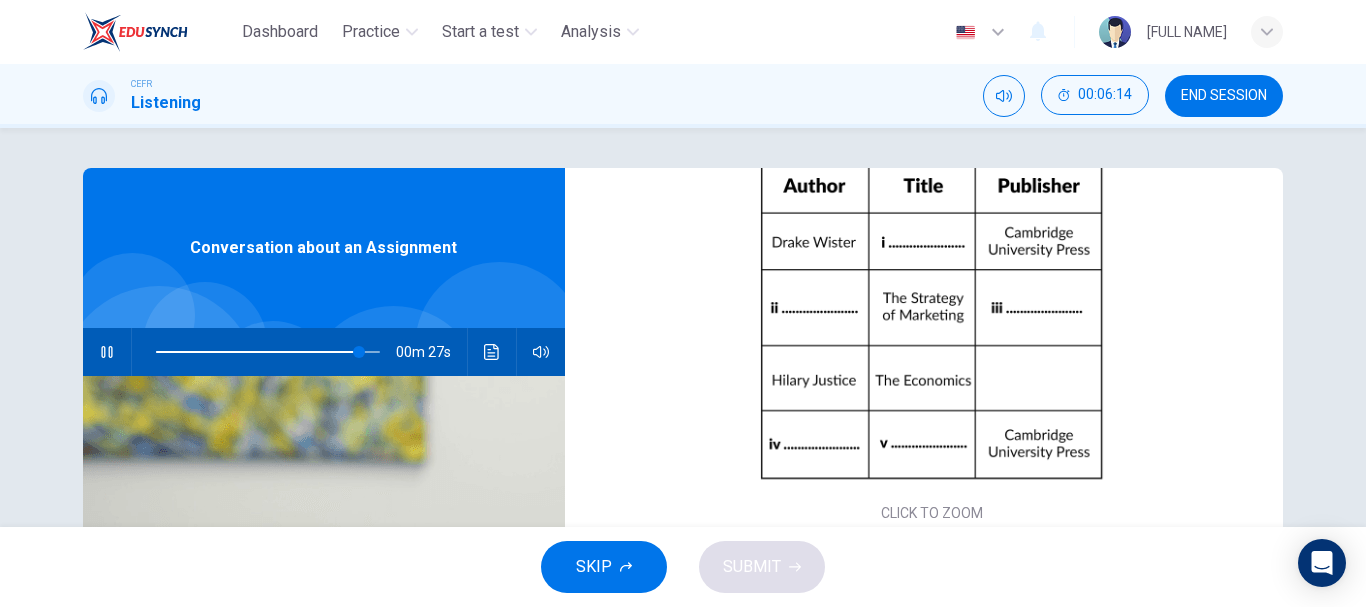 click at bounding box center [107, 352] 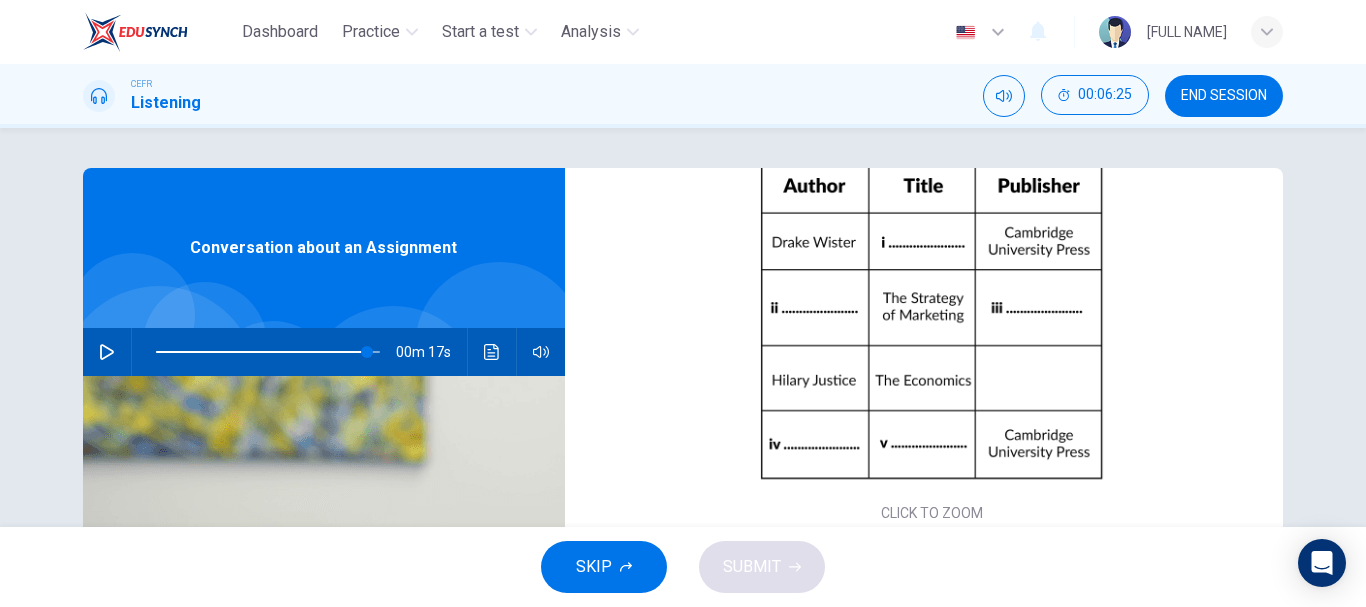 scroll, scrollTop: 376, scrollLeft: 0, axis: vertical 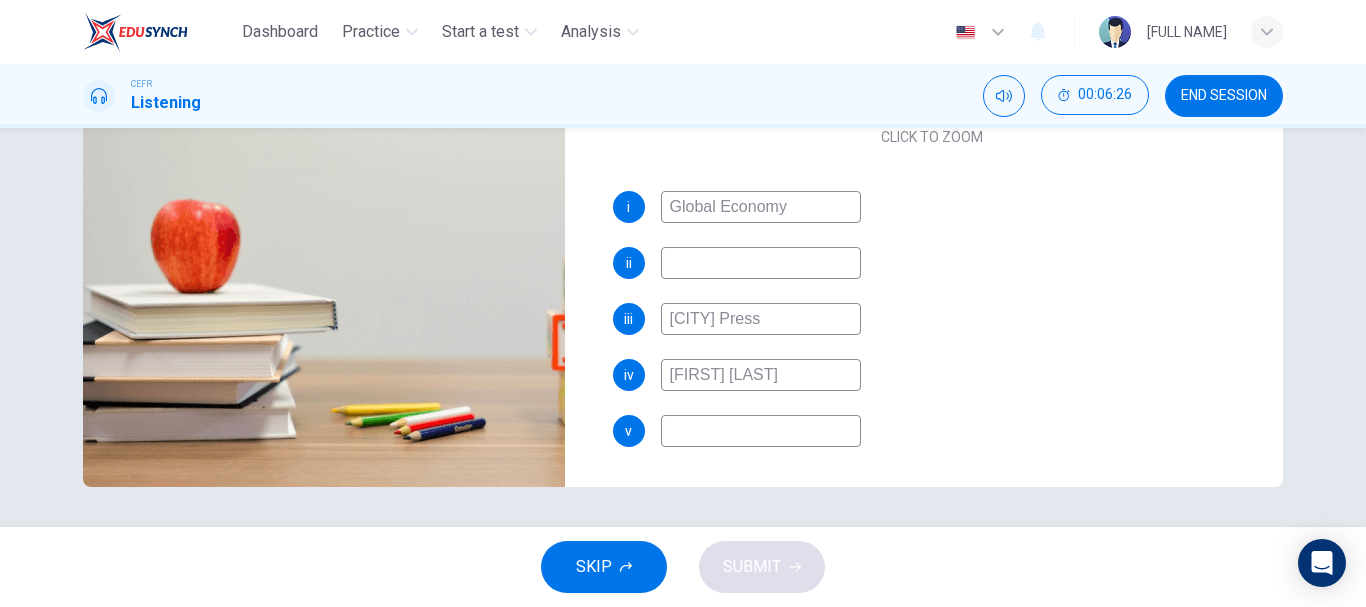 click at bounding box center [761, 207] 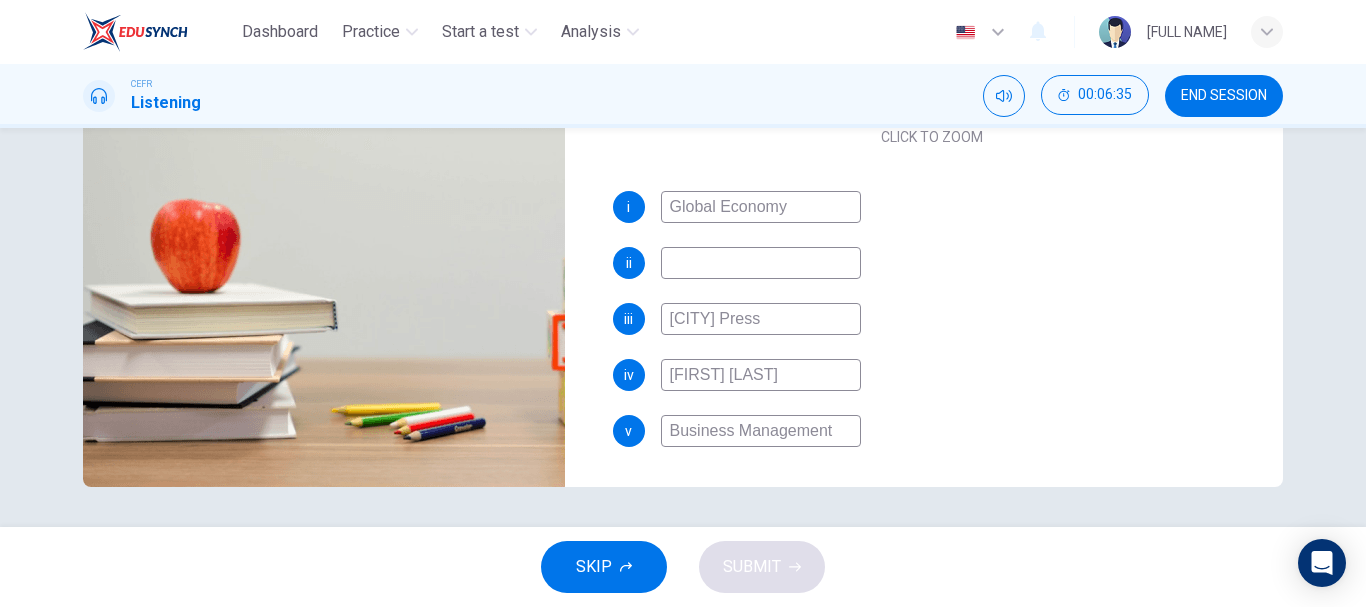 type on "Business Management" 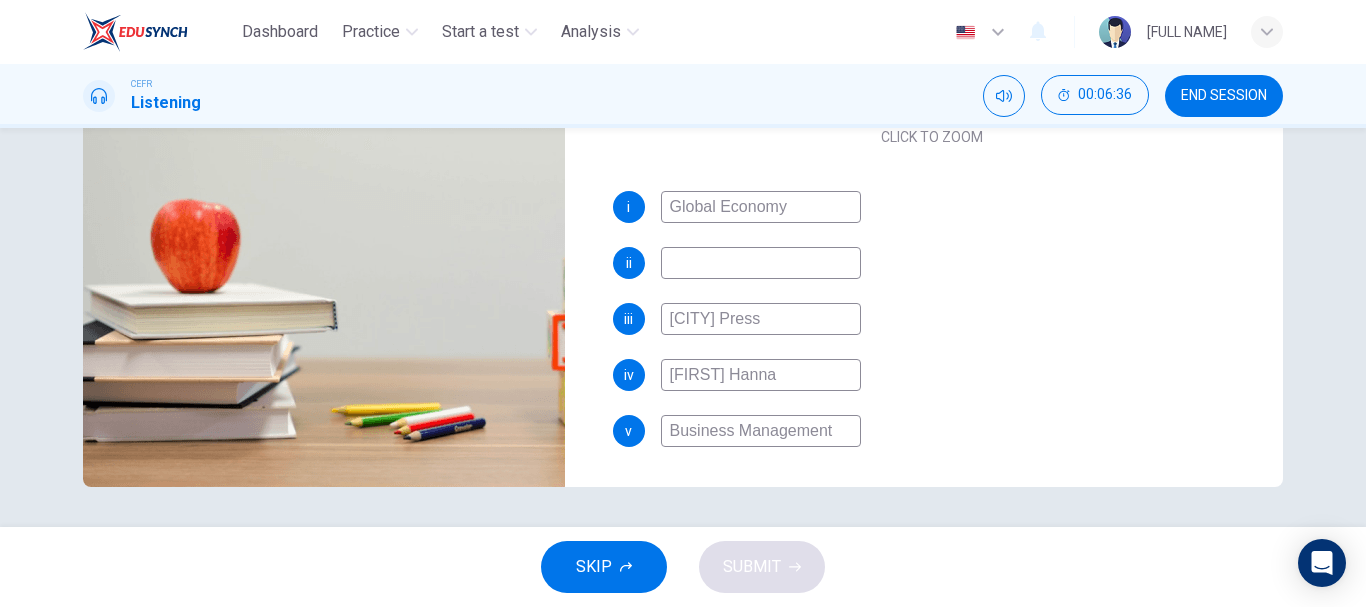 scroll, scrollTop: 0, scrollLeft: 0, axis: both 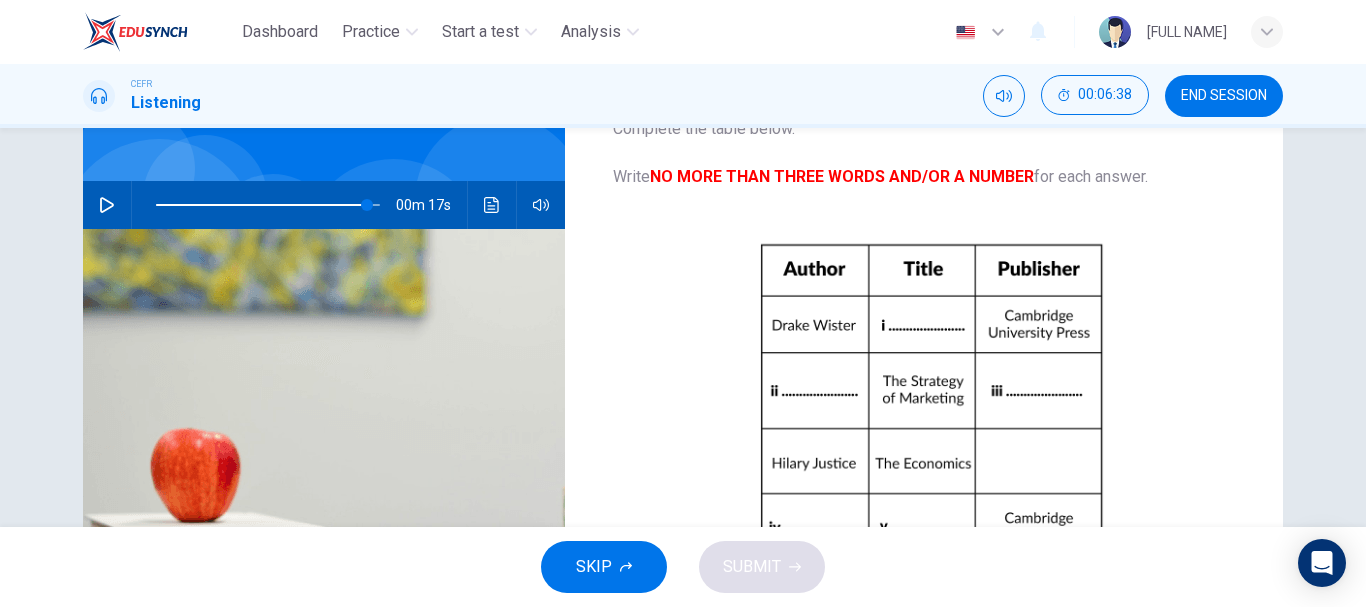 type on "William Hanna" 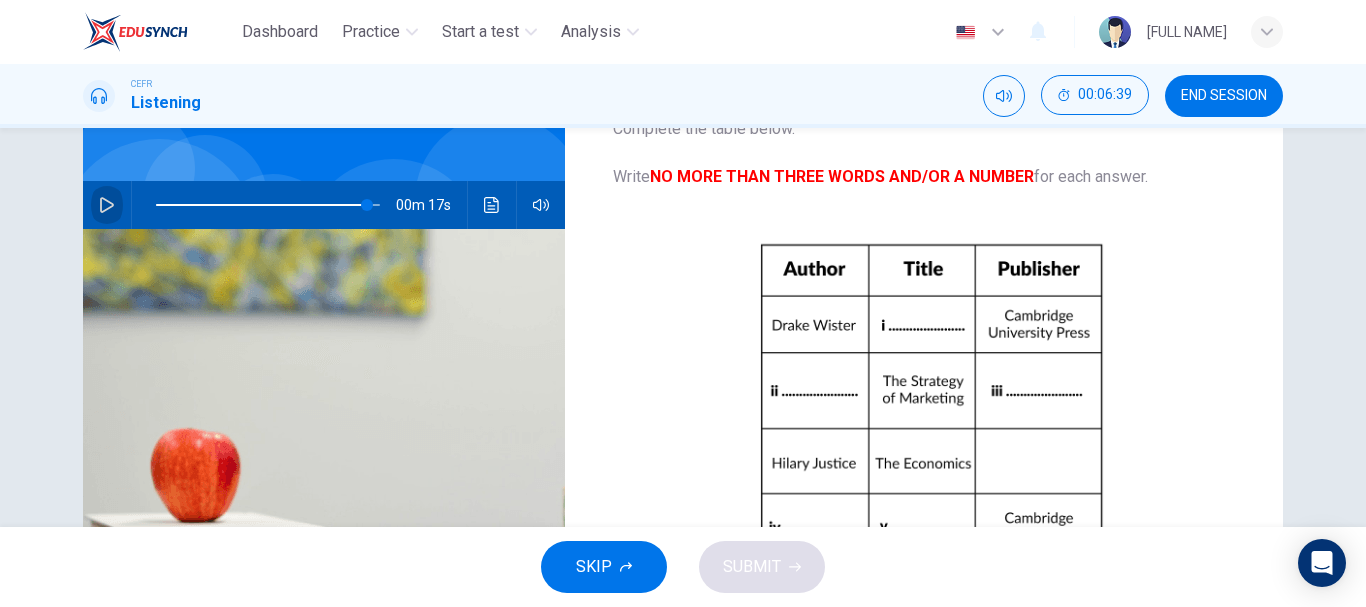 click at bounding box center (107, 205) 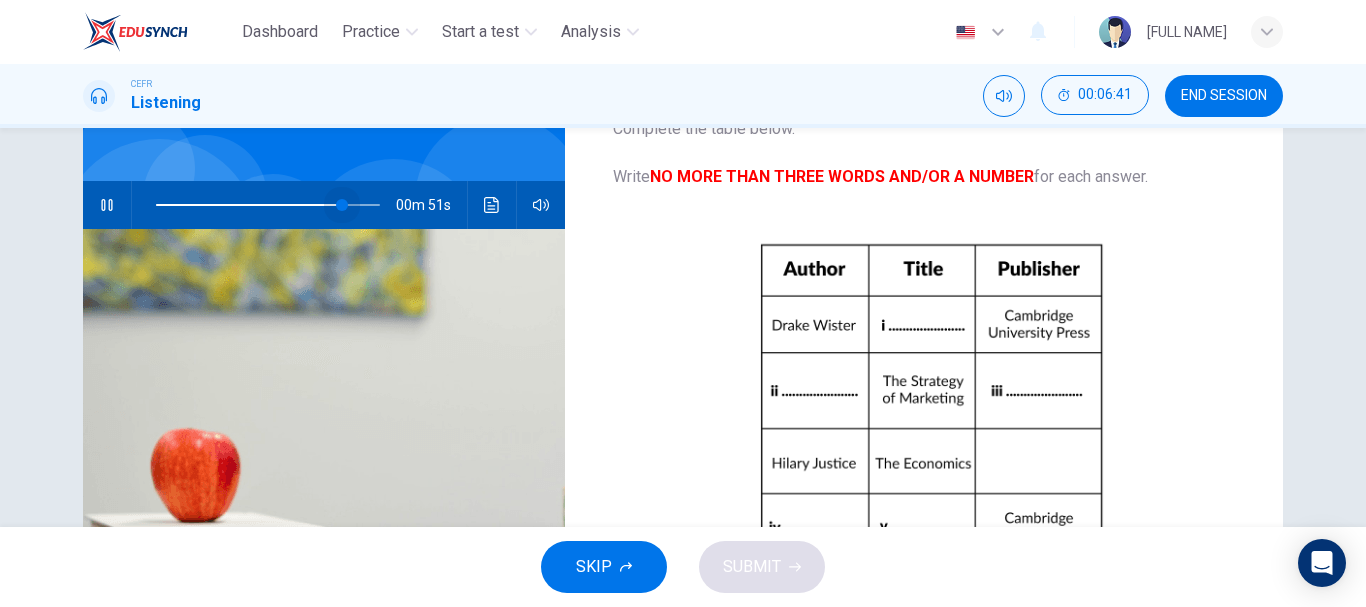 click at bounding box center [268, 205] 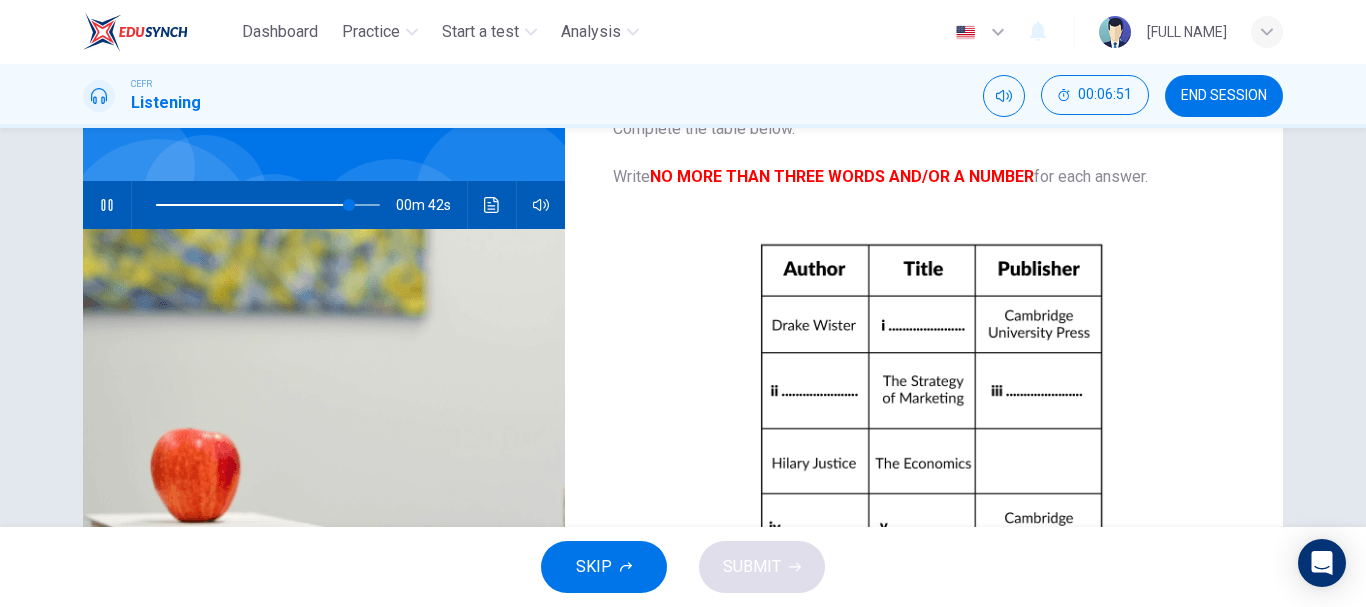 click at bounding box center (268, 205) 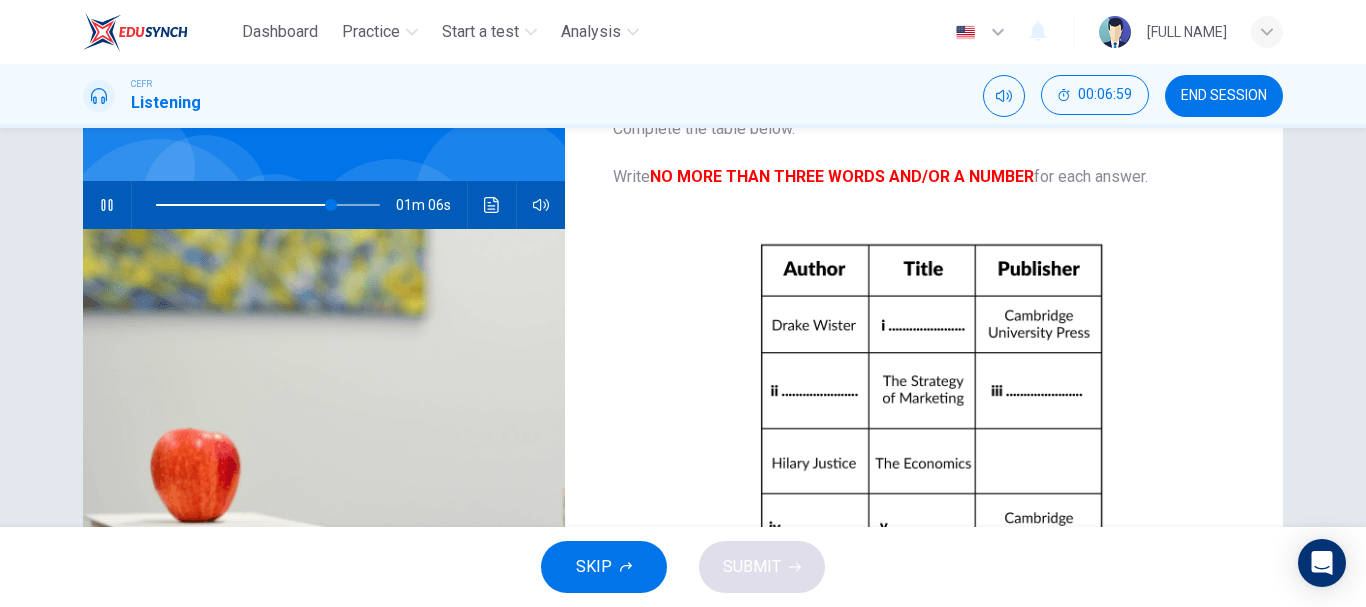 click at bounding box center [107, 205] 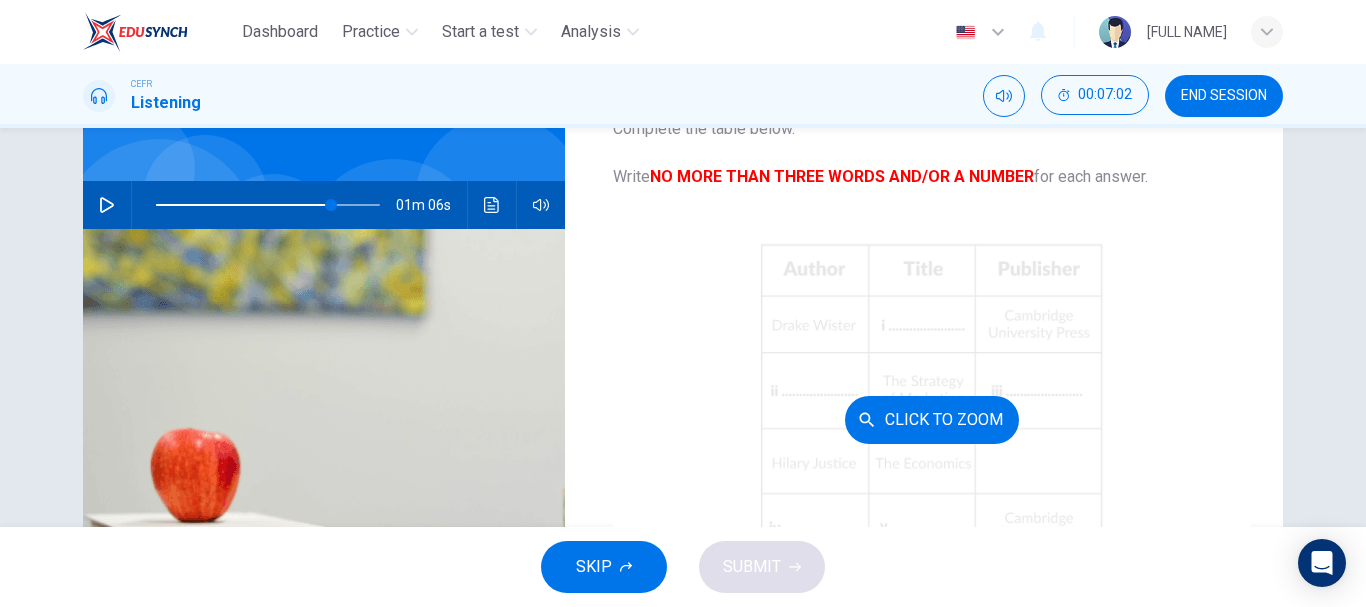scroll, scrollTop: 230, scrollLeft: 0, axis: vertical 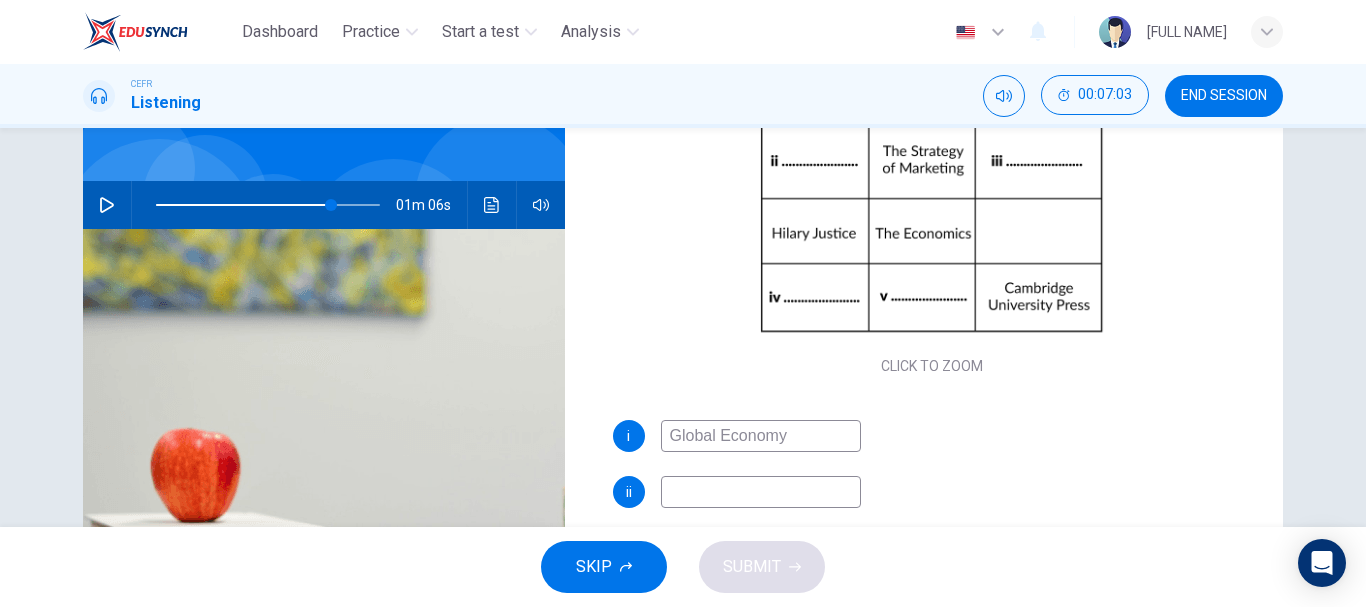 click at bounding box center (761, 436) 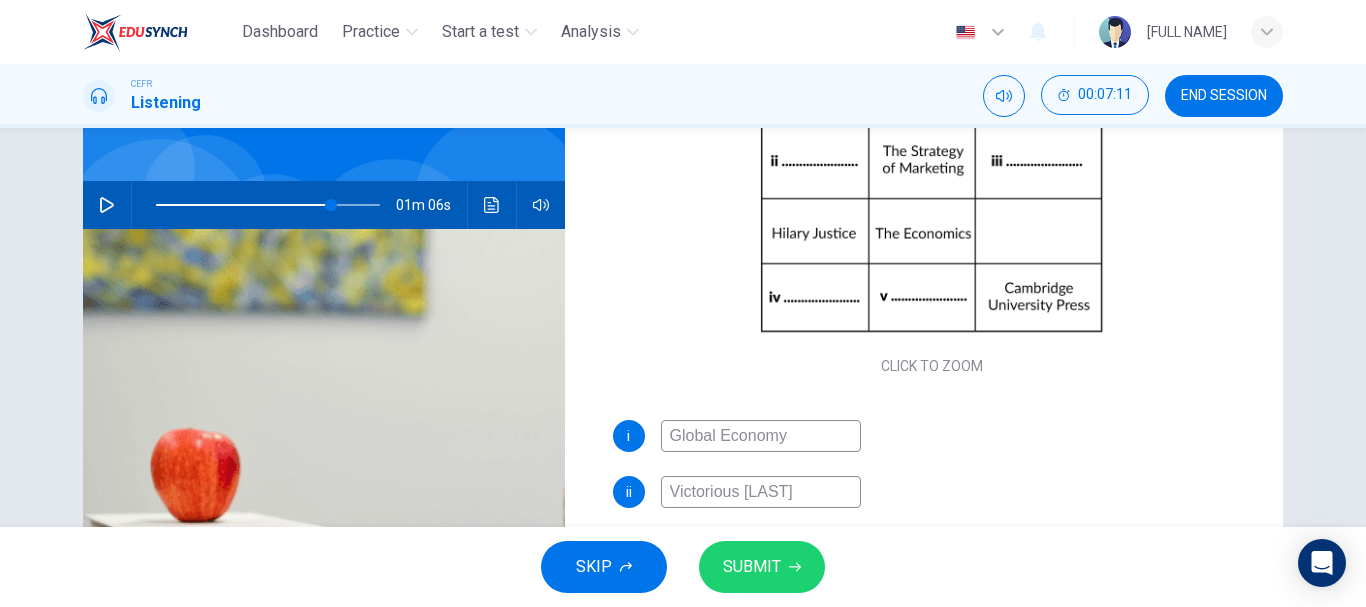 type on "Victorious Smith" 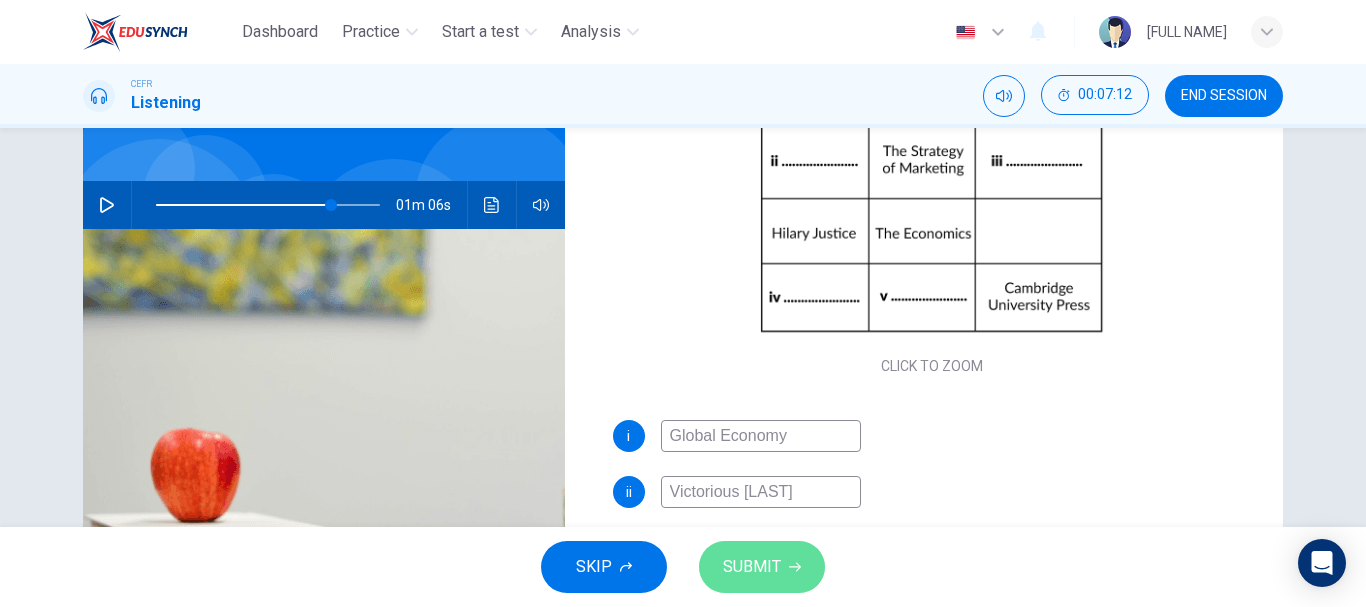 click on "SUBMIT" at bounding box center [762, 567] 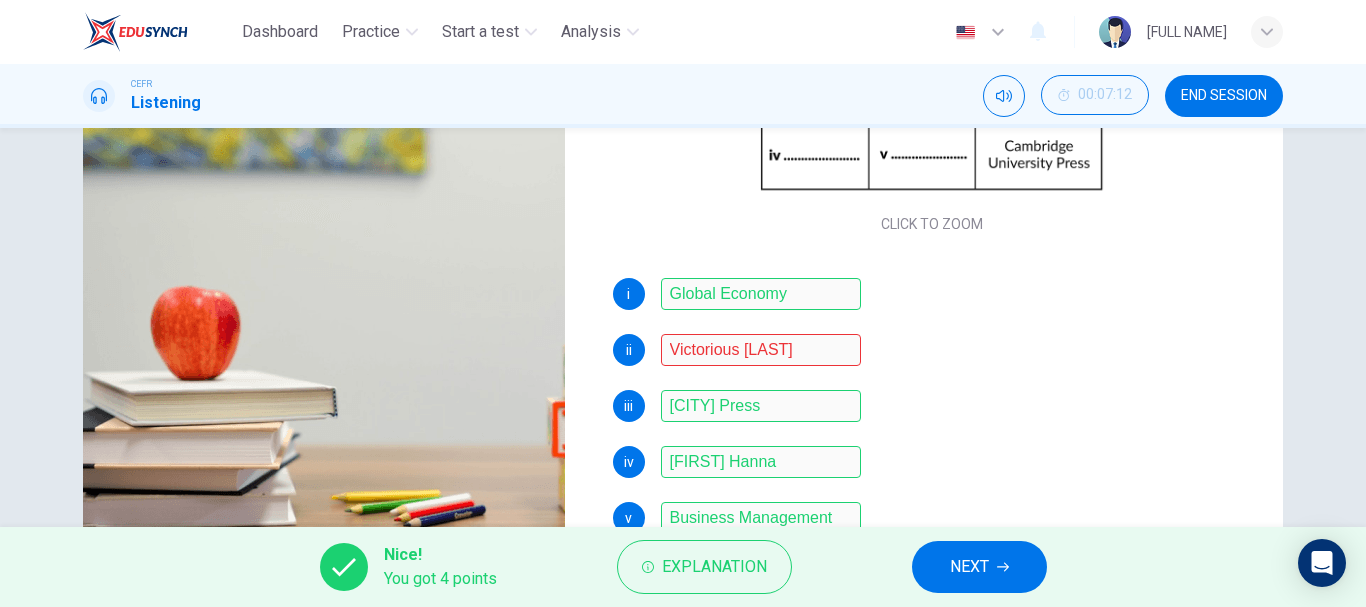 scroll, scrollTop: 376, scrollLeft: 0, axis: vertical 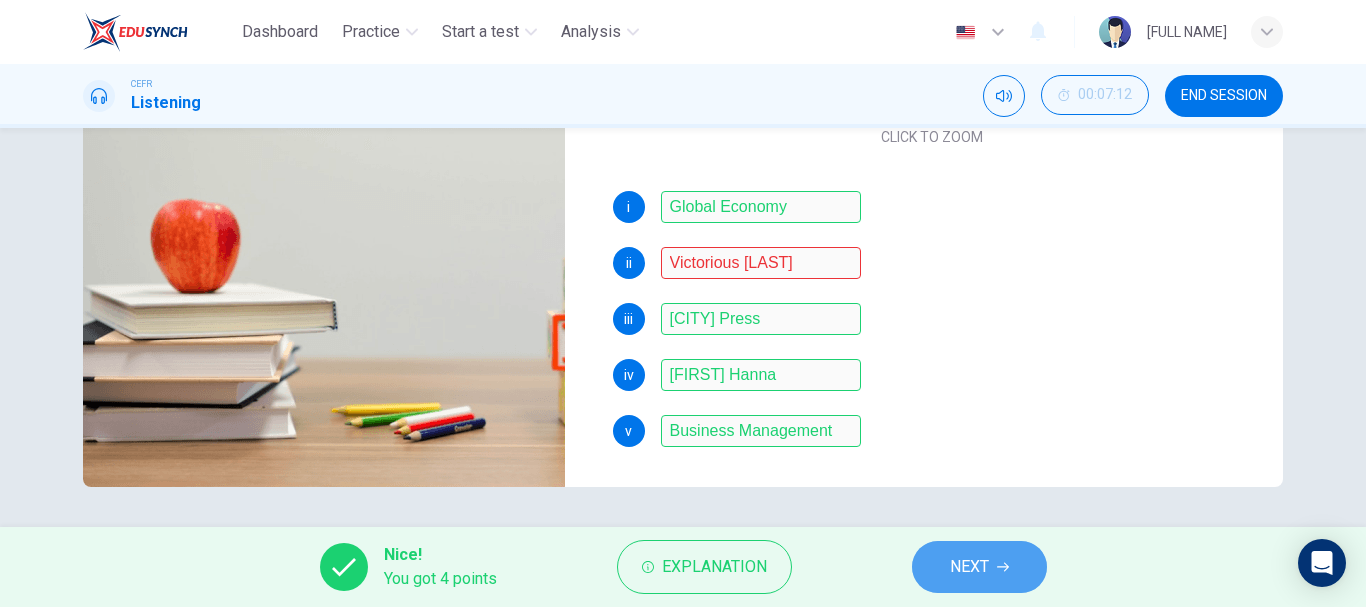 click on "NEXT" at bounding box center [969, 567] 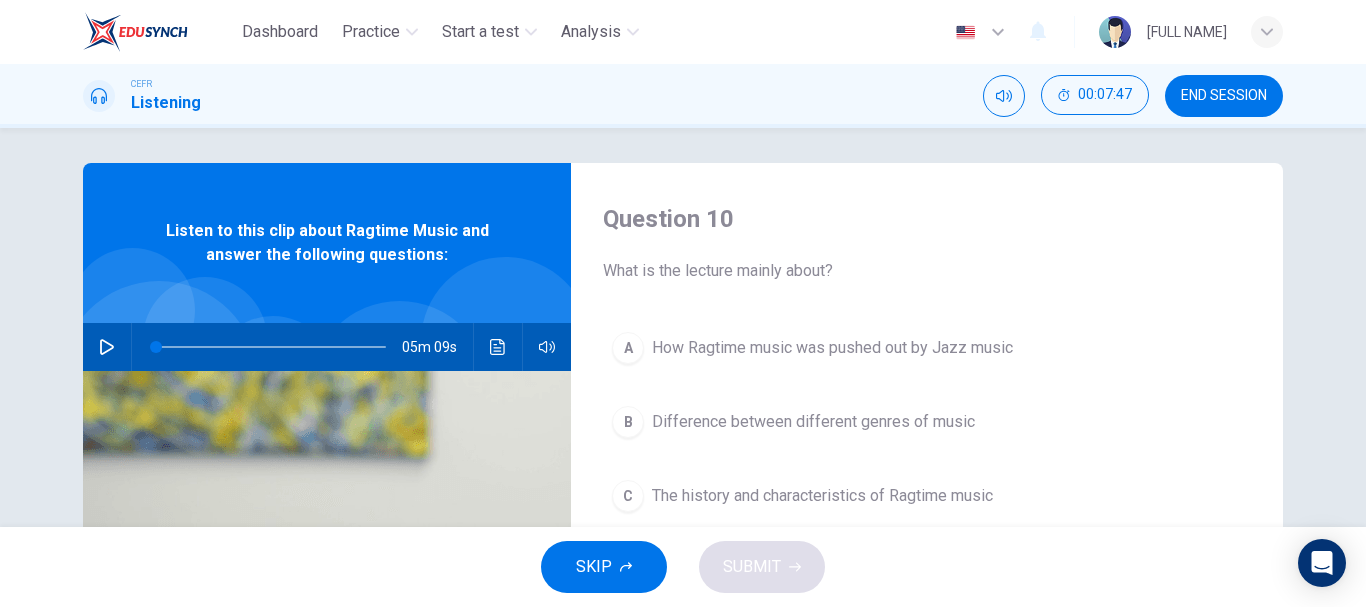 scroll, scrollTop: 0, scrollLeft: 0, axis: both 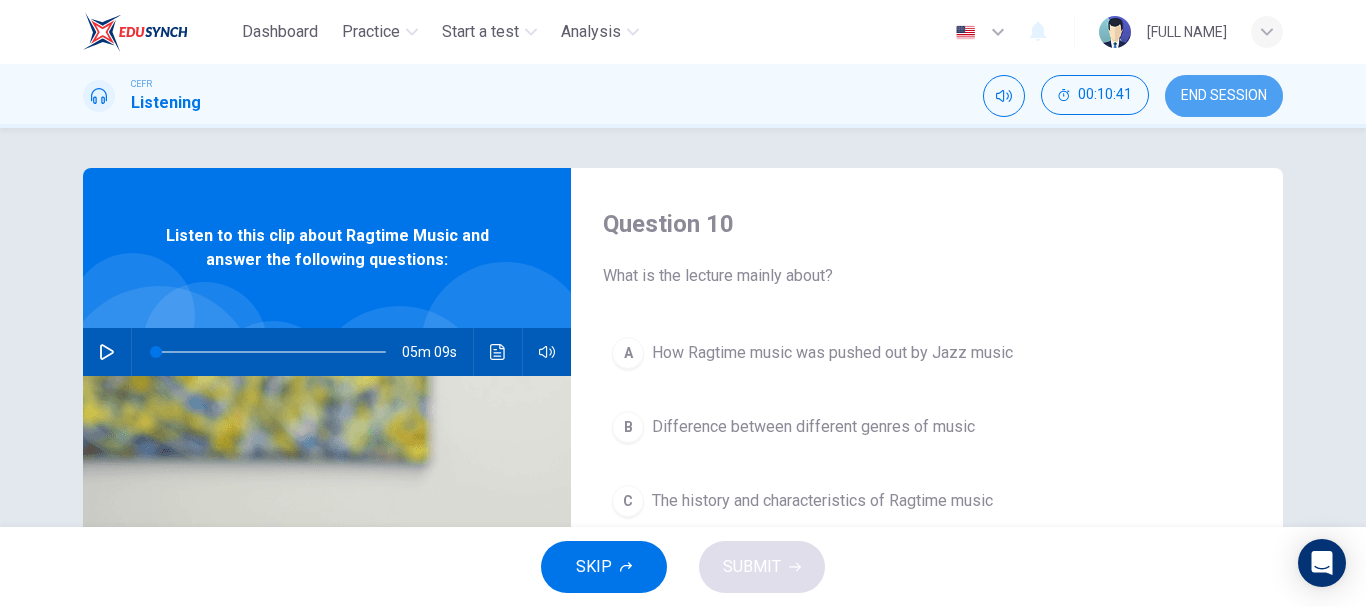 click on "END SESSION" at bounding box center [1224, 96] 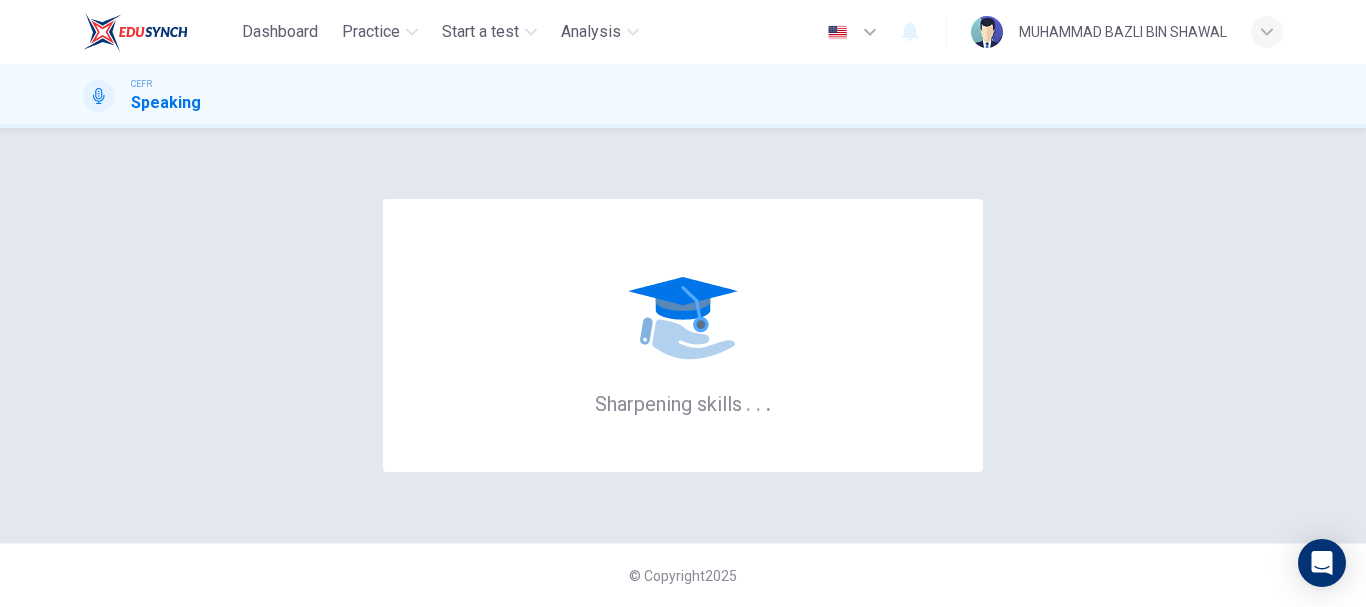 scroll, scrollTop: 0, scrollLeft: 0, axis: both 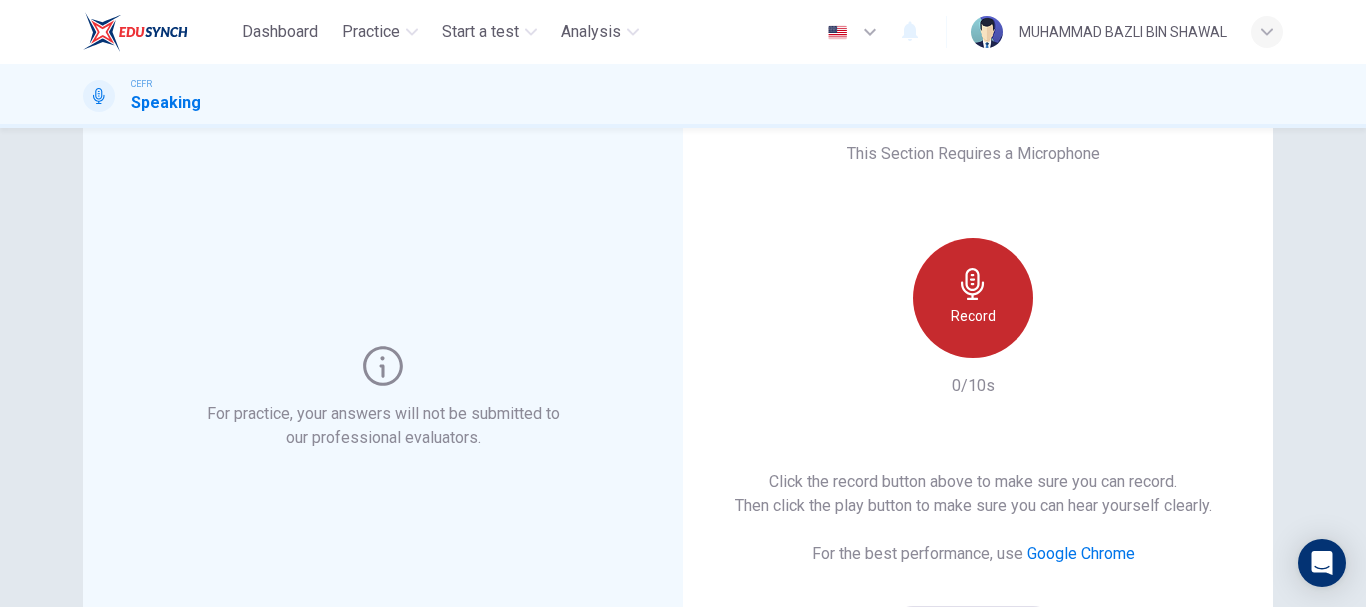 click on "Record" at bounding box center (973, 316) 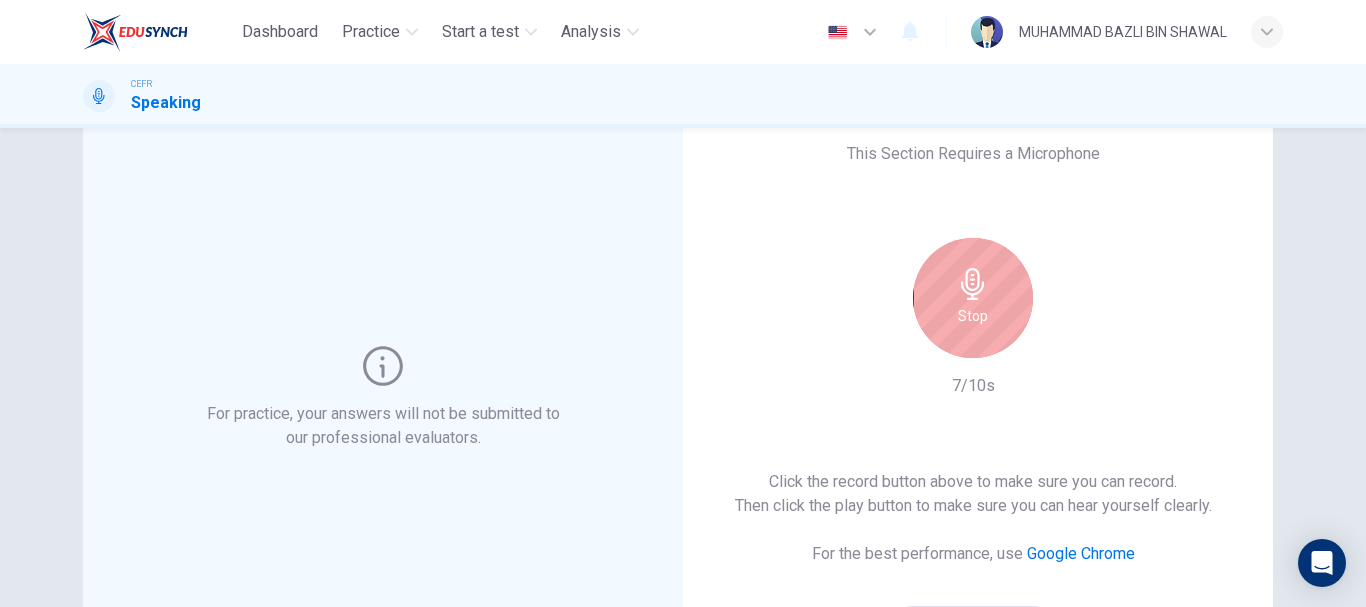 click on "Stop" at bounding box center [973, 298] 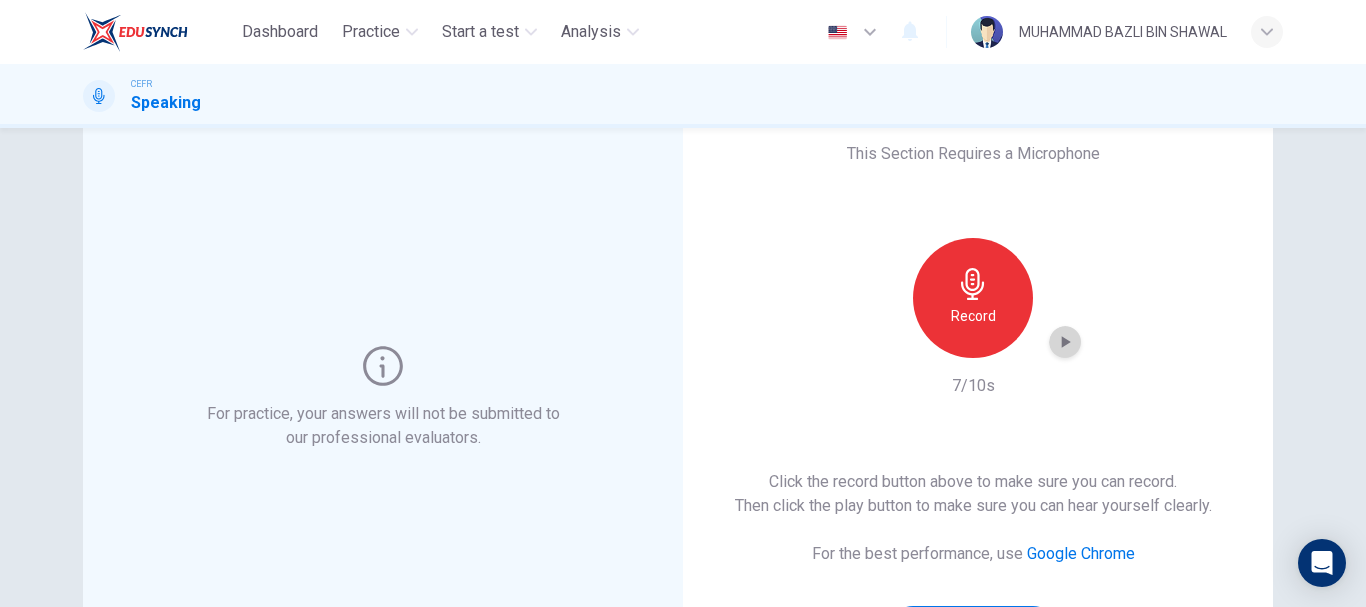 click at bounding box center (1066, 342) 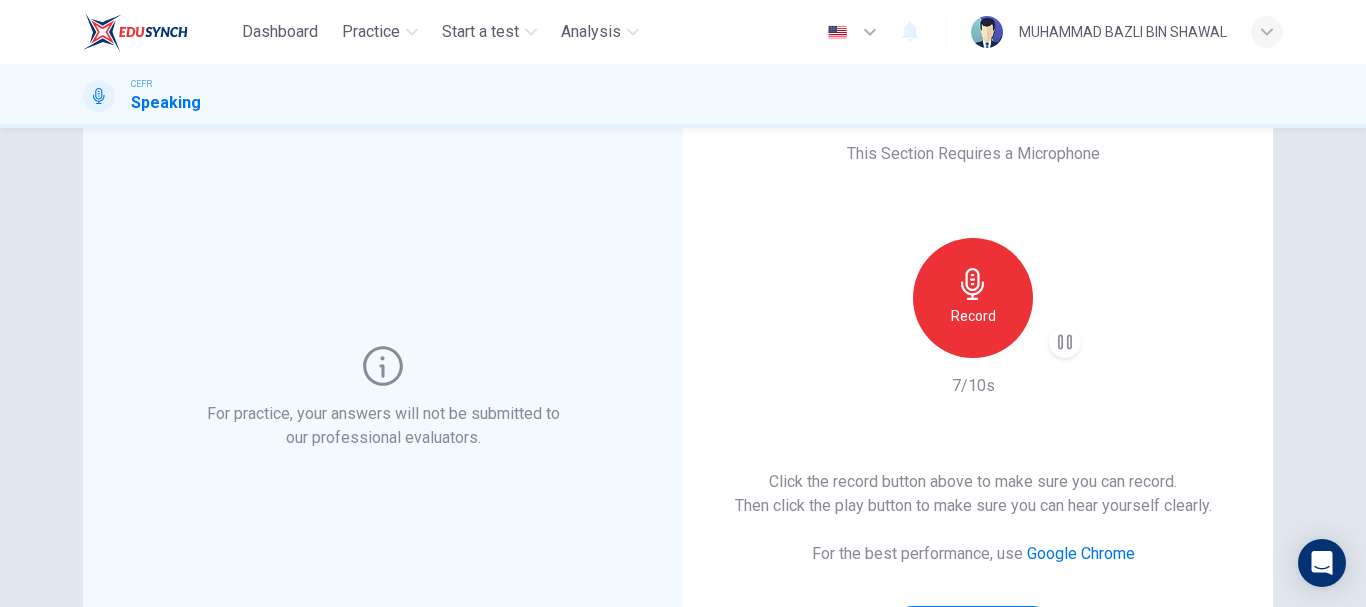 type 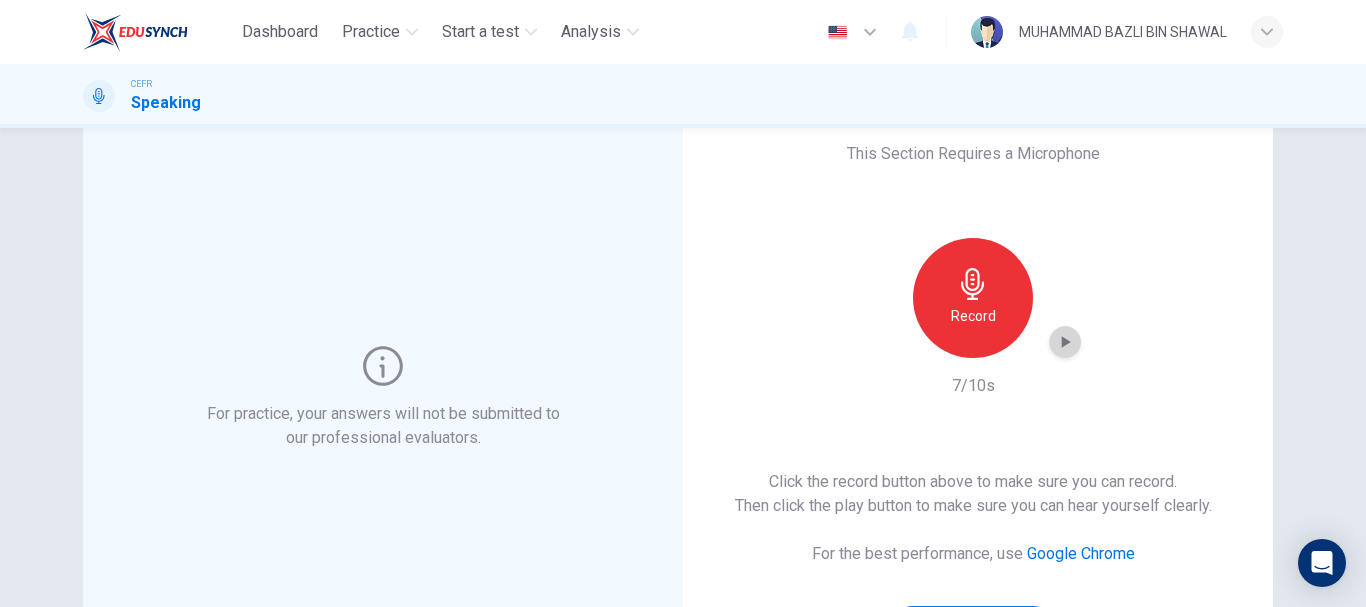 click at bounding box center (1066, 342) 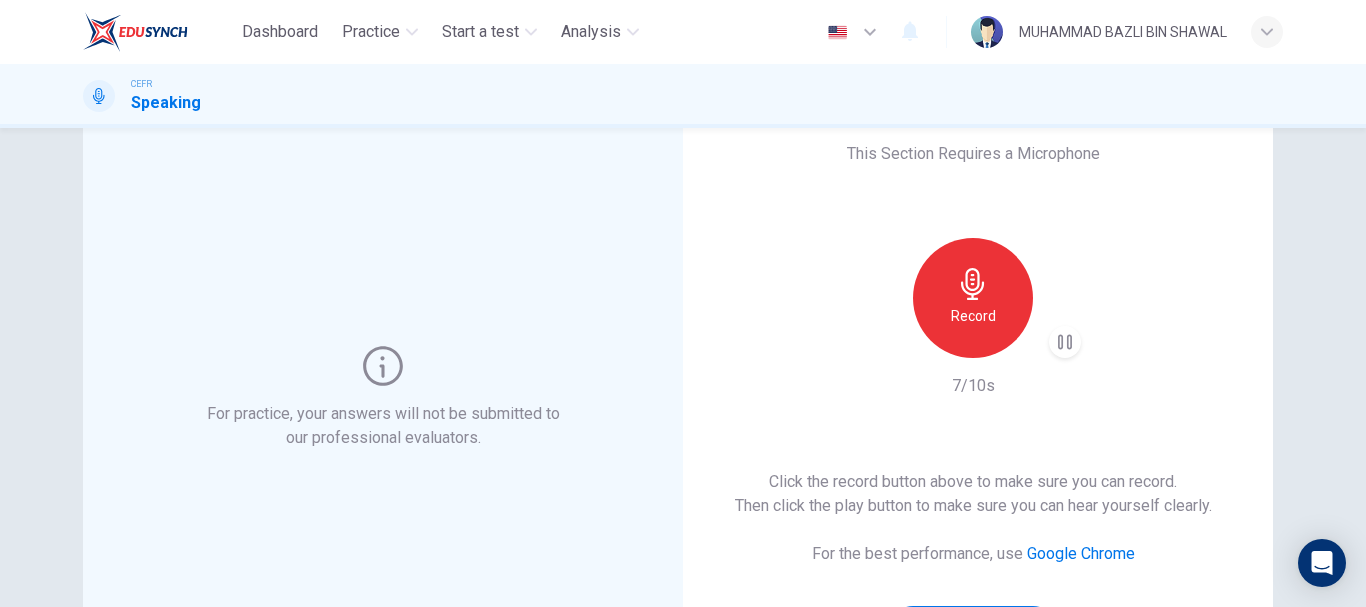 scroll, scrollTop: 360, scrollLeft: 0, axis: vertical 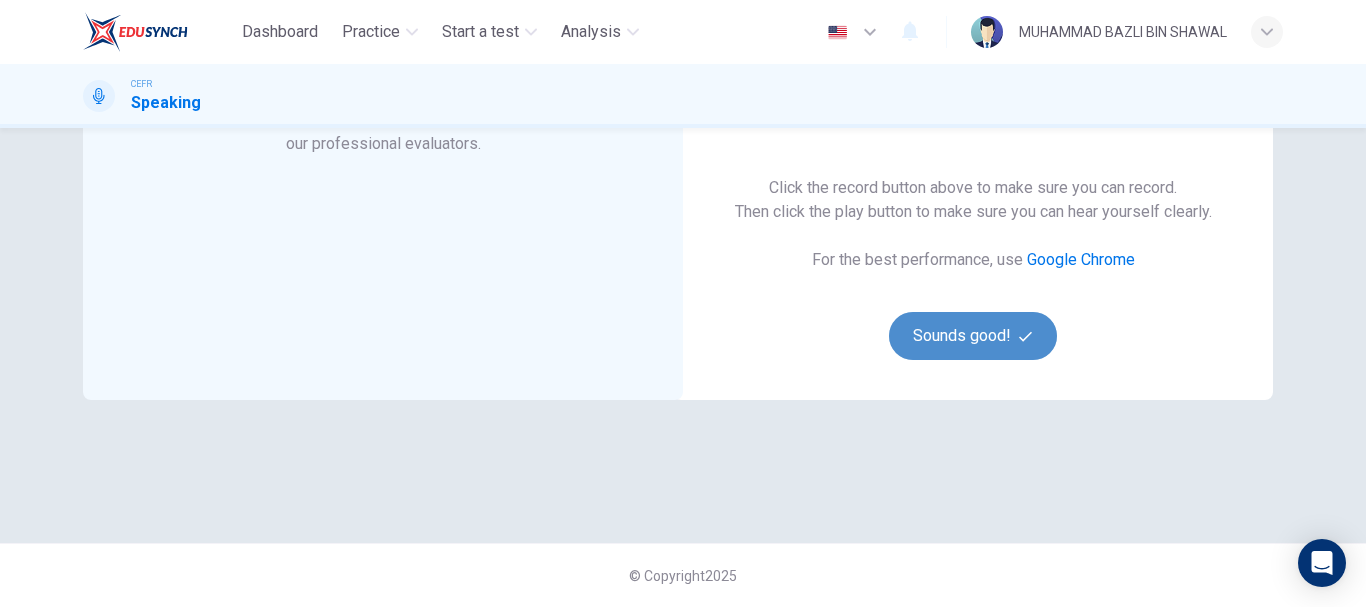 click at bounding box center (1025, 336) 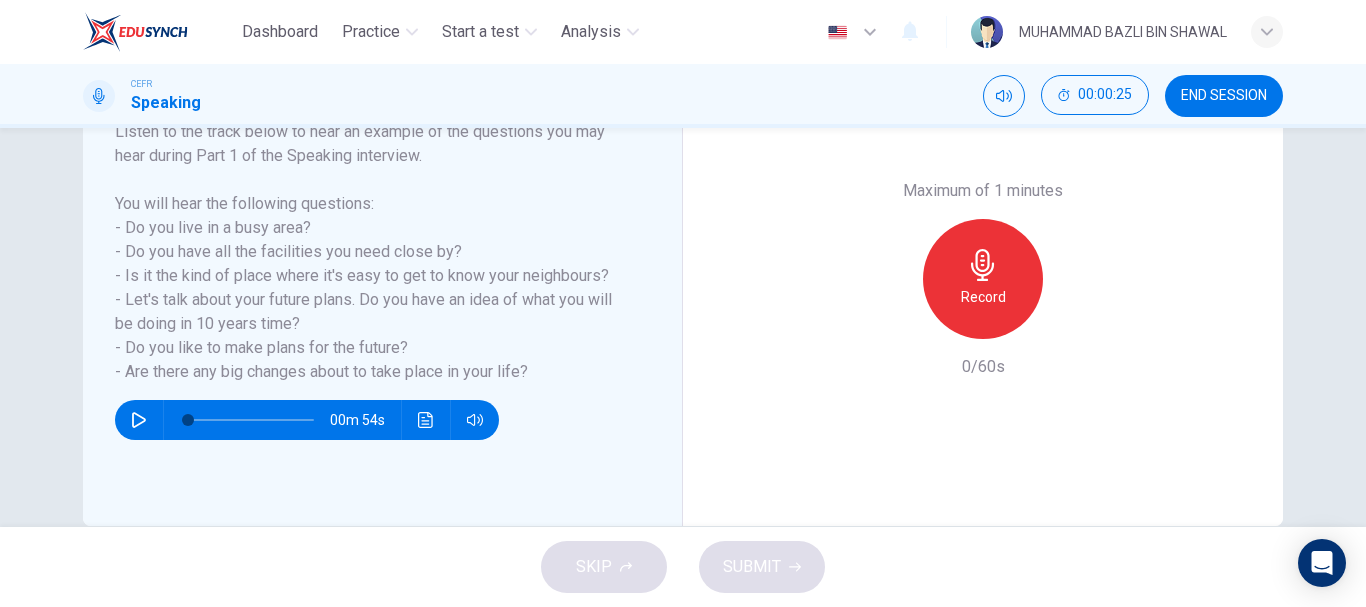 scroll, scrollTop: 338, scrollLeft: 0, axis: vertical 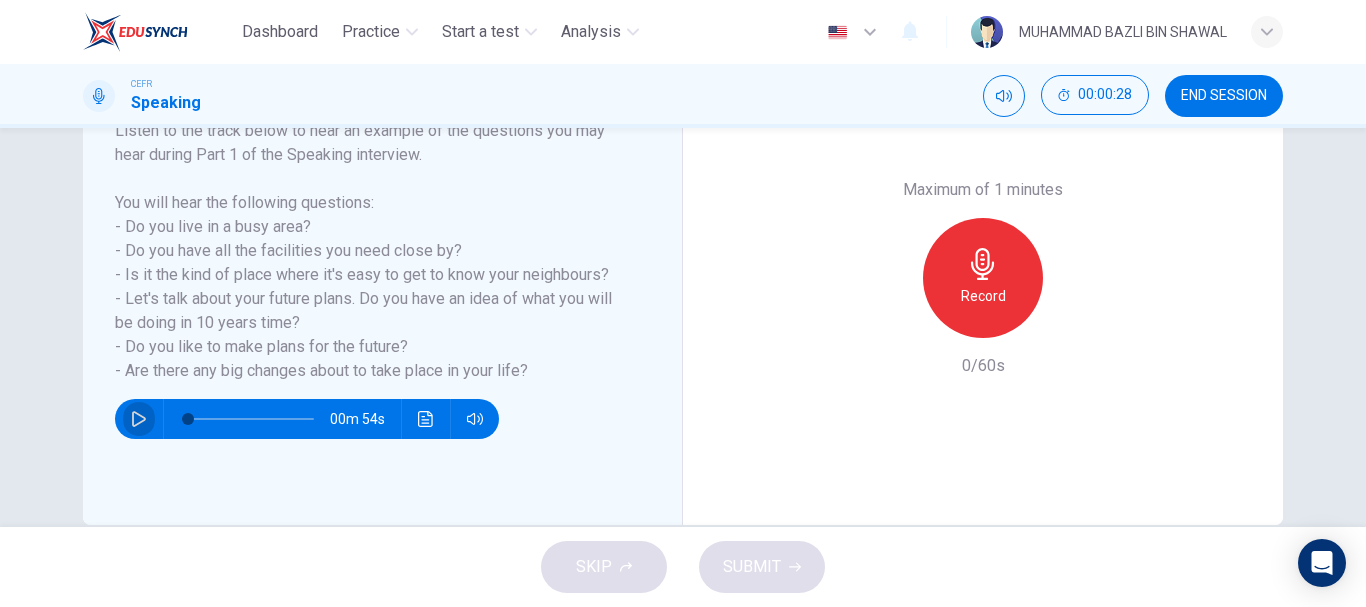 click at bounding box center [139, 419] 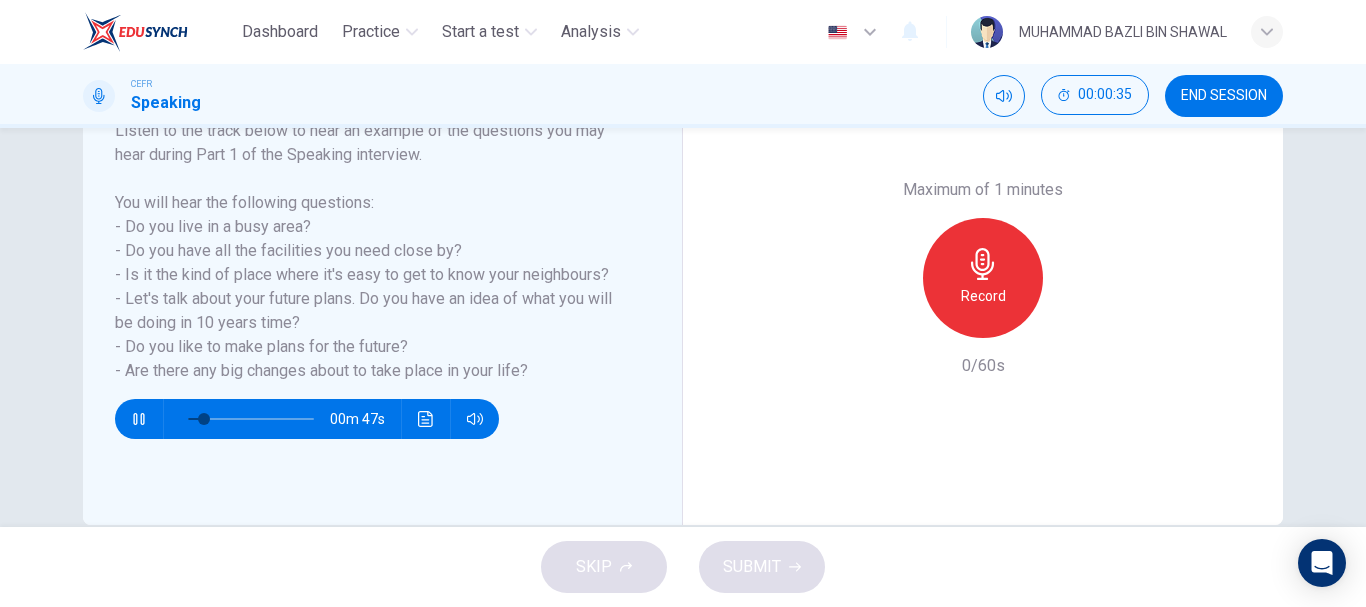 type 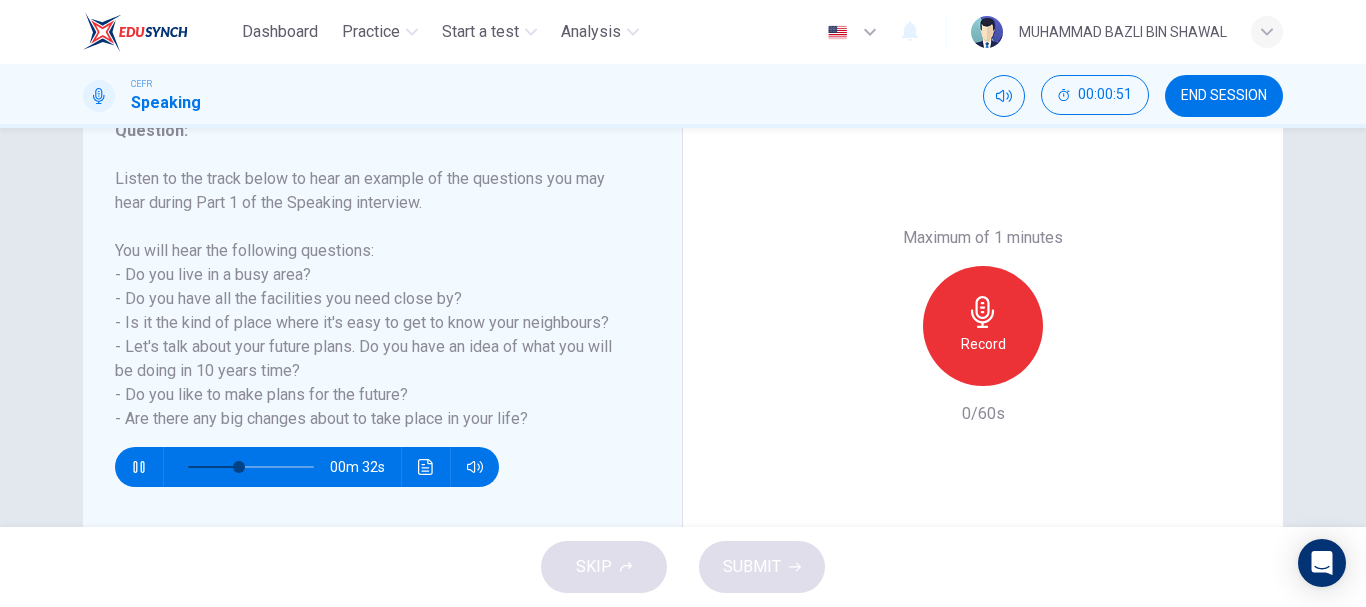 scroll, scrollTop: 289, scrollLeft: 0, axis: vertical 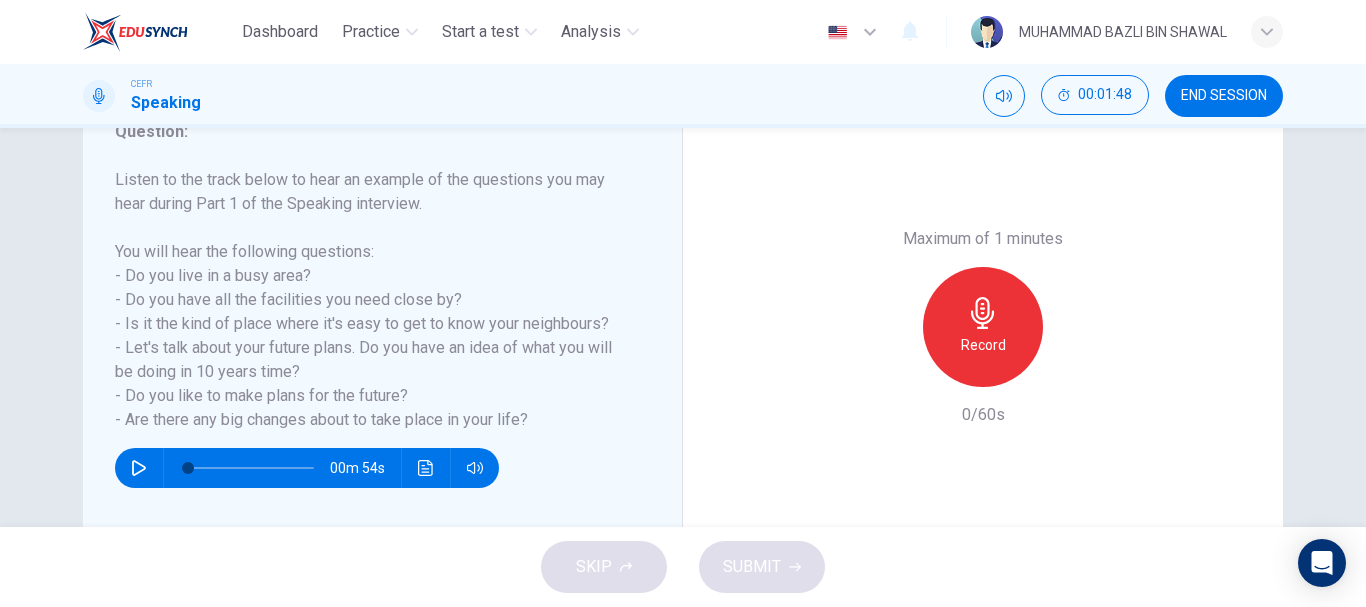 click on "Record" at bounding box center (983, 327) 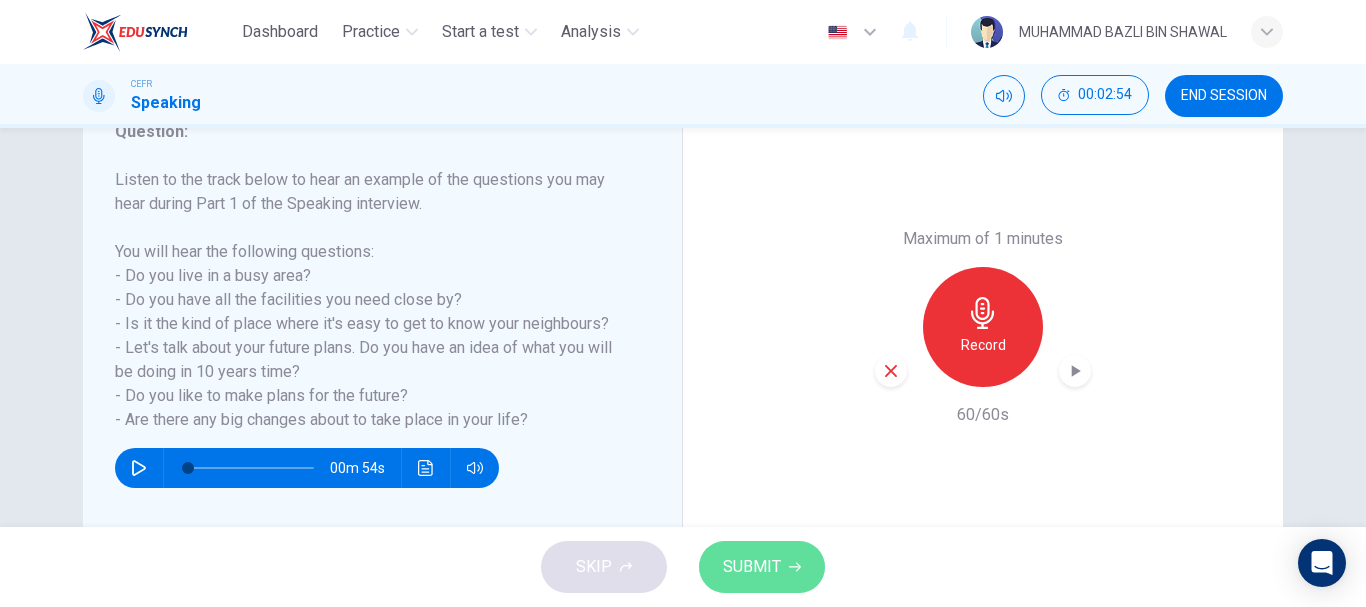 click on "SUBMIT" at bounding box center (752, 567) 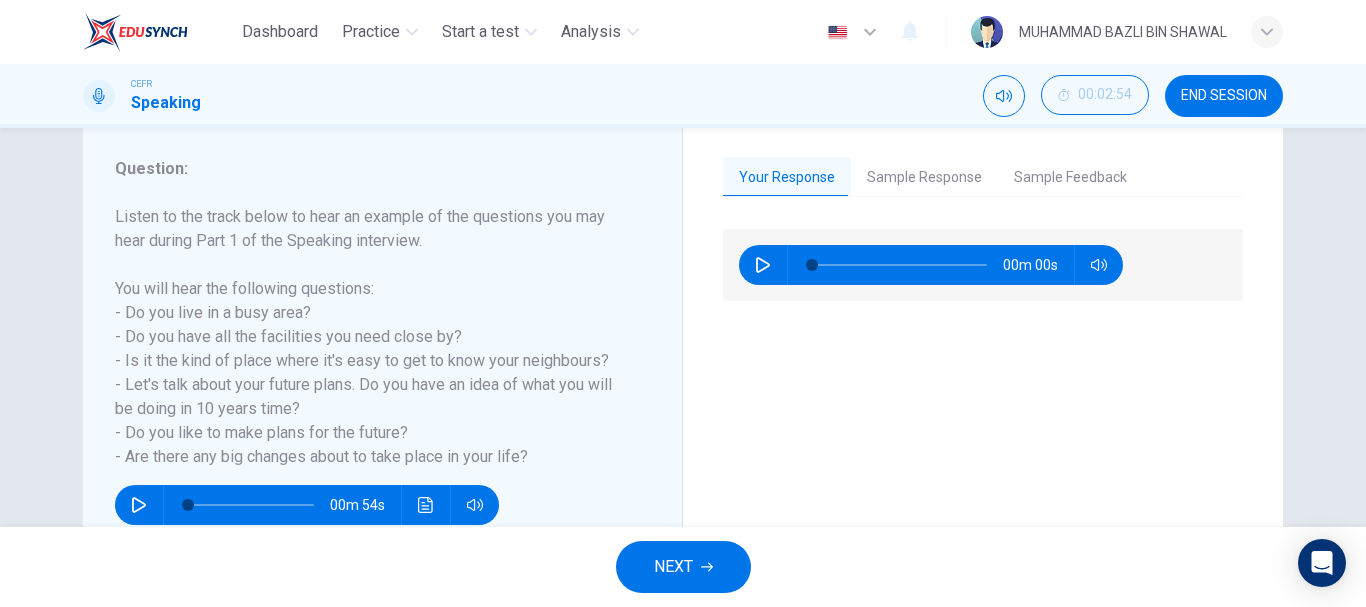 scroll, scrollTop: 253, scrollLeft: 0, axis: vertical 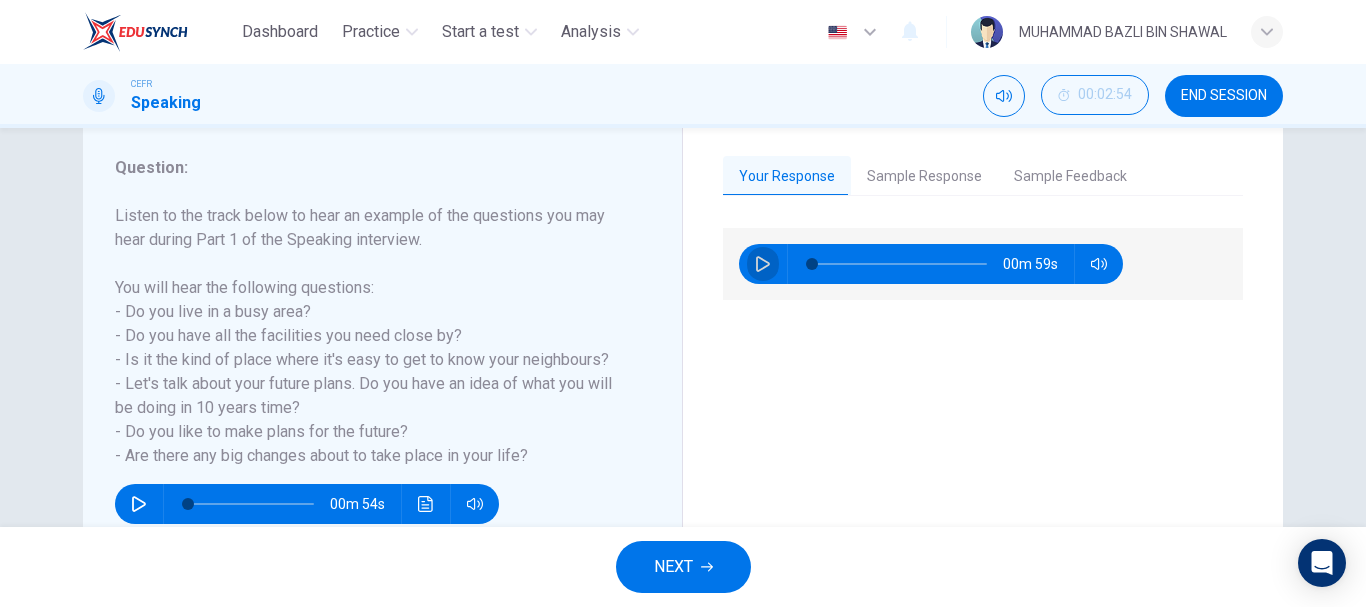 click at bounding box center (763, 264) 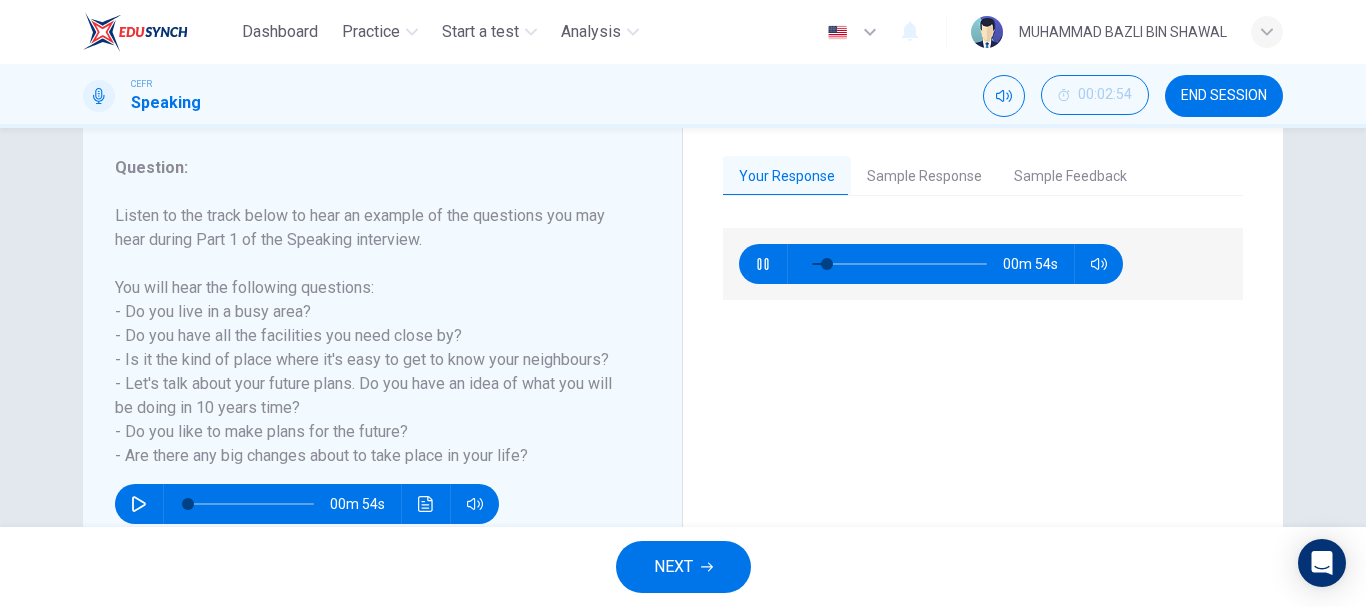 type 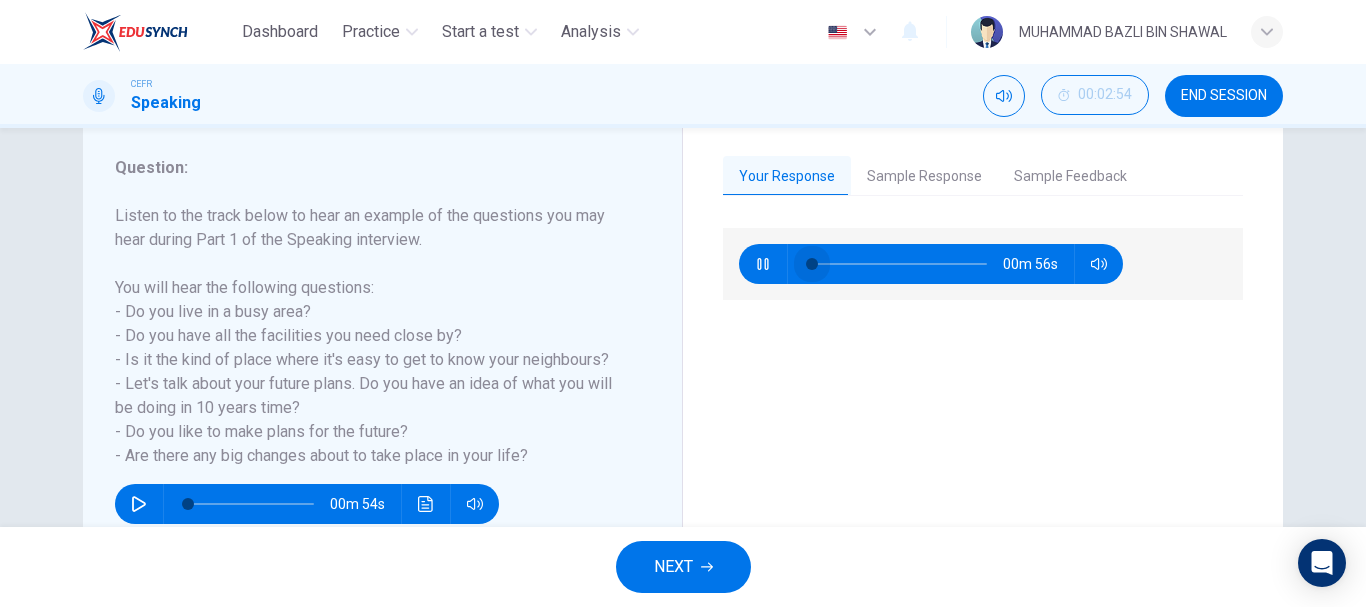drag, startPoint x: 842, startPoint y: 262, endPoint x: 750, endPoint y: 261, distance: 92.00543 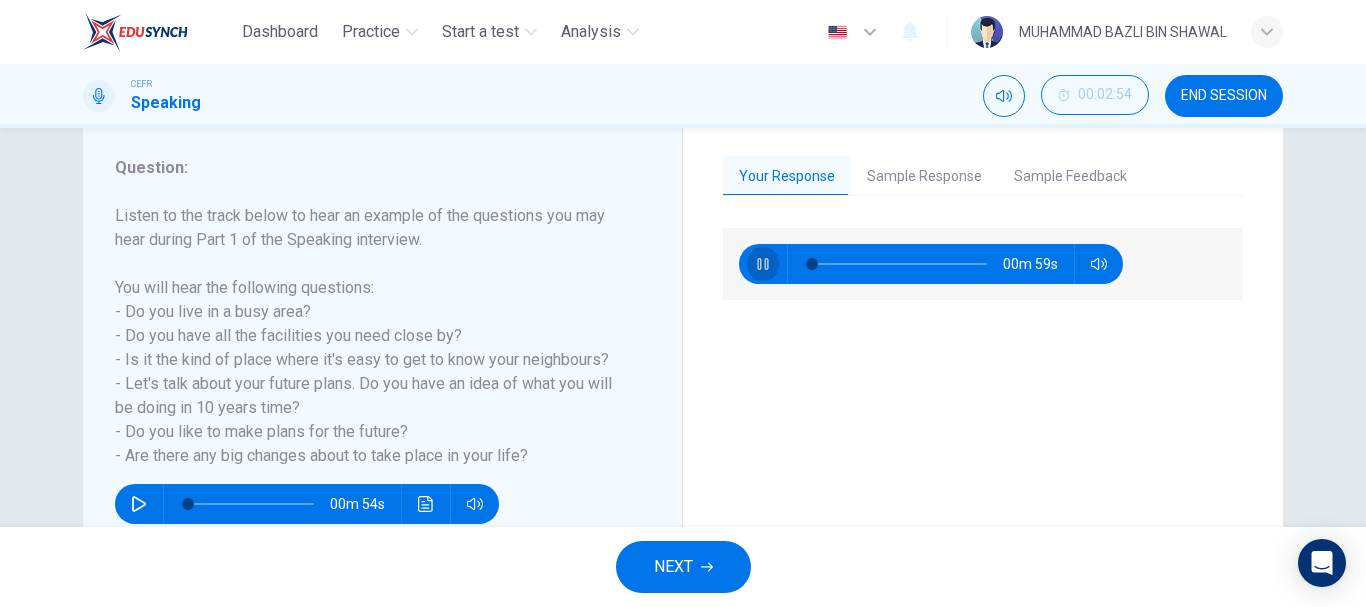 click at bounding box center [763, 264] 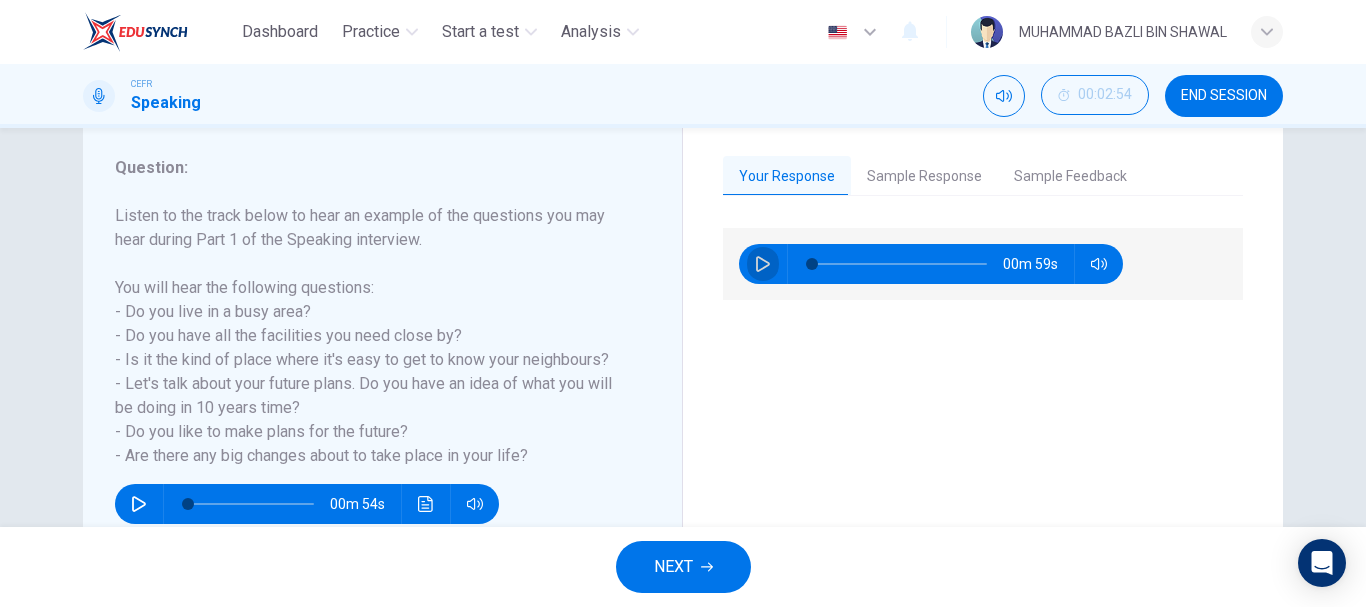 click at bounding box center (763, 264) 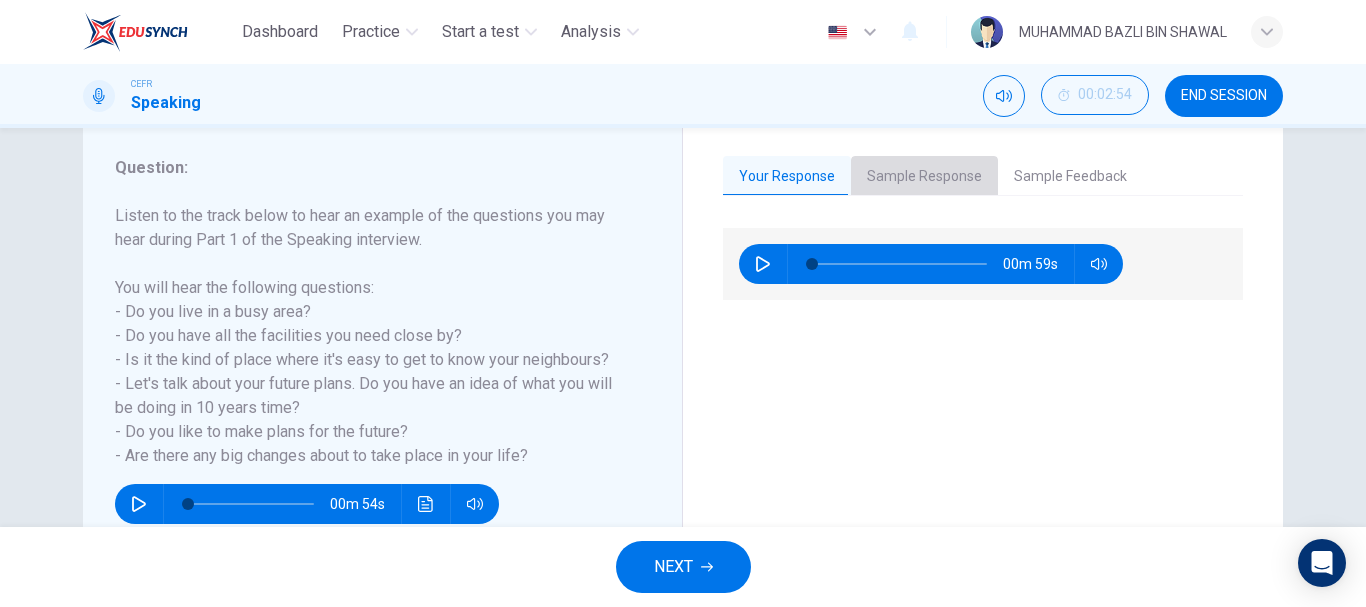click on "Sample Response" at bounding box center [924, 177] 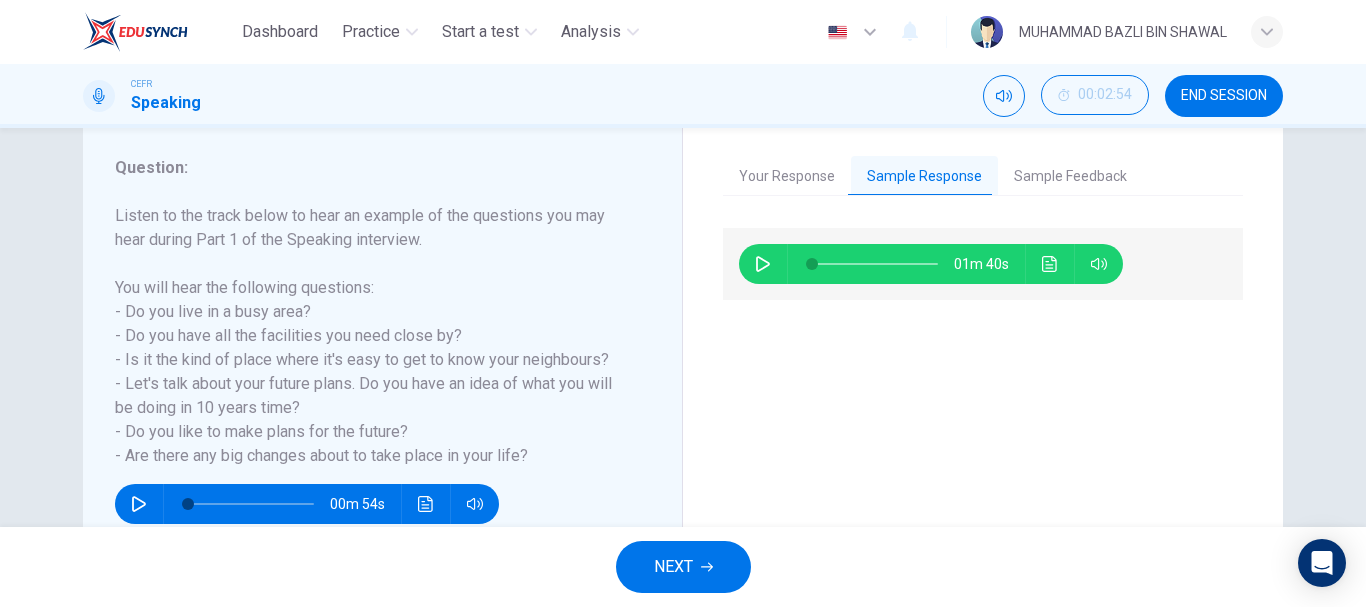 type 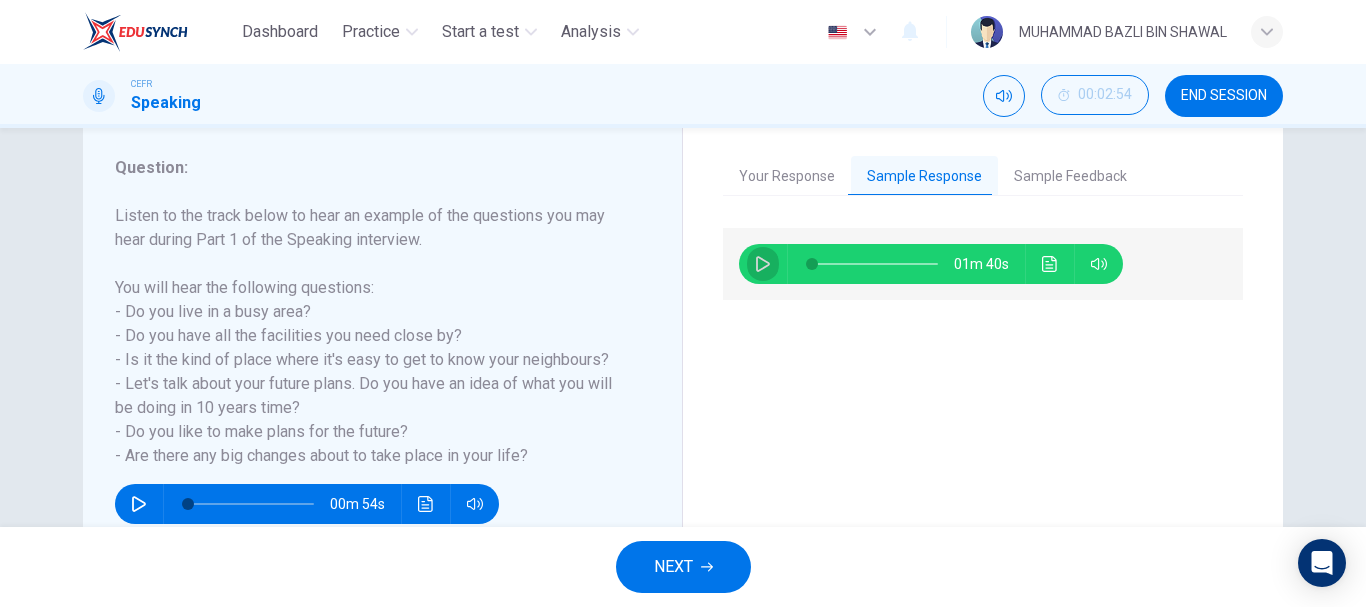 click at bounding box center (763, 264) 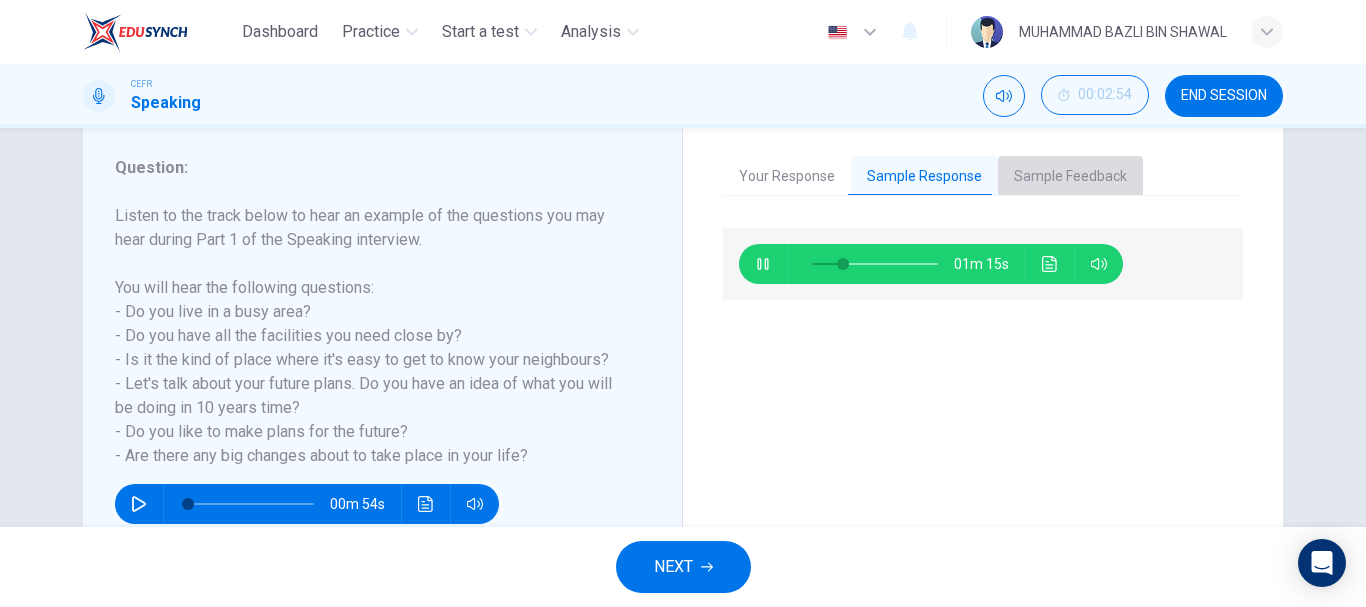 click on "Sample Feedback" at bounding box center (1070, 177) 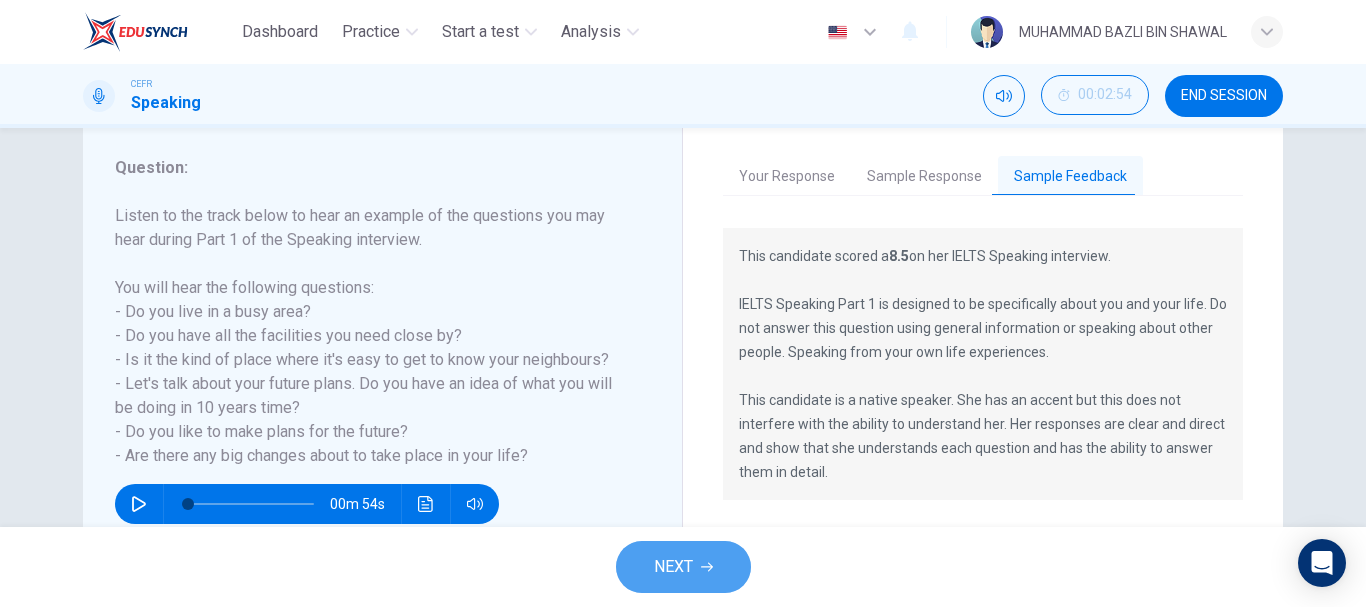 click on "NEXT" at bounding box center (673, 567) 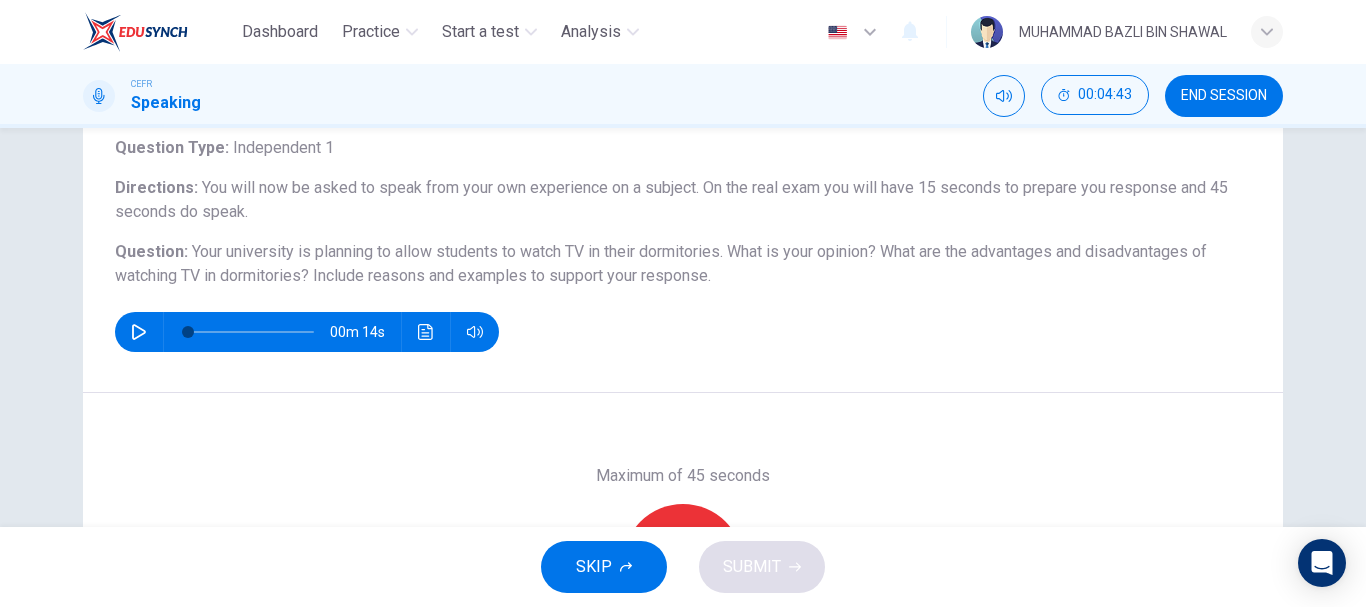 scroll, scrollTop: 0, scrollLeft: 0, axis: both 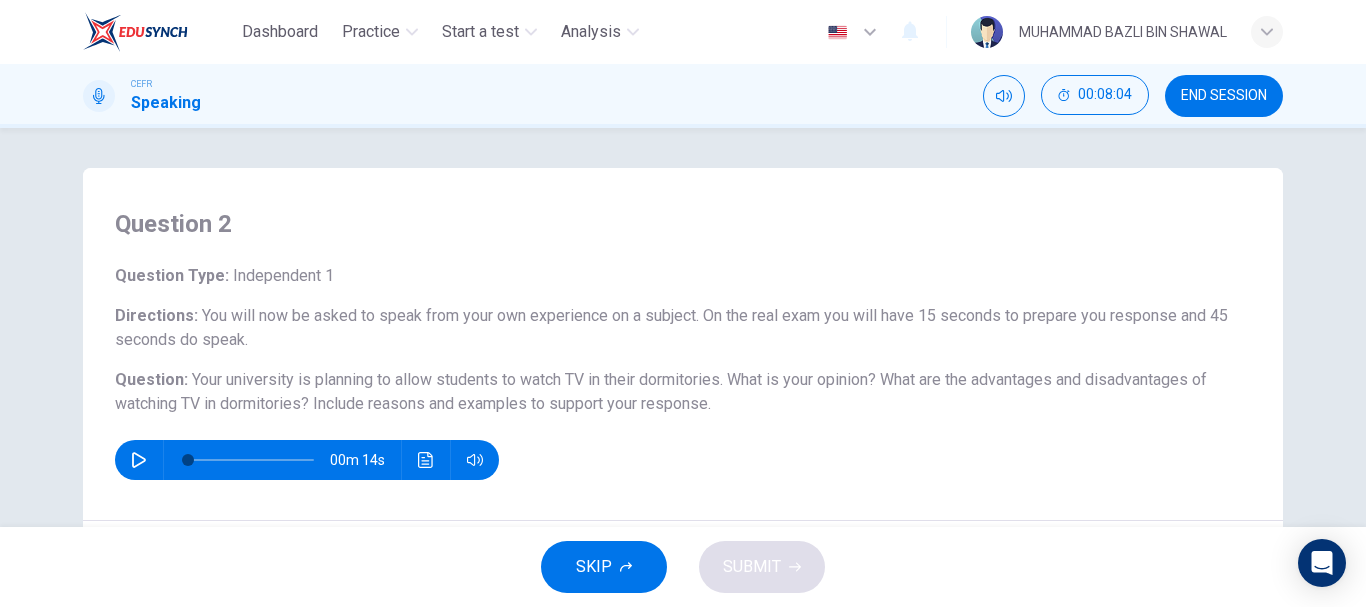click on "I'm still here" at bounding box center (336, 3844) 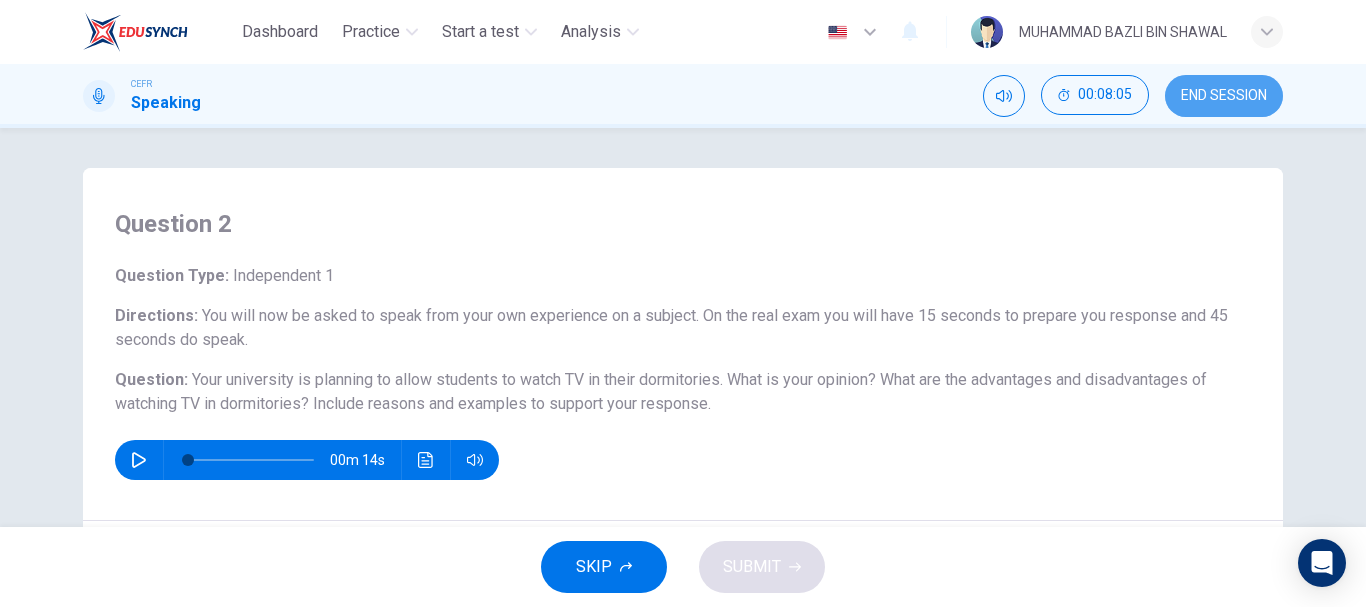 click on "END SESSION" at bounding box center [1224, 96] 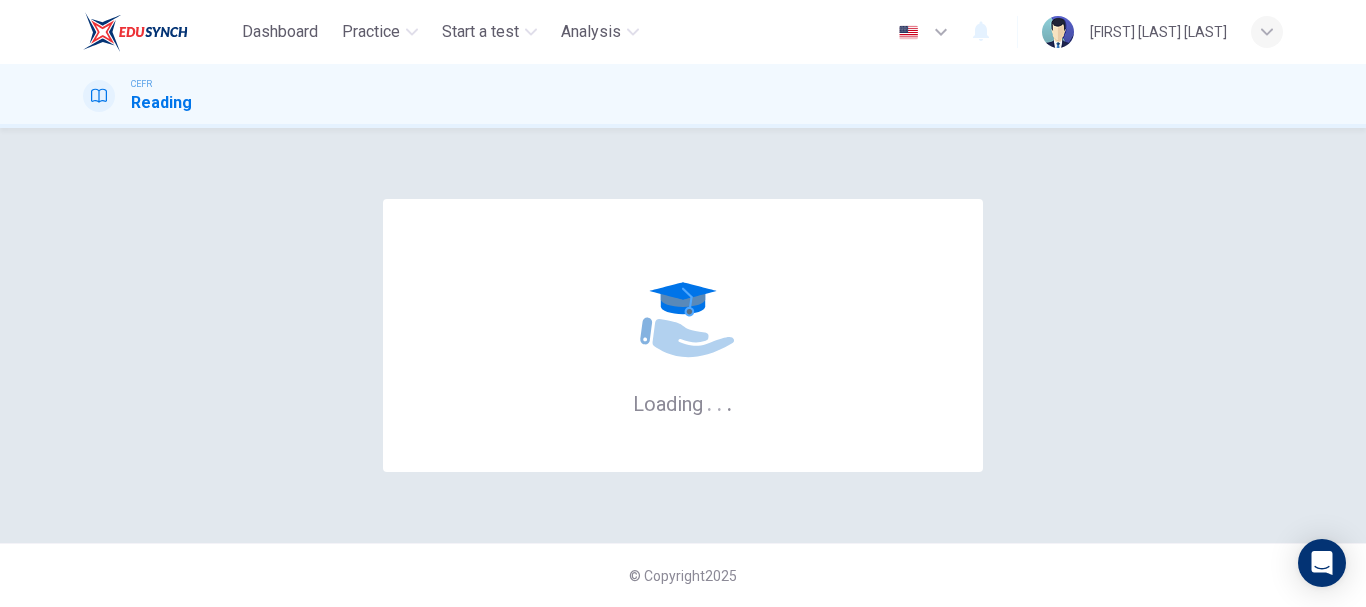 scroll, scrollTop: 0, scrollLeft: 0, axis: both 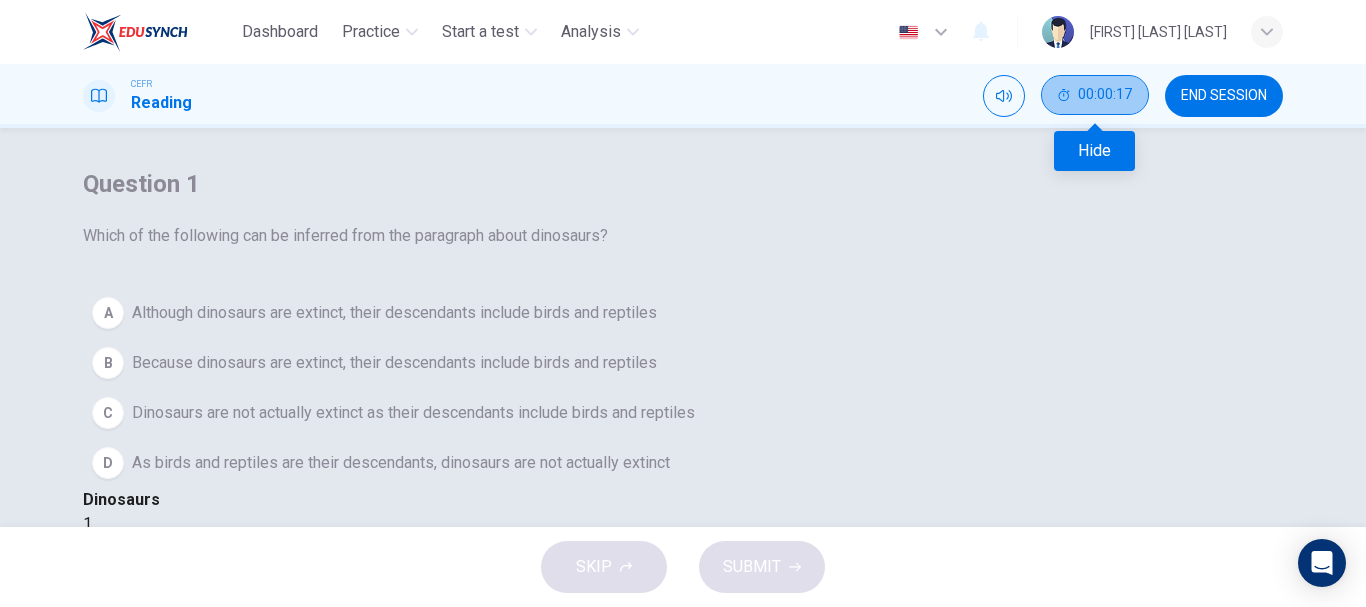 click on "00:00:17" at bounding box center (1095, 95) 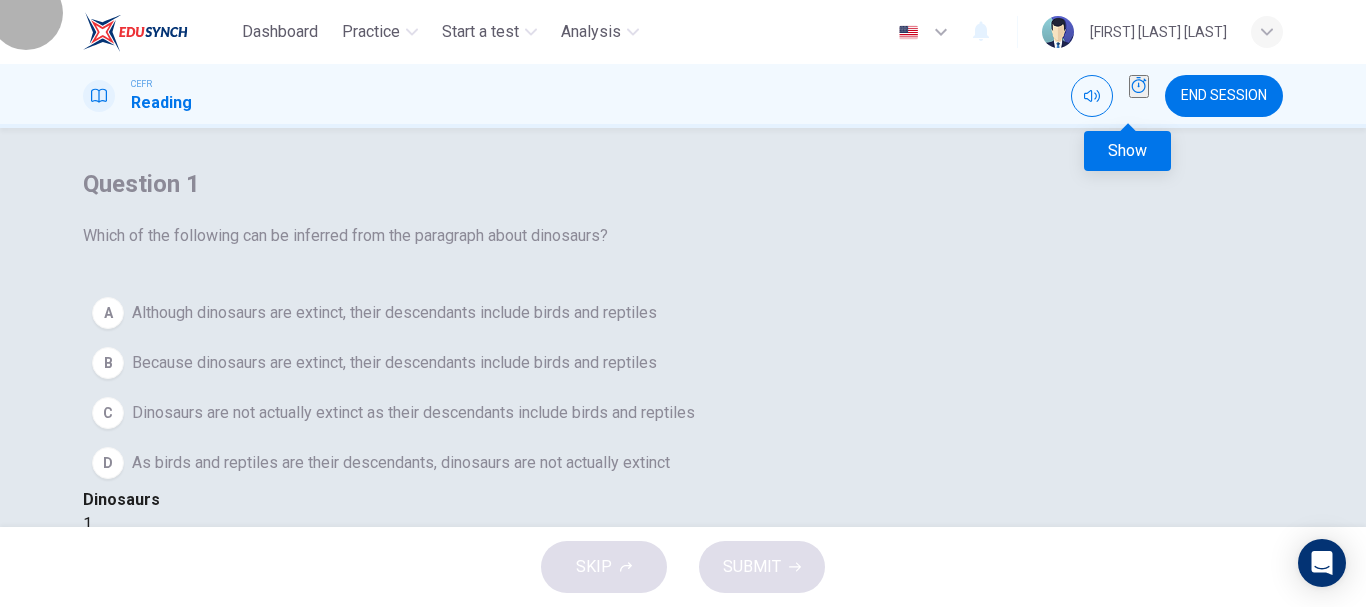 click at bounding box center (1139, 85) 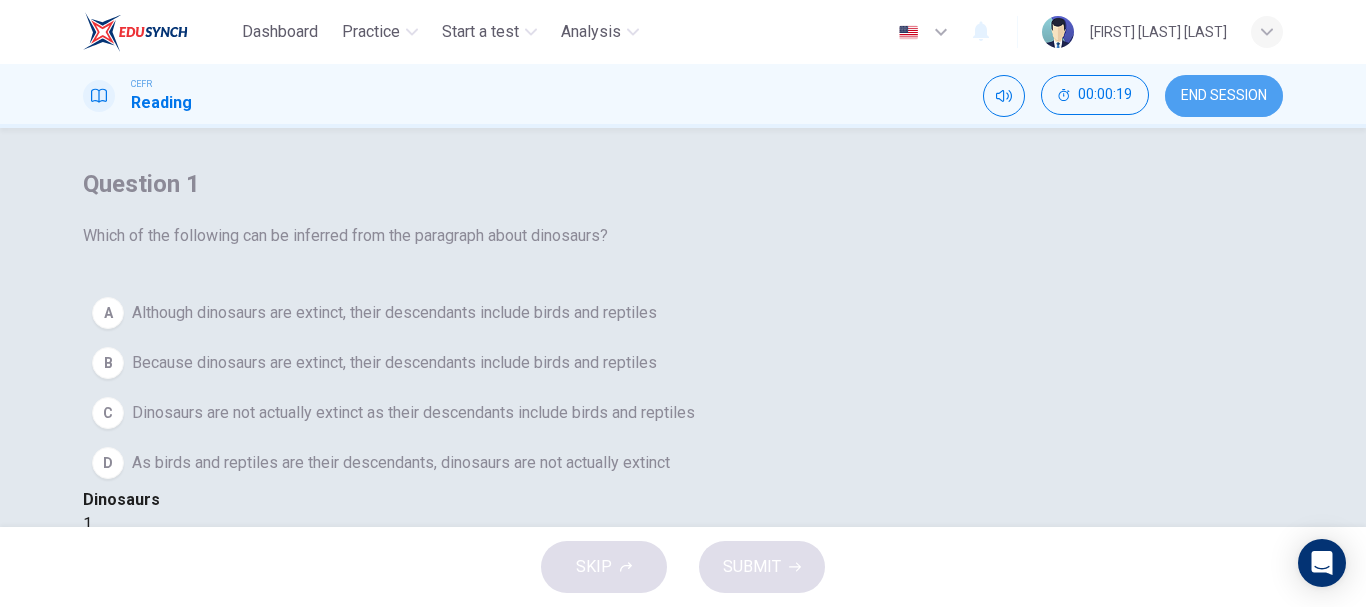 click on "END SESSION" at bounding box center [1224, 96] 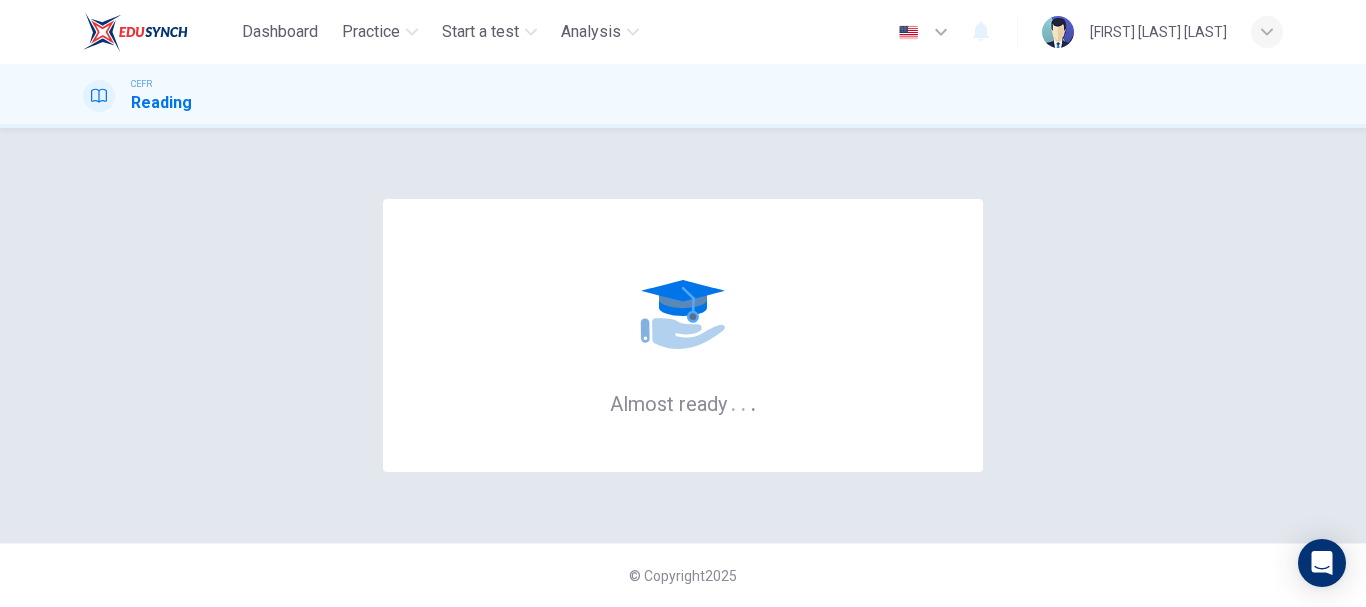 scroll, scrollTop: 0, scrollLeft: 0, axis: both 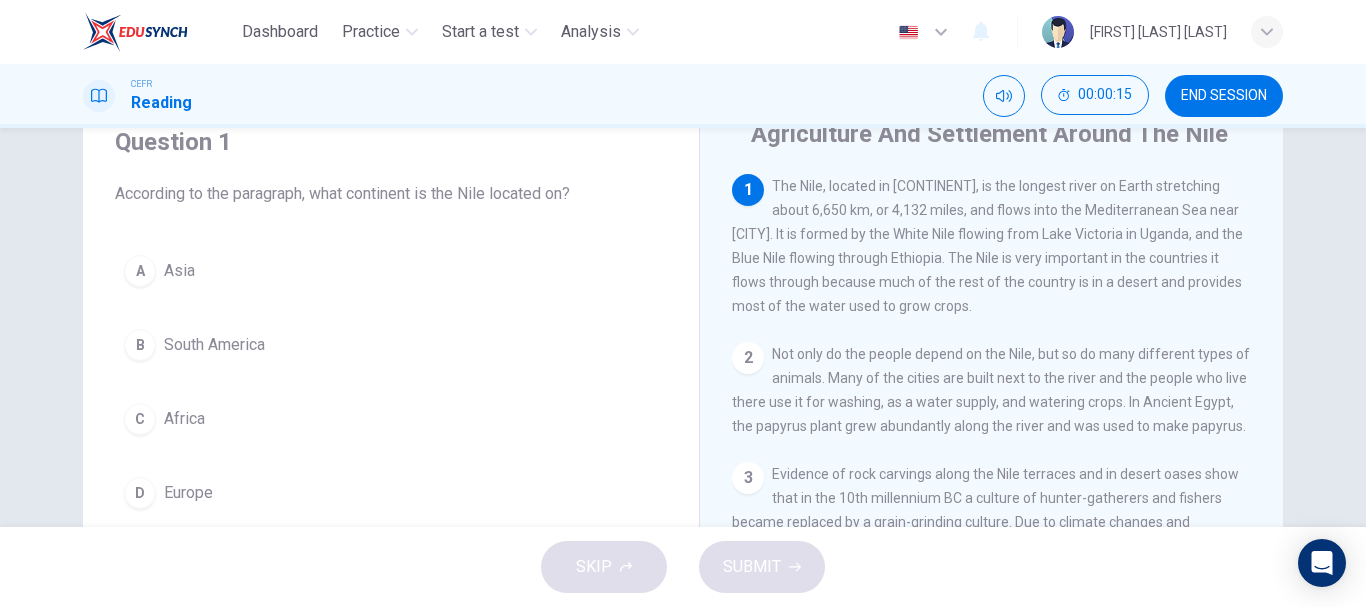 drag, startPoint x: 918, startPoint y: 190, endPoint x: 0, endPoint y: 412, distance: 944.46173 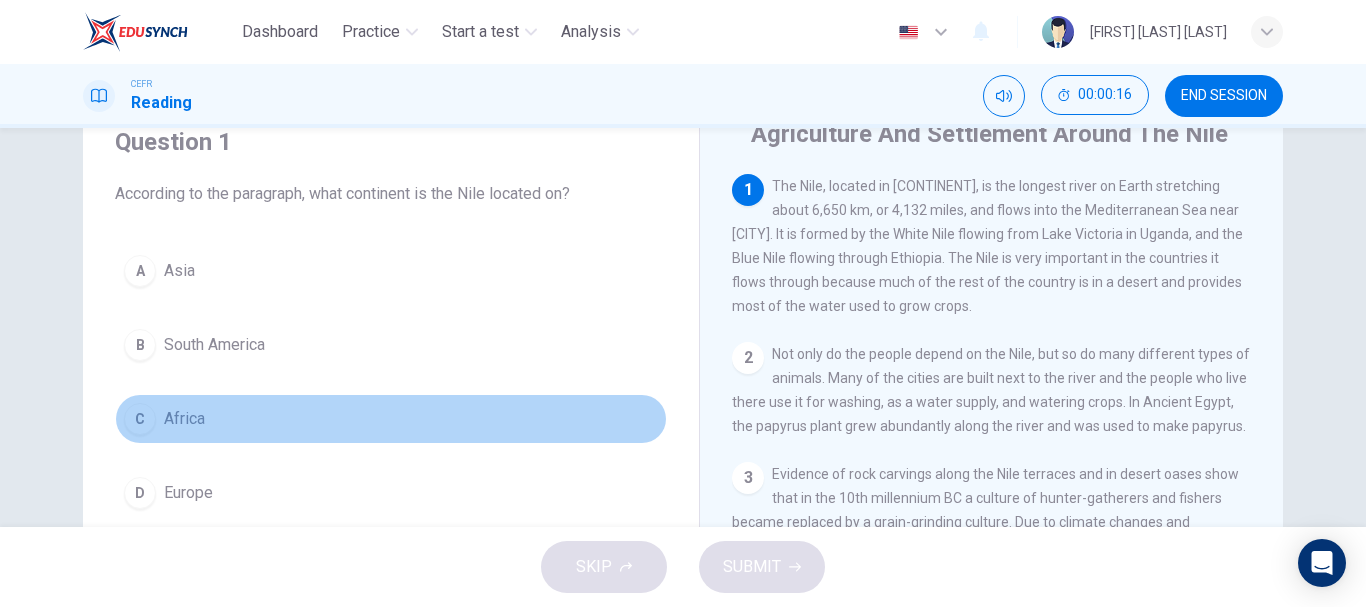 click on "C" at bounding box center [140, 271] 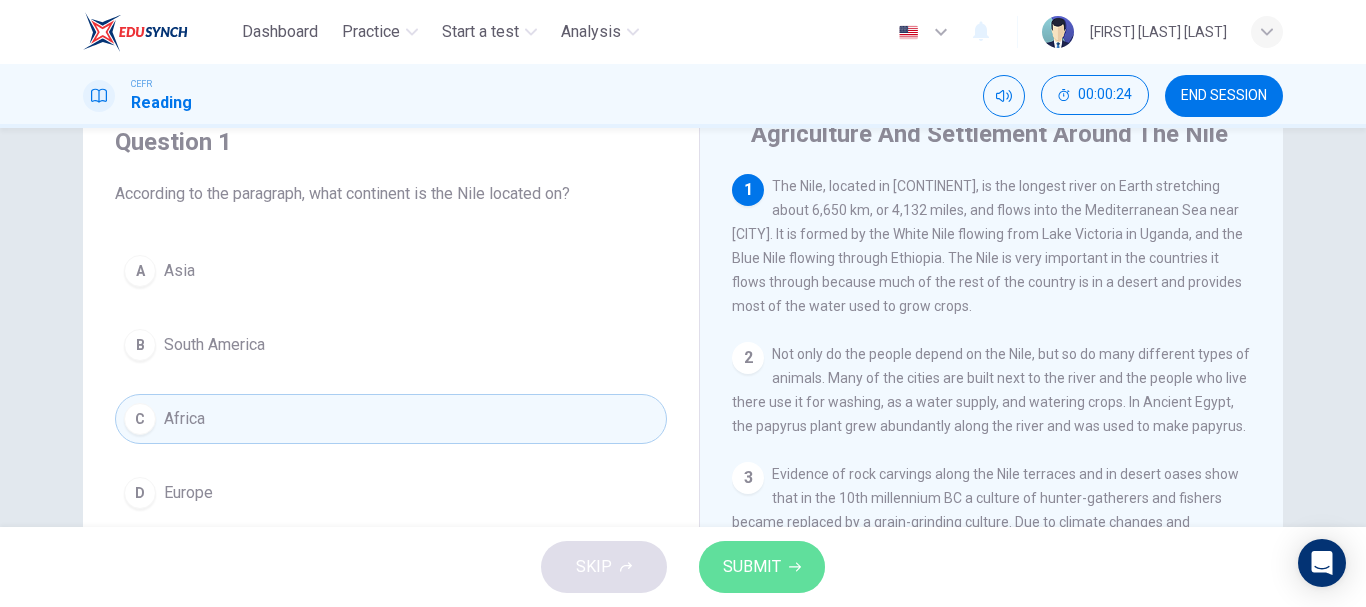 click on "SUBMIT" at bounding box center (752, 567) 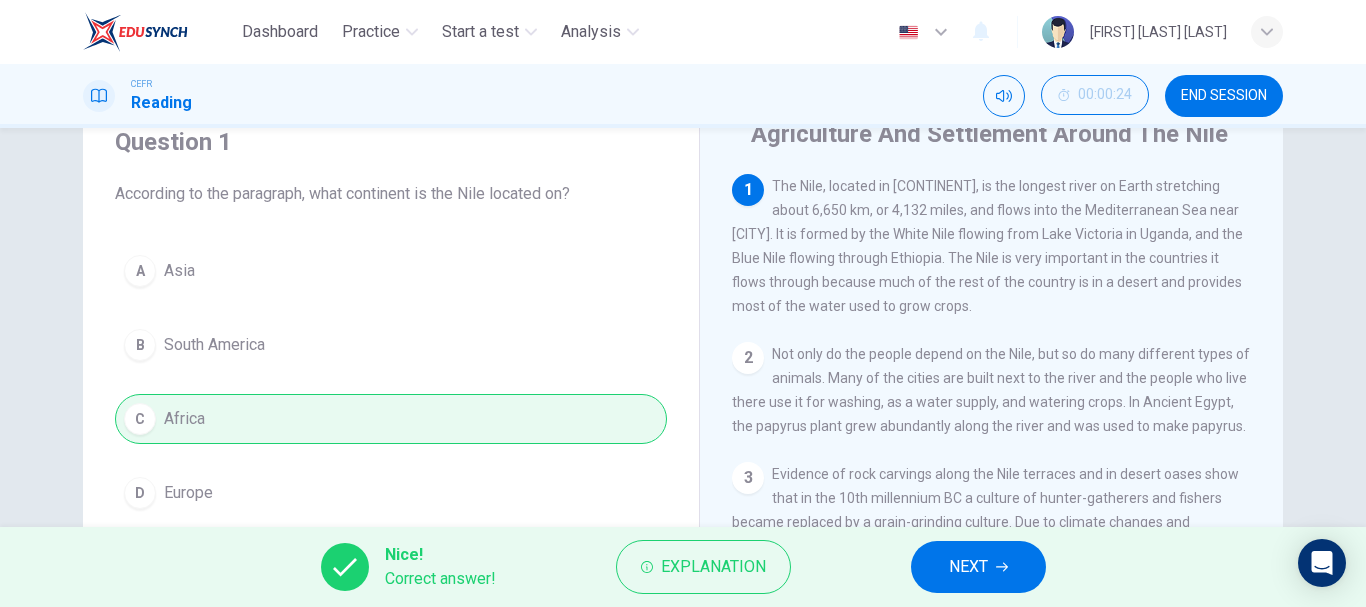click on "NEXT" at bounding box center (978, 567) 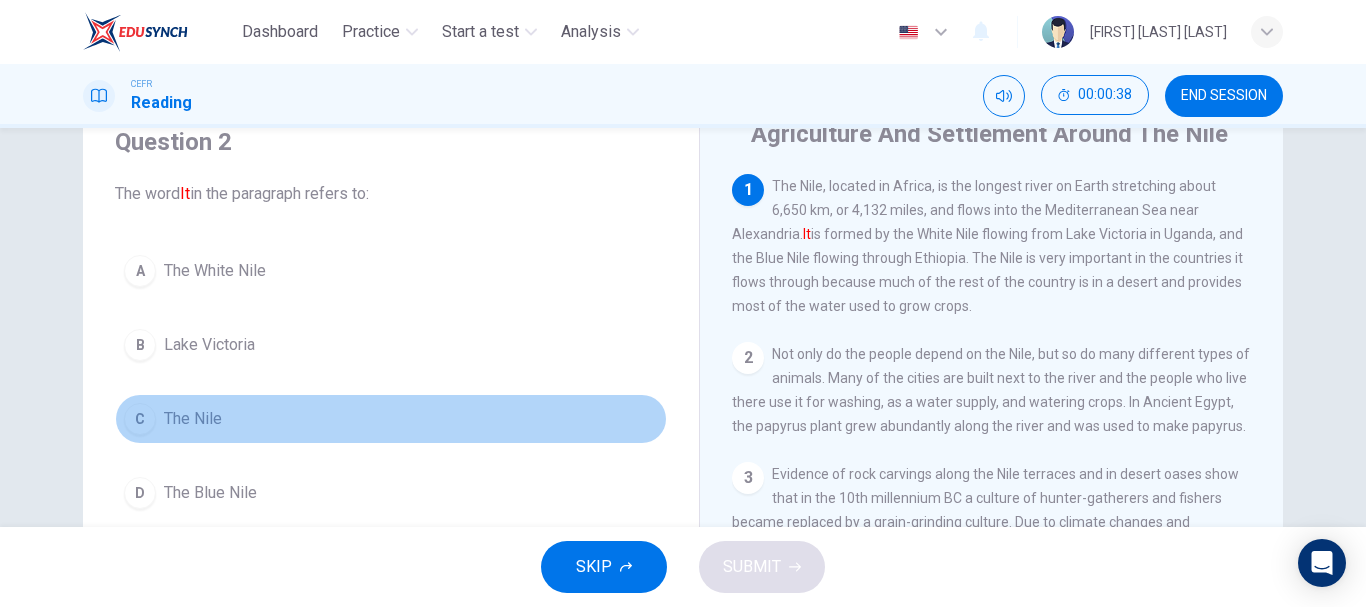 click on "C" at bounding box center (140, 271) 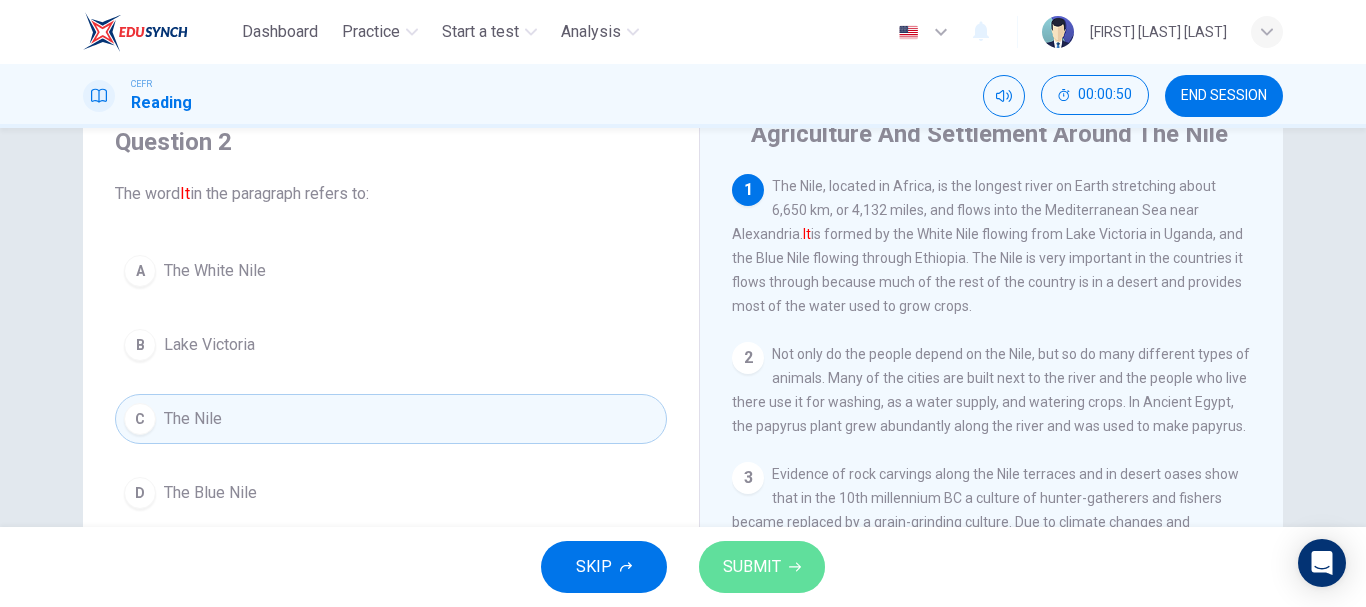 click on "SUBMIT" at bounding box center (762, 567) 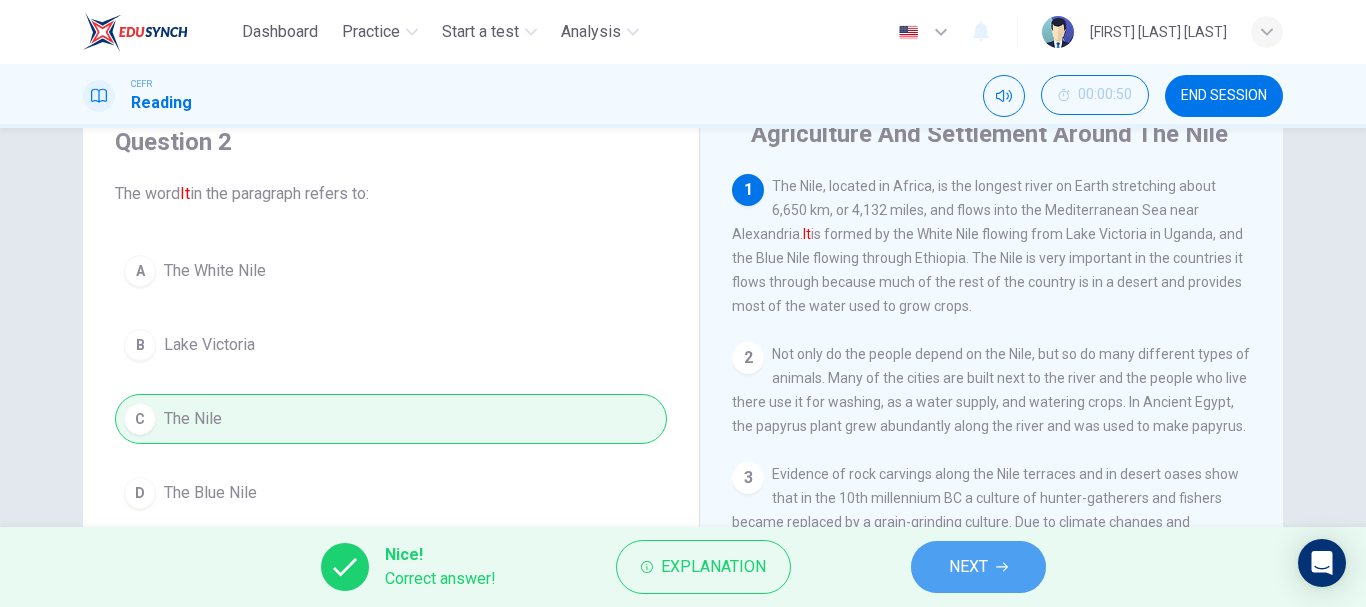 click on "NEXT" at bounding box center (978, 567) 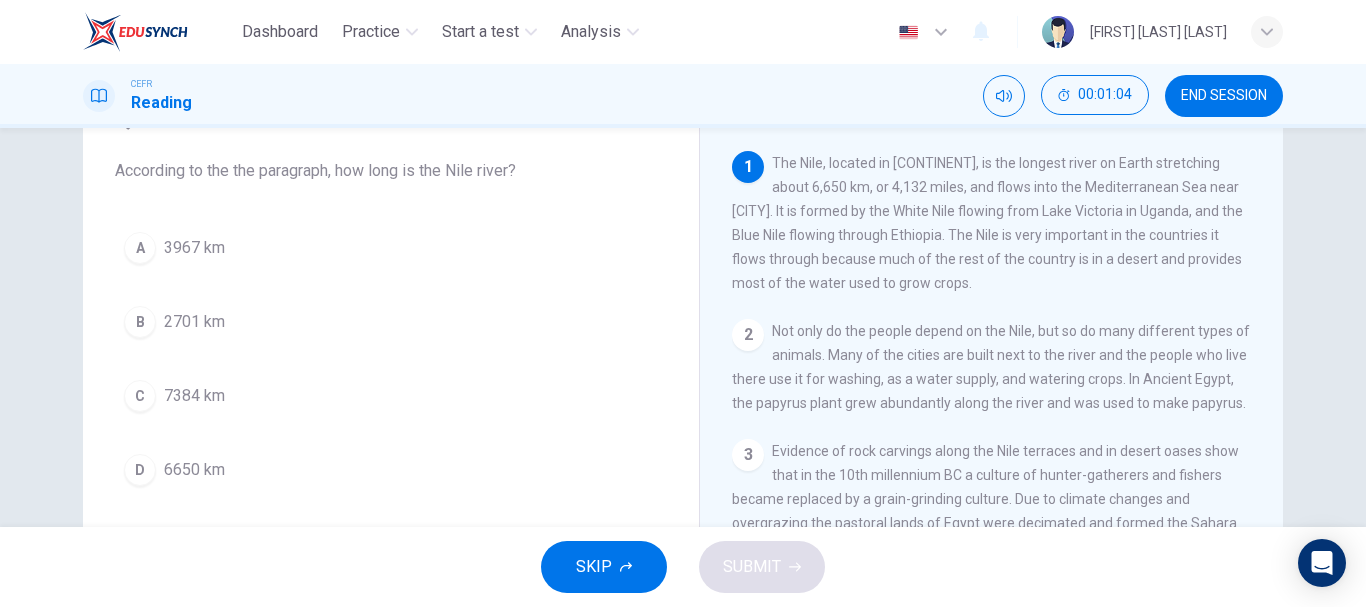 scroll, scrollTop: 100, scrollLeft: 0, axis: vertical 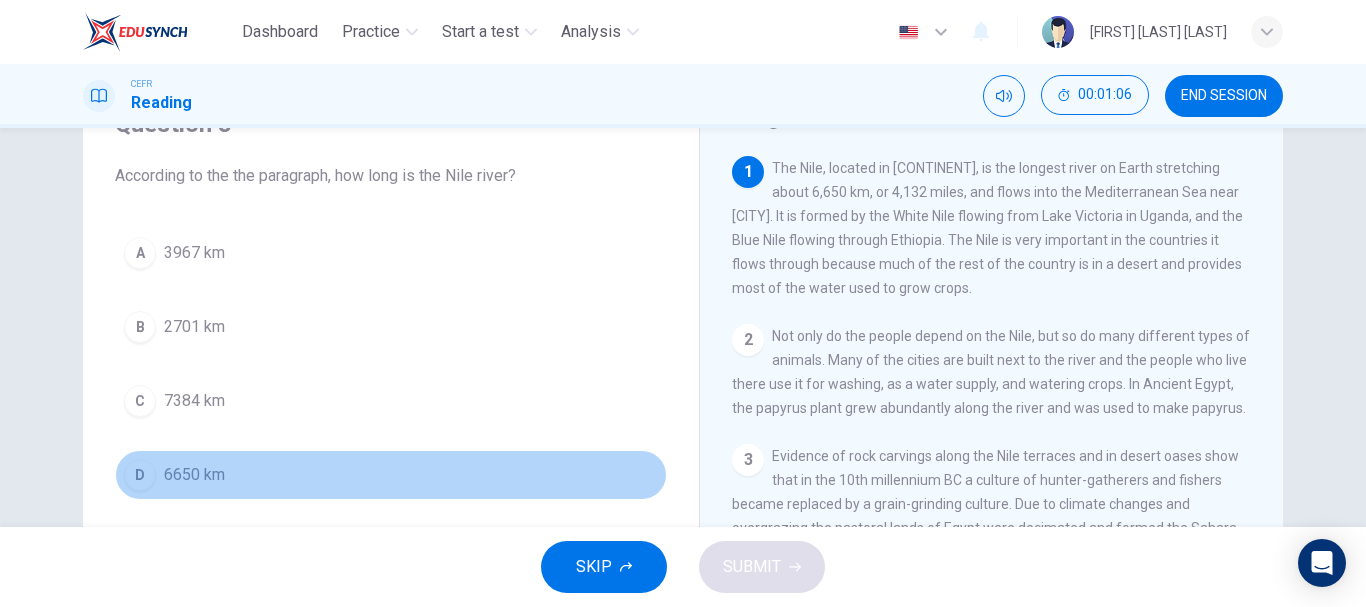 click on "D" at bounding box center (140, 253) 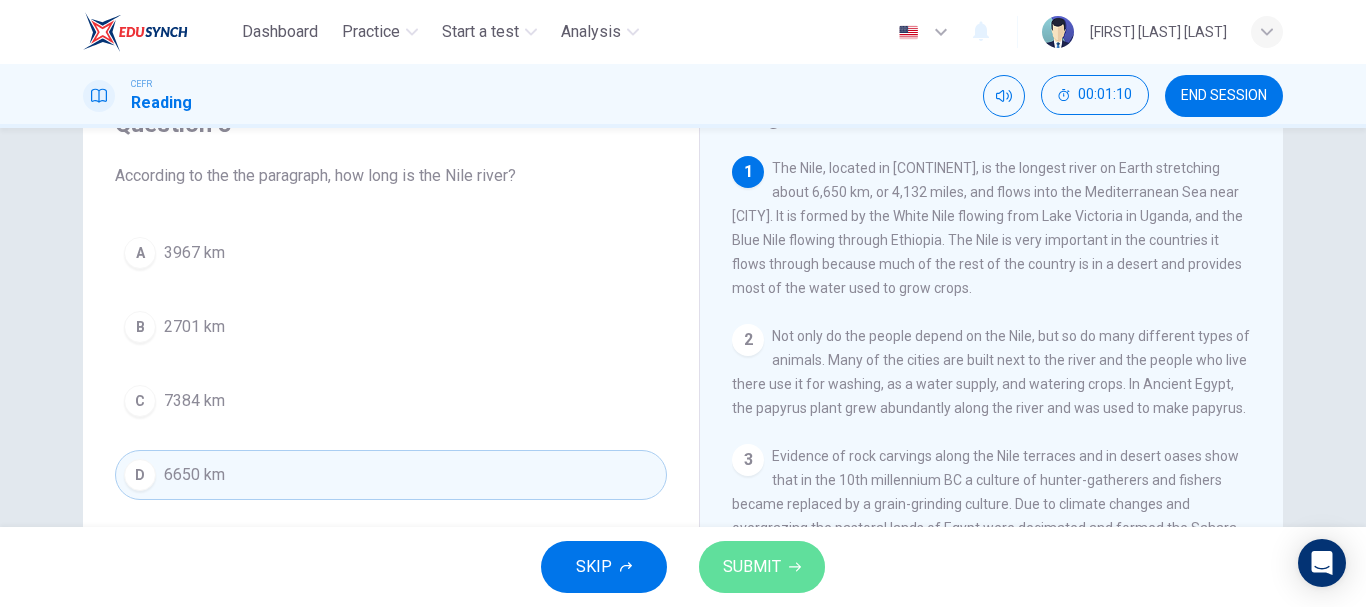 click on "SUBMIT" at bounding box center (762, 567) 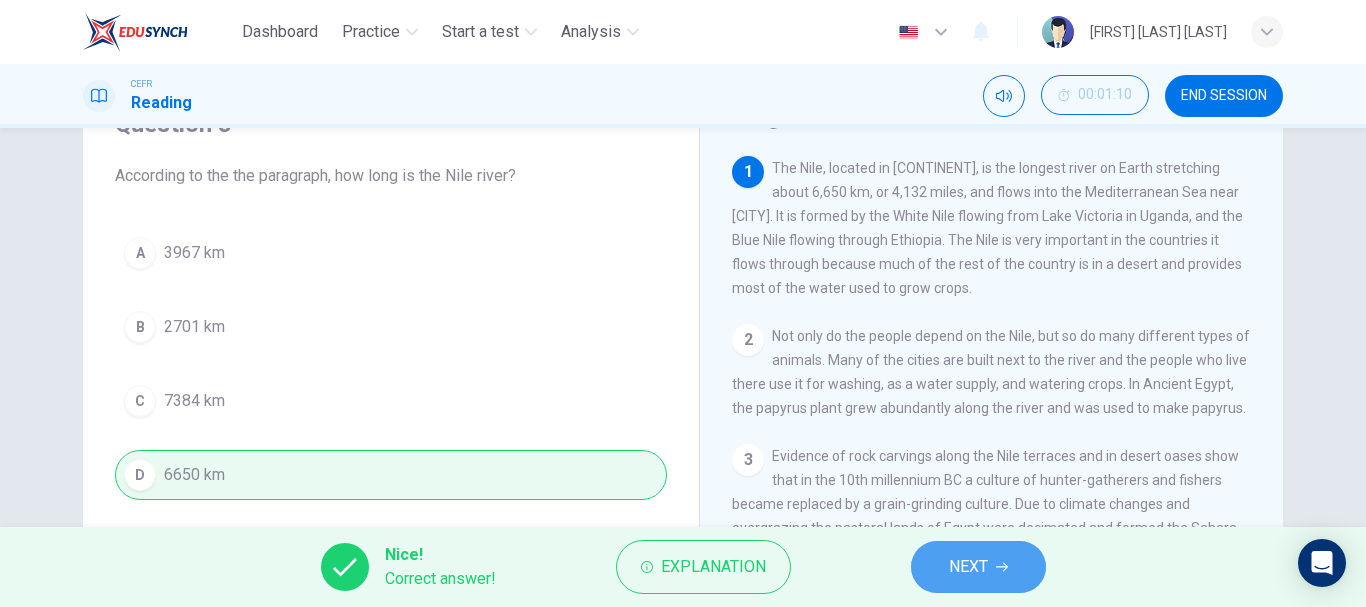 click on "NEXT" at bounding box center (968, 567) 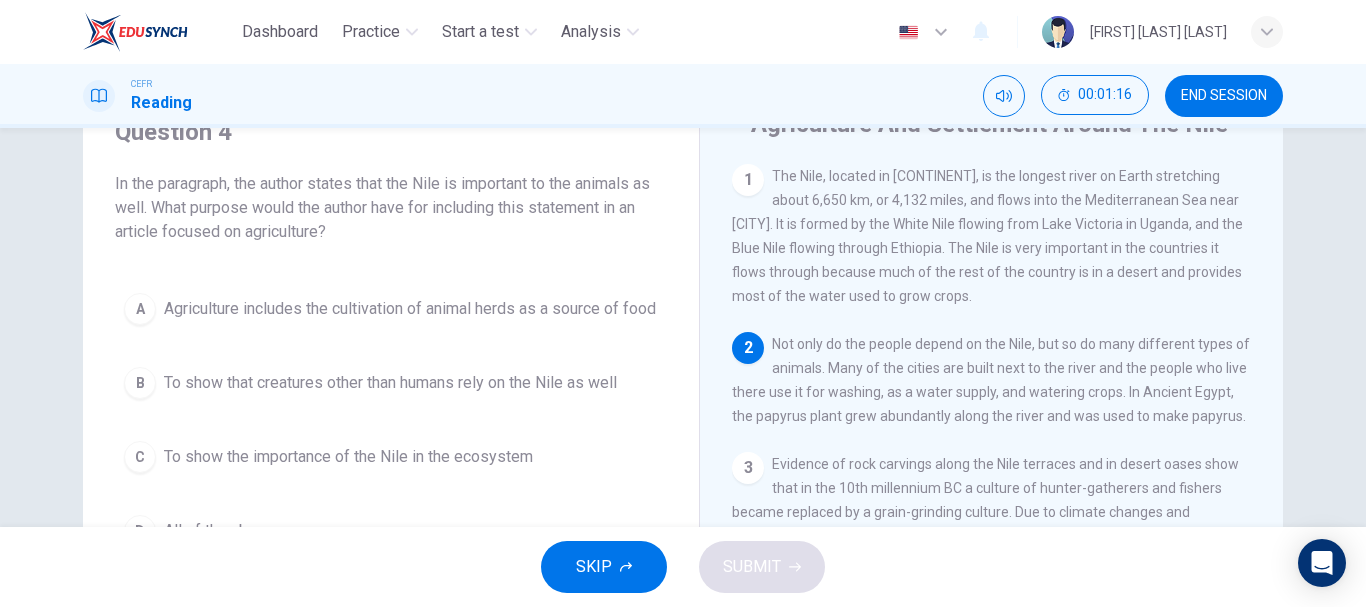 scroll, scrollTop: 94, scrollLeft: 0, axis: vertical 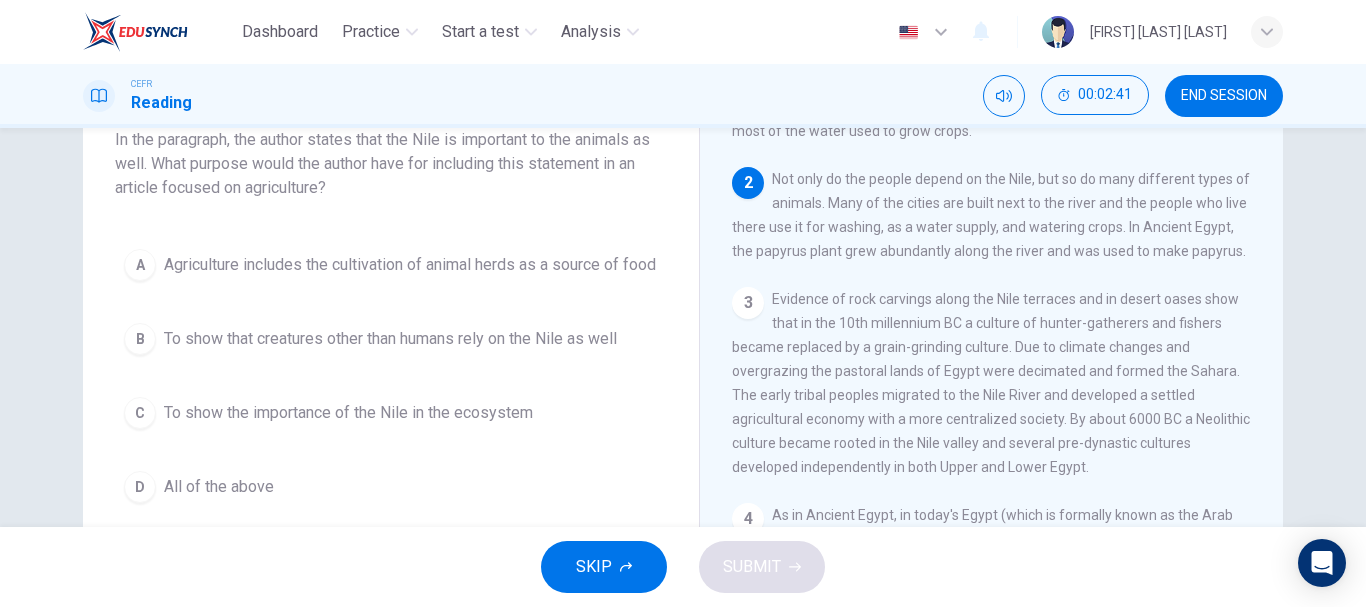 click on "B" at bounding box center (140, 265) 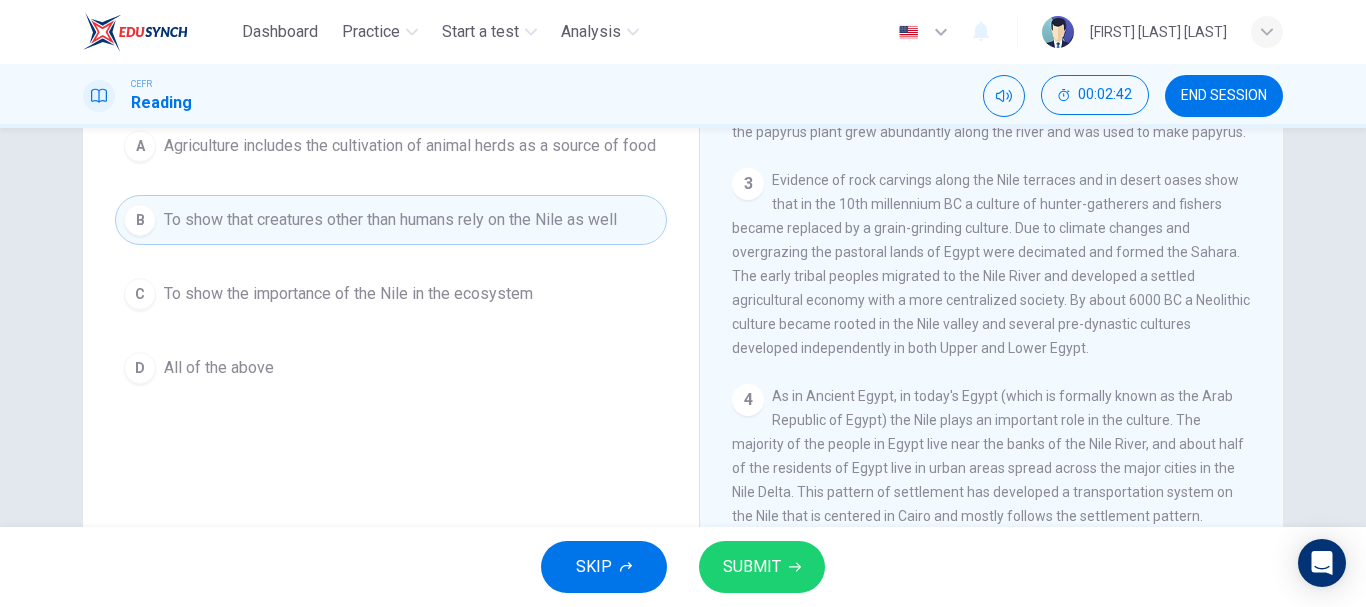 scroll, scrollTop: 256, scrollLeft: 0, axis: vertical 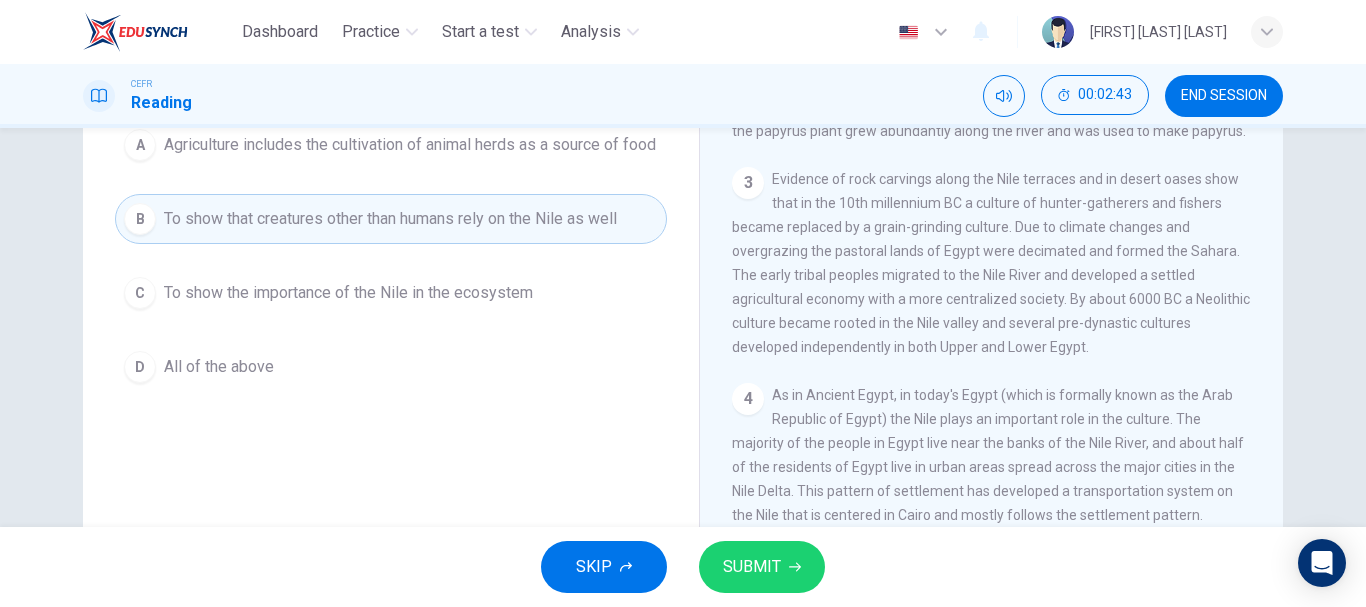 click on "SUBMIT" at bounding box center (762, 567) 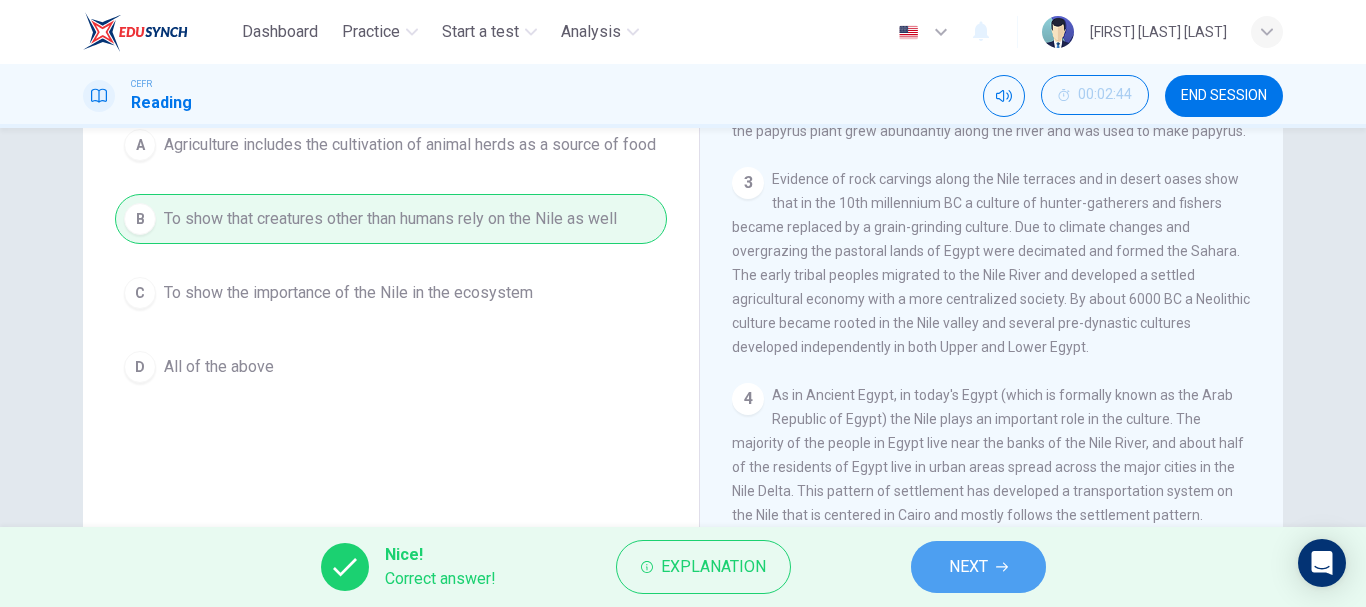 click on "NEXT" at bounding box center (968, 567) 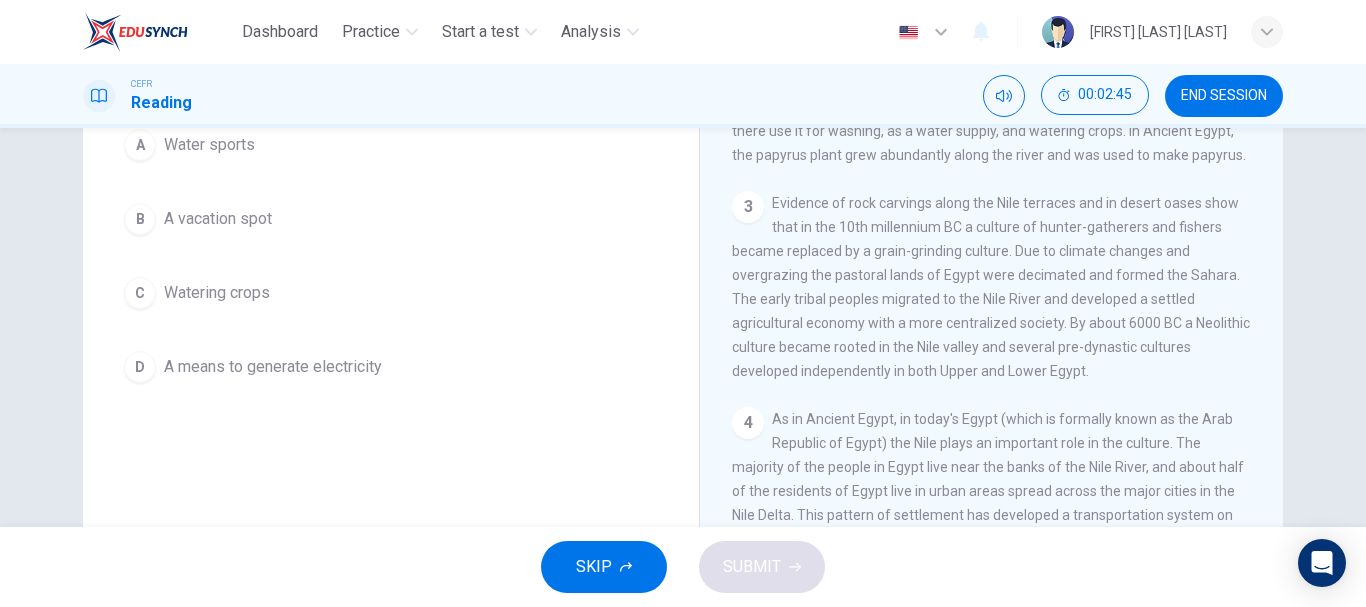 scroll, scrollTop: 0, scrollLeft: 0, axis: both 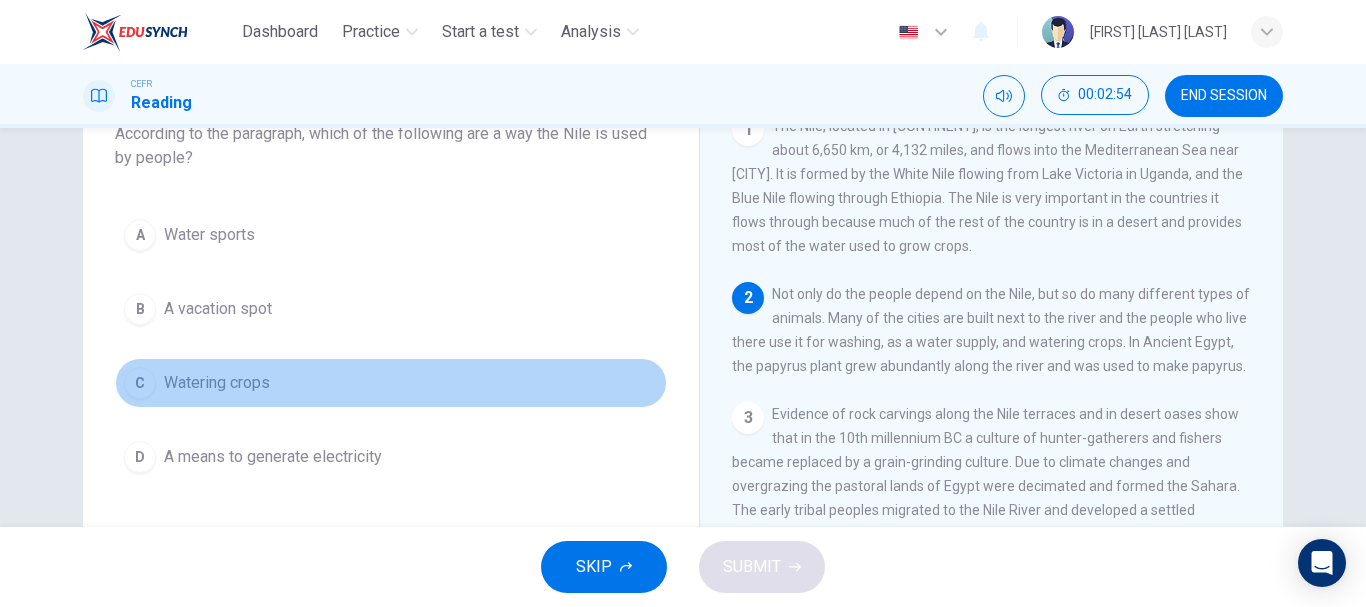 click on "Watering crops" at bounding box center [209, 235] 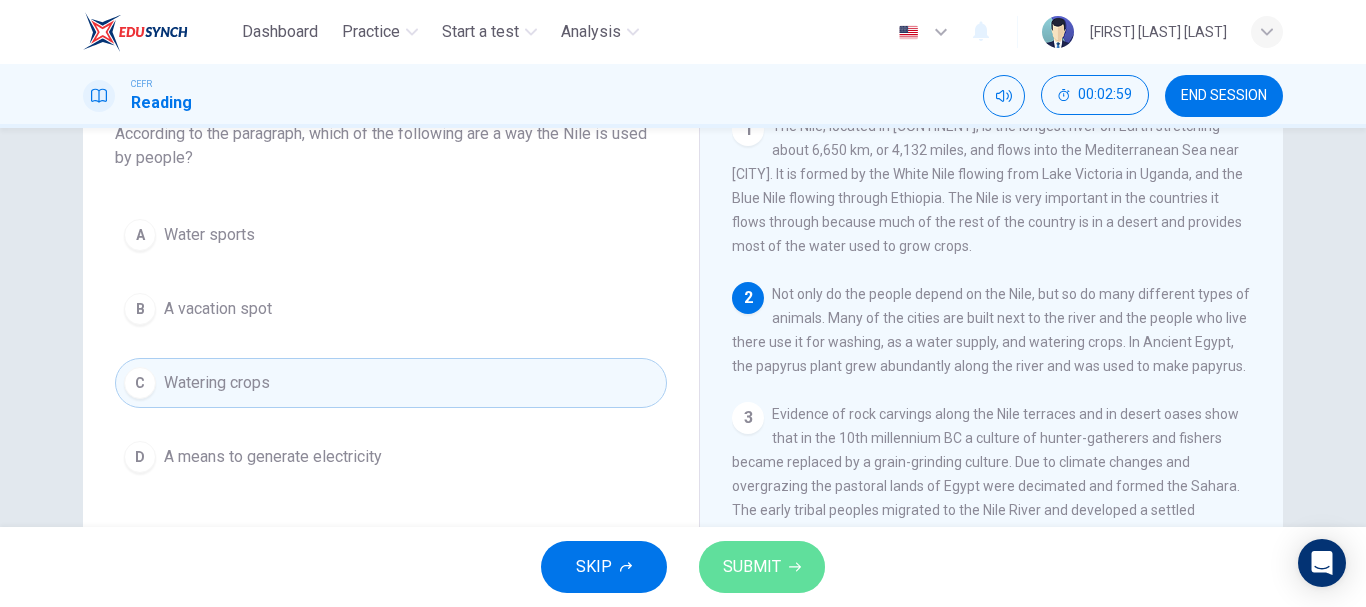 click on "SUBMIT" at bounding box center (752, 567) 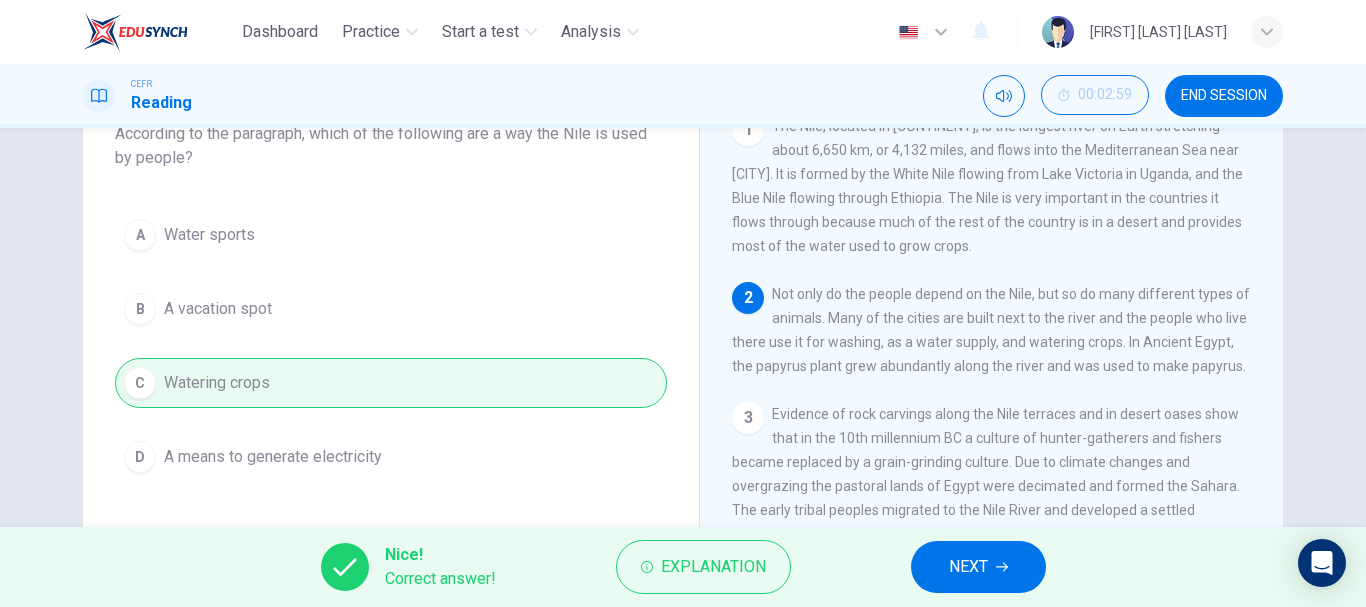 click on "NEXT" at bounding box center [978, 567] 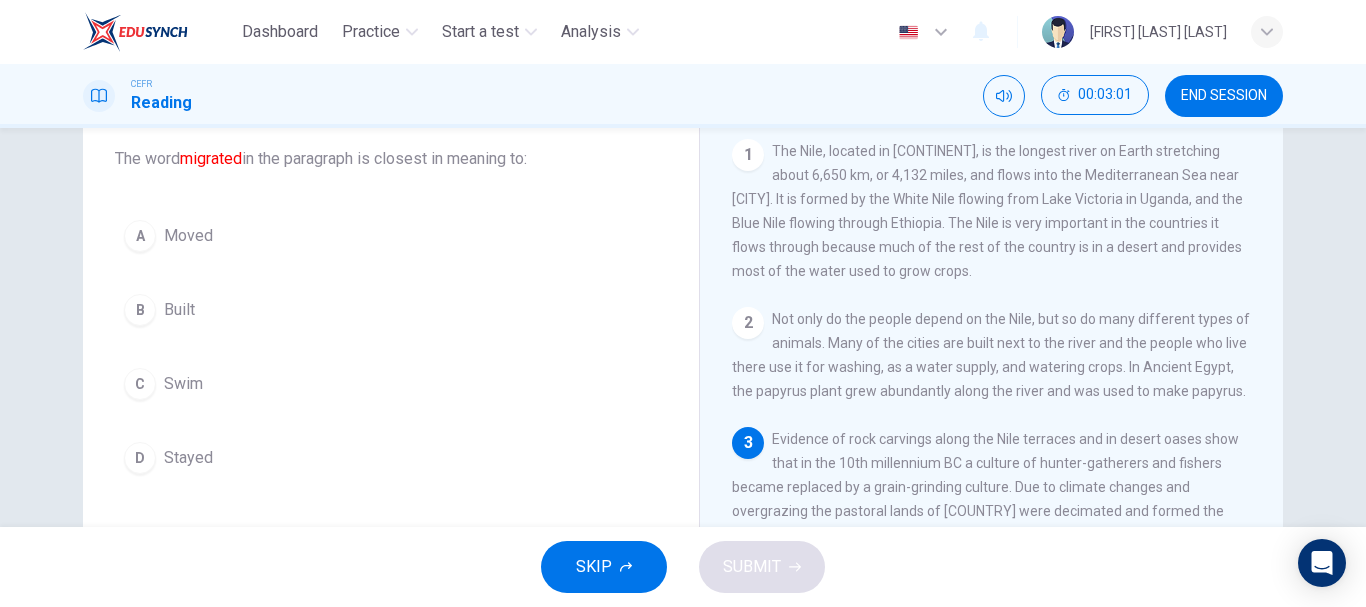 scroll, scrollTop: 118, scrollLeft: 0, axis: vertical 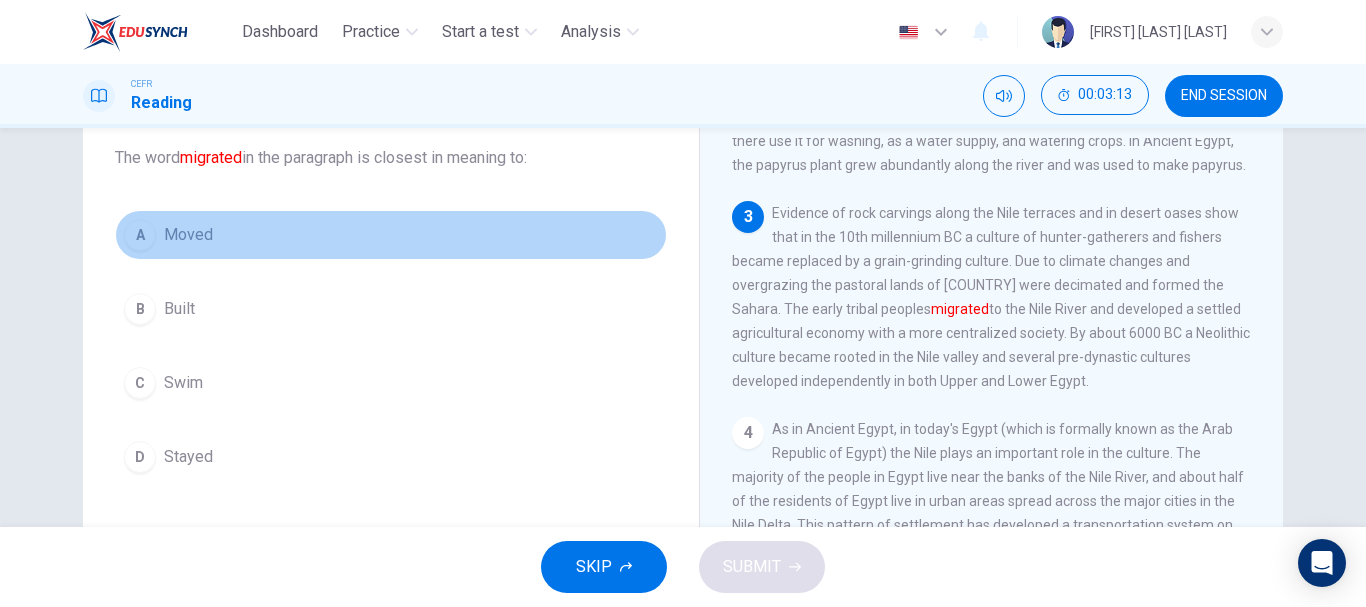 click on "A" at bounding box center [140, 235] 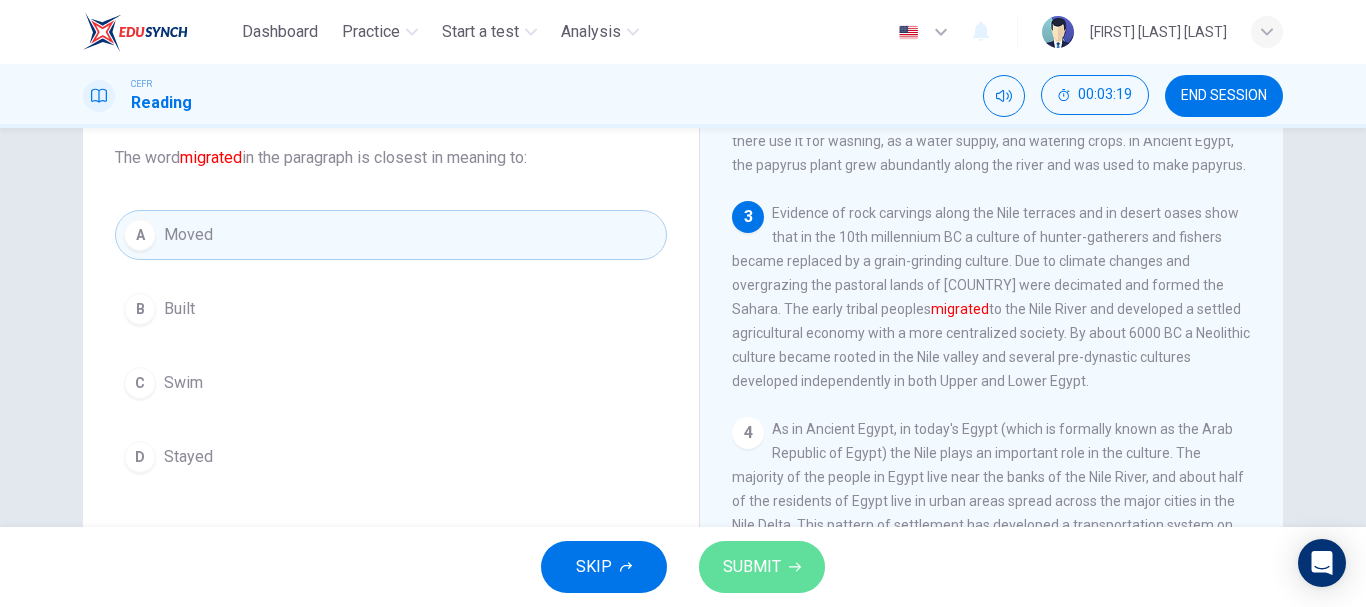 click on "SUBMIT" at bounding box center [752, 567] 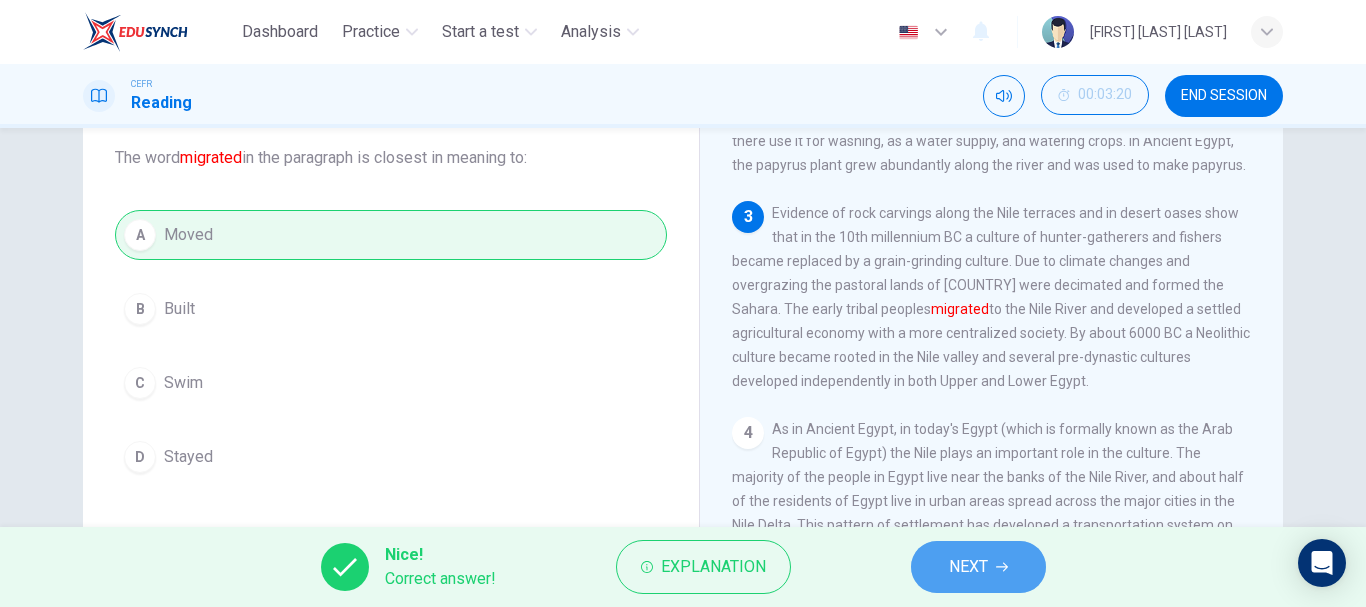 click on "NEXT" at bounding box center [978, 567] 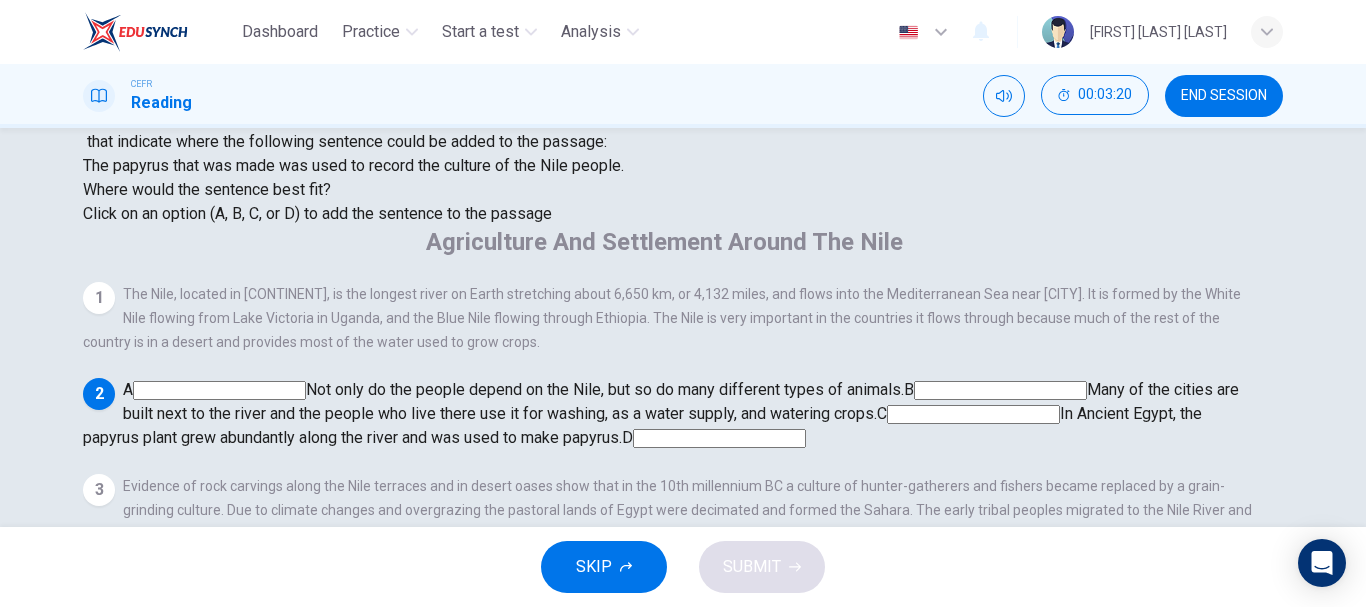 scroll, scrollTop: 71, scrollLeft: 0, axis: vertical 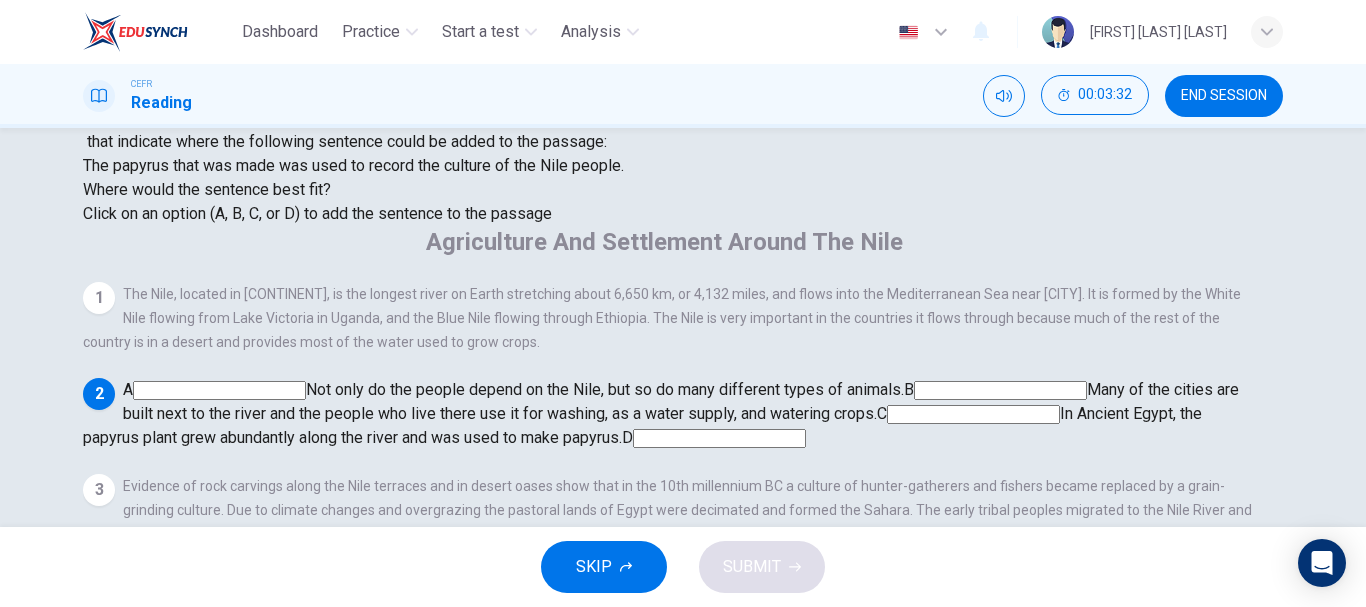 click at bounding box center [219, 390] 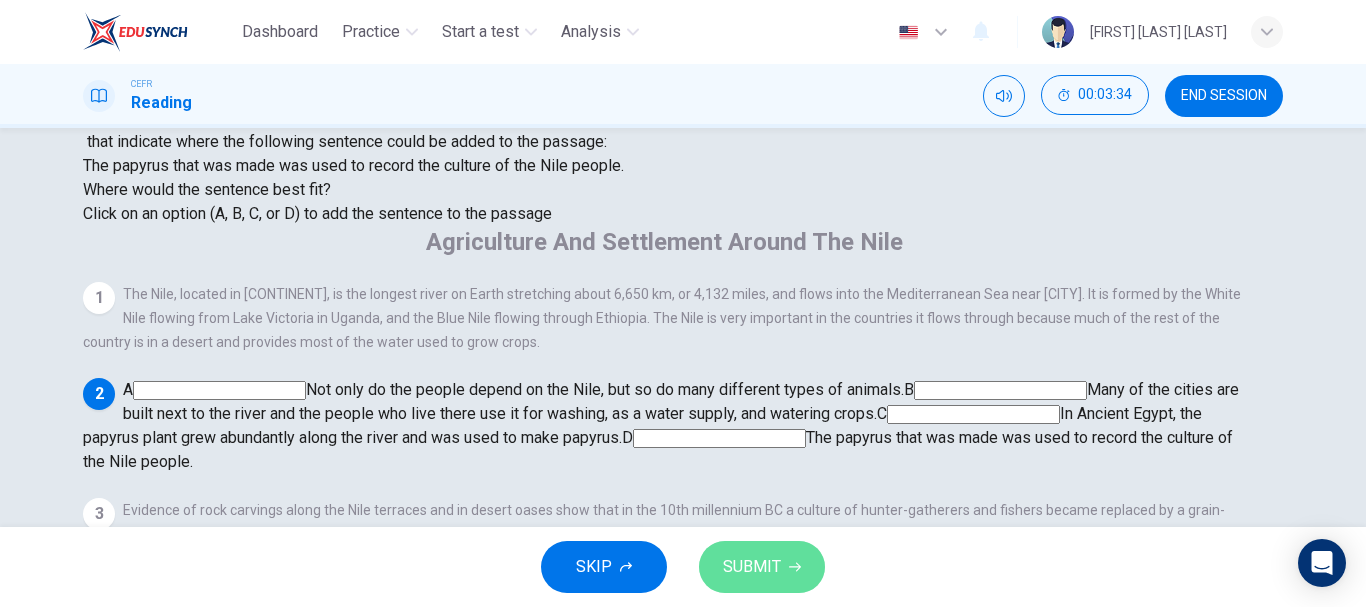 click on "SUBMIT" at bounding box center (762, 567) 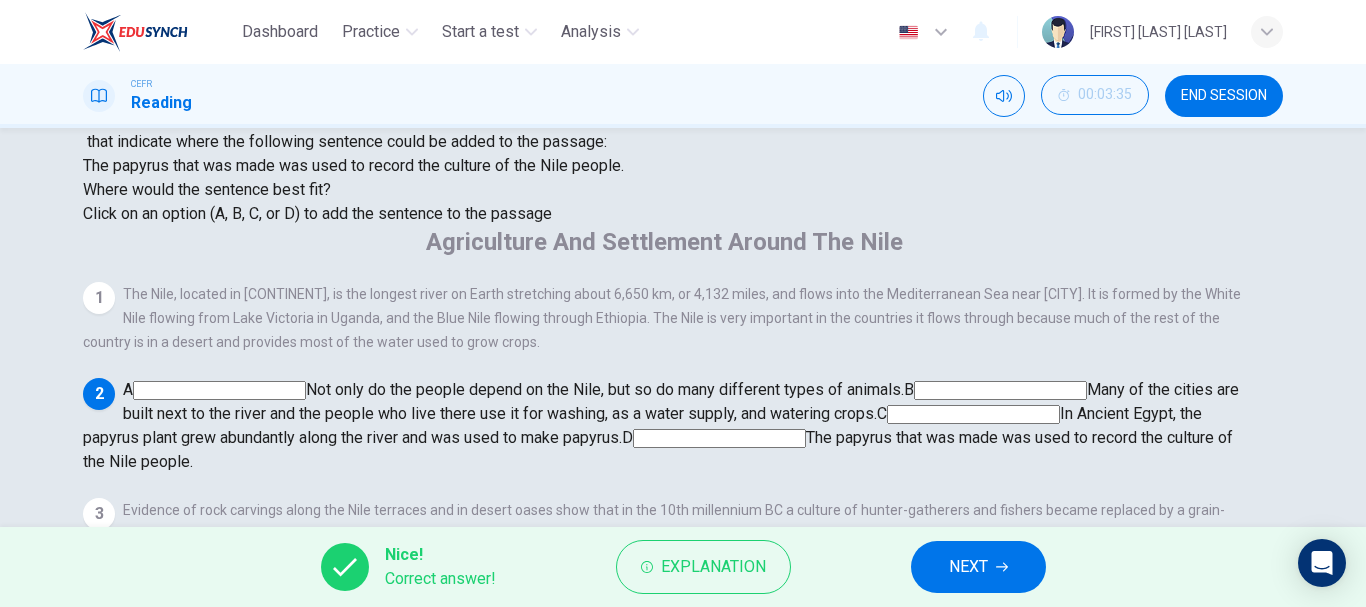click on "NEXT" at bounding box center [978, 567] 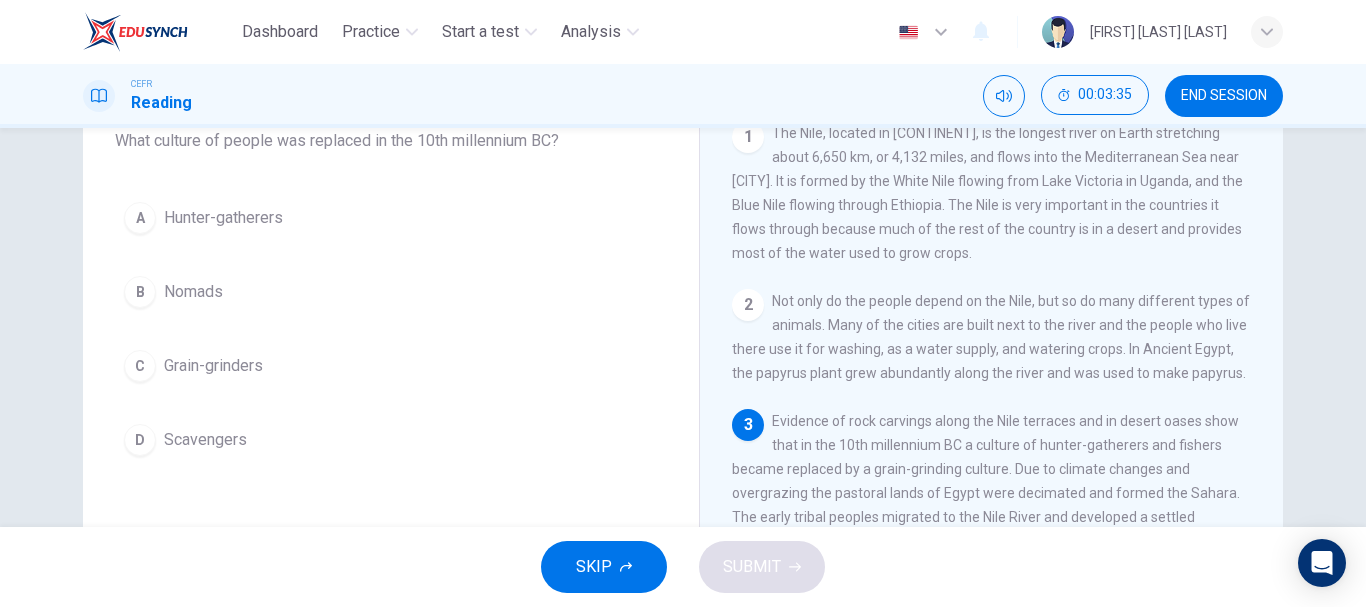 scroll, scrollTop: 138, scrollLeft: 0, axis: vertical 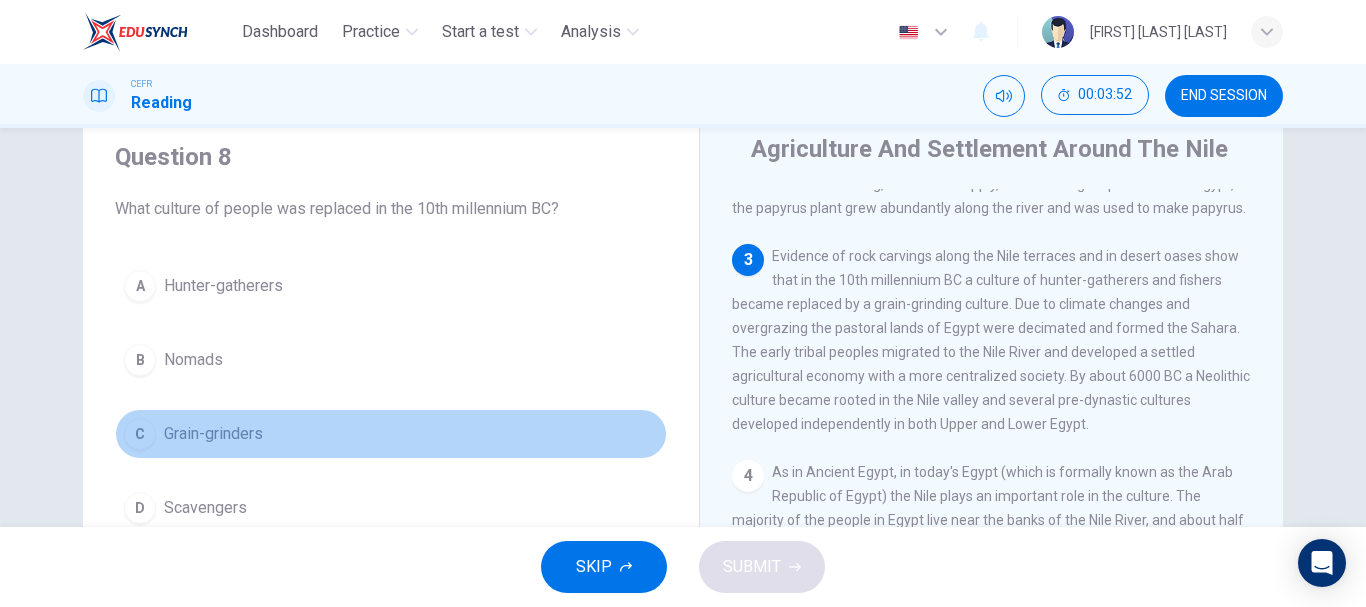click on "C" at bounding box center [140, 286] 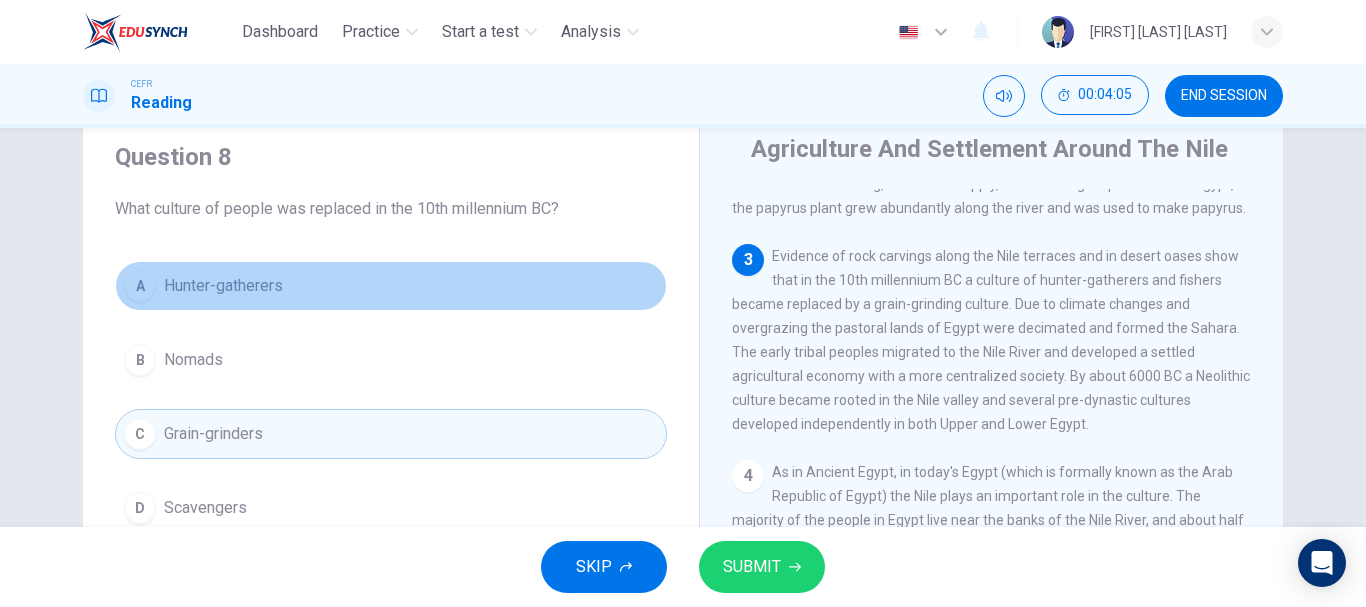click on "A Hunter-gatherers" at bounding box center (391, 286) 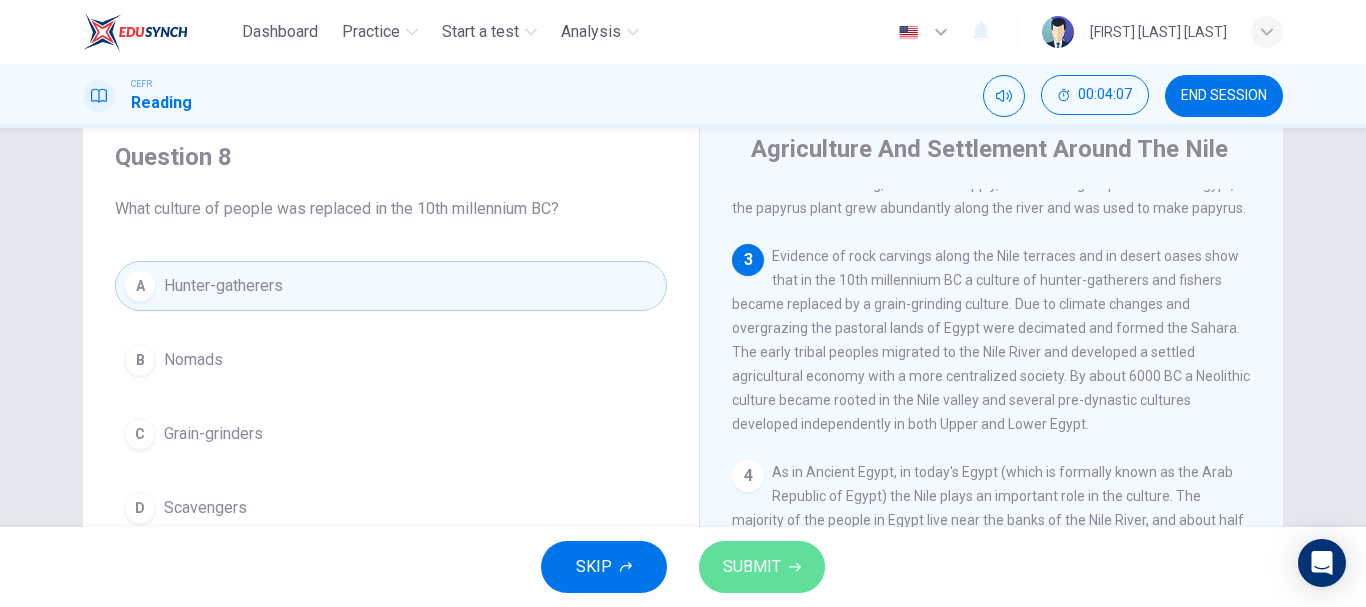 click on "SUBMIT" at bounding box center (752, 567) 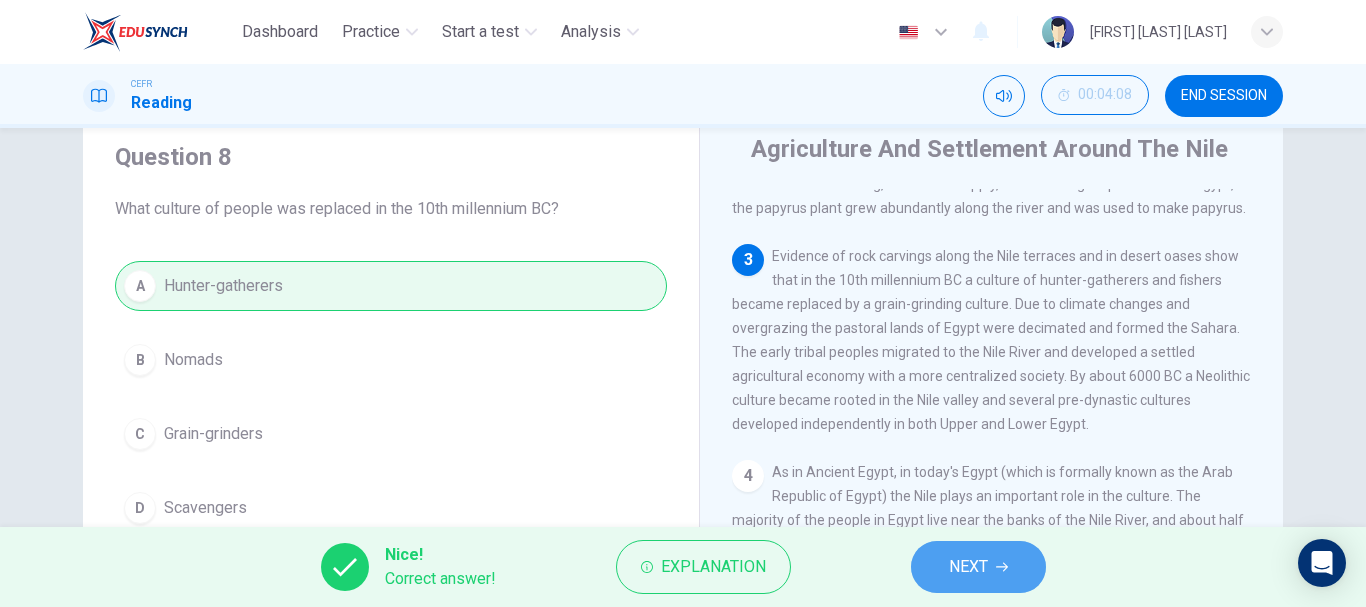 click on "NEXT" at bounding box center (978, 567) 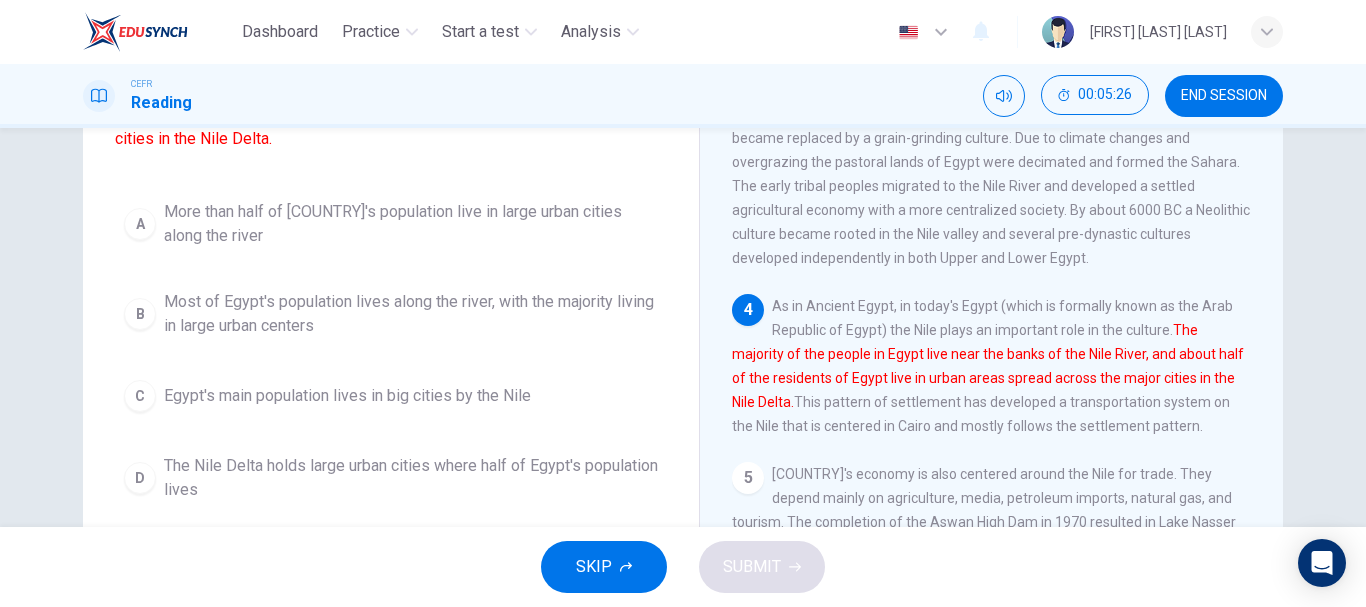 scroll, scrollTop: 178, scrollLeft: 0, axis: vertical 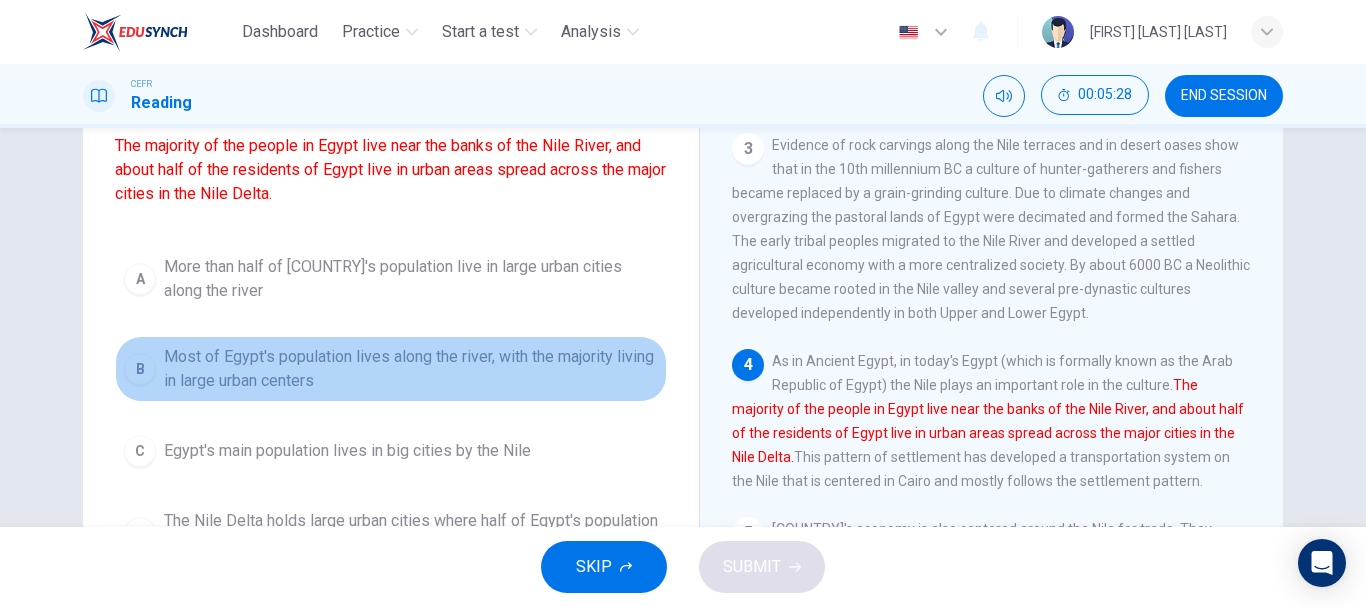 click on "Most of Egypt's population lives along the river, with the majority living in large urban centers" at bounding box center (411, 279) 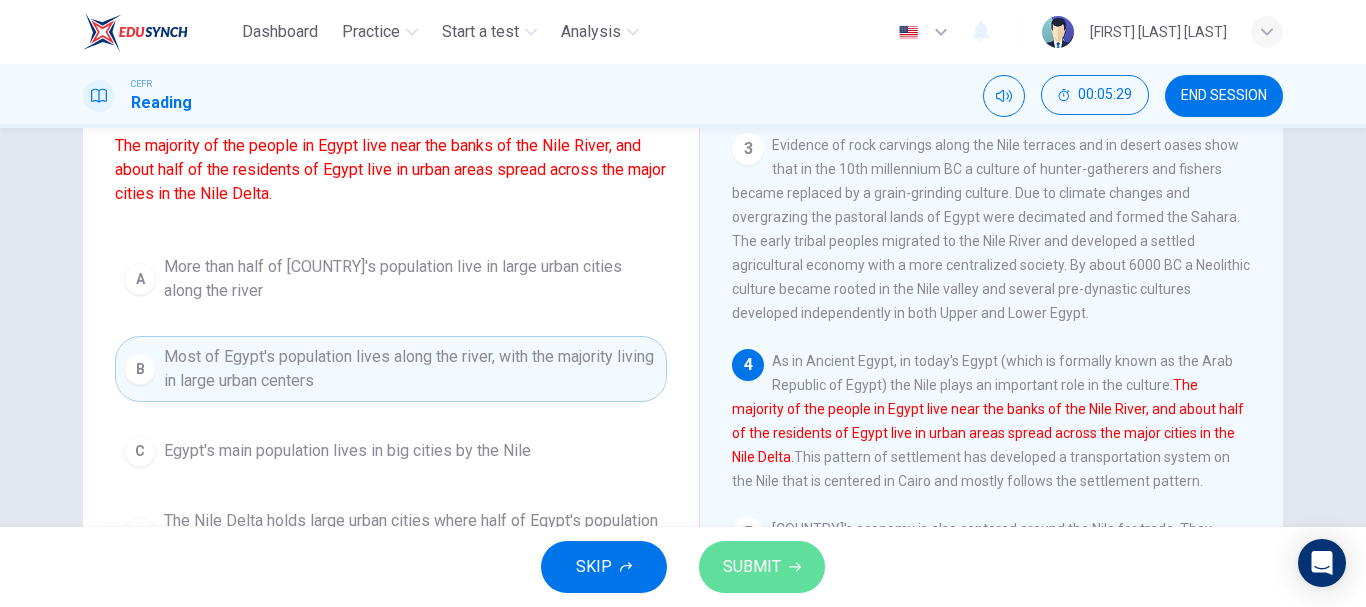 click on "SUBMIT" at bounding box center (762, 567) 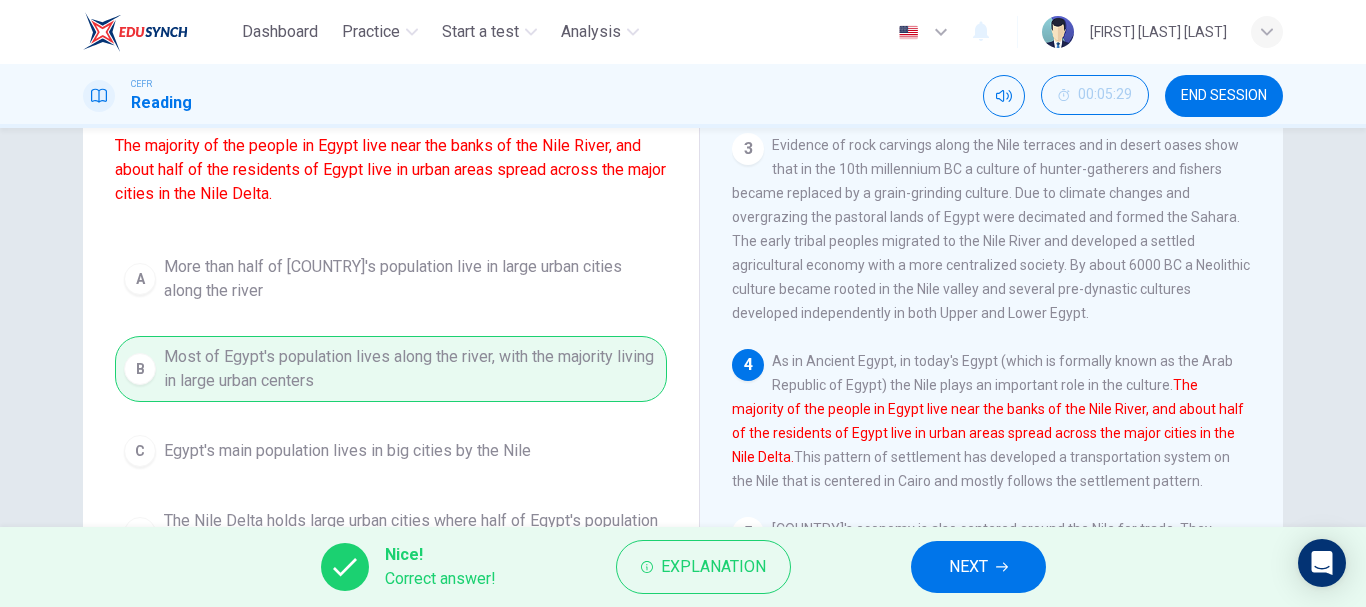 click on "NEXT" at bounding box center [978, 567] 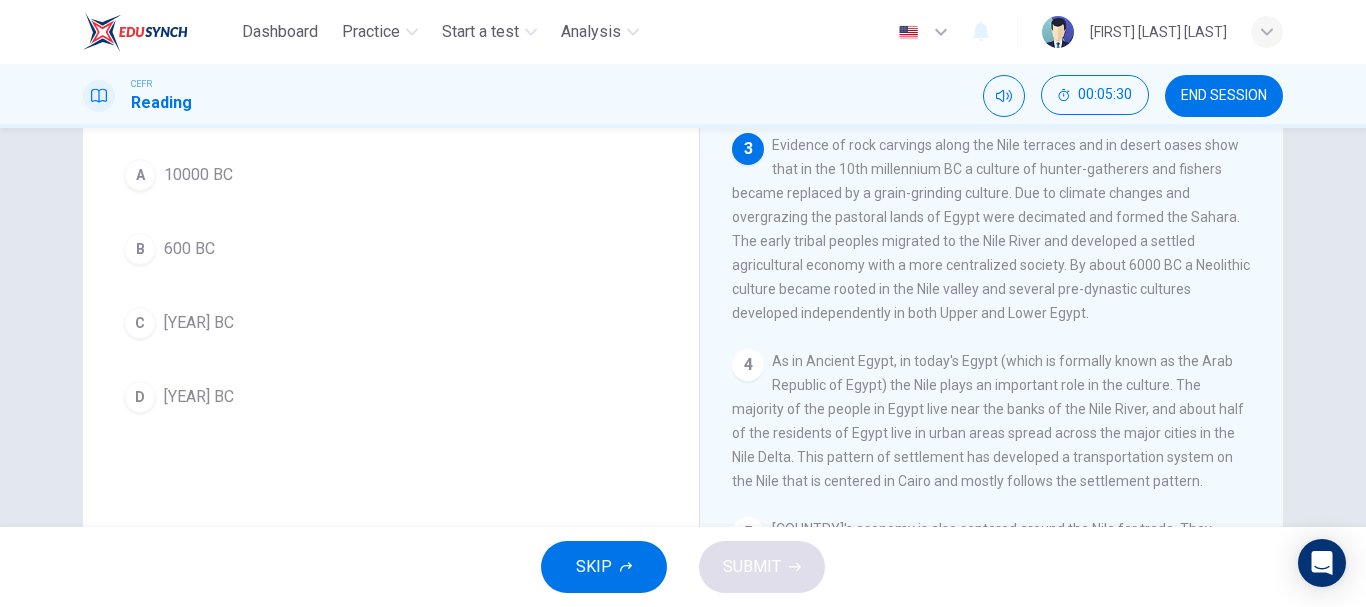 scroll, scrollTop: 376, scrollLeft: 0, axis: vertical 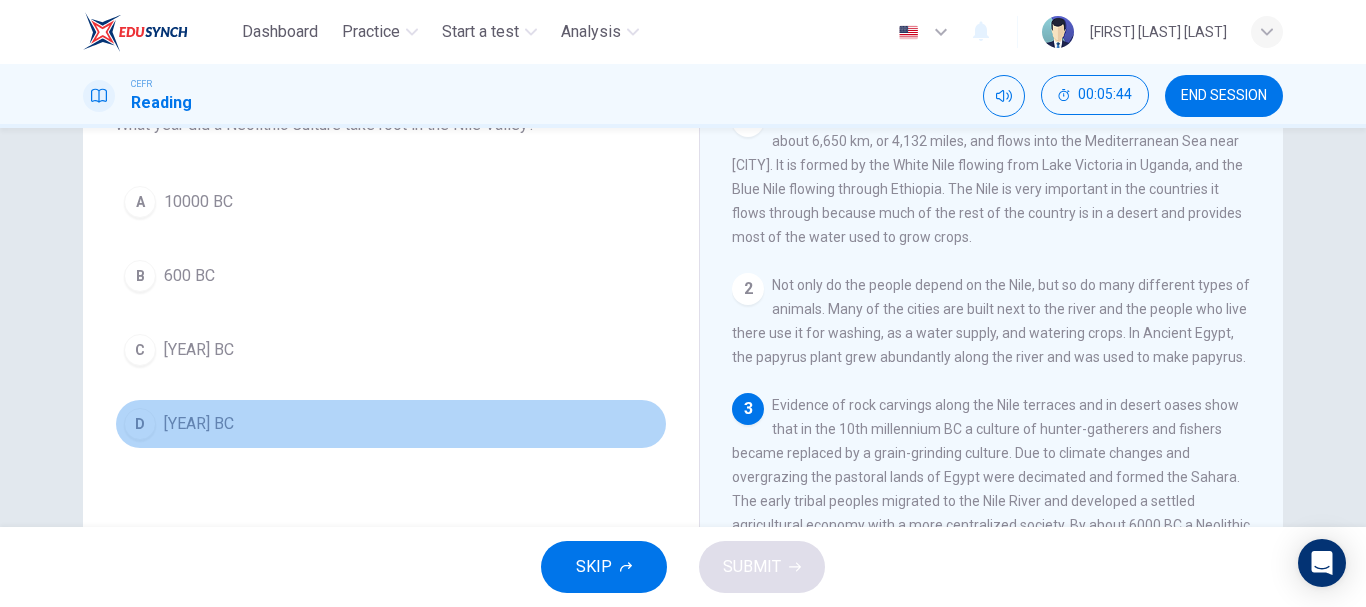 click on "D" at bounding box center (140, 202) 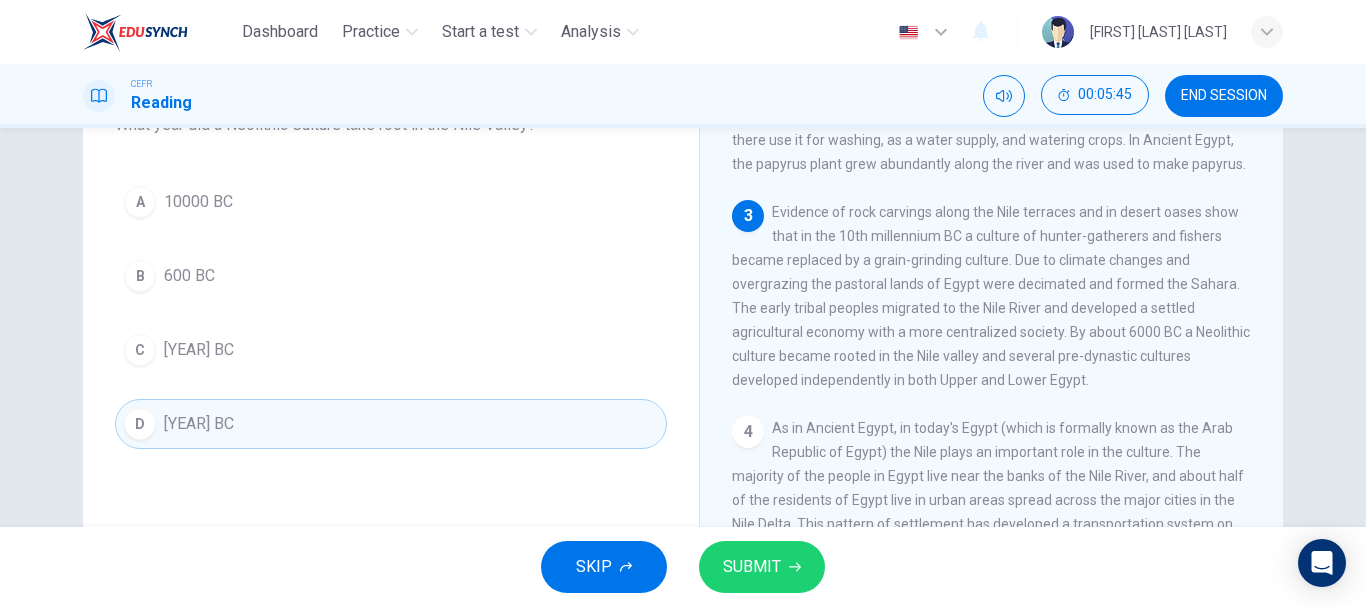 scroll, scrollTop: 194, scrollLeft: 0, axis: vertical 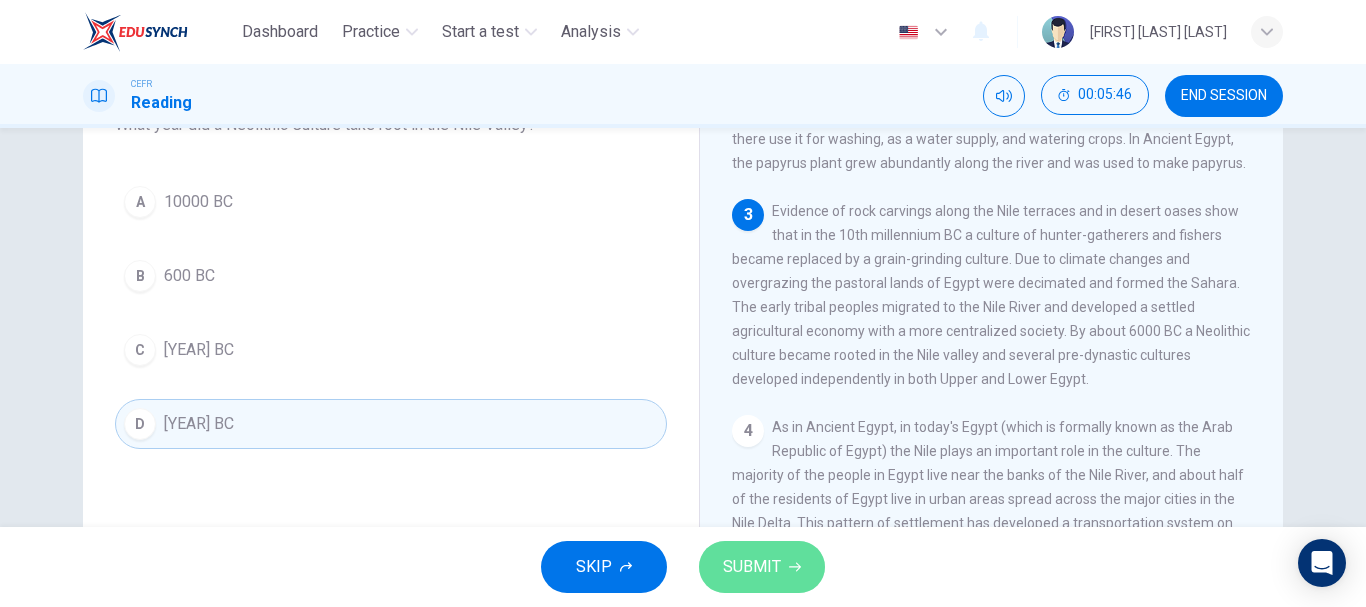 click on "SUBMIT" at bounding box center (752, 567) 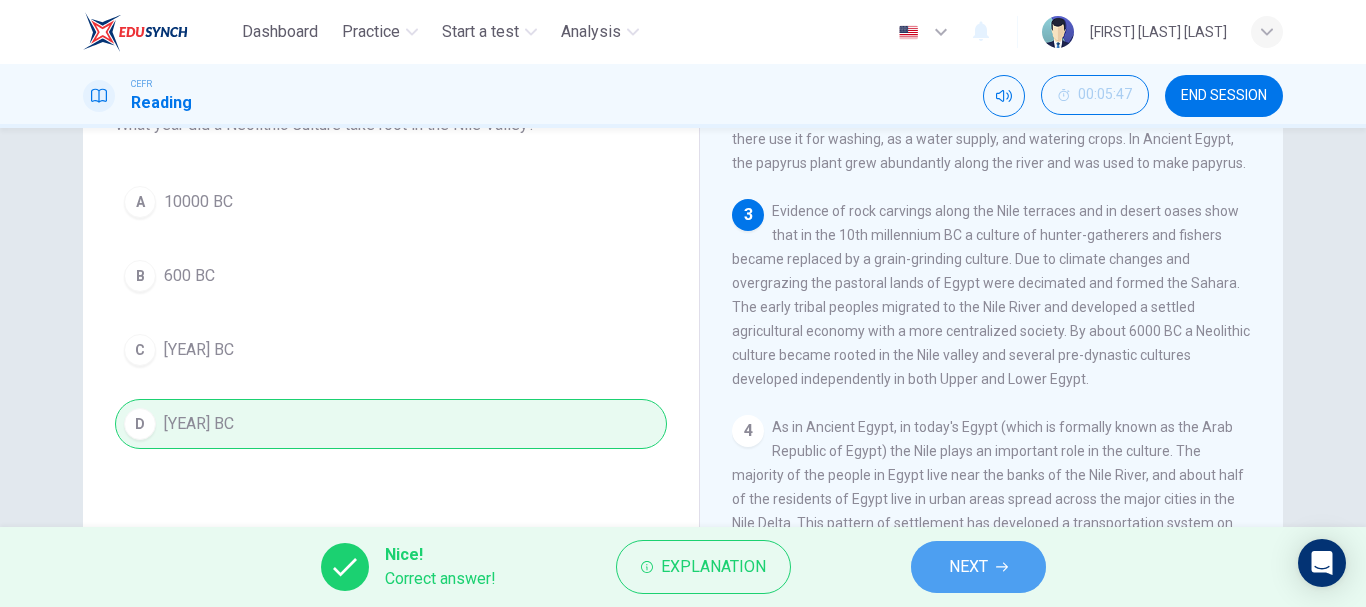 click on "NEXT" at bounding box center (978, 567) 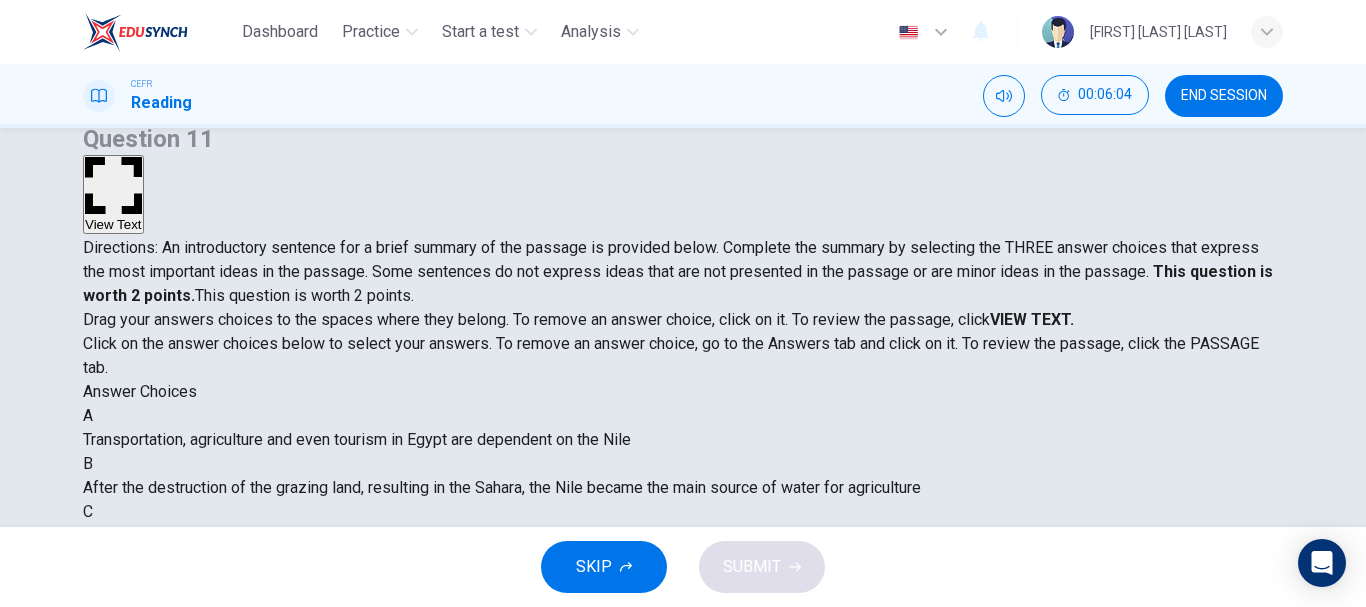 scroll, scrollTop: 254, scrollLeft: 0, axis: vertical 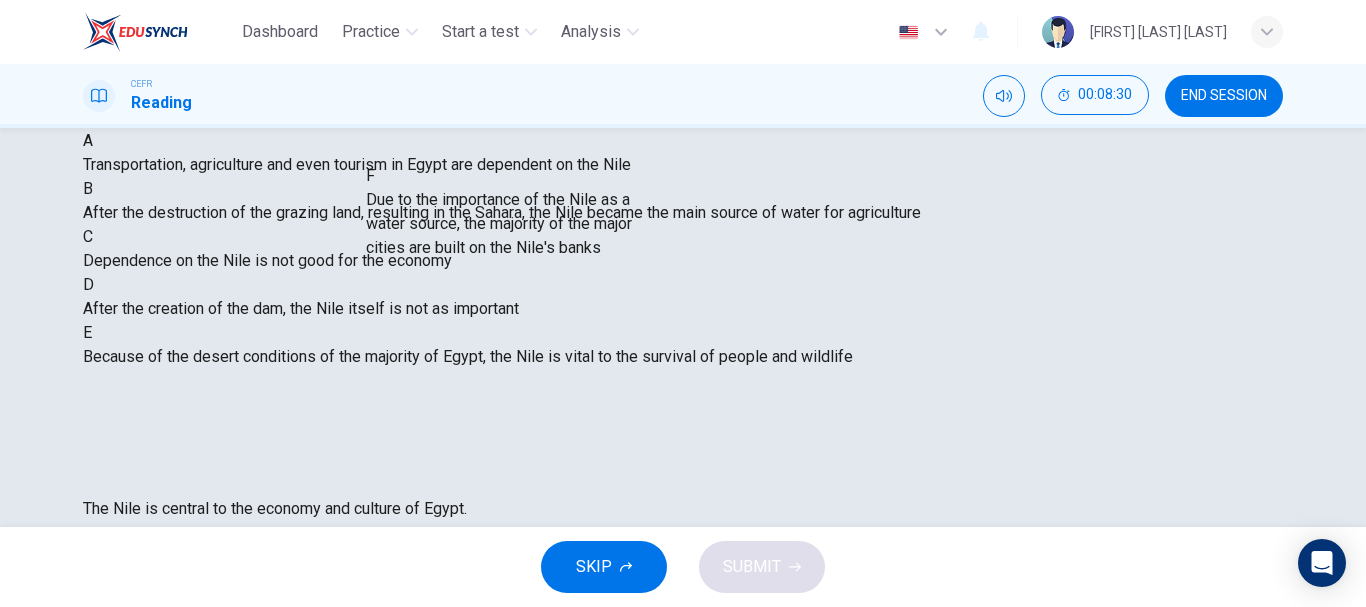 drag, startPoint x: 319, startPoint y: 365, endPoint x: 574, endPoint y: 207, distance: 299.98166 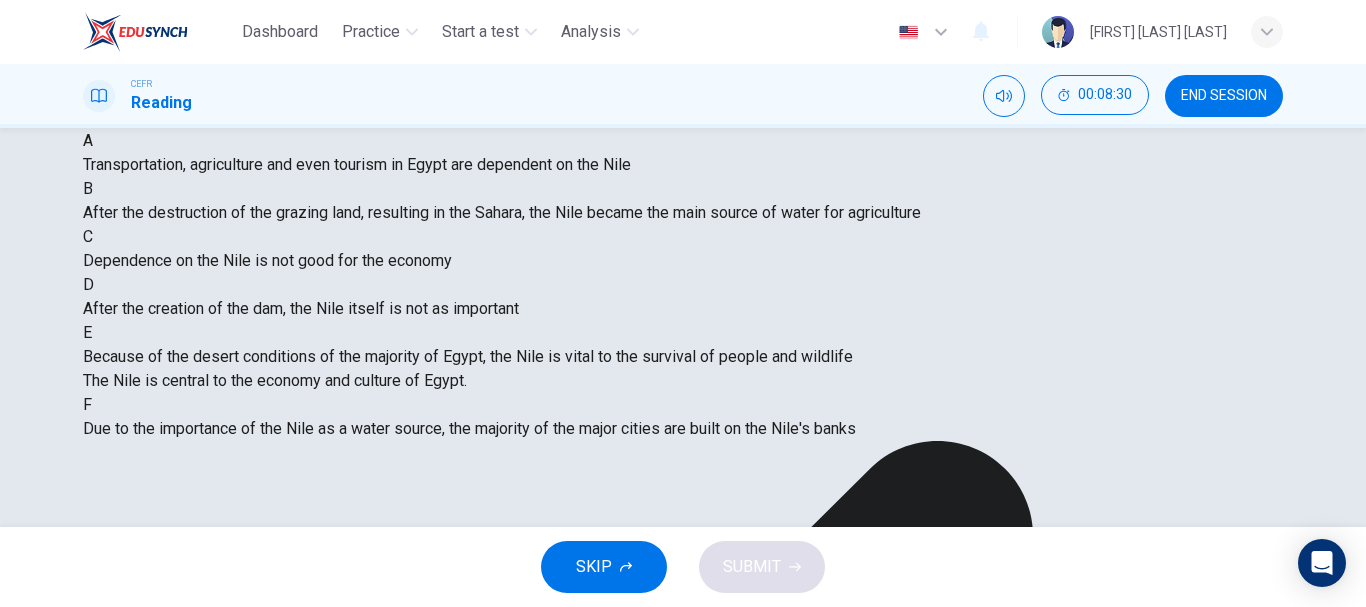 scroll, scrollTop: 324, scrollLeft: 0, axis: vertical 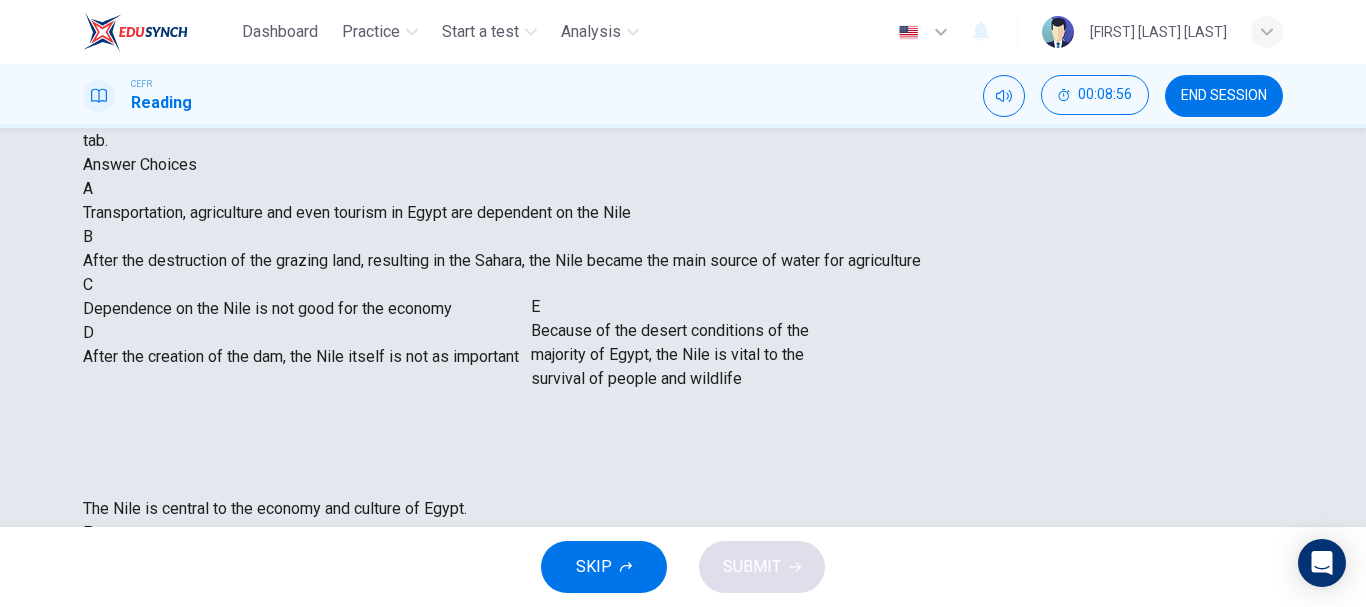 drag, startPoint x: 289, startPoint y: 431, endPoint x: 708, endPoint y: 359, distance: 425.14114 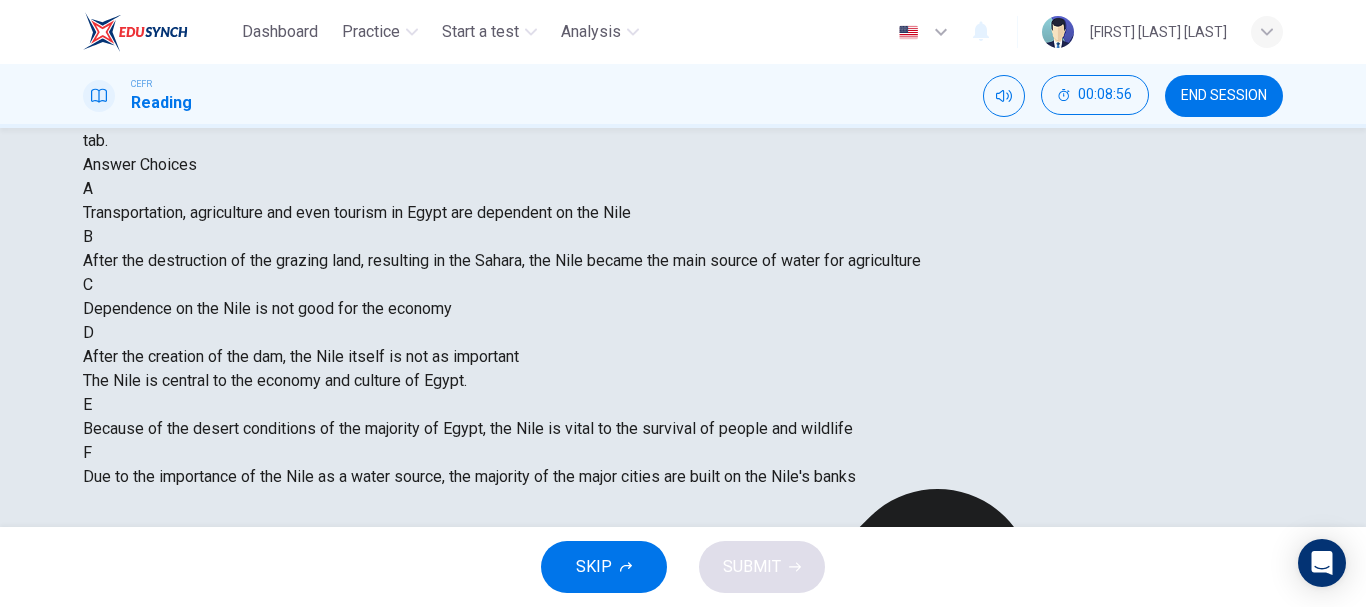 scroll, scrollTop: 180, scrollLeft: 0, axis: vertical 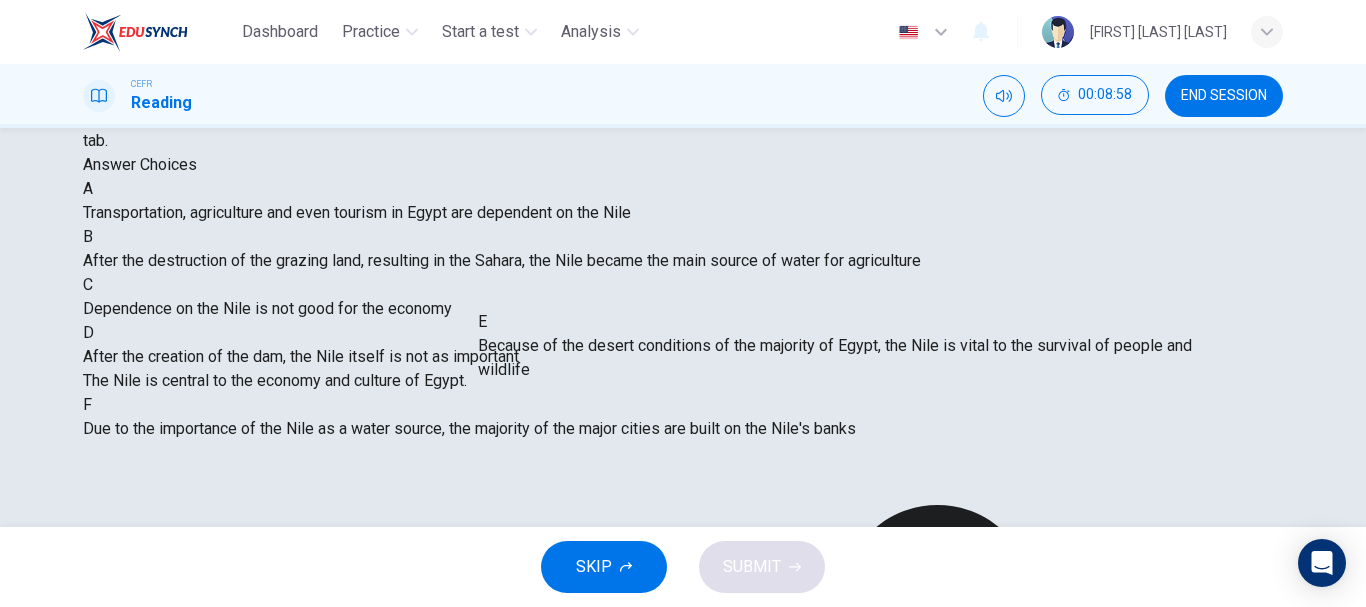 drag, startPoint x: 585, startPoint y: 254, endPoint x: 612, endPoint y: 390, distance: 138.65425 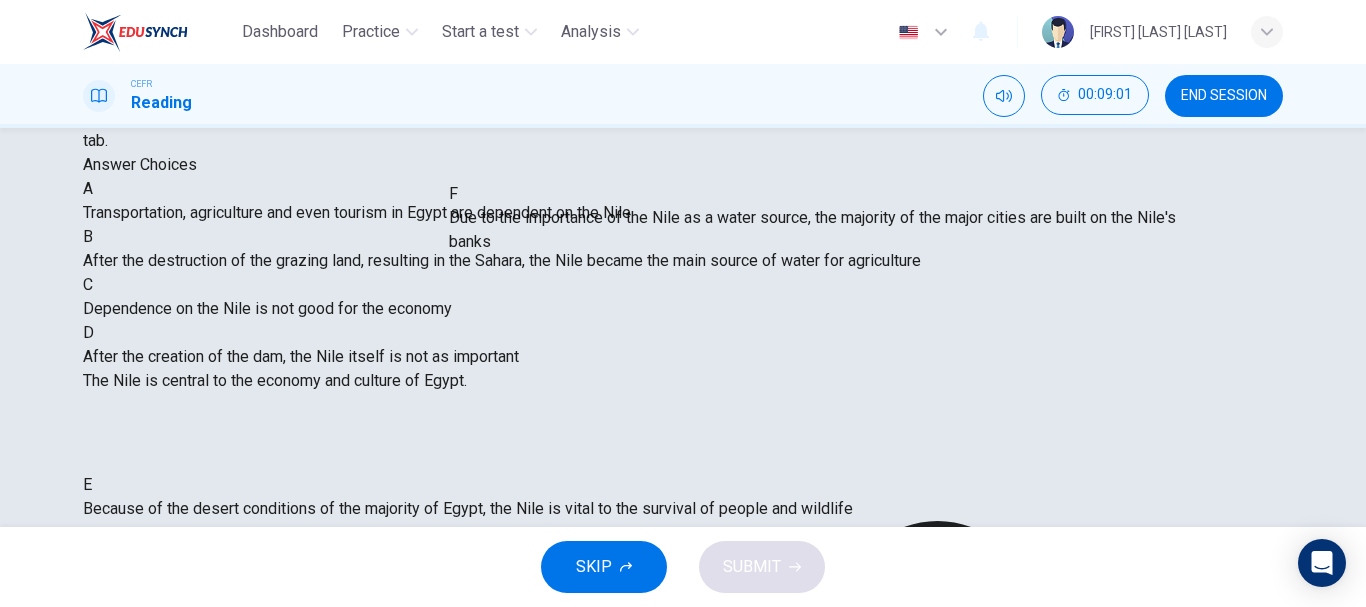 drag, startPoint x: 606, startPoint y: 334, endPoint x: 599, endPoint y: 225, distance: 109.22454 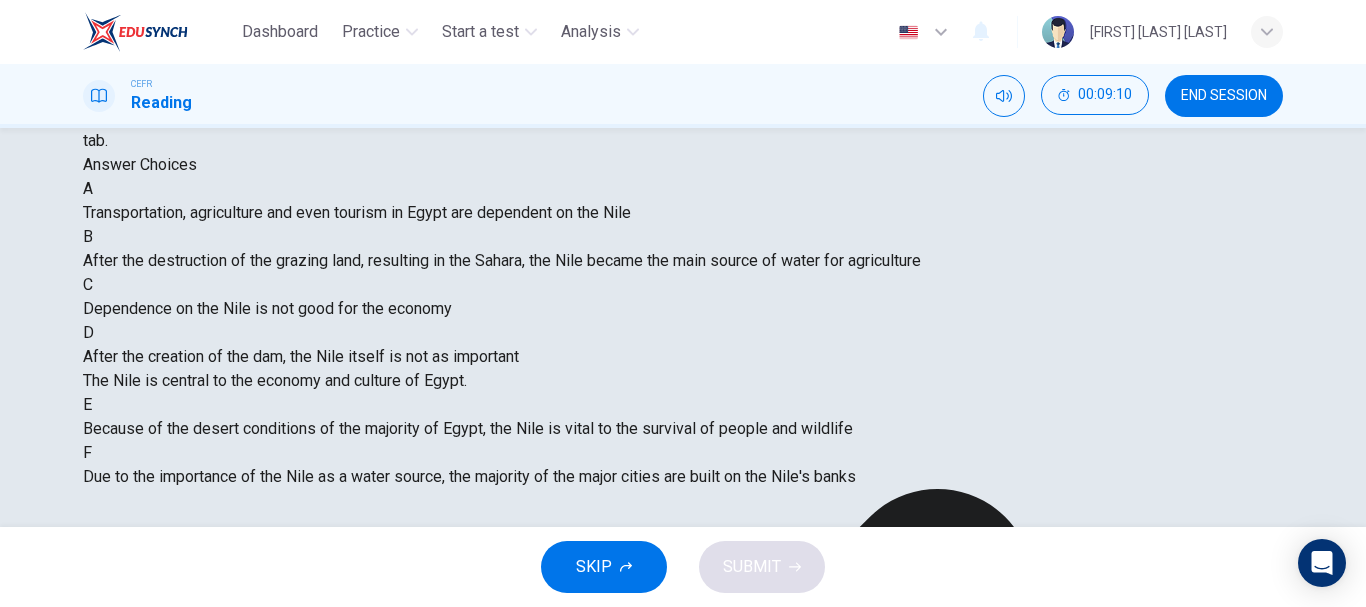 click on "Due to the importance of the Nile as a water source, the majority of the major cities are built on the Nile's banks" at bounding box center (468, 428) 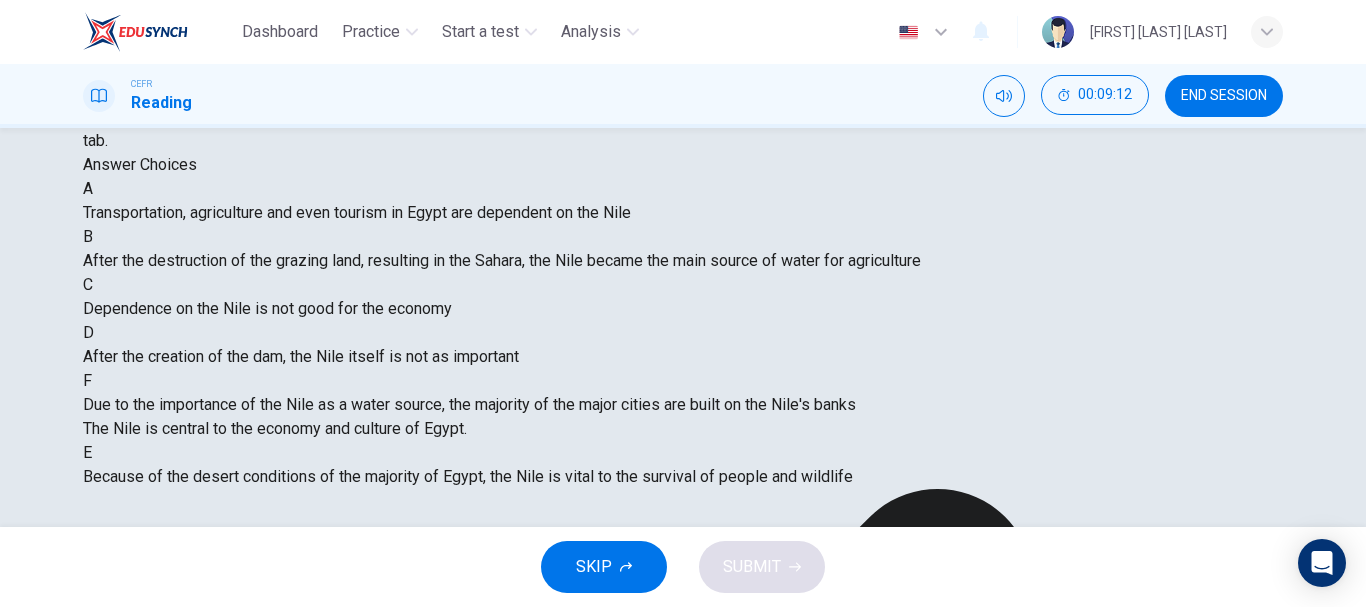 click on "E Because of the desert conditions of the majority of Egypt, the Nile is vital to the survival of people and wildlife" at bounding box center (683, 465) 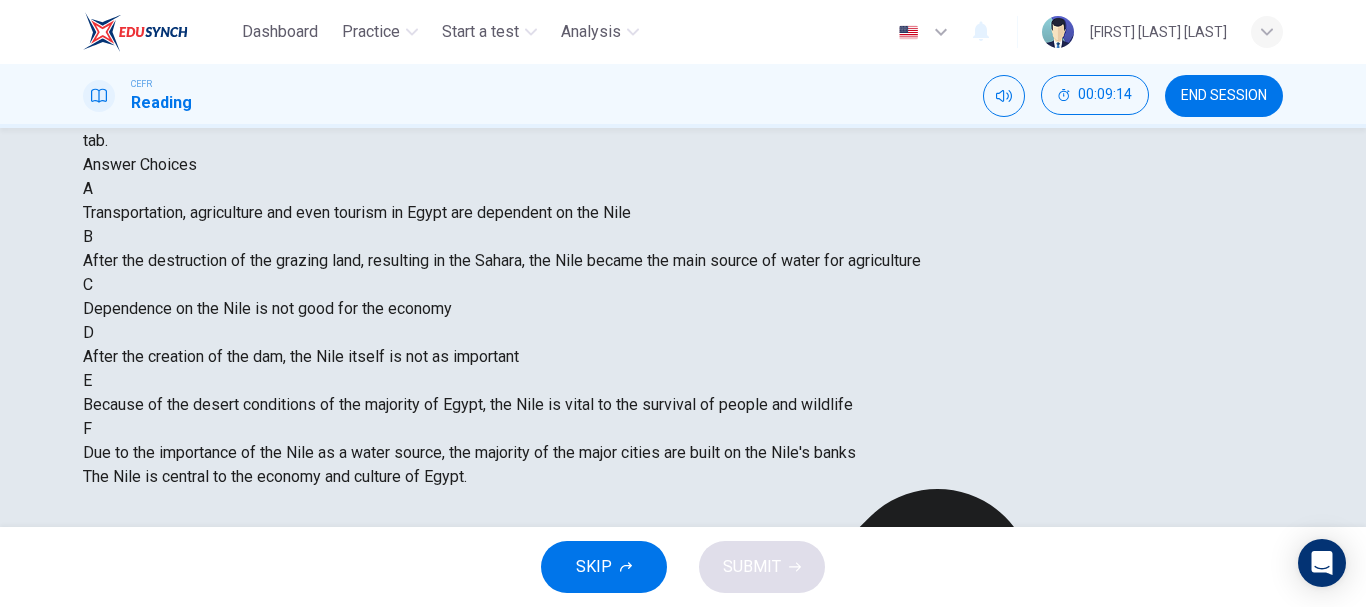 scroll, scrollTop: 0, scrollLeft: 0, axis: both 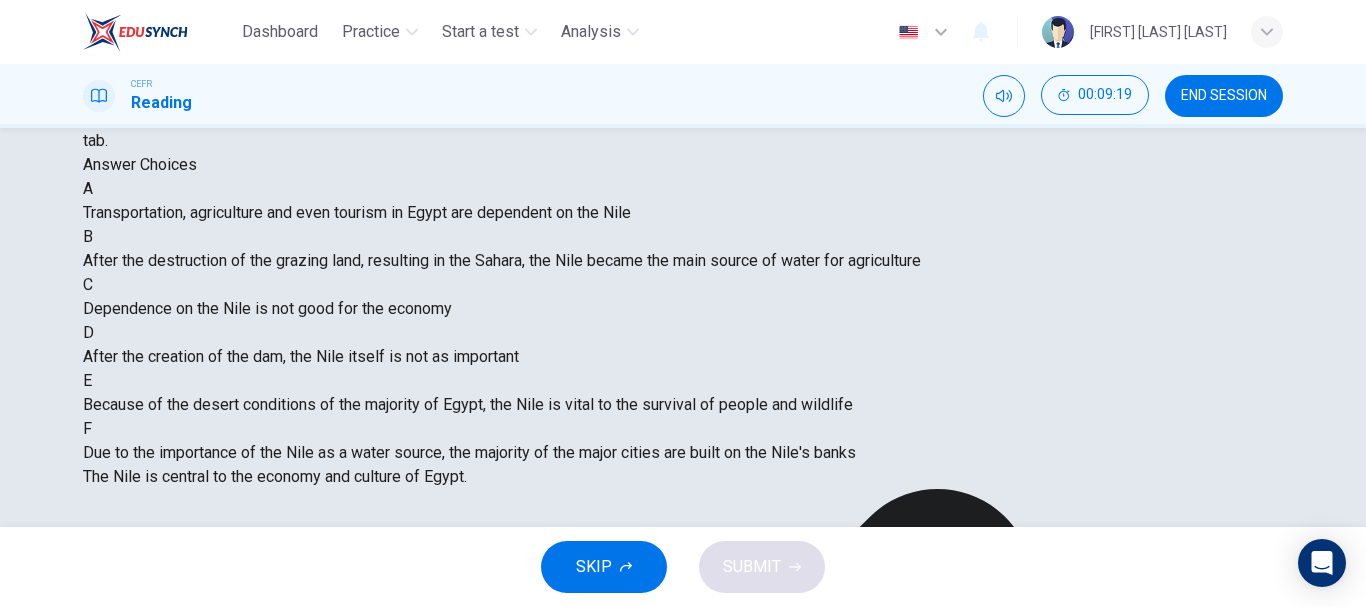 click on "Transportation, agriculture and even tourism in Egypt are dependent on the Nile" at bounding box center (357, 212) 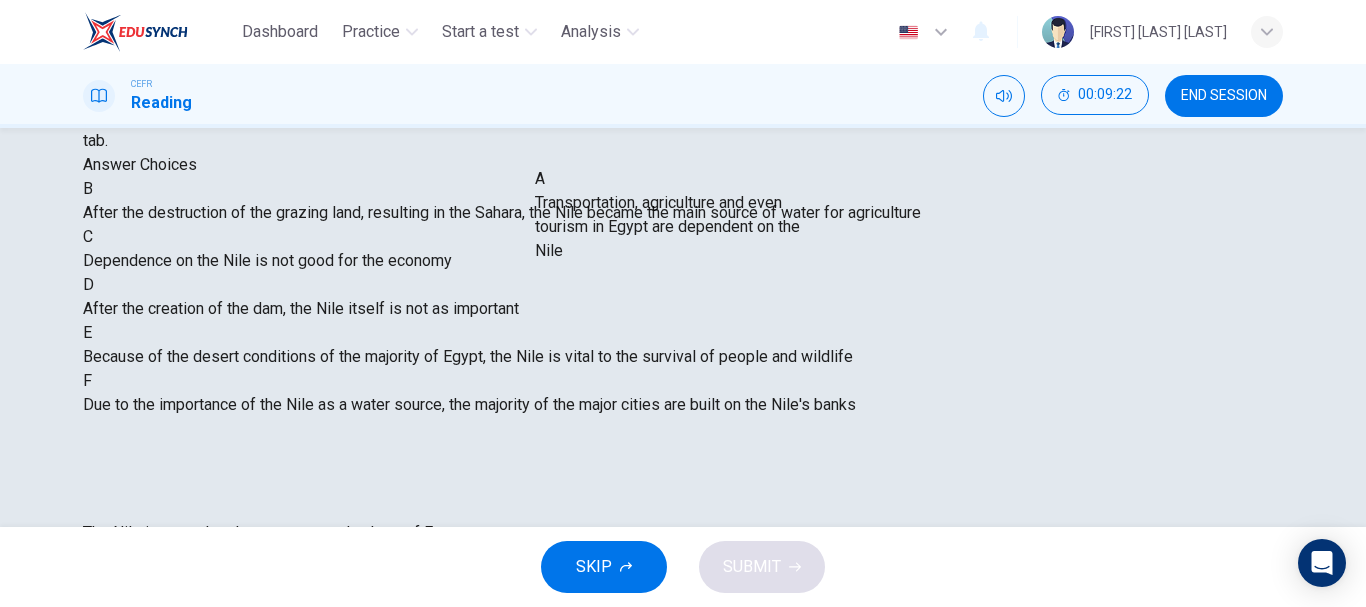 drag, startPoint x: 153, startPoint y: 252, endPoint x: 575, endPoint y: 232, distance: 422.47366 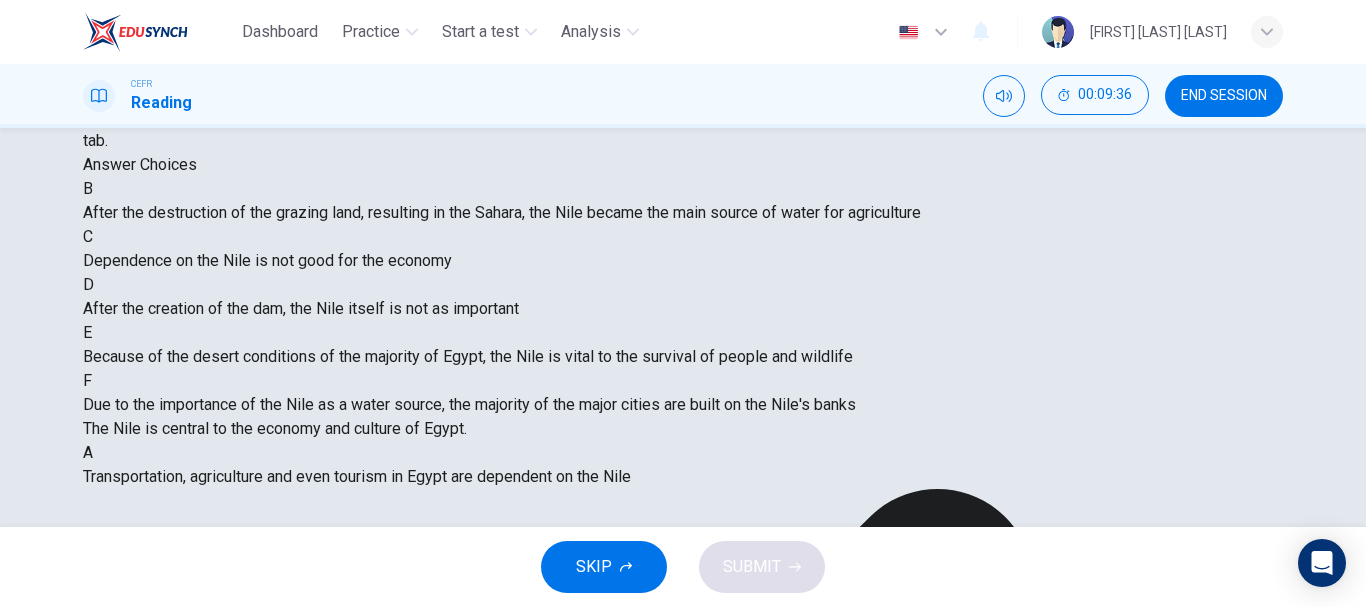 scroll, scrollTop: 348, scrollLeft: 0, axis: vertical 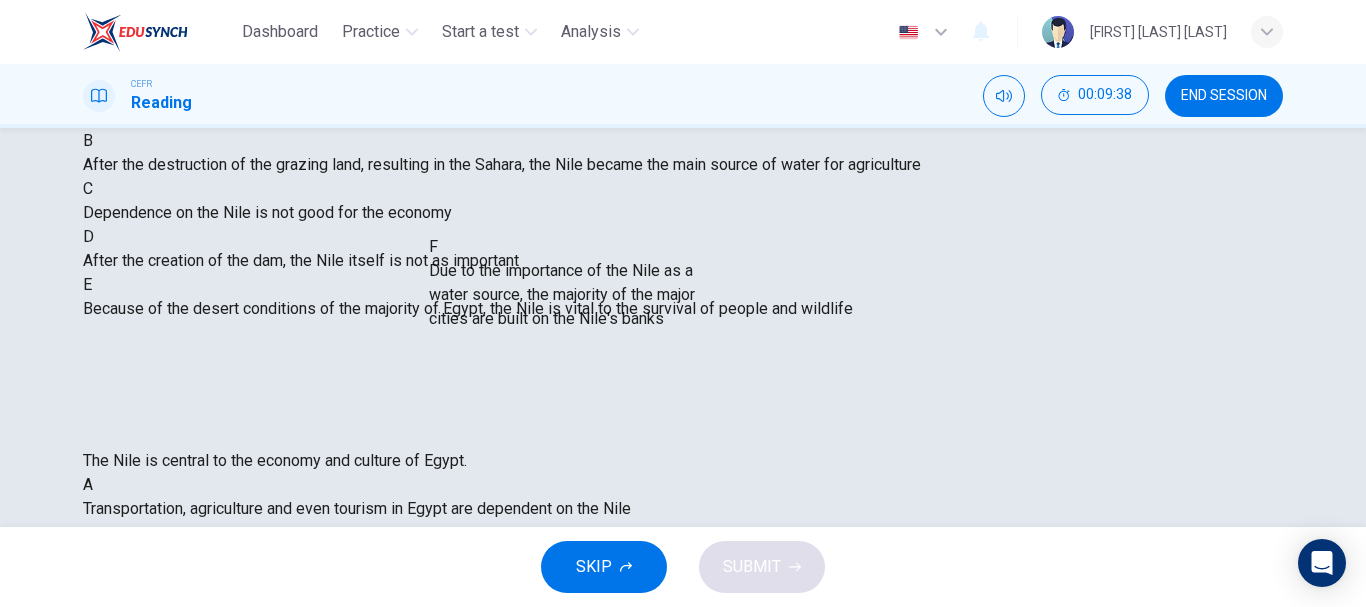 drag, startPoint x: 264, startPoint y: 337, endPoint x: 582, endPoint y: 255, distance: 328.4022 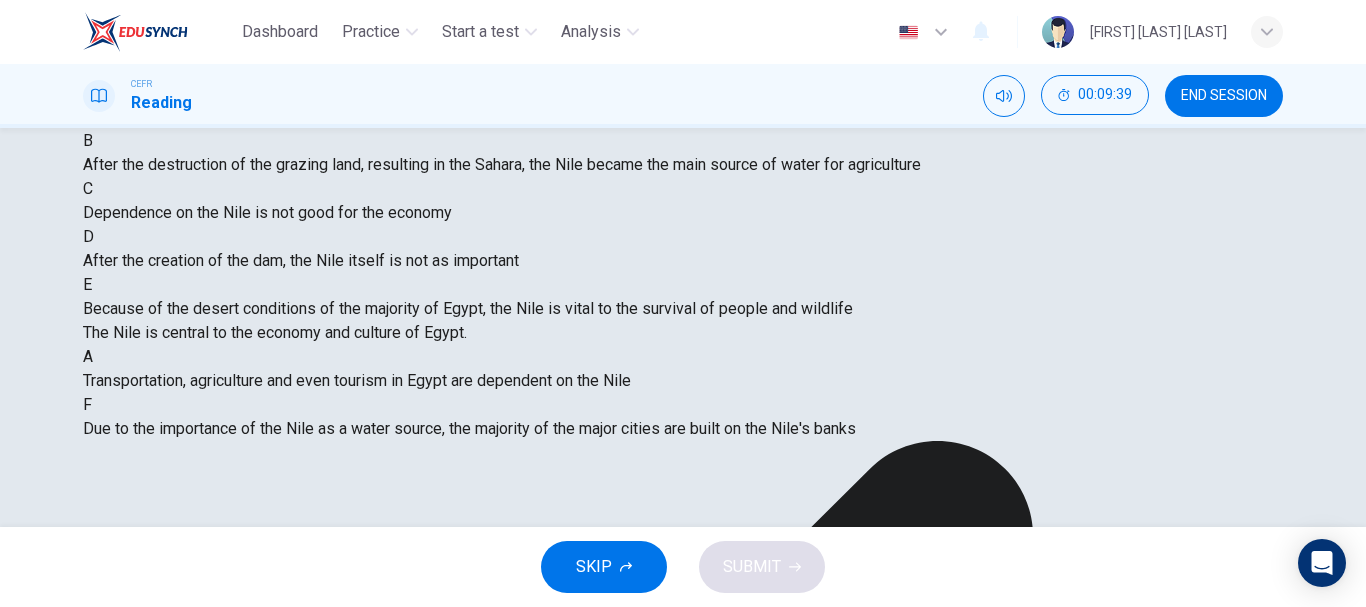 scroll, scrollTop: 204, scrollLeft: 0, axis: vertical 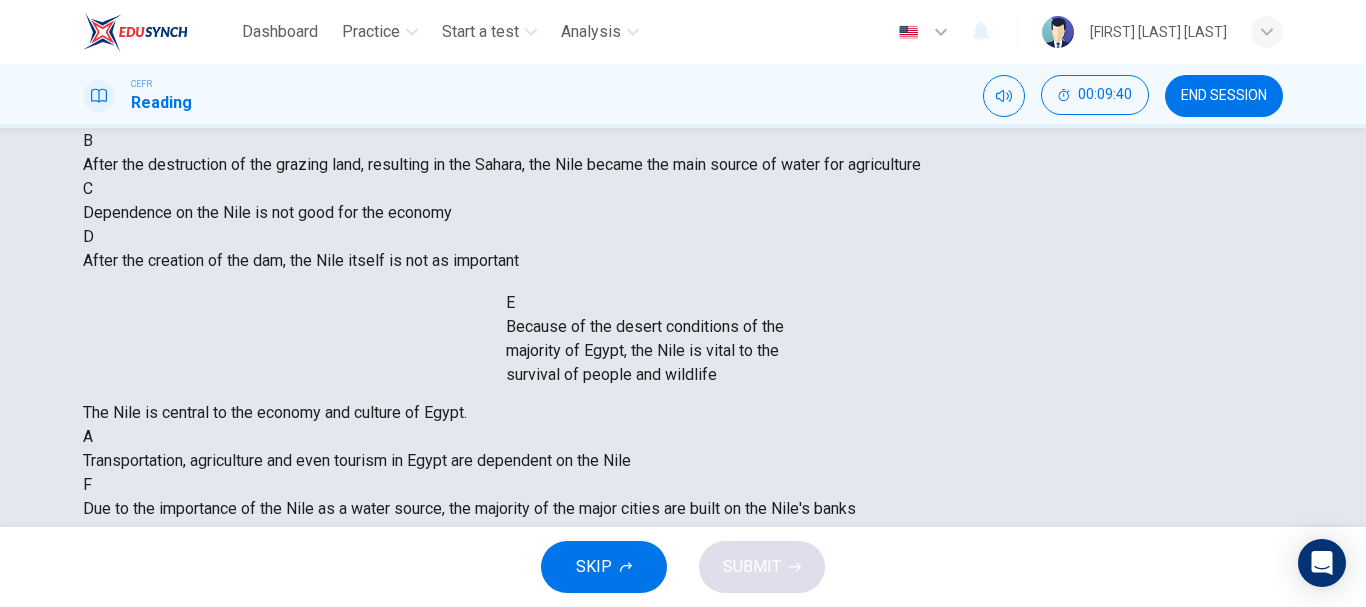 drag, startPoint x: 322, startPoint y: 392, endPoint x: 728, endPoint y: 358, distance: 407.42117 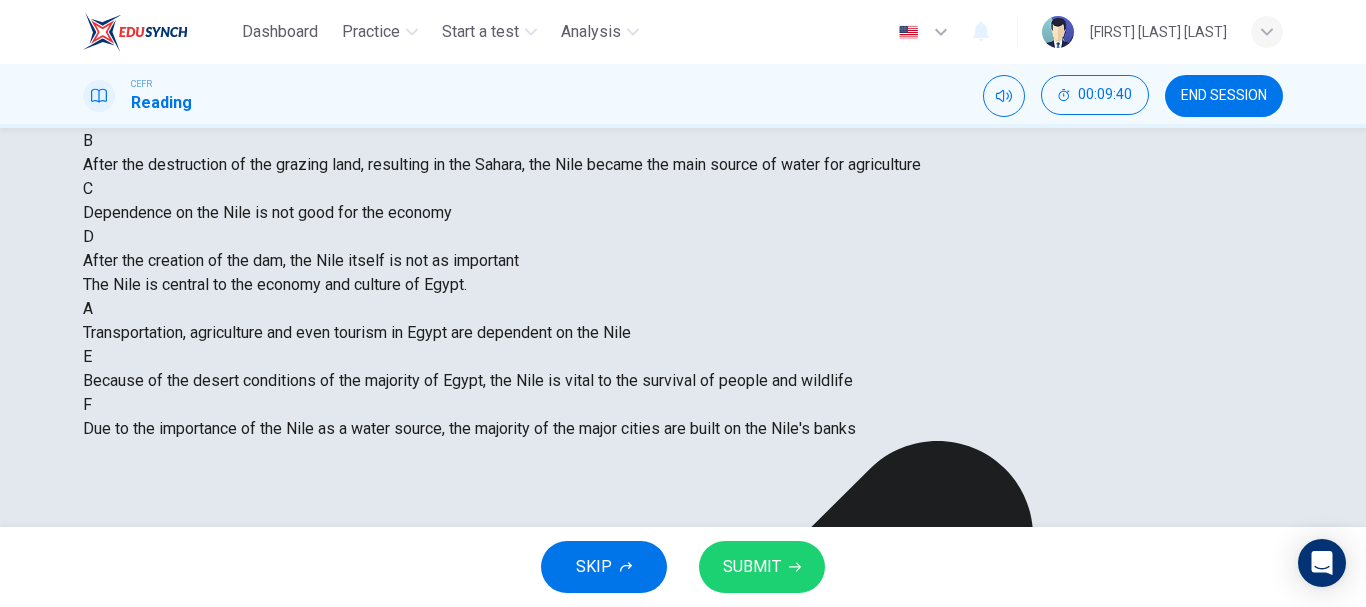 scroll, scrollTop: 0, scrollLeft: 0, axis: both 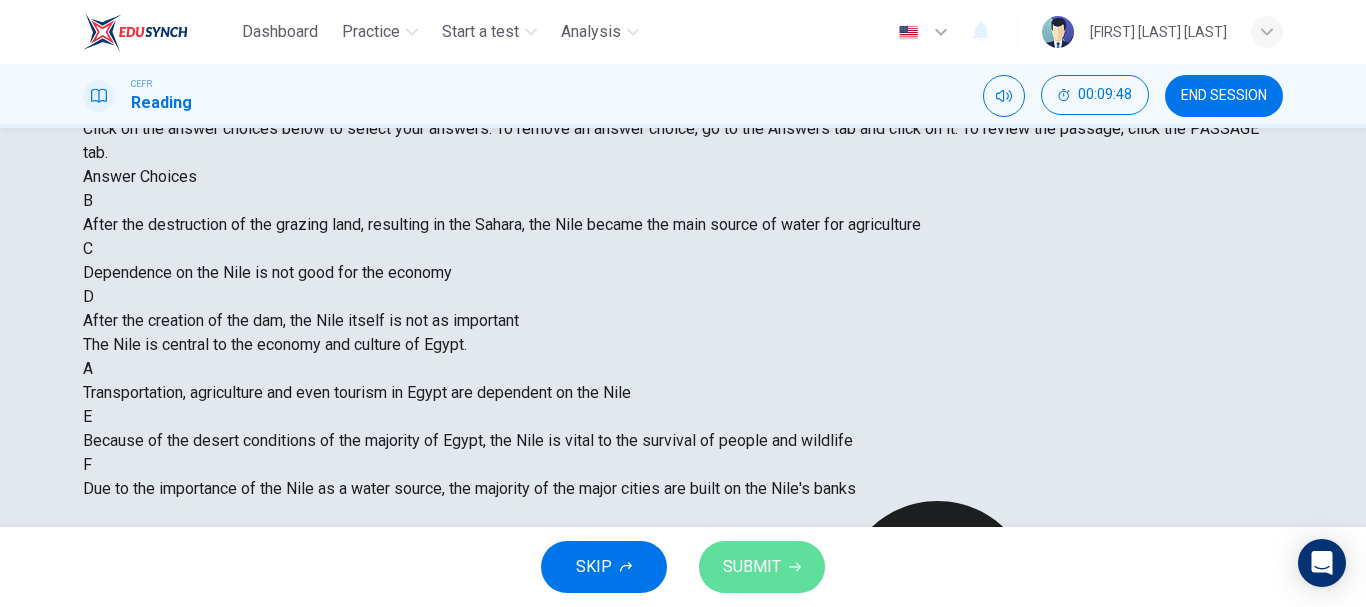 click on "SUBMIT" at bounding box center (762, 567) 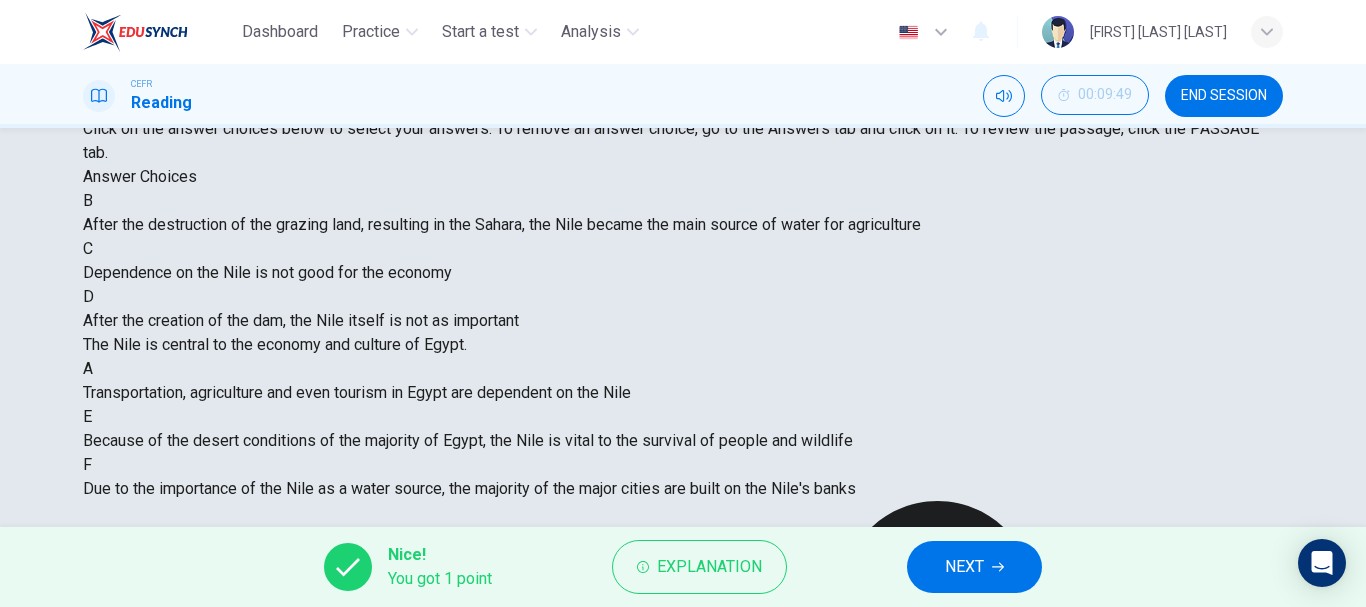 scroll, scrollTop: 0, scrollLeft: 0, axis: both 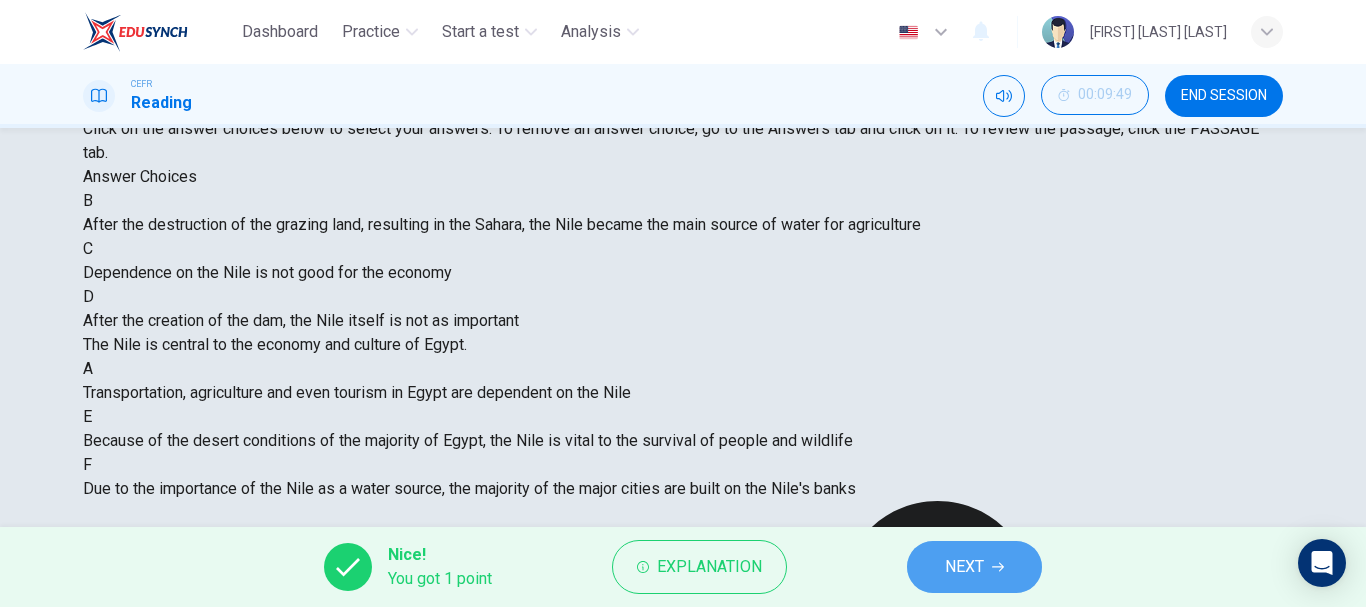 click on "NEXT" at bounding box center [974, 567] 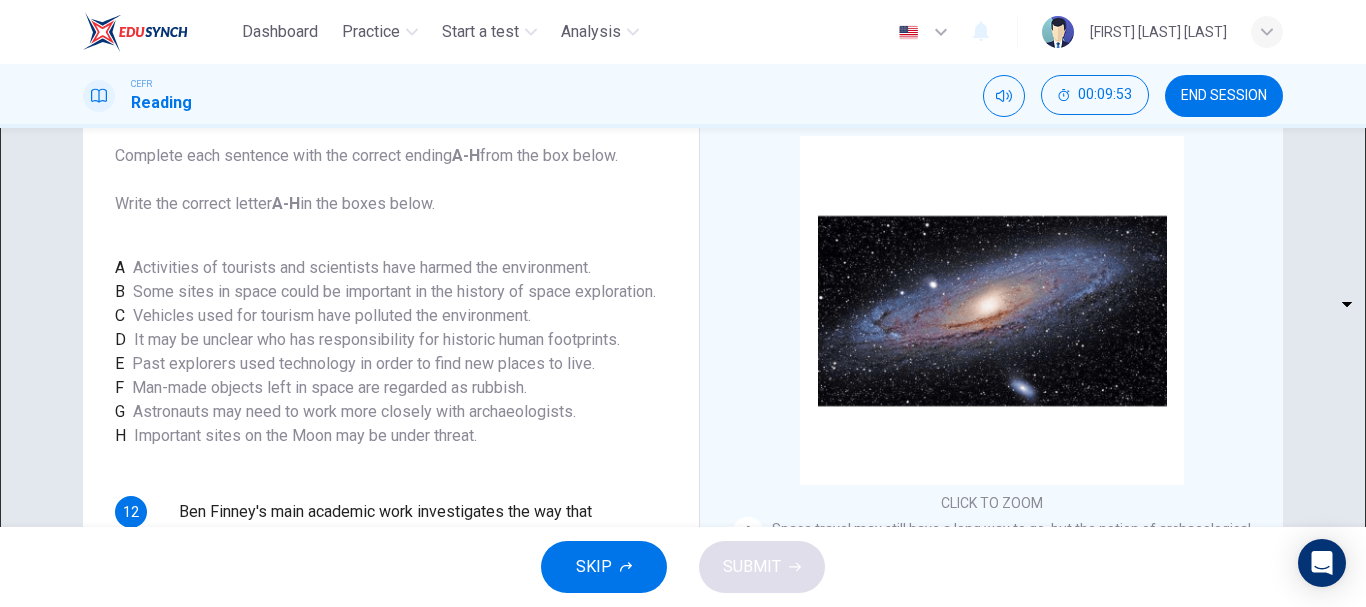scroll, scrollTop: 0, scrollLeft: 0, axis: both 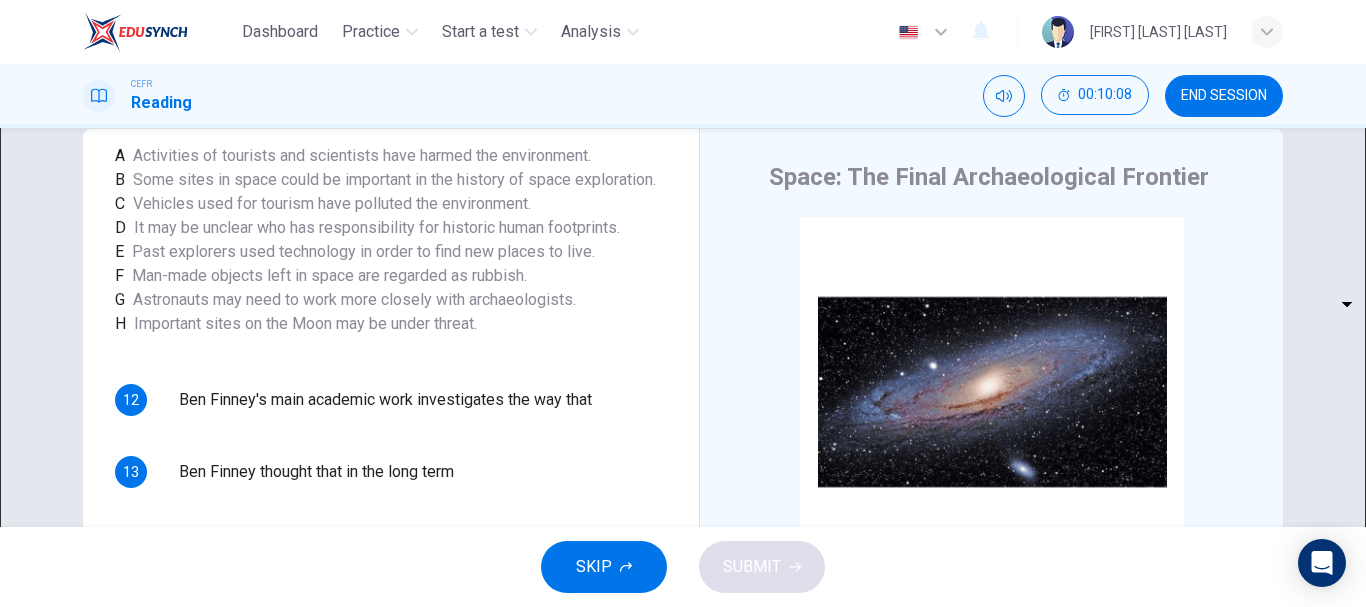 click on "Click to Zoom" at bounding box center [683, 304] 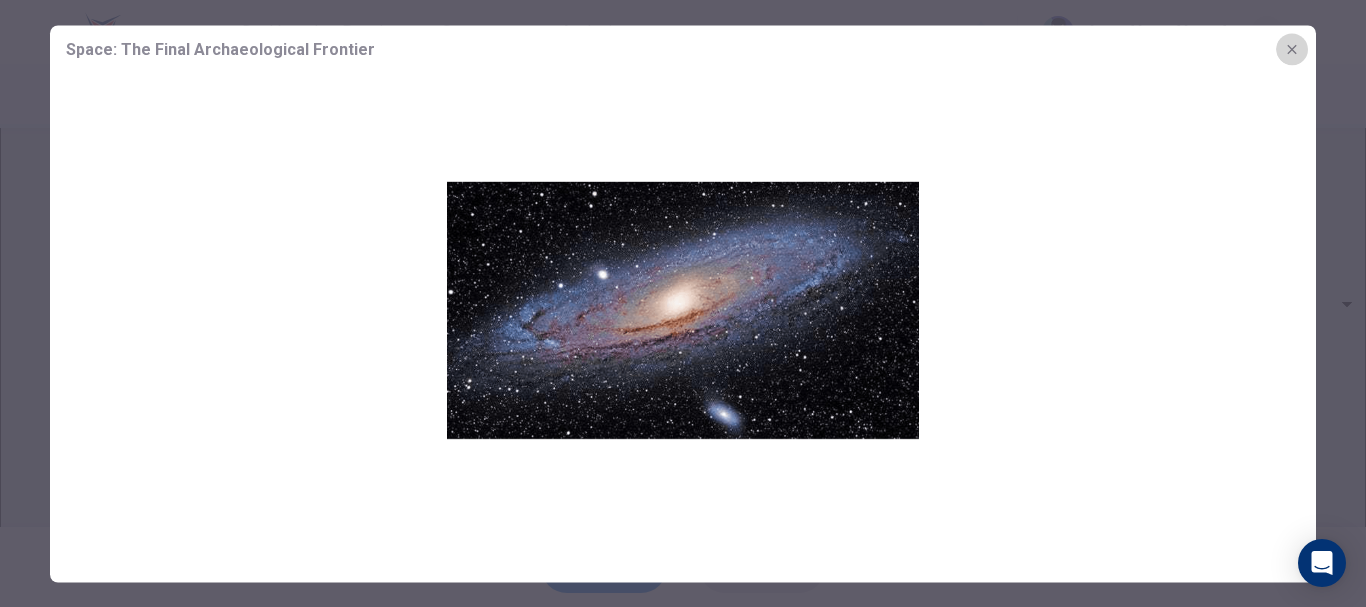 click at bounding box center [1292, 49] 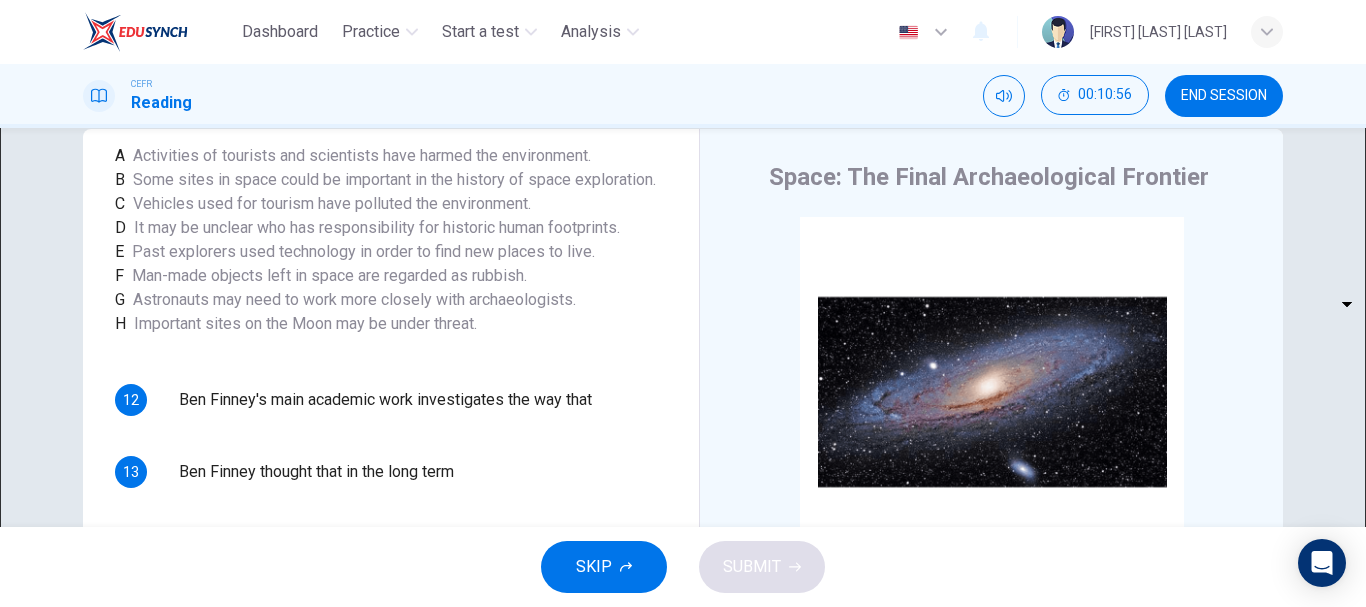 scroll, scrollTop: 305, scrollLeft: 0, axis: vertical 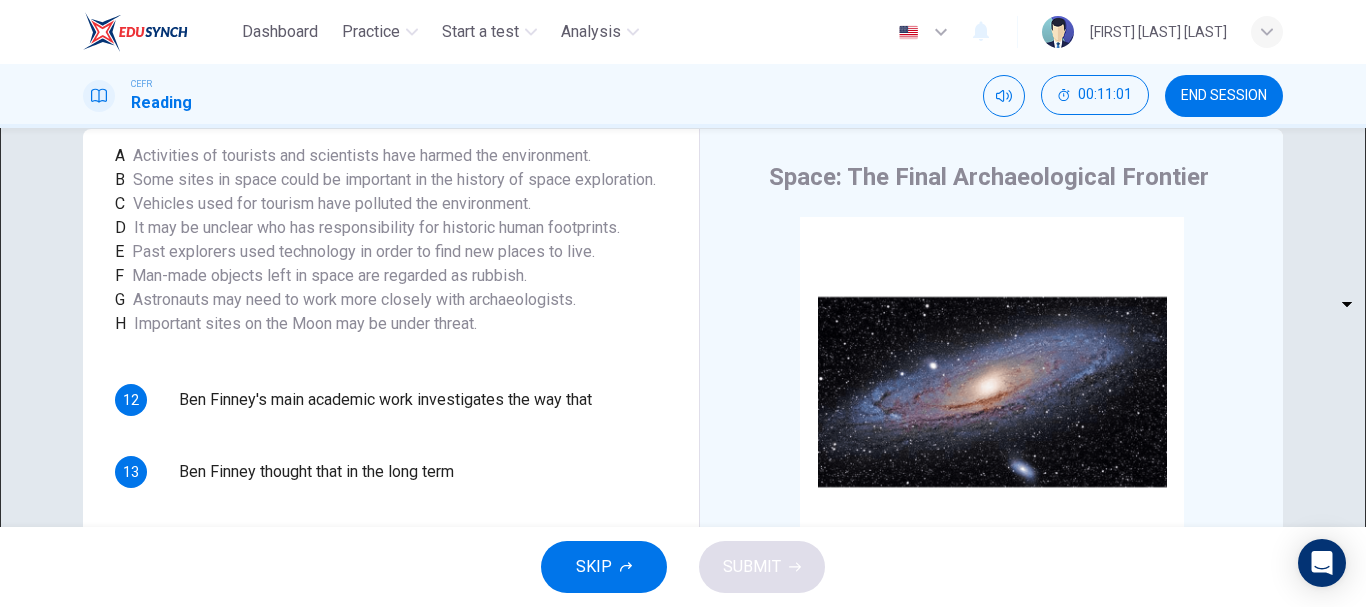 click on "Dashboard Practice Start a test Analysis English en ​ MUHAMMAD BAZLI BIN SHAWAL CEFR Reading 00:11:01 END SESSION Questions 12 - 17 Complete each sentence with the correct ending  A-H  from the box below.
Write the correct letter  A-H  in the boxes below. A Activities of tourists and scientists have harmed the environment. B Some sites in space could be important in the history of space exploration. C Vehicles used for tourism have polluted the environment. D It may be unclear who has responsibility for historic human footprints. E Past explorers used technology in order to find new places to live. F Man-made objects left in space are regarded as rubbish. G Astronauts may need to work more closely with archaeologists. H Important sites on the Moon may be under threat. 12 ​ ​ Ben Finney's main academic work investigates the way that 13 ​ ​ Ben Finney thought that in the long term 14 ​ ​ Commercial pressures mean that in the immediate future 15 ​ ​ 16 ​ ​ 17 ​ ​ CLICK TO ZOOM A B C D" at bounding box center (683, 303) 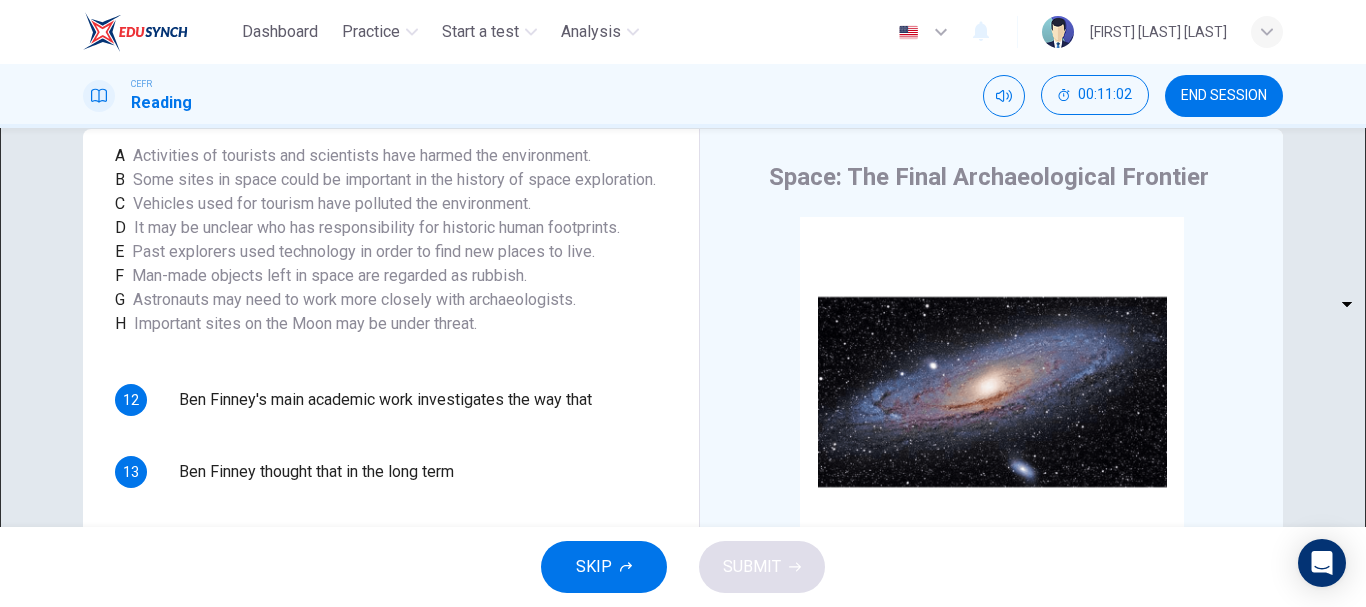 click at bounding box center [683, 607] 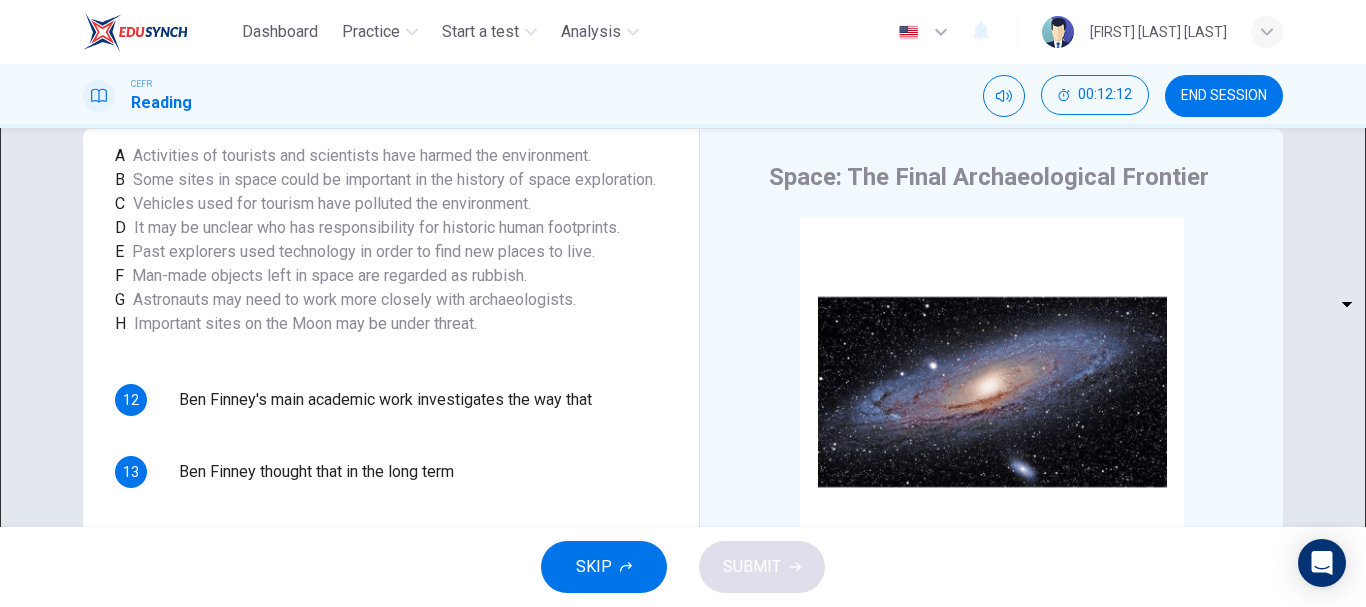 scroll, scrollTop: 305, scrollLeft: 0, axis: vertical 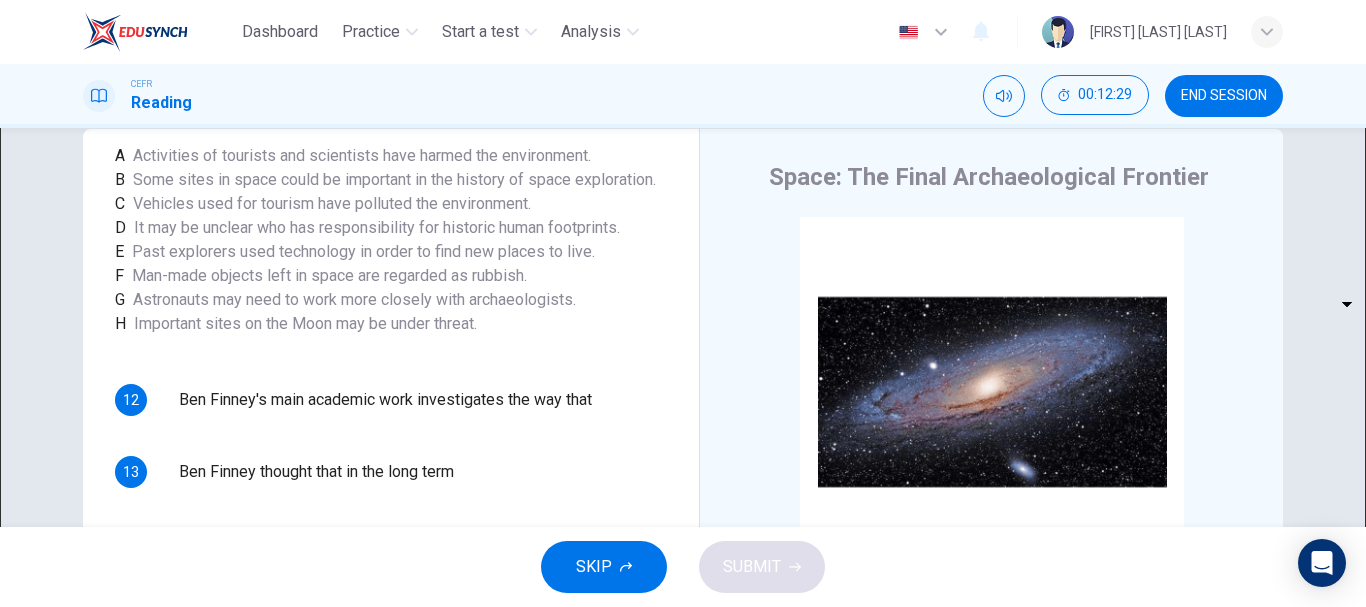 click on "END SESSION" at bounding box center [1224, 96] 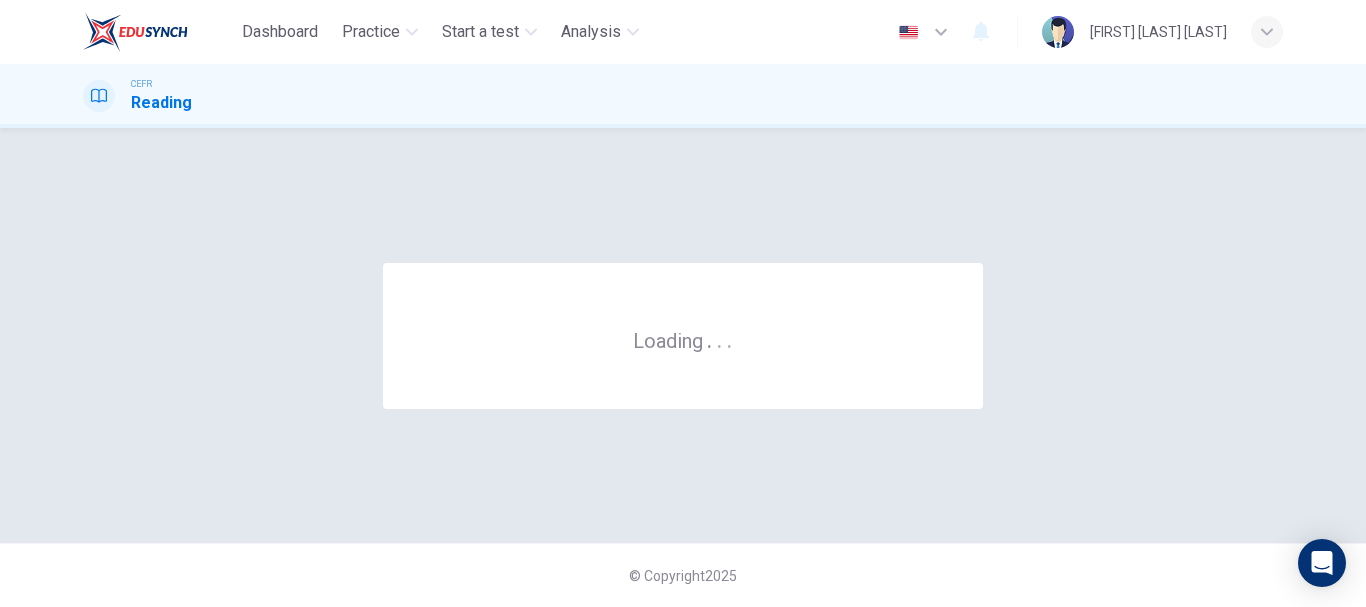 scroll, scrollTop: 0, scrollLeft: 0, axis: both 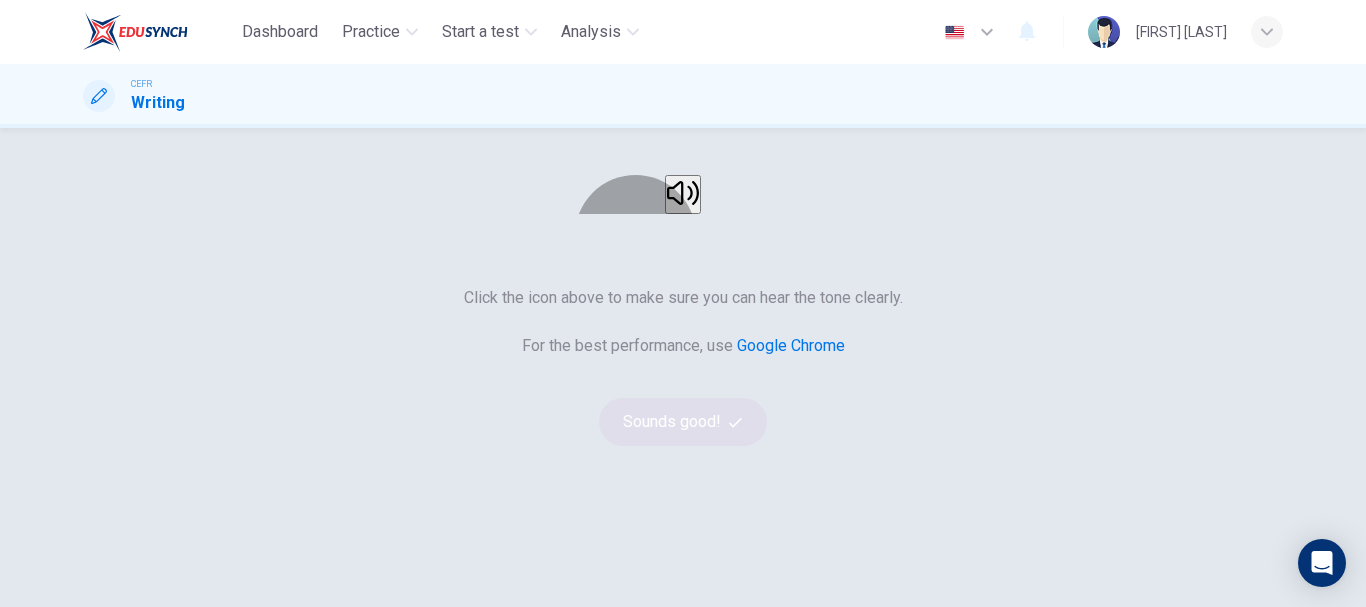 click at bounding box center (683, 194) 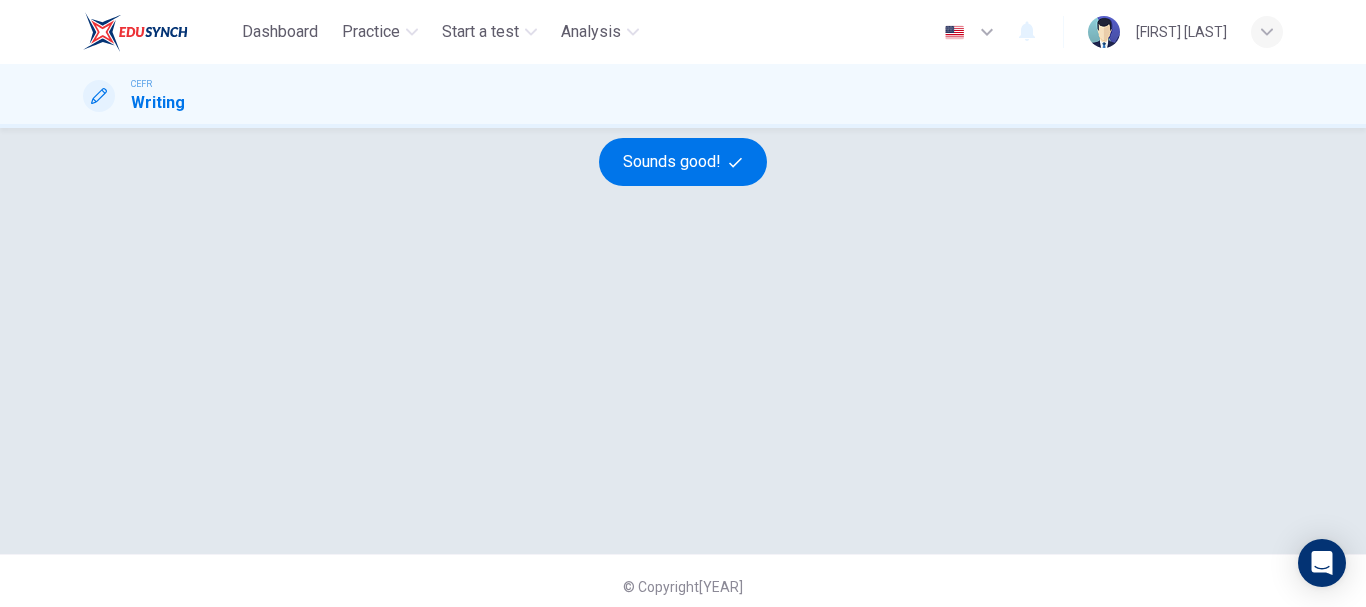 scroll, scrollTop: 350, scrollLeft: 0, axis: vertical 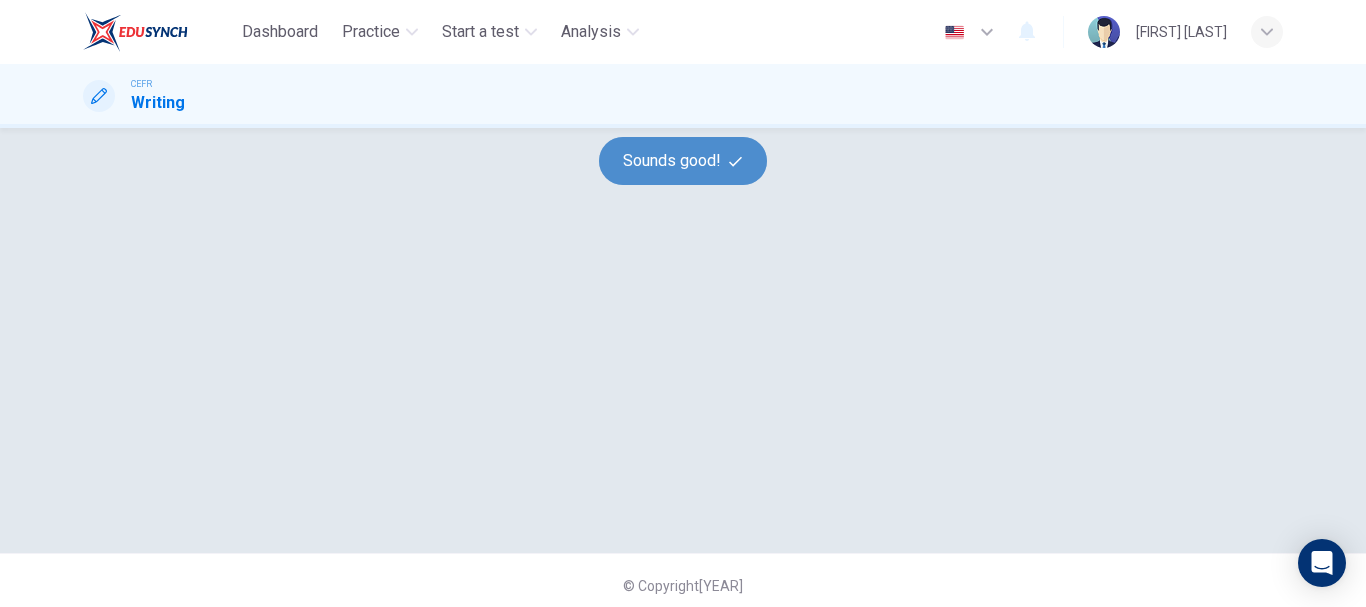 click on "Sounds good!" at bounding box center [683, 161] 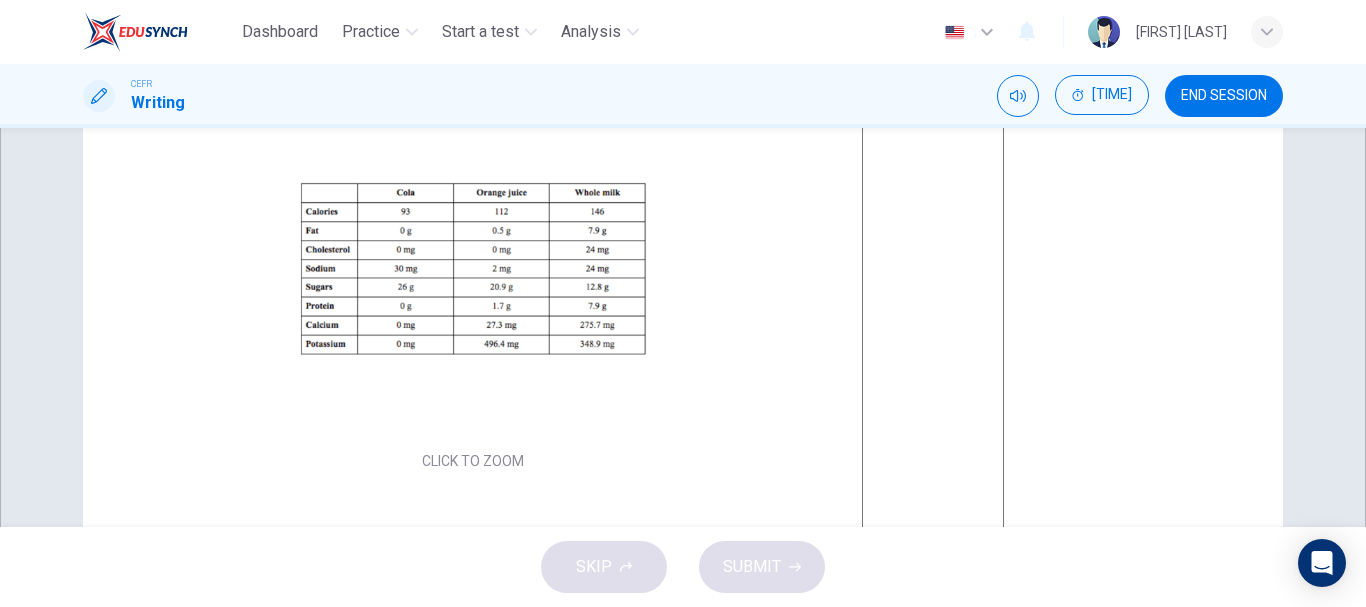 scroll, scrollTop: 203, scrollLeft: 0, axis: vertical 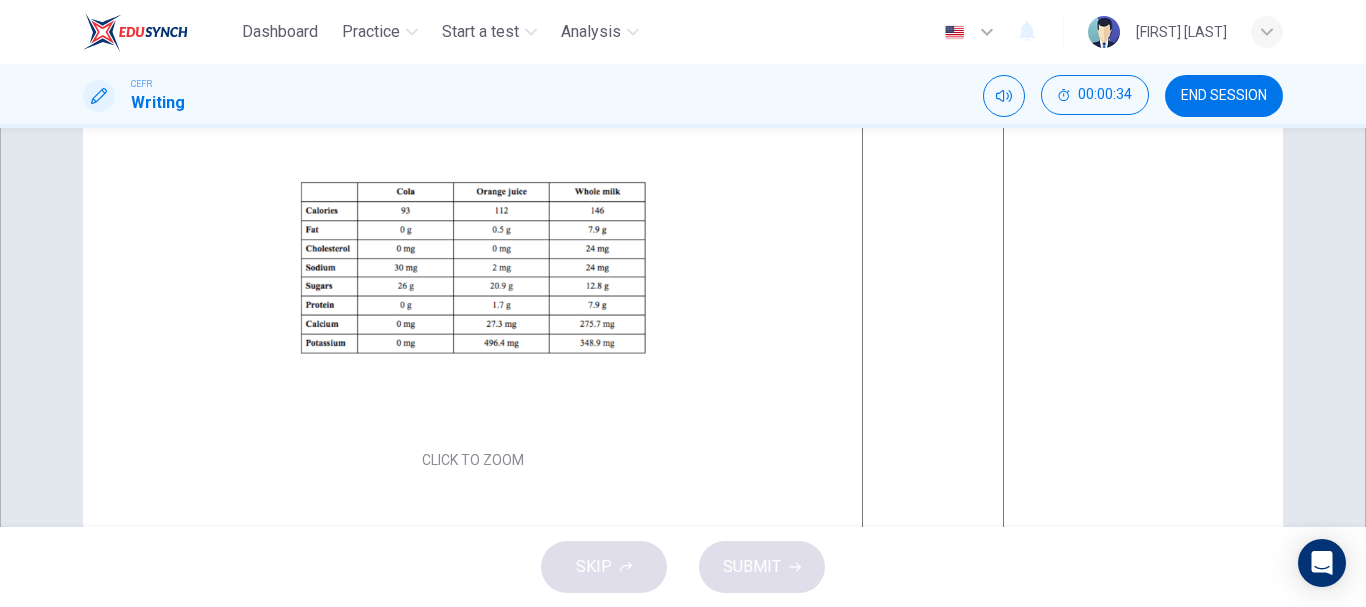 click on "Click to Zoom" at bounding box center (472, 283) 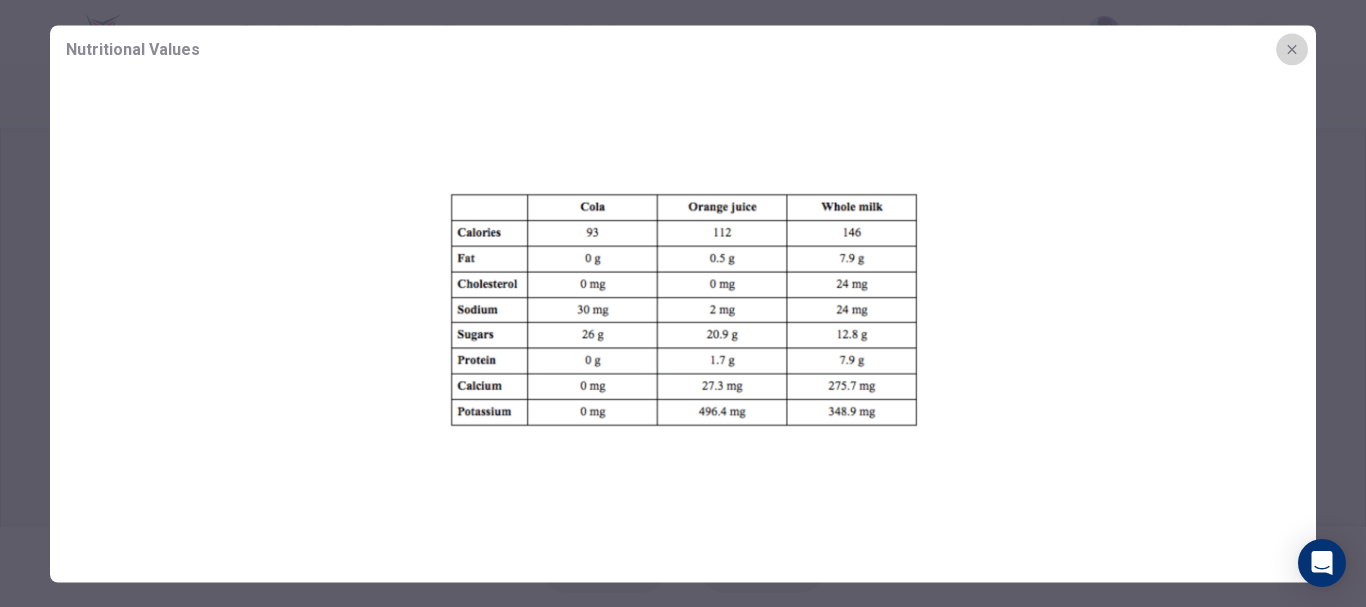 click at bounding box center (1292, 49) 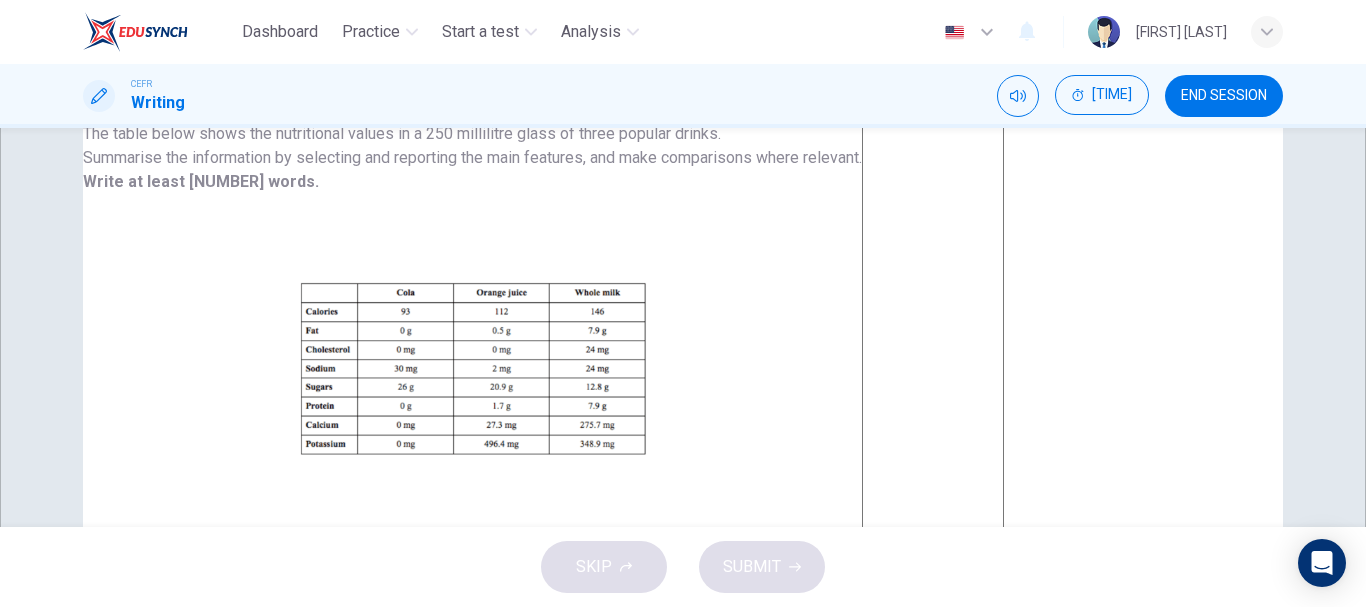scroll, scrollTop: 101, scrollLeft: 0, axis: vertical 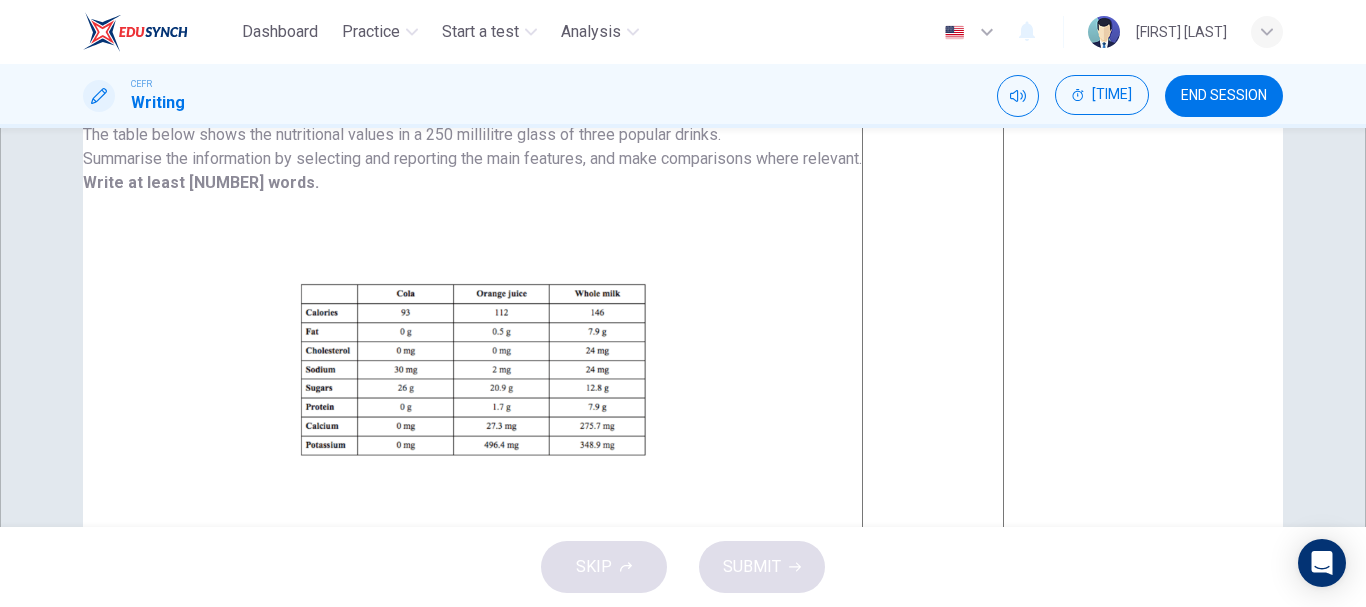 click at bounding box center (933, 386) 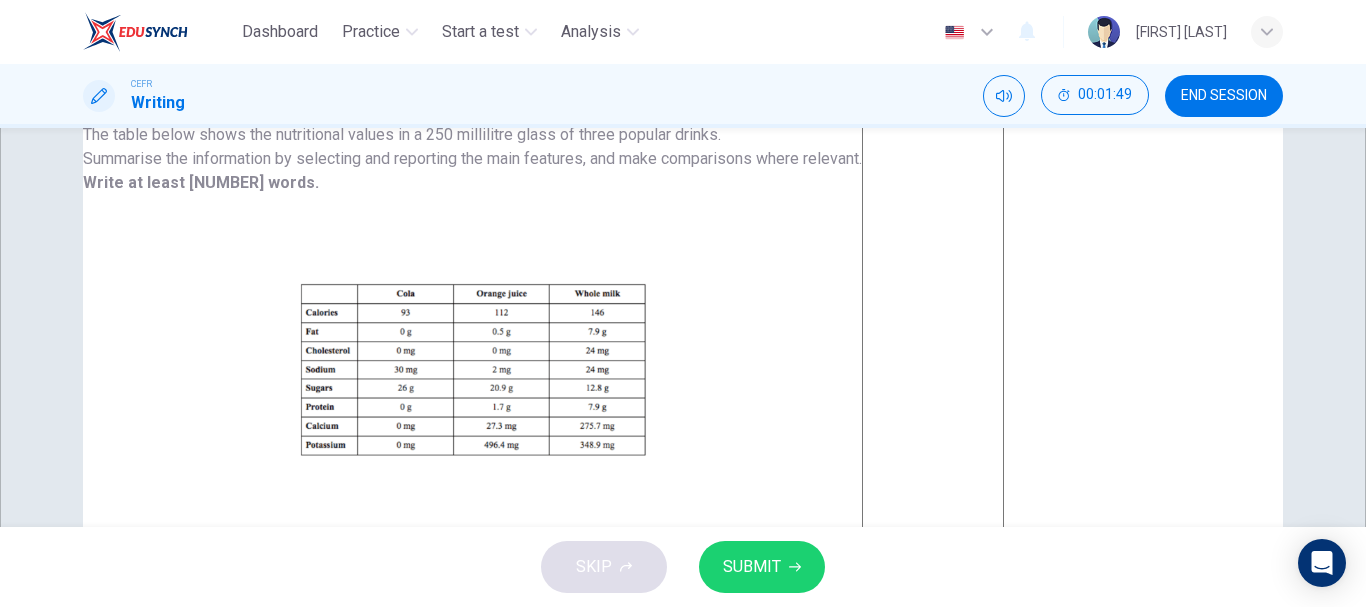 type on "B" 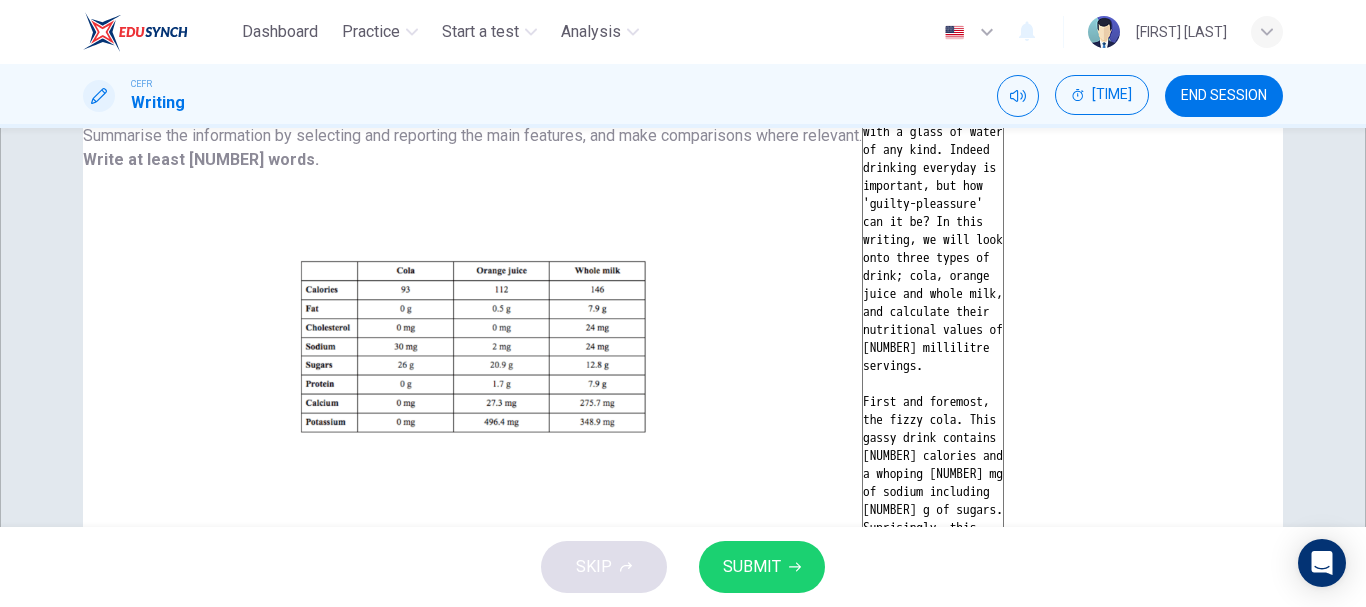 scroll, scrollTop: 121, scrollLeft: 0, axis: vertical 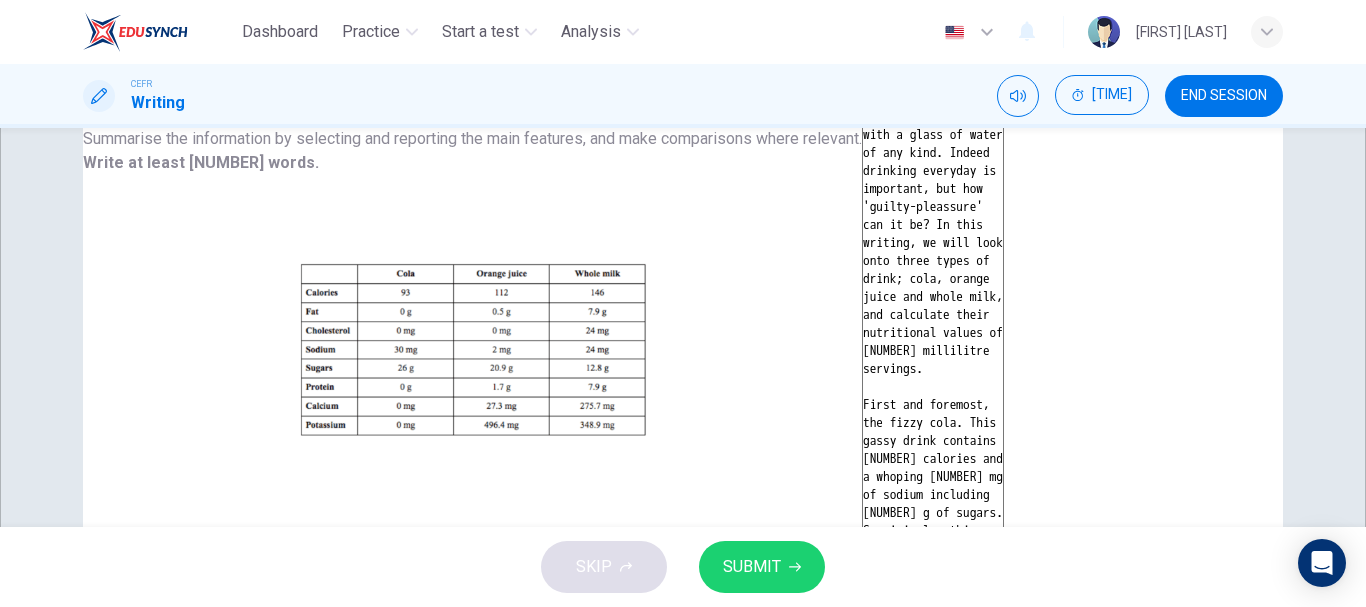 click on "Beverages. Nothing more essential than hydrating yourself with a glass of water of any kind. Indeed drinking everyday is important, but how 'guilty-pleassure' can it be? In this writing, we will look onto three types of drink; cola, orange juice and whole milk, and calculate their nutritional values of [NUMBER] millilitre servings.
First and foremost, the fizzy cola. This gassy drink contains [NUMBER] calories and a whoping [NUMBER] mg of sodium including [NUMBER] g of sugars. Suprisingly, this beverage does not contain any fat, cholestrol, protein, calcium and potassium.
Moving on the orang juice, a [NUMBER] ml of it will give you [NUMBER] calories. Other nutriotions" at bounding box center [933, 366] 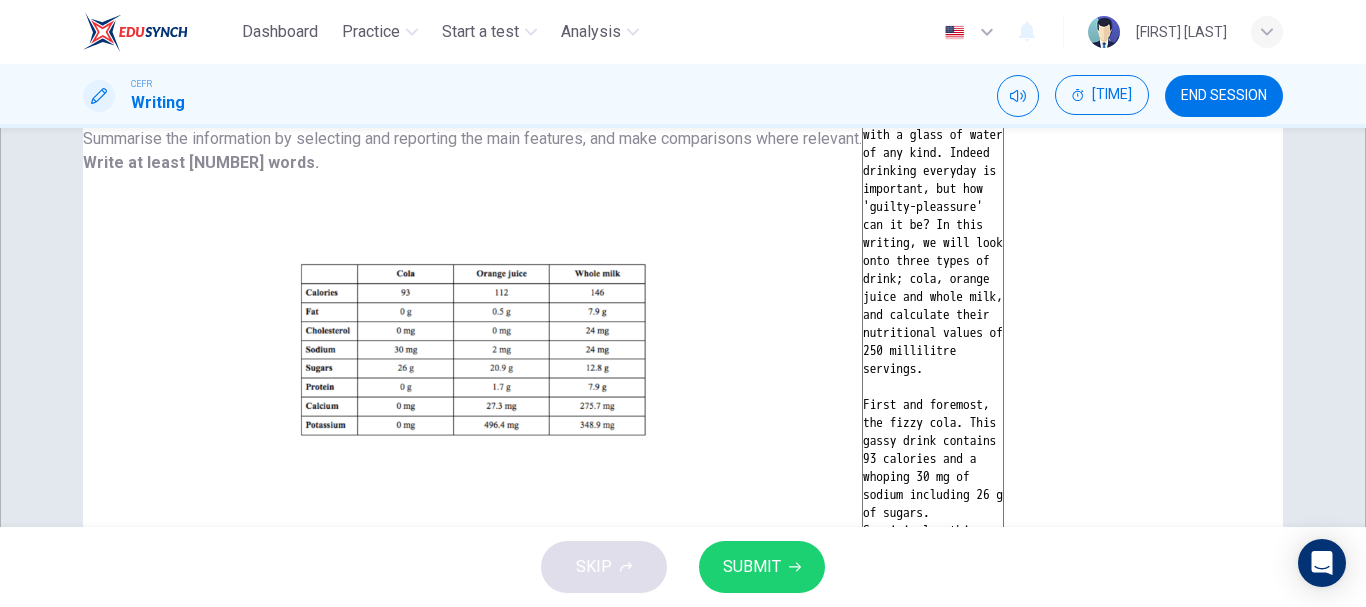 click on "Beverages. Nothing more essential than hydrating yourself with a glass of water of any kind. Indeed drinking everyday is important, but how 'guilty-pleassure' can it be? In this writing, we will look onto three types of drink; cola, orange juice and whole milk, and calculate their nutritional values of 250 millilitre servings.
First and foremost, the fizzy cola. This gassy drink contains 93 calories and a whoping 30 mg of sodium including 26 g of sugars. Suprisingly, this beverage does not contain any fat, cholestrol, protein, calcium and potassium.
Moving on the orang juice, a 250 ml of it will give you 112 calories. Other nutritions" at bounding box center (933, 366) 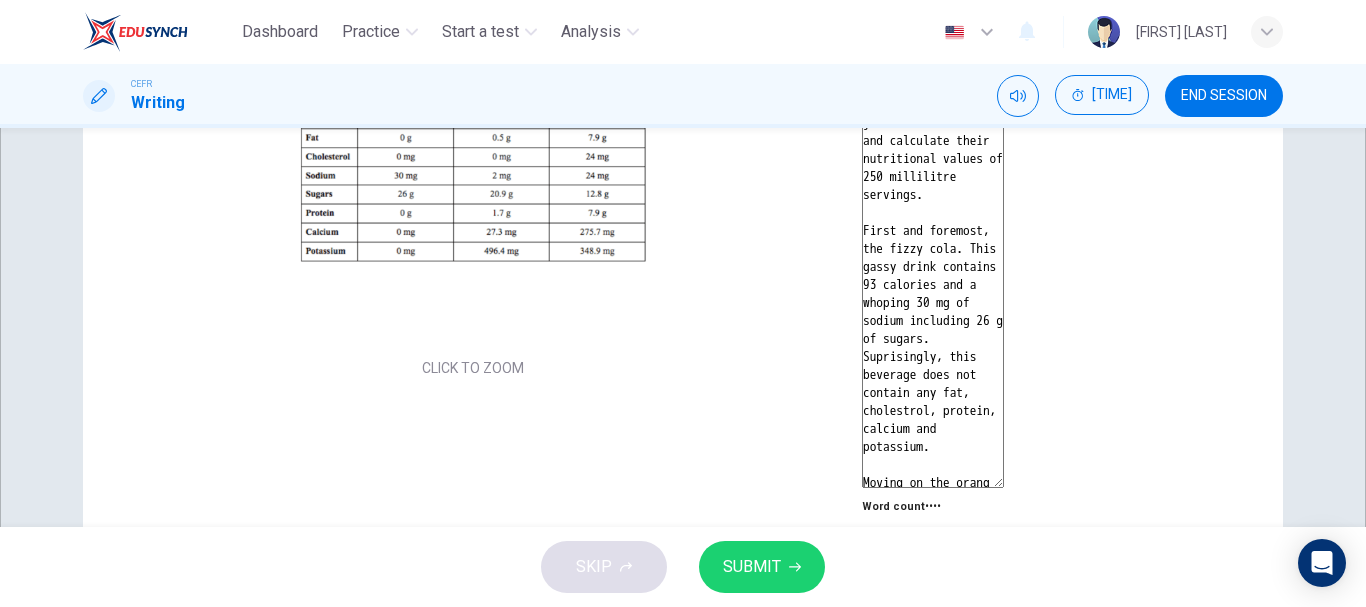 scroll, scrollTop: 296, scrollLeft: 0, axis: vertical 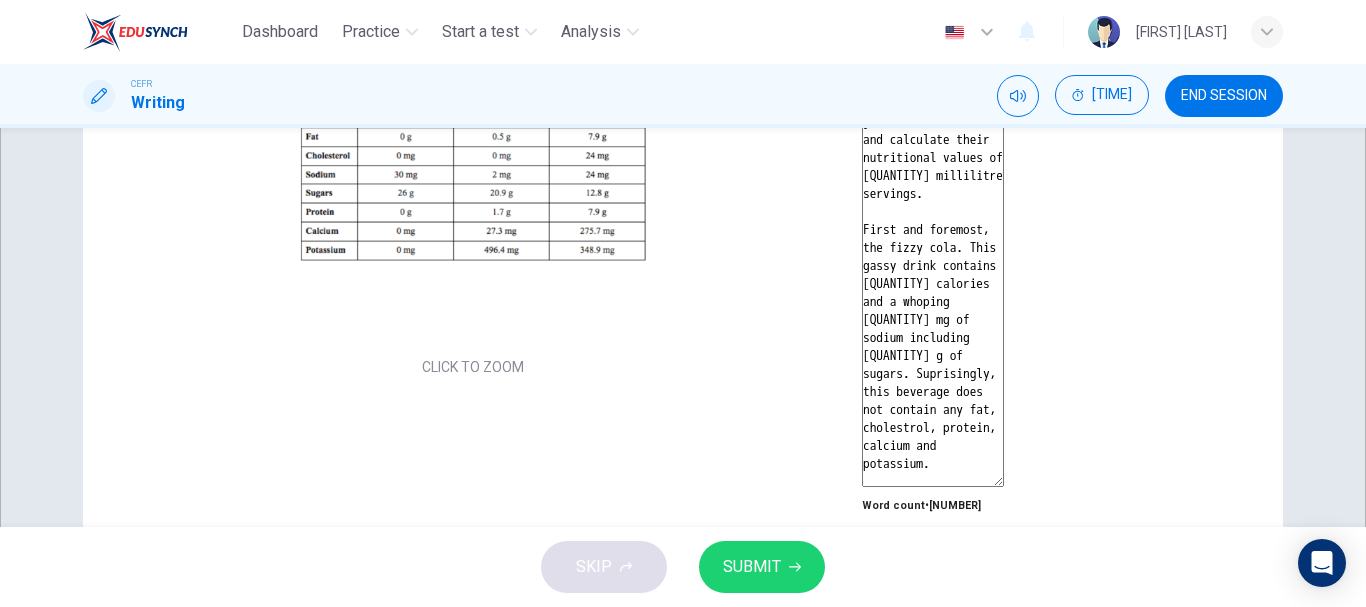 drag, startPoint x: 963, startPoint y: 302, endPoint x: 895, endPoint y: 290, distance: 69.050705 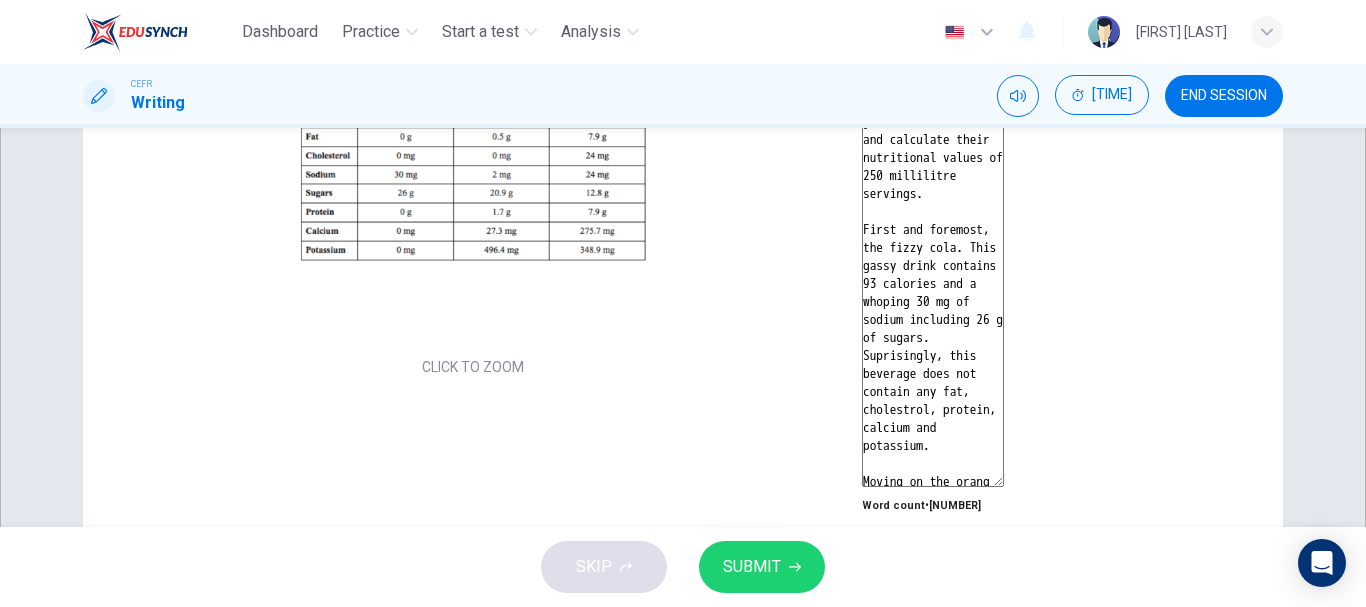 click on "Beverages. Nothing more essential than hydrating yourself with a glass of water of any kind. Indeed drinking everyday is important, but how 'guilty-pleassure' can it be? In this writing, we will look onto three types of drink; cola, orange juice and whole milk, and calculate their nutritional values of 250 millilitre servings.
First and foremost, the fizzy cola. This gassy drink contains 93 calories and a whoping 30 mg of sodium including 26 g of sugars. Suprisingly, this beverage does not contain any fat, cholestrol, protein, calcium and potassium.
Moving on the orang juice, a 250 ml of it will give you 112 calories. Other nutritions are respectively low such as 0.5 g fat, 2 mg of sodium, 1.7 g of protein, yet it is still high in sugar (20.9 g) and calcium (27.3 mg). However, the most fascinating about the stats is the potassium which" at bounding box center (933, 191) 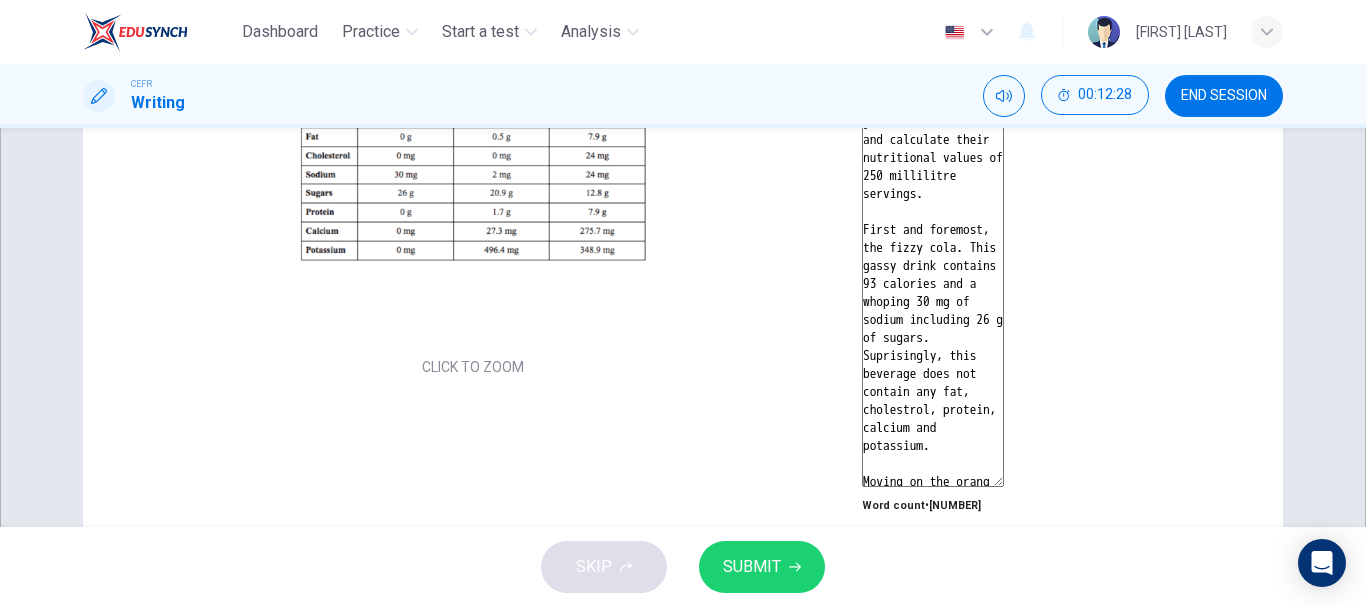 click on "Beverages. Nothing more essential than hydrating yourself with a glass of water of any kind. Indeed drinking everyday is important, but how 'guilty-pleassure' can it be? In this writing, we will look onto three types of drink; cola, orange juice and whole milk, and calculate their nutritional values of 250 millilitre servings.
First and foremost, the fizzy cola. This gassy drink contains 93 calories and a whoping 30 mg of sodium including 26 g of sugars. Suprisingly, this beverage does not contain any fat, cholestrol, protein, calcium and potassium.
Moving on the orang juice, a 250 ml of it will give you 112 calories. Other nutritions are respectively low such as 0.5 g fat, 2 mg of sodium, 1.7 g of protein, yet it is still high in sugar (20.9 g) and calcium (27.3 mg). However, the most fascinating about the stats is the amount of potassium which" at bounding box center (933, 191) 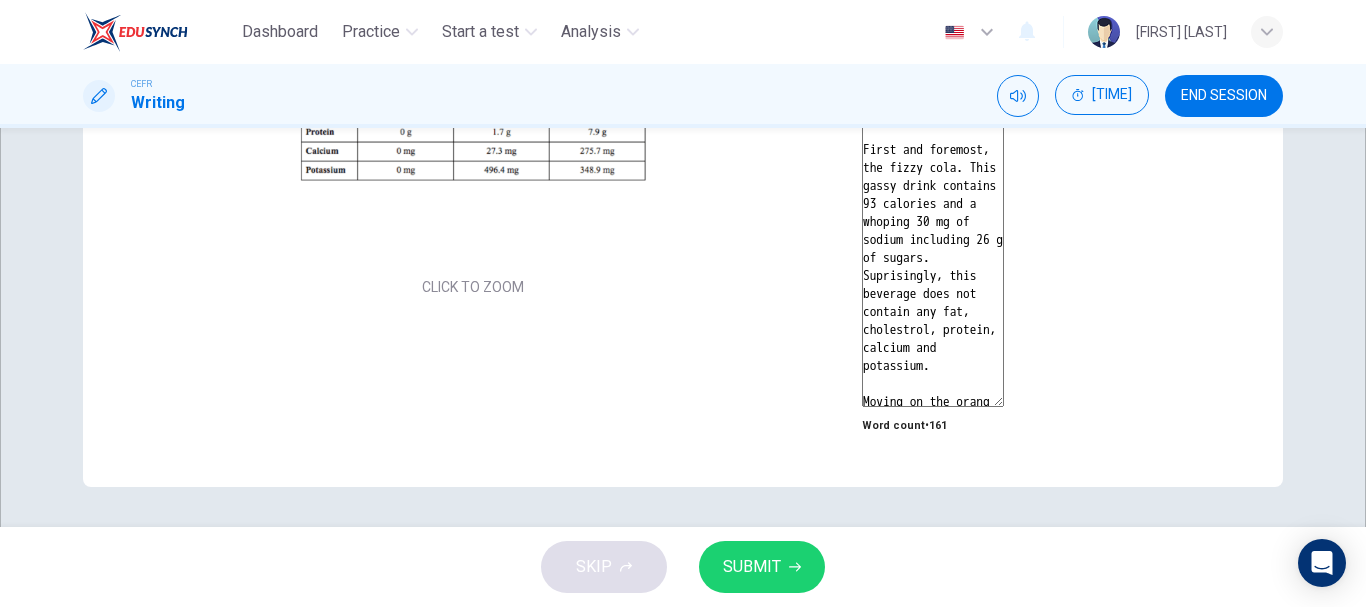 scroll, scrollTop: 290, scrollLeft: 0, axis: vertical 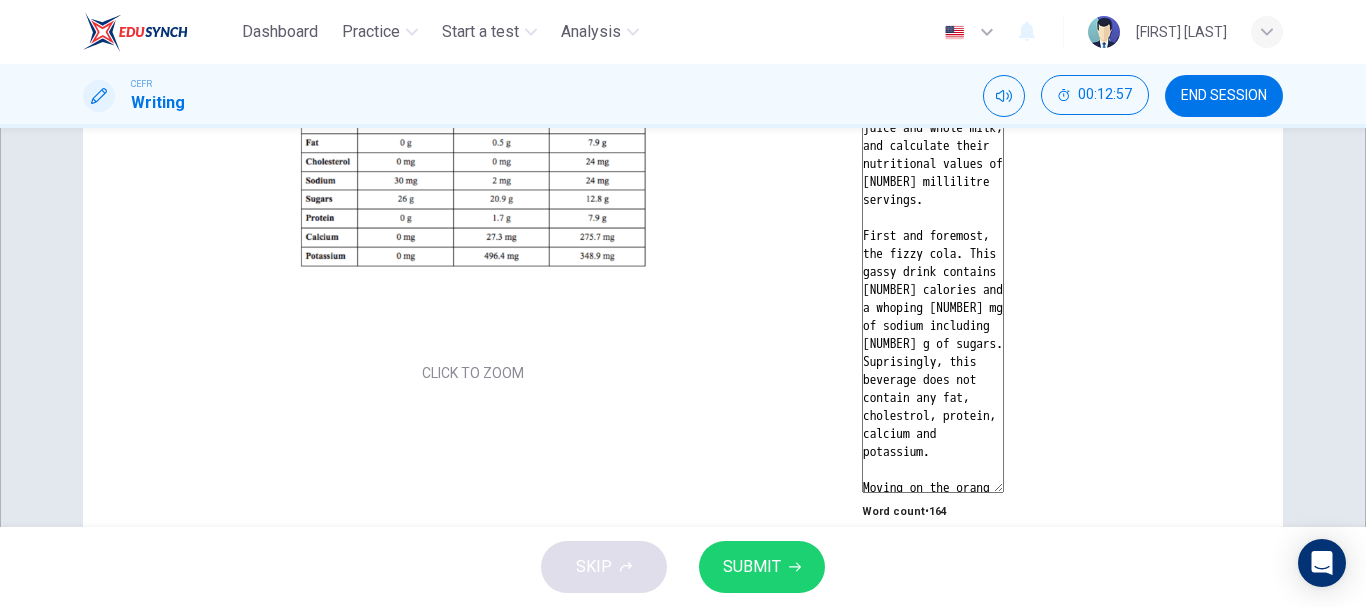 click on "Beverages. Nothing more essential than hydrating yourself with a glass of water of any kind. Indeed drinking everyday is important, but how 'guilty-pleassure' can it be? In this writing, we will look onto three types of drink; cola, orange juice and whole milk, and calculate their nutritional values of [NUMBER] millilitre servings.
First and foremost, the fizzy cola. This gassy drink contains [NUMBER] calories and a whoping [NUMBER] mg of sodium including [NUMBER] g of sugars. Suprisingly, this beverage does not contain any fat, cholestrol, protein, calcium and potassium.
Moving on the orang juice, a [NUMBER] ml of it will give you [NUMBER] calories. Other nutritions are respectively low such as [NUMBER] g fat, [NUMBER] mg of sodium, [NUMBER] g of protein, yet it is still high in sugar ([NUMBER] g) and calcium ([NUMBER] mg). However, the most fascinating about the stats is the amount of potassium which is [NUMBER] mg.
Last but not least, the lowkey whole milk" at bounding box center (933, 197) 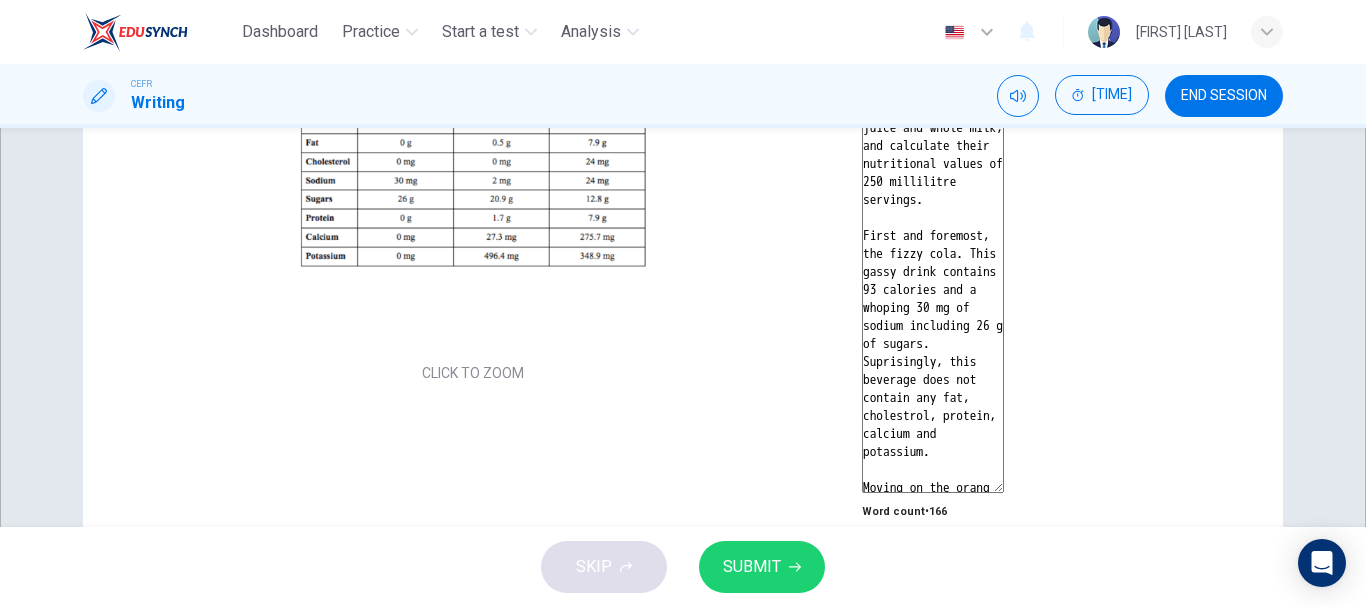 click on "Beverages. Nothing more essential than hydrating yourself with a glass of water of any kind. Indeed drinking everyday is important, but how 'guilty-pleassure' can it be? In this writing, we will look onto three types of drink; cola, orange juice and whole milk, and calculate their nutritional values of 250 millilitre servings.
First and foremost, the fizzy cola. This gassy drink contains 93 calories and a whoping 30 mg of sodium including 26 g of sugars. Suprisingly, this beverage does not contain any fat, cholestrol, protein, calcium and potassium.
Moving on the orang juice, a 250 ml of it will give you 112 calories. Other nutritions are respectively low such as 0.5 g fat, 2 mg of sodium, 1.7 g of protein, yet it is still high in sugar (20.9 g) and calcium (27.3 mg). However, the most fascinating about the stats is the amount of potassium which is 496.4 mg.
Last but not least, the lowkey yet creamy whole milk" at bounding box center (933, 197) 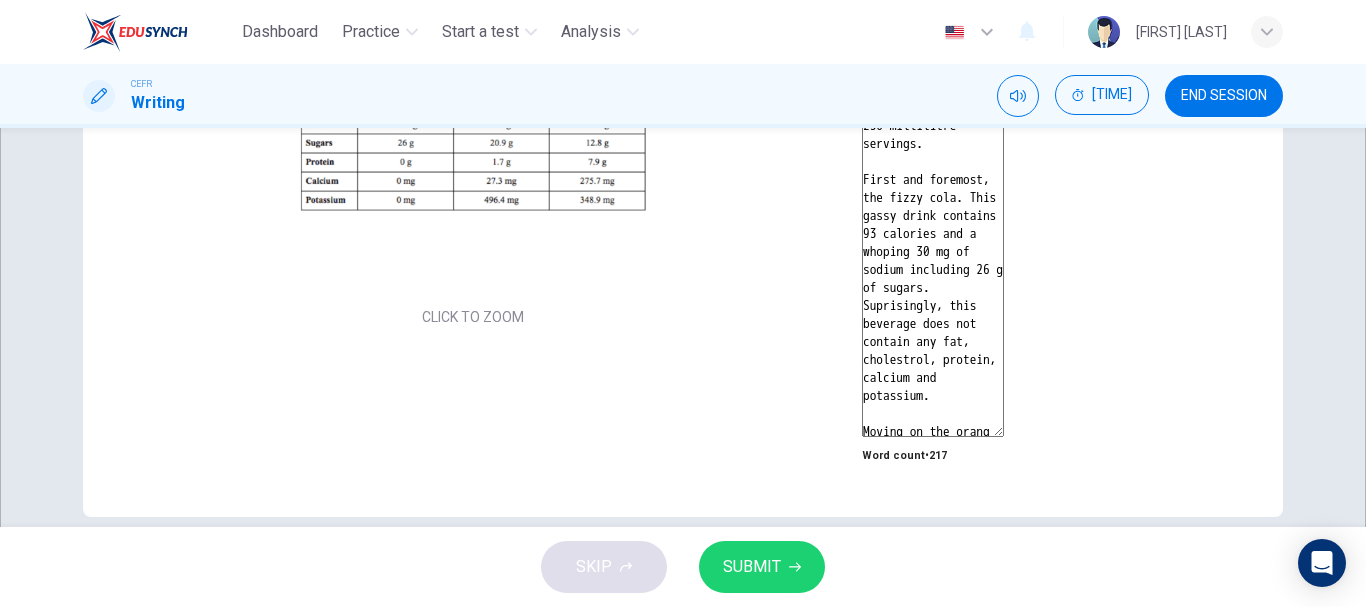 scroll, scrollTop: 347, scrollLeft: 0, axis: vertical 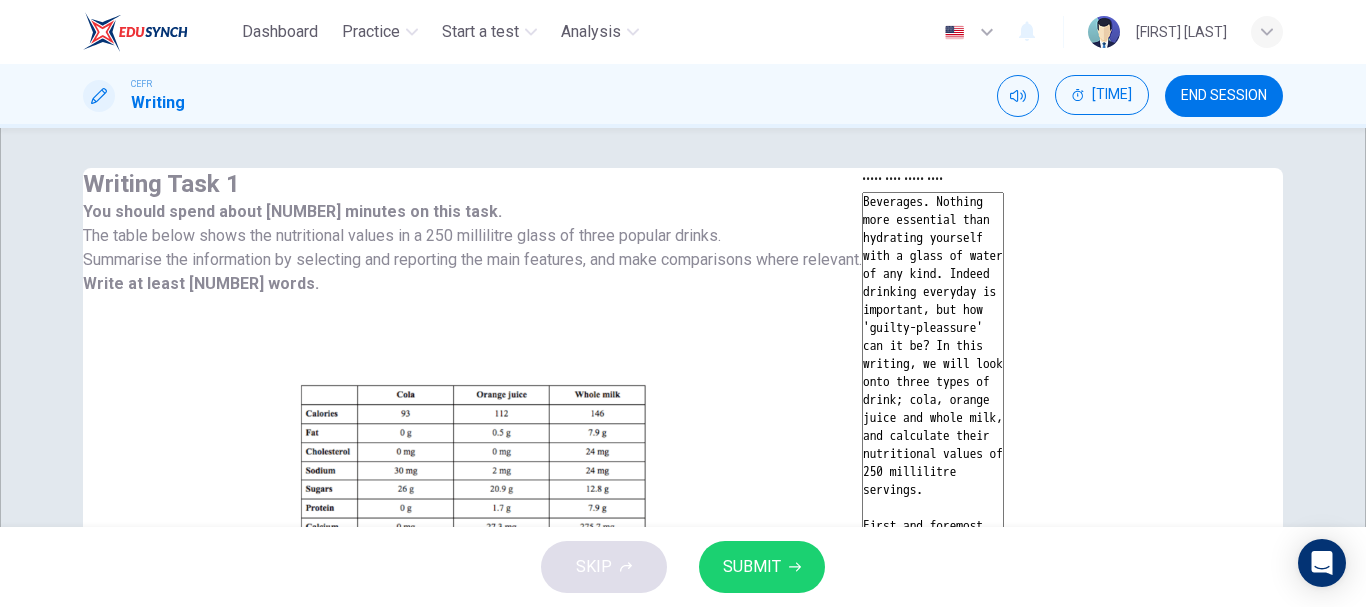 drag, startPoint x: 904, startPoint y: 418, endPoint x: 721, endPoint y: 257, distance: 243.74167 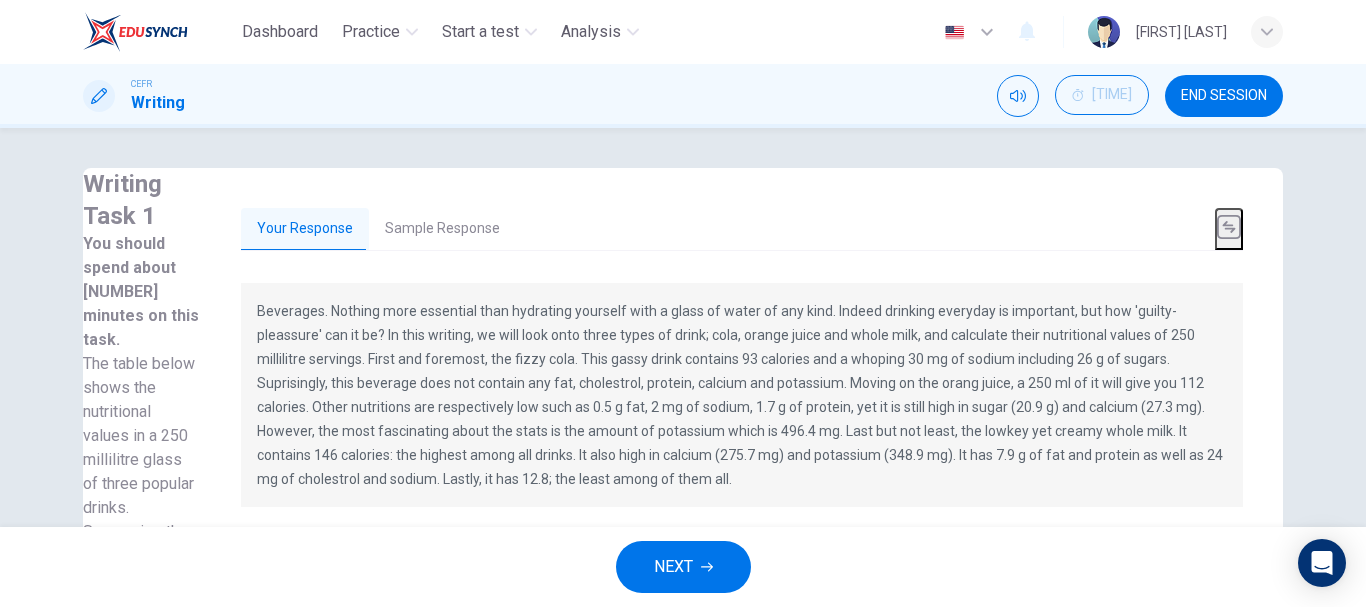 scroll, scrollTop: 72, scrollLeft: 0, axis: vertical 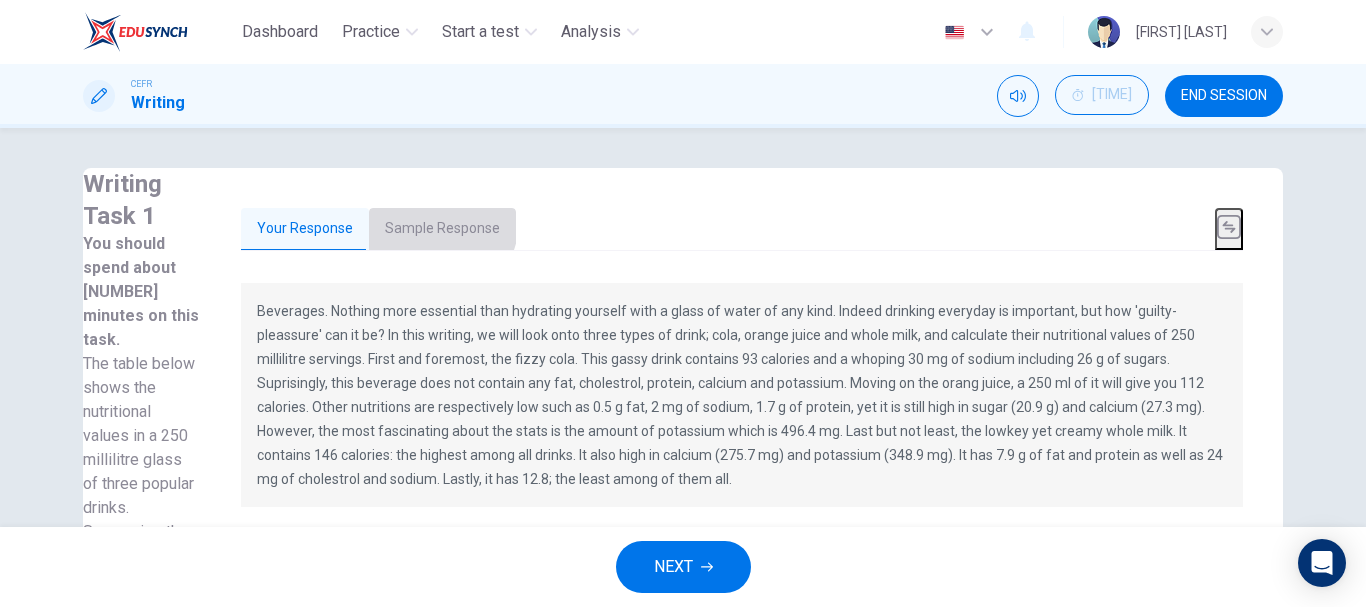 click on "Sample Response" at bounding box center (442, 229) 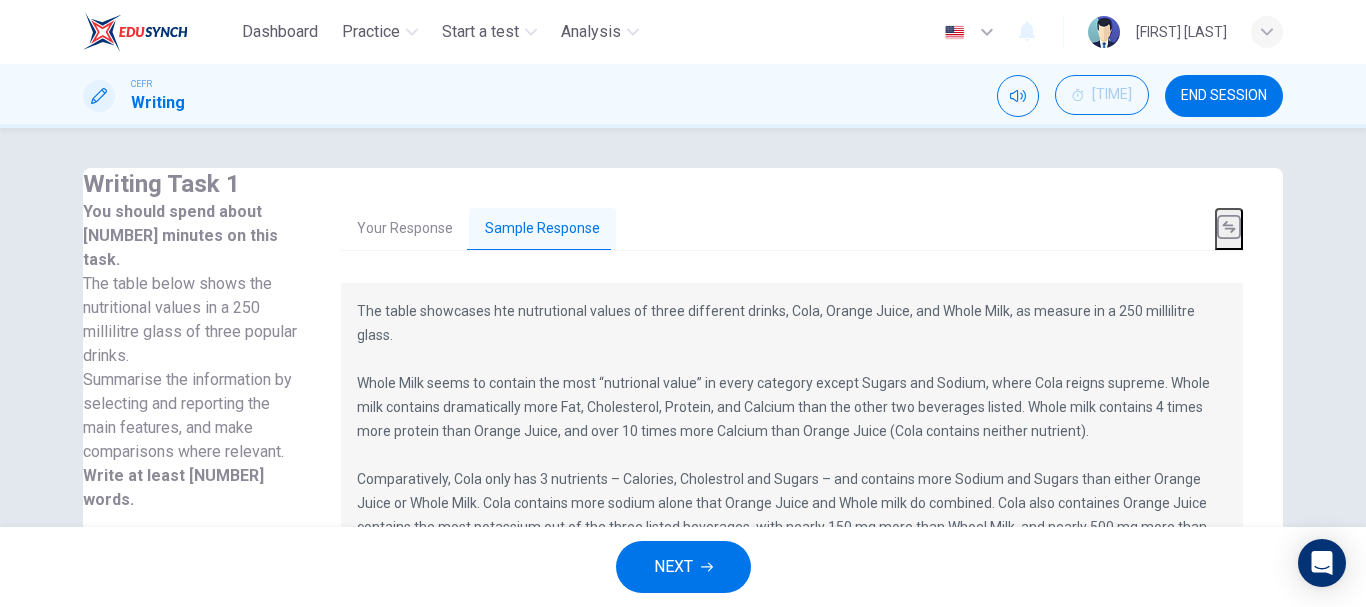 scroll, scrollTop: 144, scrollLeft: 0, axis: vertical 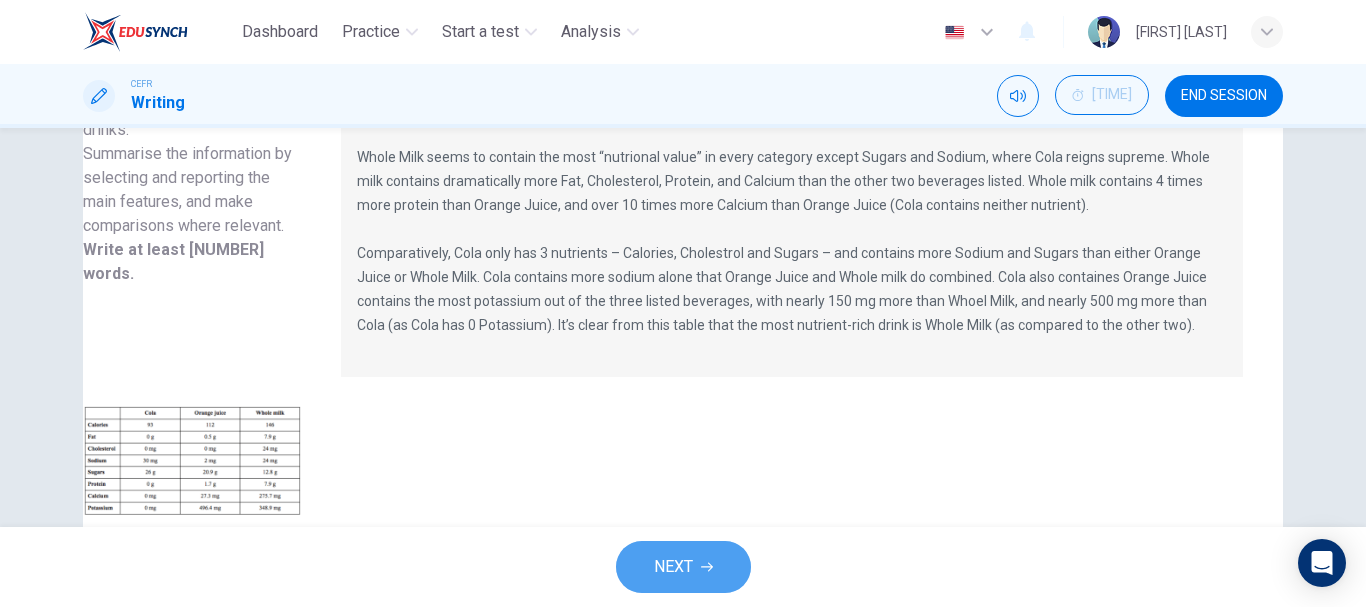 click on "NEXT" at bounding box center [673, 567] 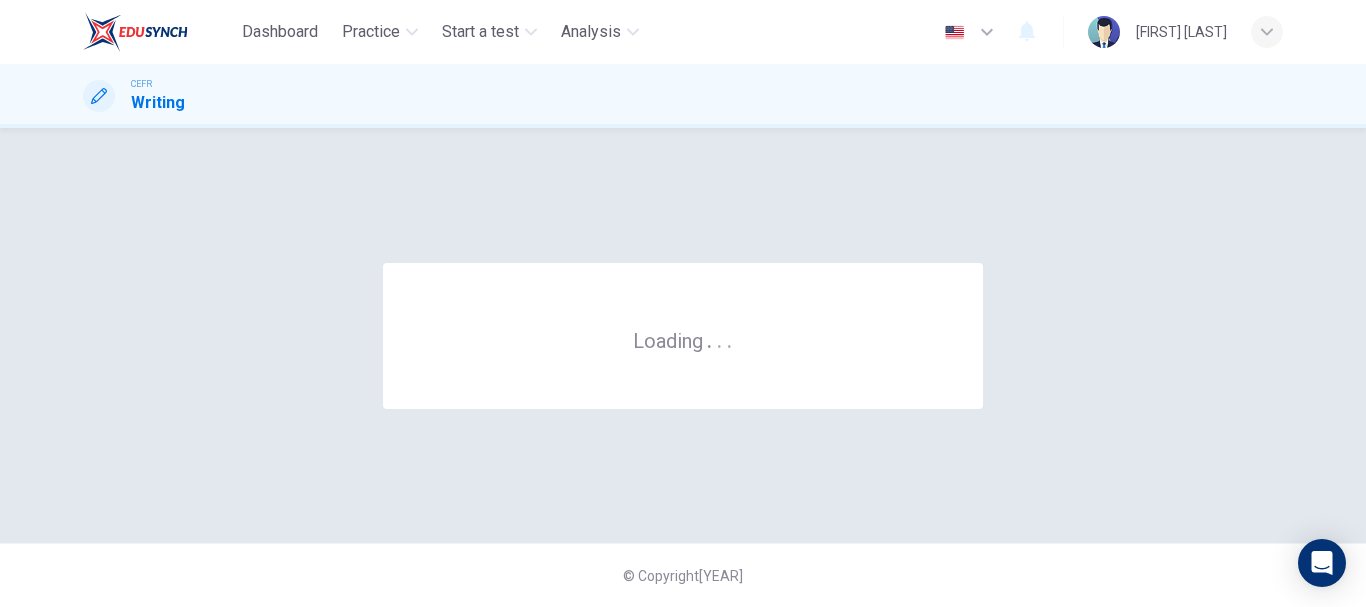 scroll, scrollTop: 0, scrollLeft: 0, axis: both 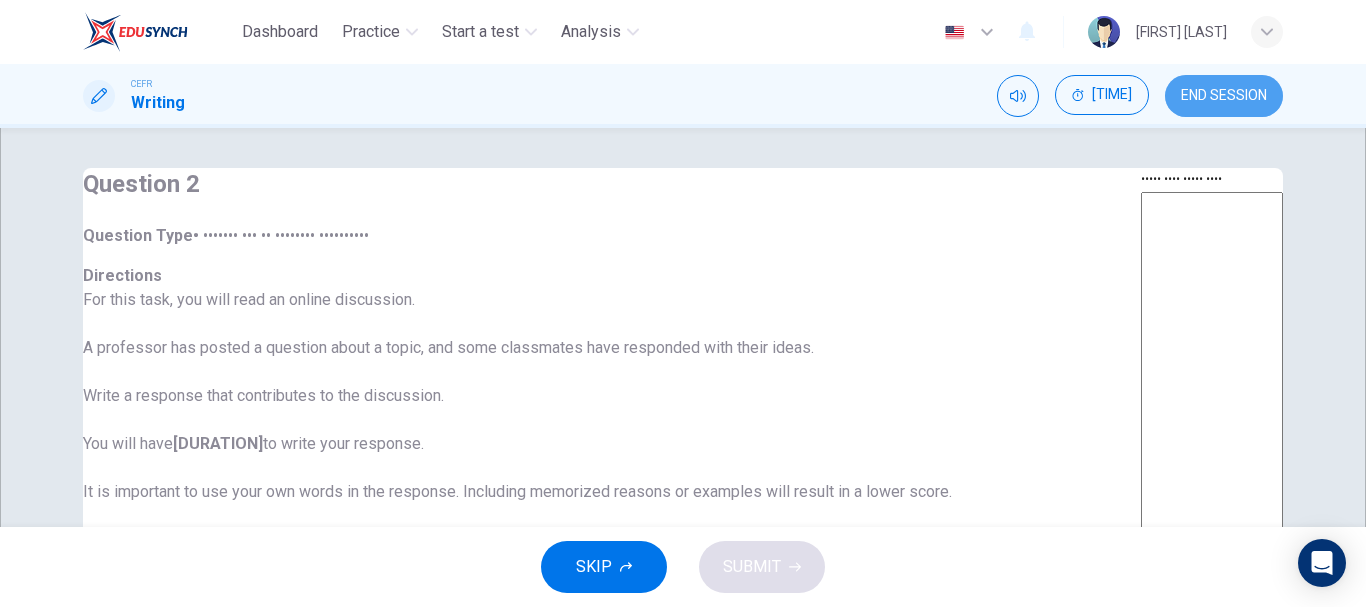 click on "END SESSION" at bounding box center [1224, 96] 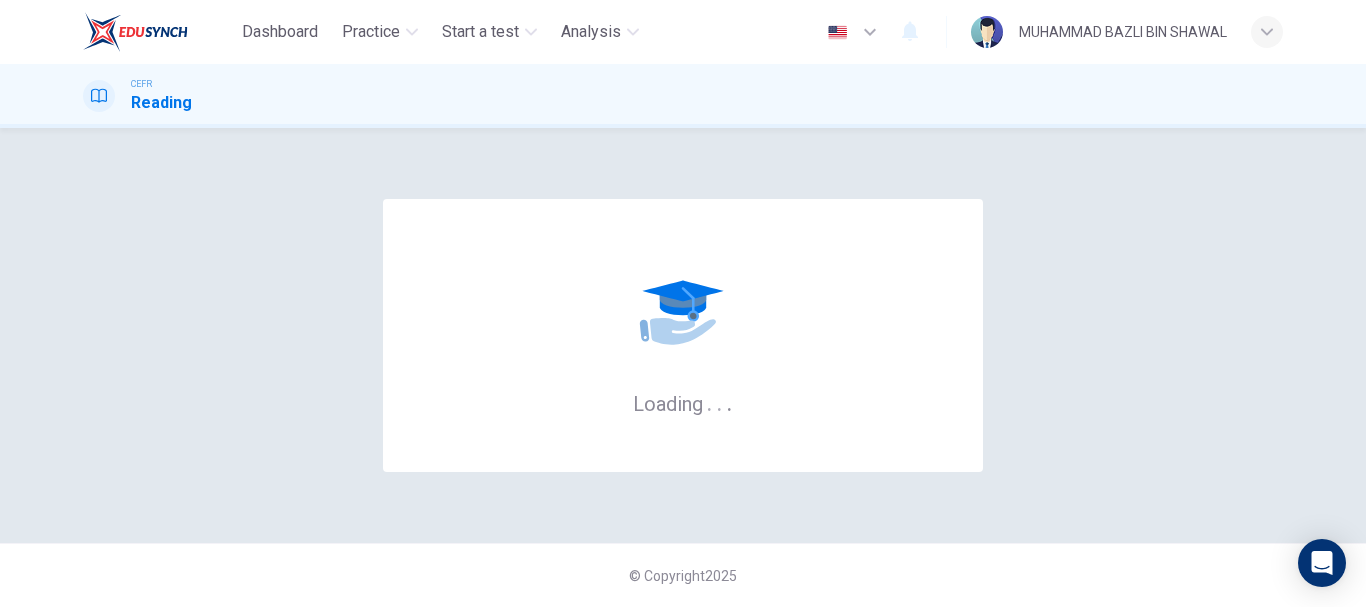 scroll, scrollTop: 0, scrollLeft: 0, axis: both 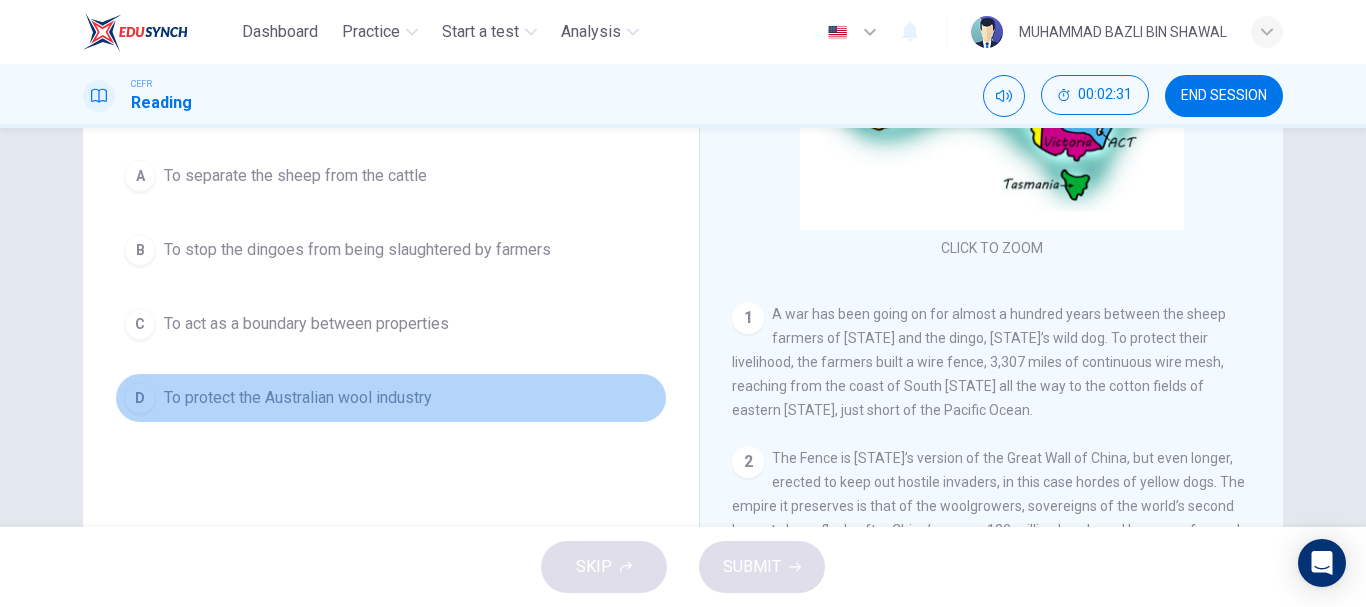 click on "D" at bounding box center [140, 176] 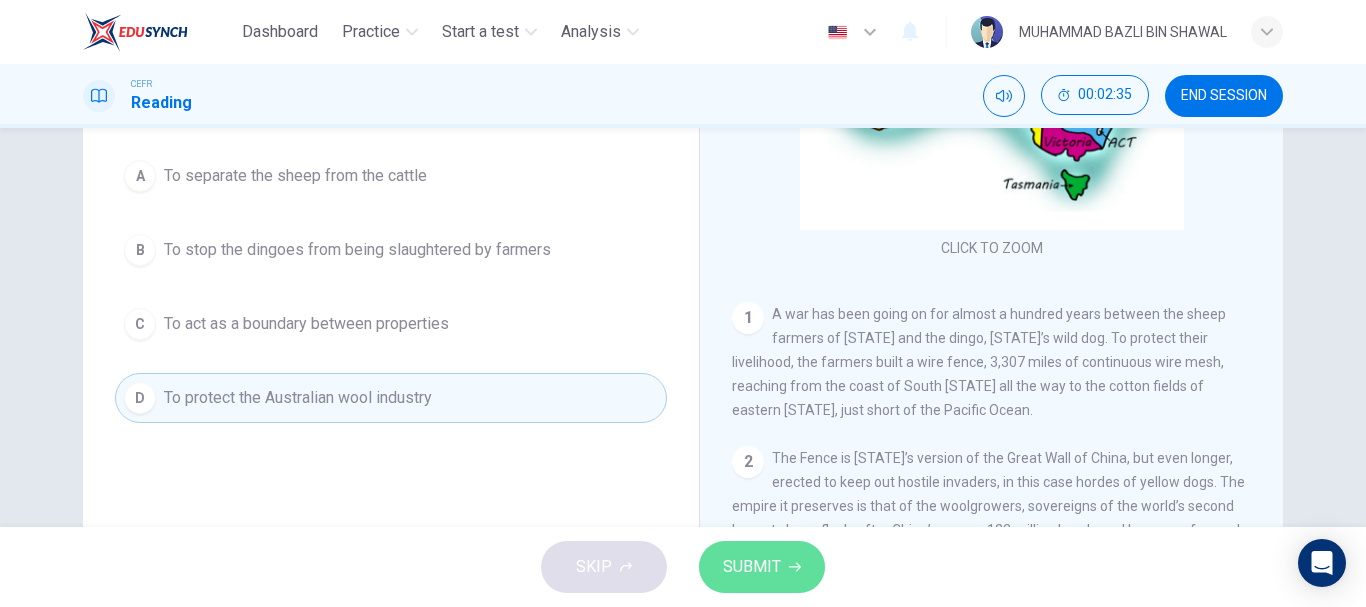 click on "SUBMIT" at bounding box center (762, 567) 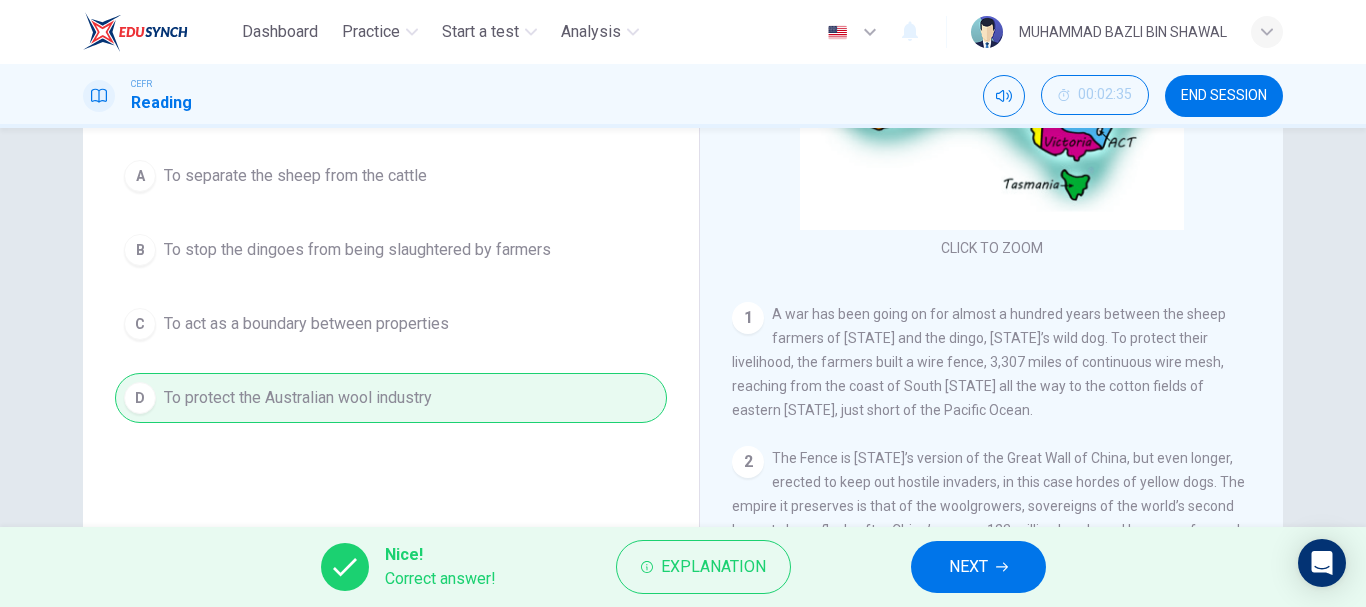 click on "NEXT" at bounding box center (978, 567) 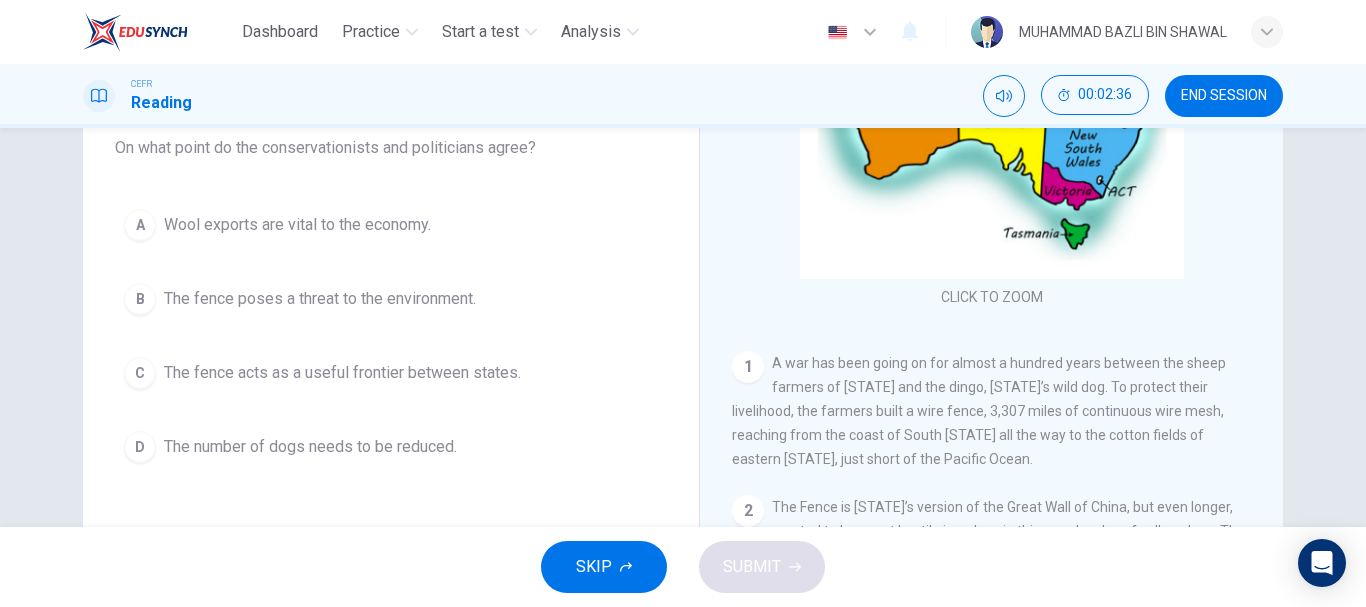 scroll, scrollTop: 175, scrollLeft: 0, axis: vertical 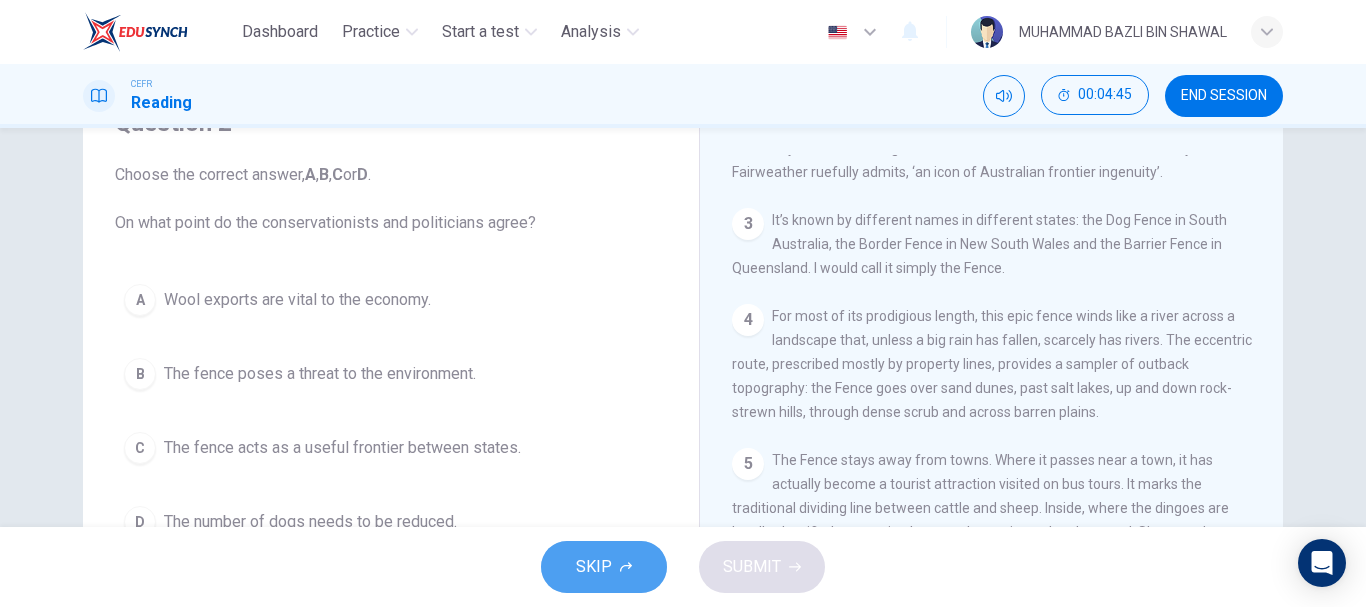 click on "SKIP" at bounding box center (604, 567) 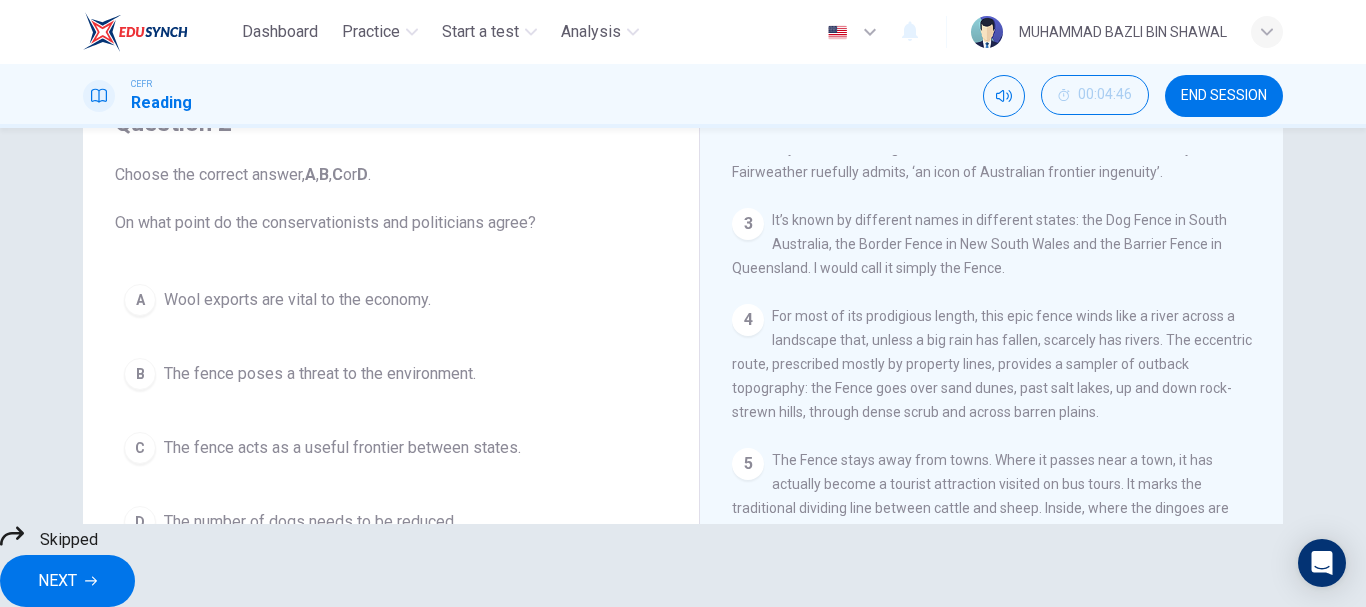 click on "A Wool exports are vital to the economy. B The fence poses a threat to the environment. C The fence acts as a useful frontier between states. D The number of dogs needs to be reduced." at bounding box center (391, 411) 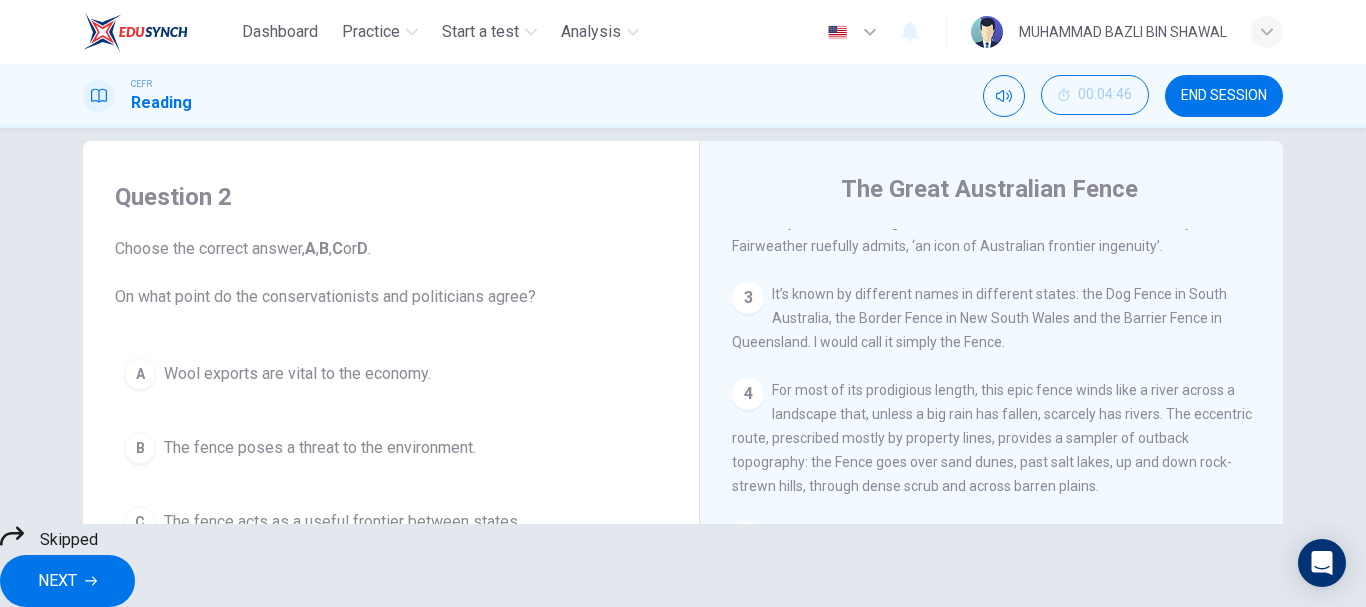 scroll, scrollTop: 26, scrollLeft: 0, axis: vertical 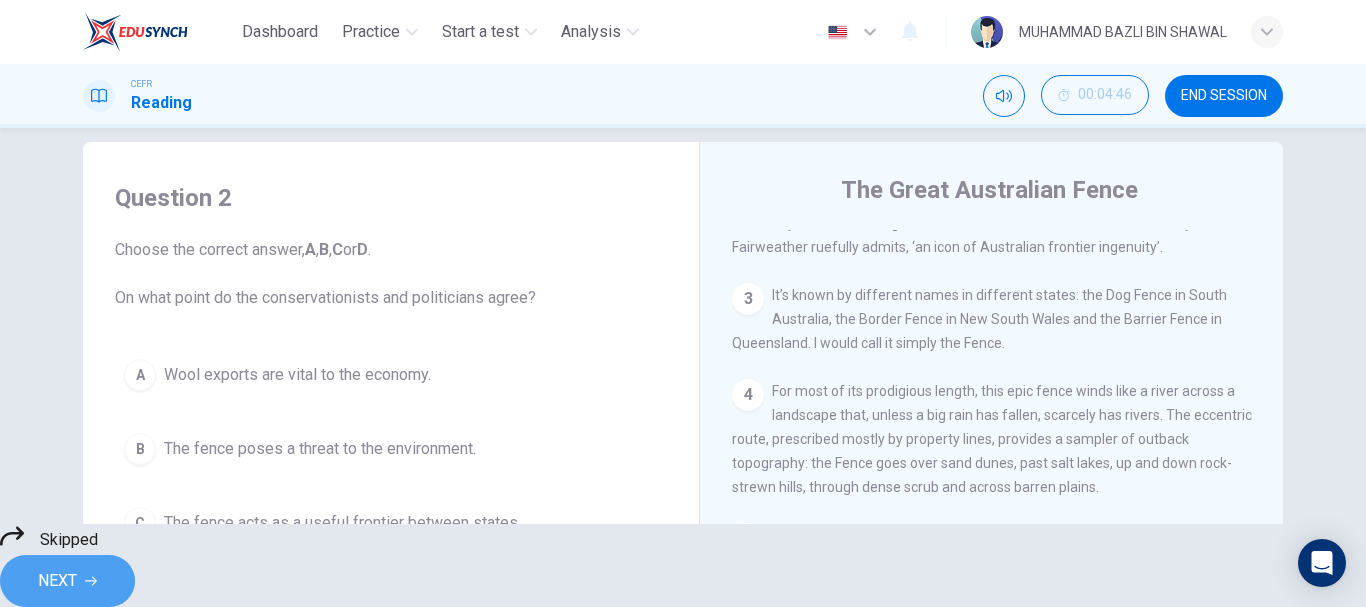 click on "NEXT" at bounding box center (57, 581) 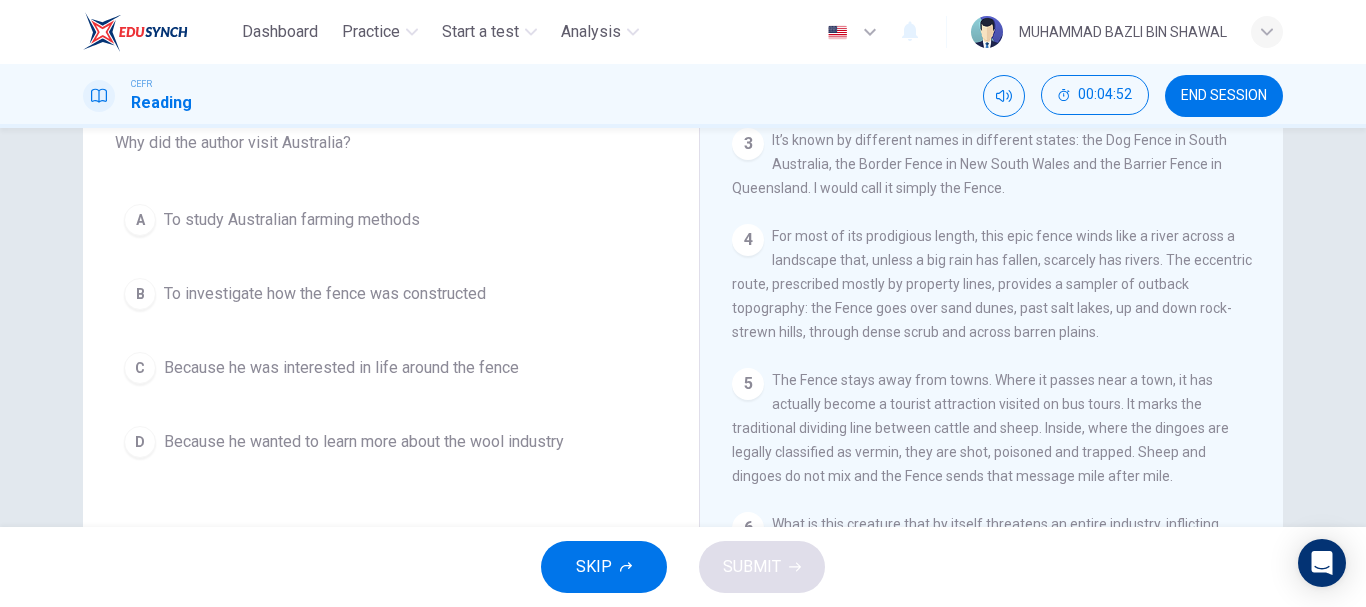 scroll, scrollTop: 182, scrollLeft: 0, axis: vertical 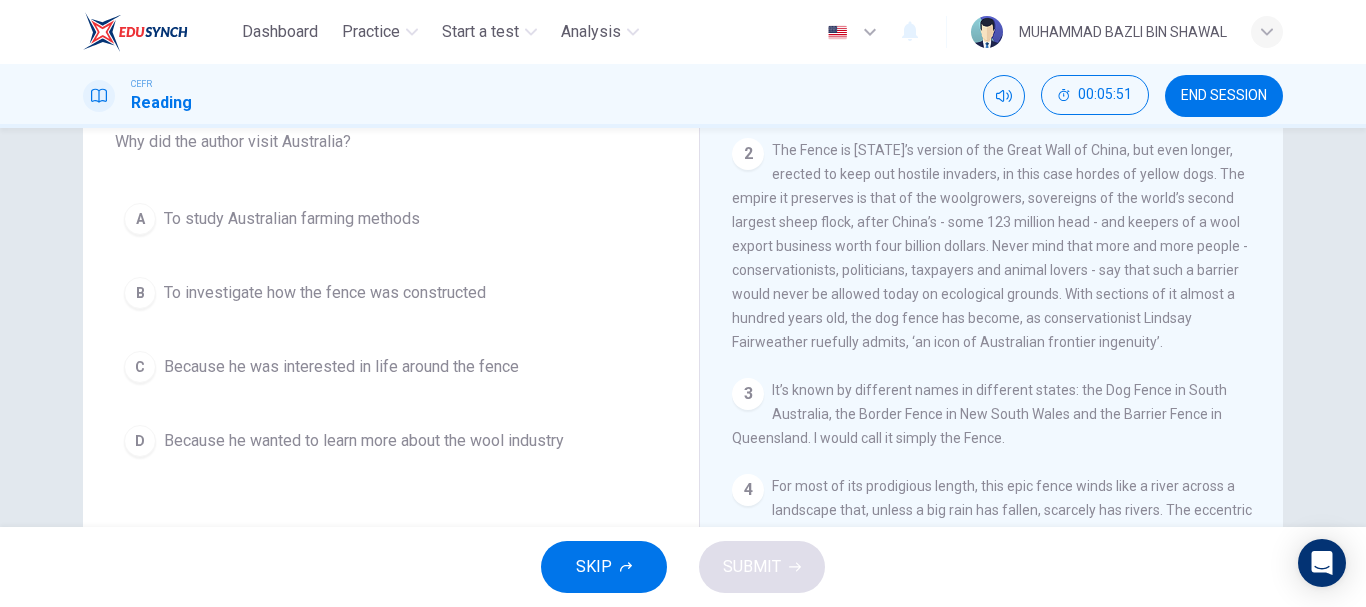 click on "A To study Australian farming methods B To investigate how the fence was constructed C Because he was interested in life around the fence D Because he wanted to learn more about the wool industry" at bounding box center (391, 330) 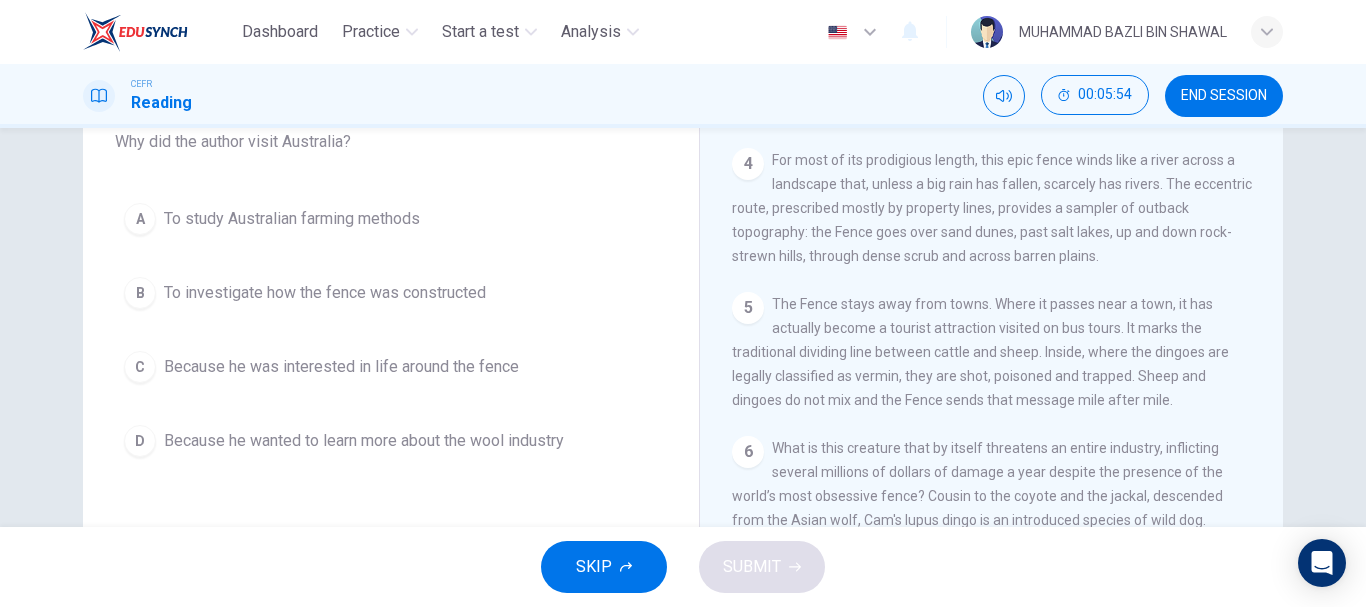 scroll, scrollTop: 828, scrollLeft: 0, axis: vertical 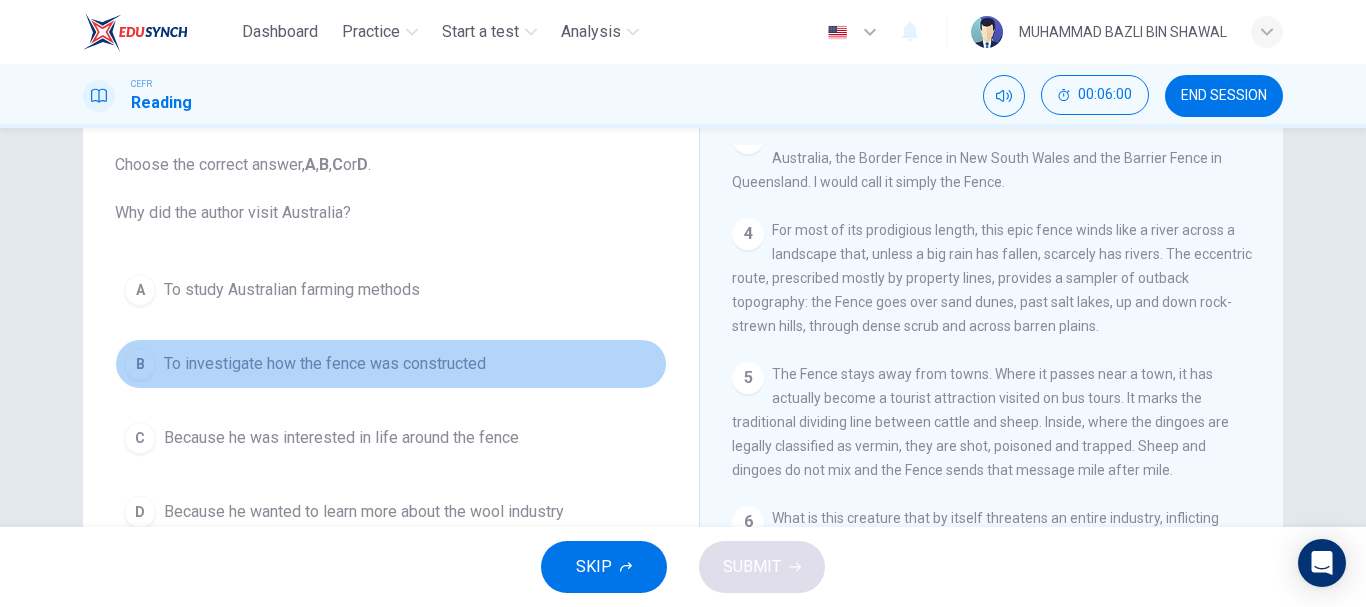 click on "To investigate how the fence was constructed" at bounding box center [292, 290] 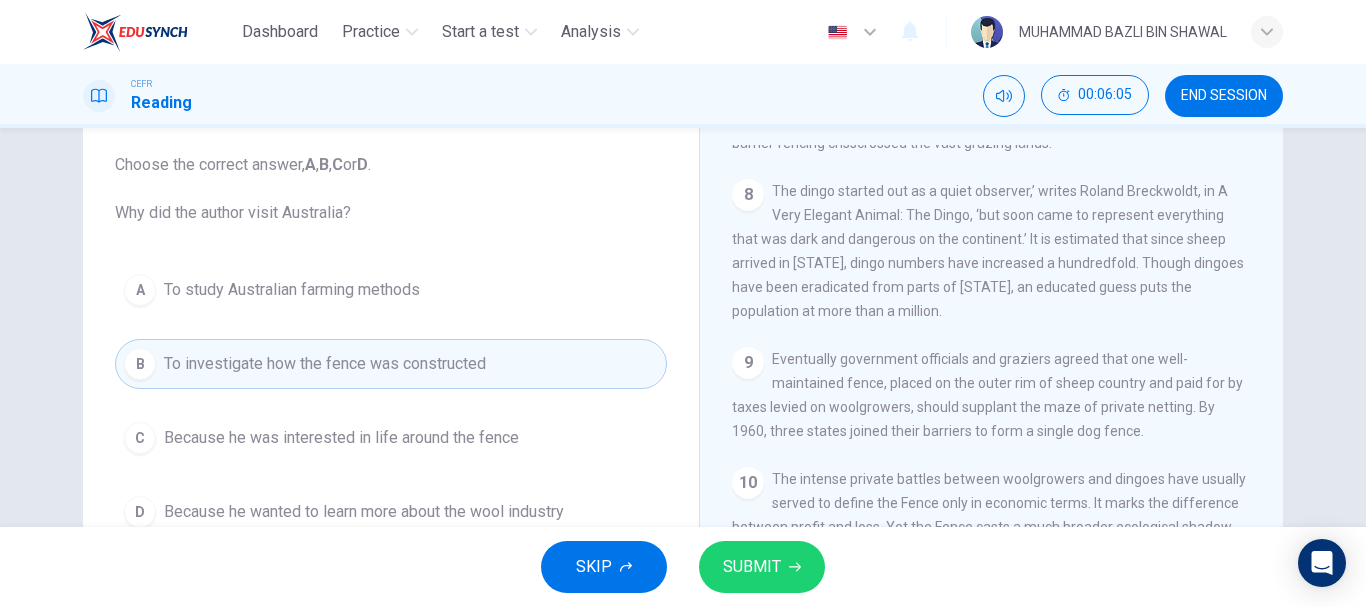scroll, scrollTop: 1819, scrollLeft: 0, axis: vertical 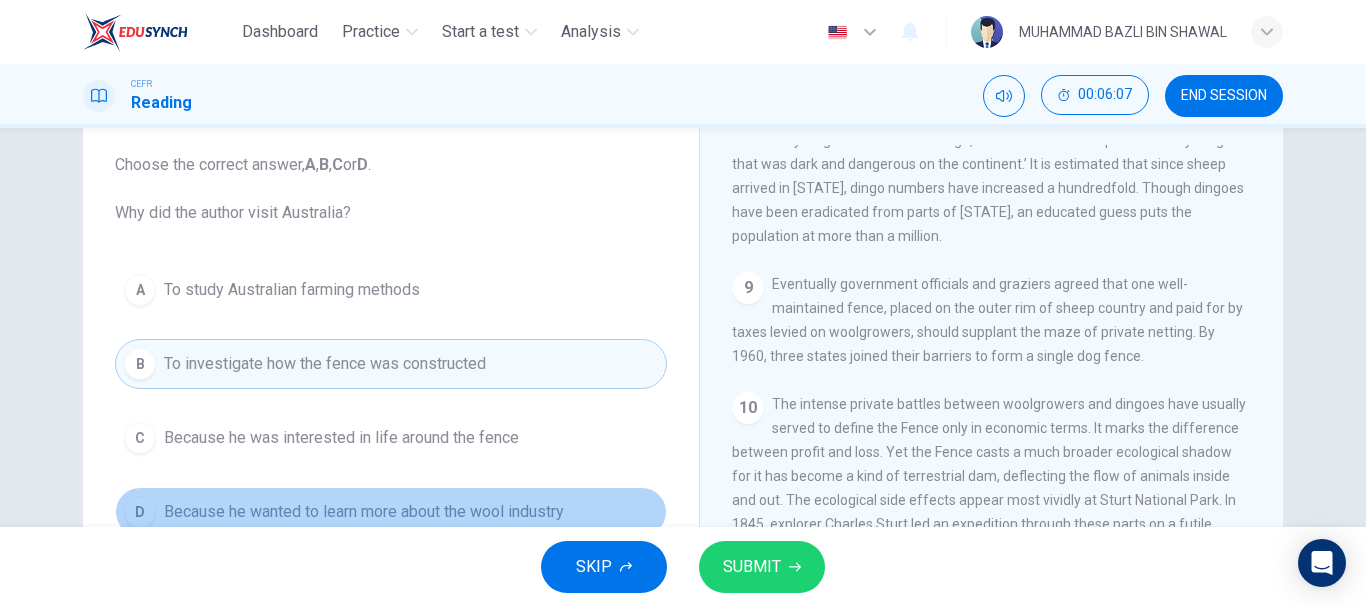 click on "Because he wanted to learn more about the wool industry" at bounding box center [292, 290] 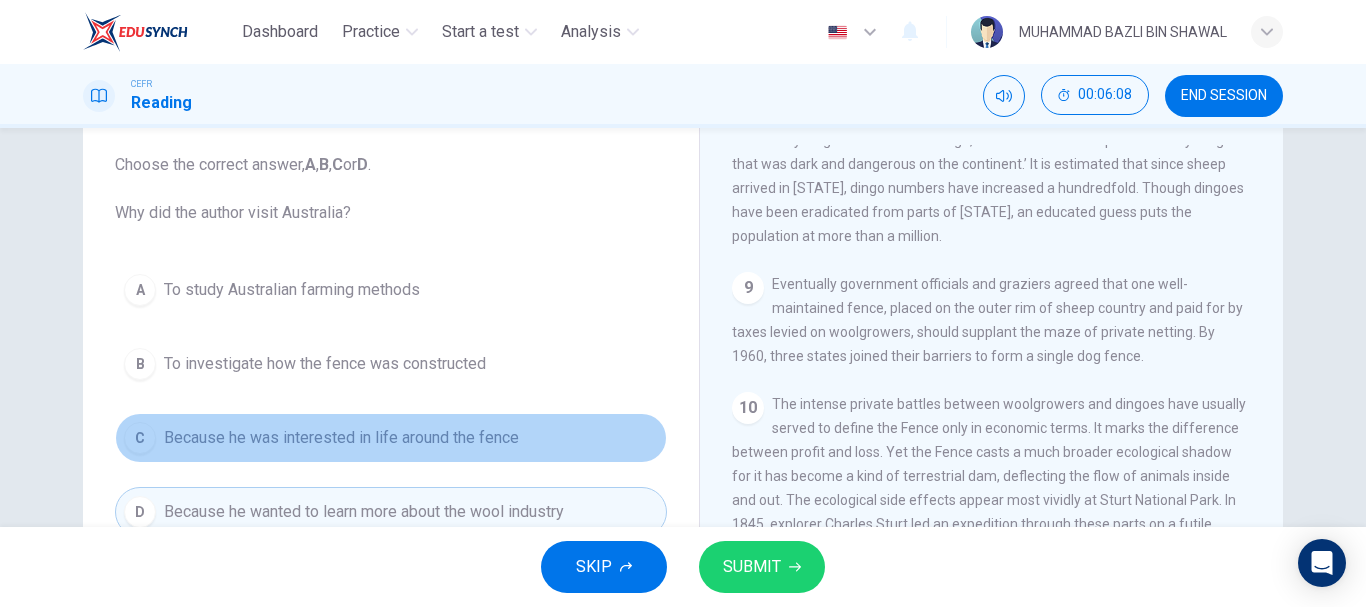 click on "C Because he was interested in life around the fence" at bounding box center (391, 438) 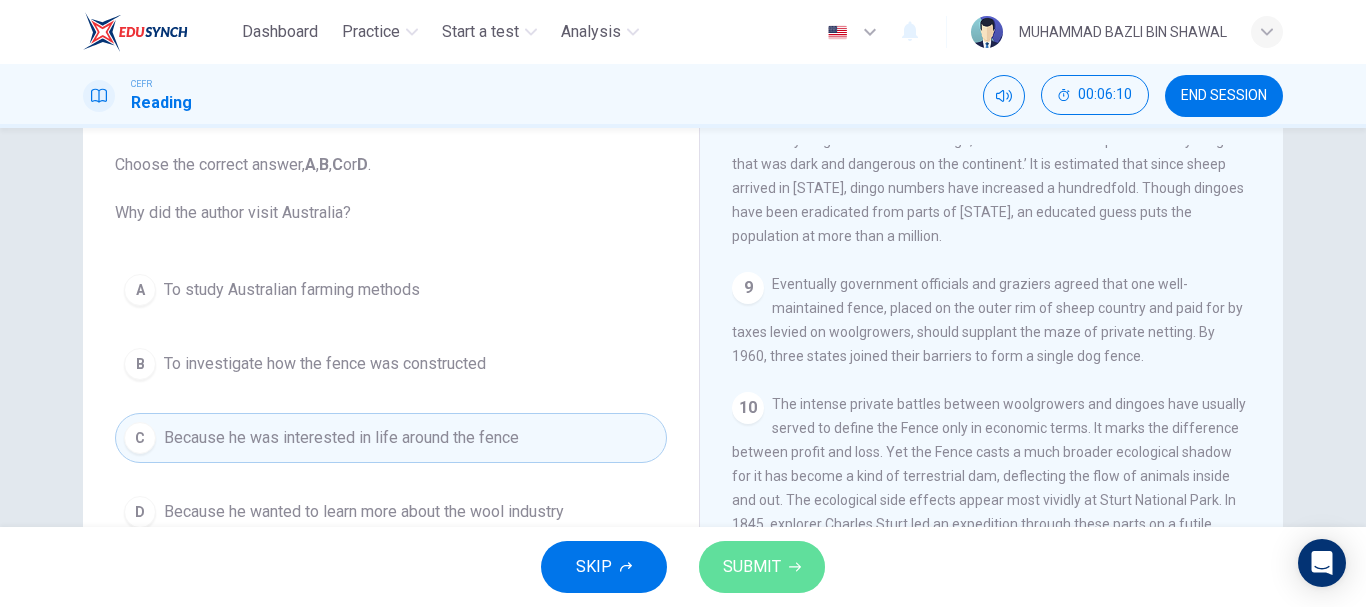 click on "SUBMIT" at bounding box center [752, 567] 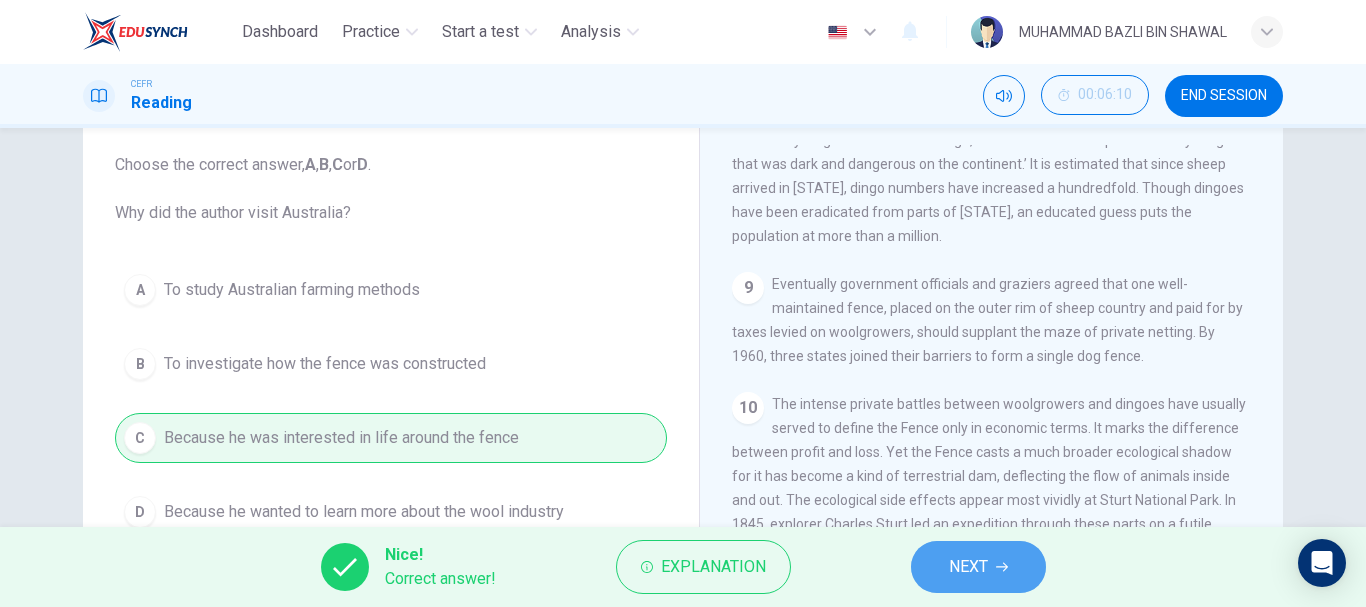 click on "NEXT" at bounding box center (978, 567) 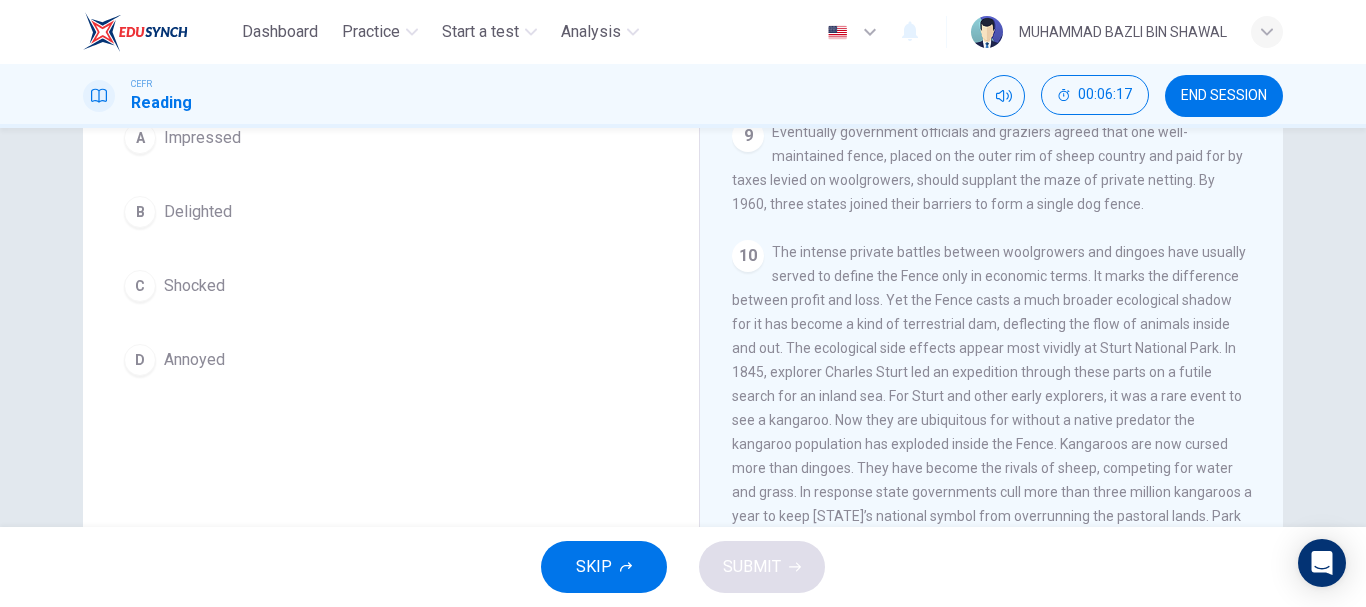 scroll, scrollTop: 211, scrollLeft: 0, axis: vertical 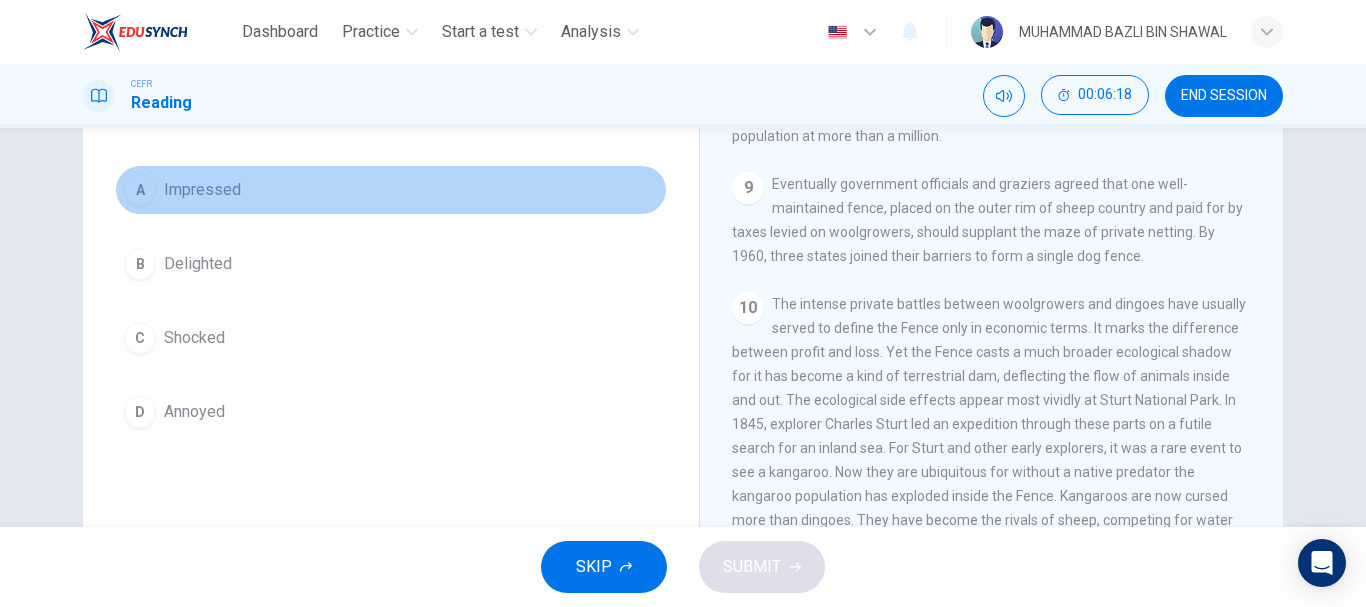 click on "Impressed" at bounding box center [202, 190] 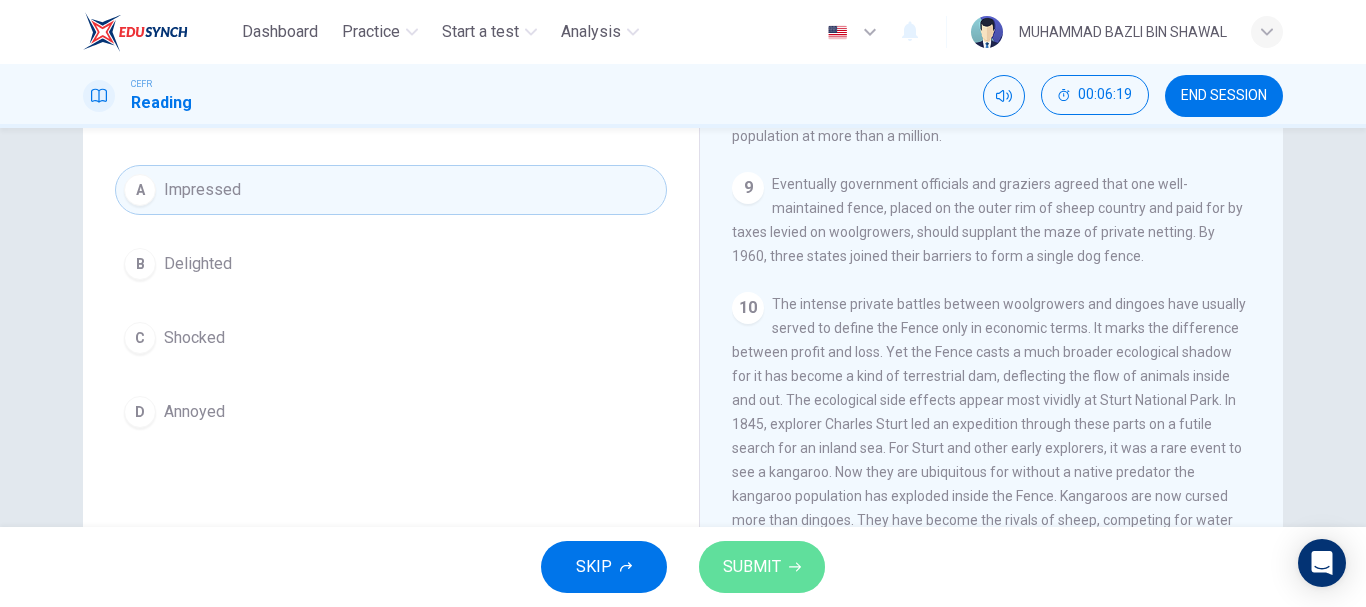 click on "SUBMIT" at bounding box center [752, 567] 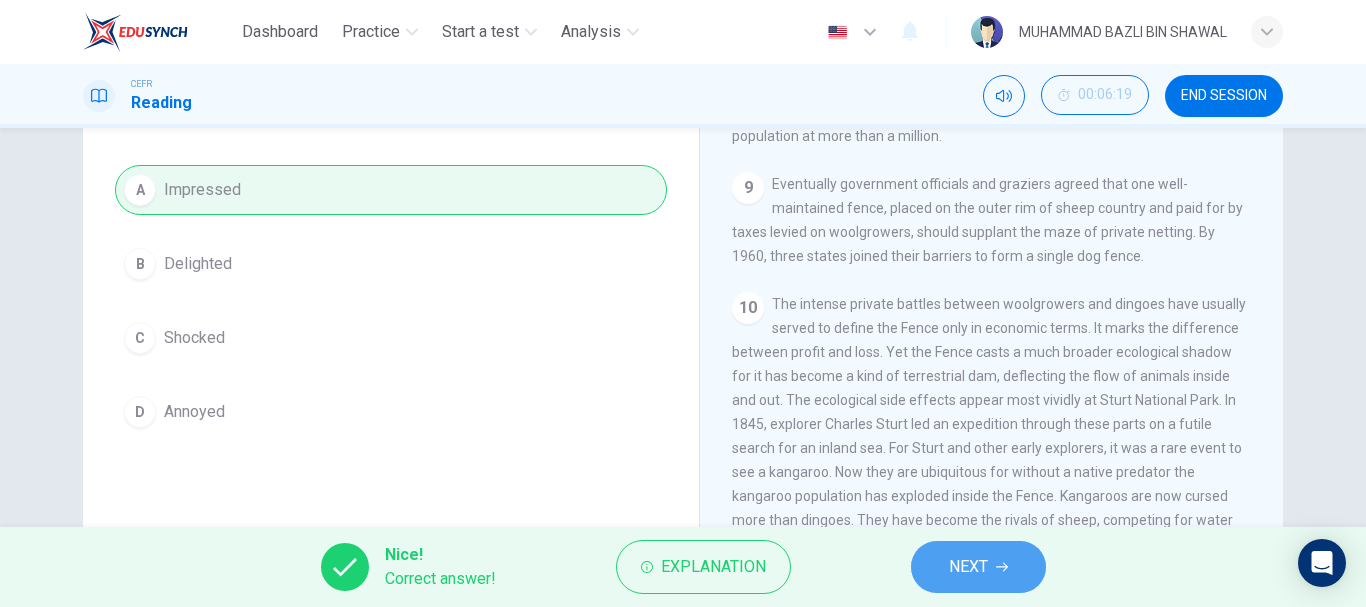 click on "NEXT" at bounding box center [968, 567] 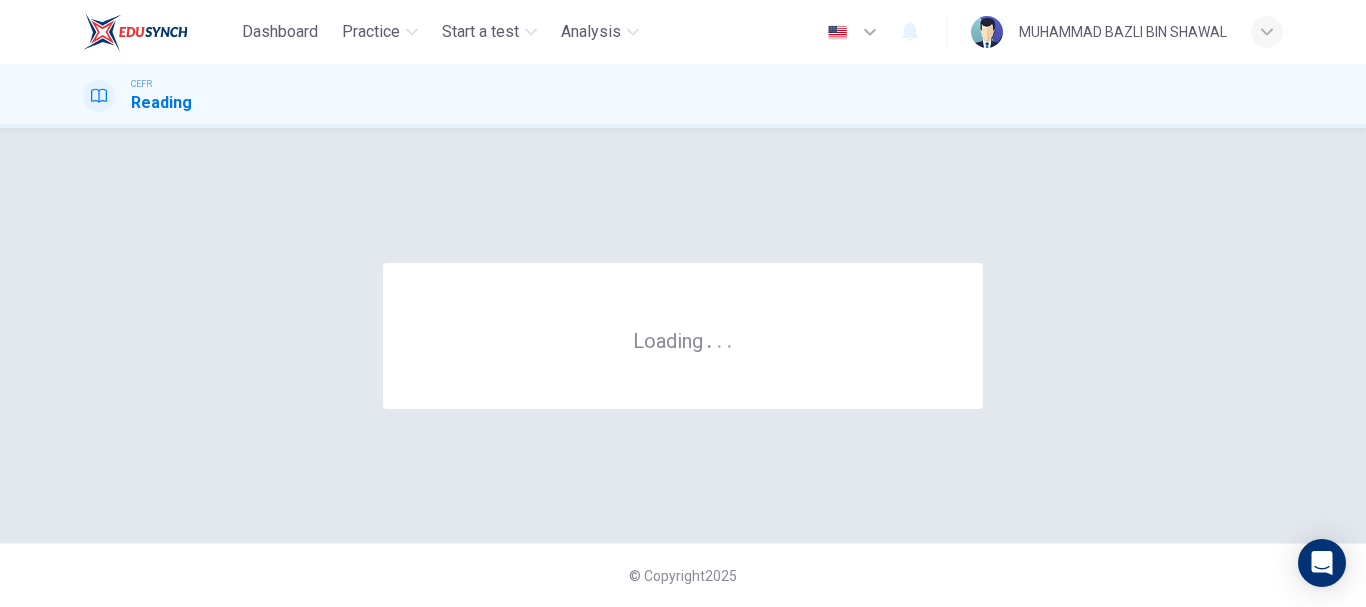 scroll, scrollTop: 0, scrollLeft: 0, axis: both 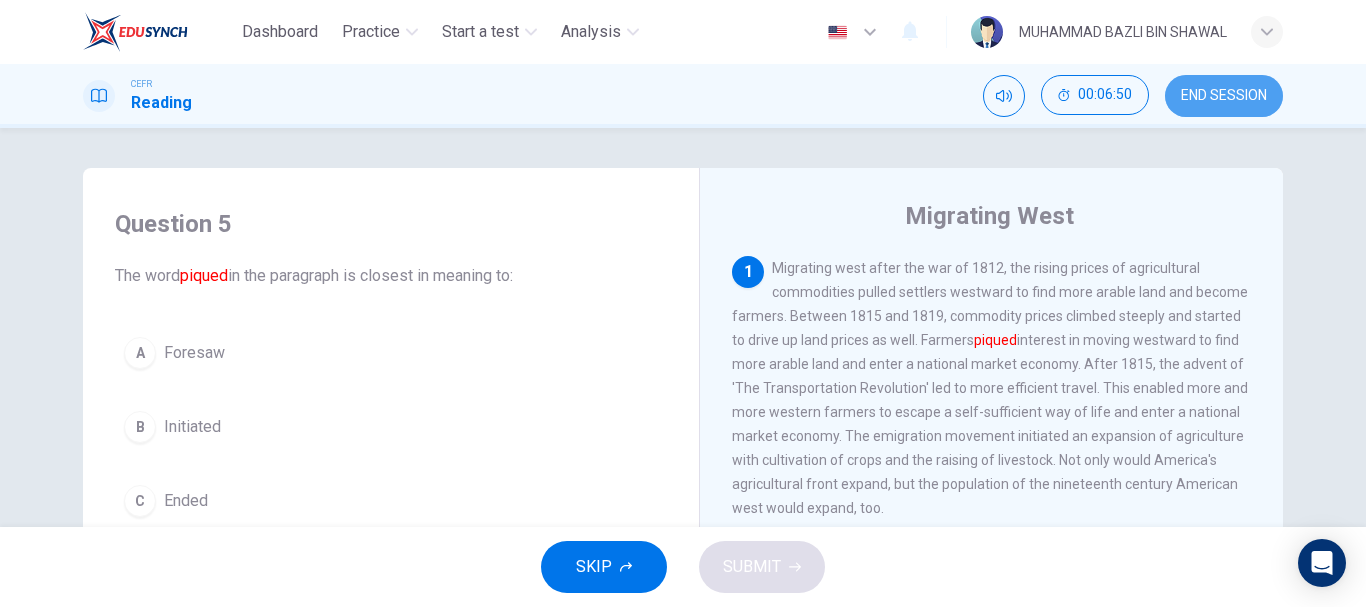 click on "END SESSION" at bounding box center [1224, 96] 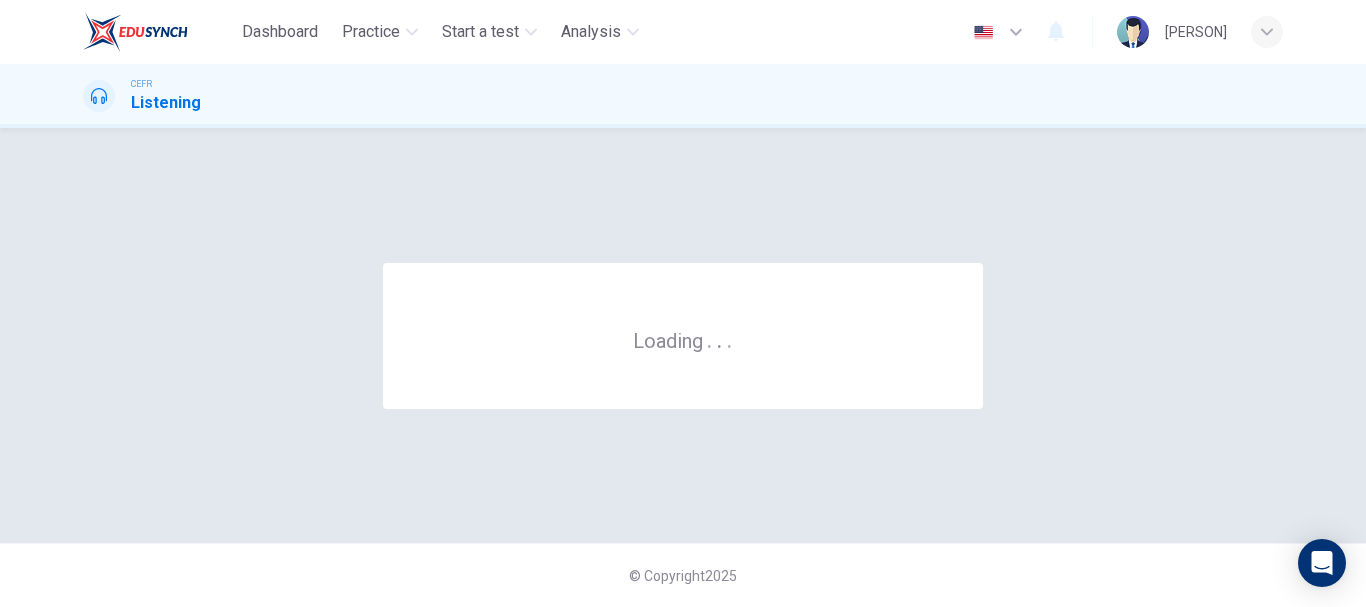 scroll, scrollTop: 0, scrollLeft: 0, axis: both 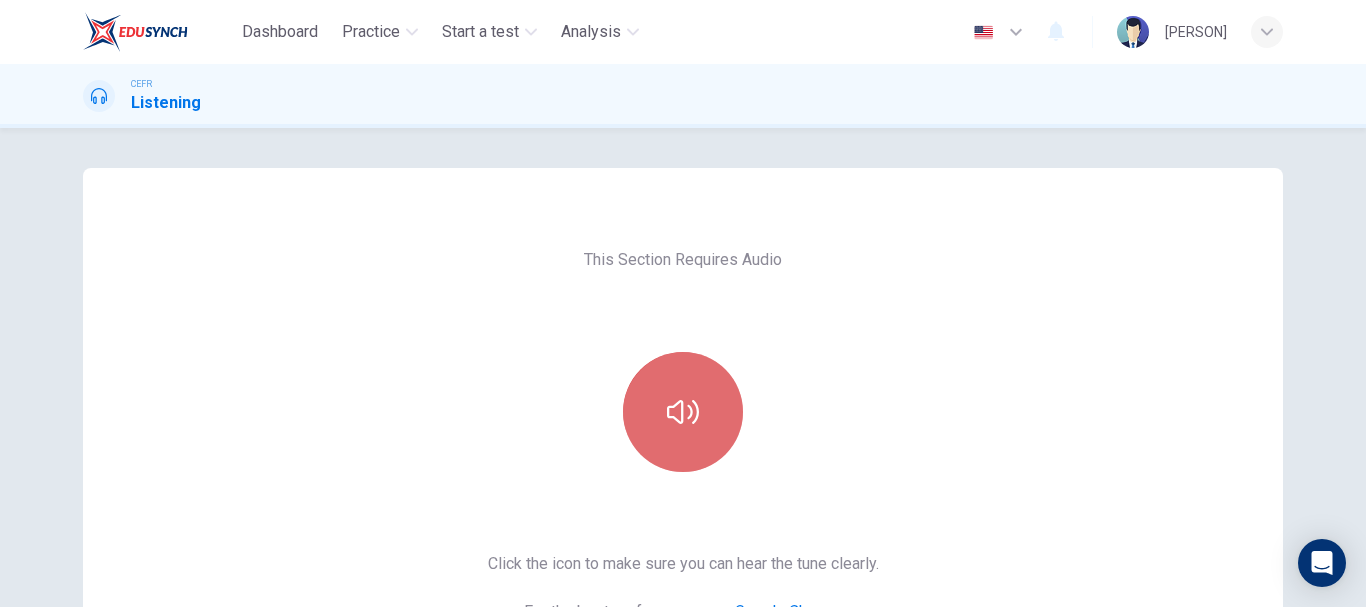 click at bounding box center (683, 412) 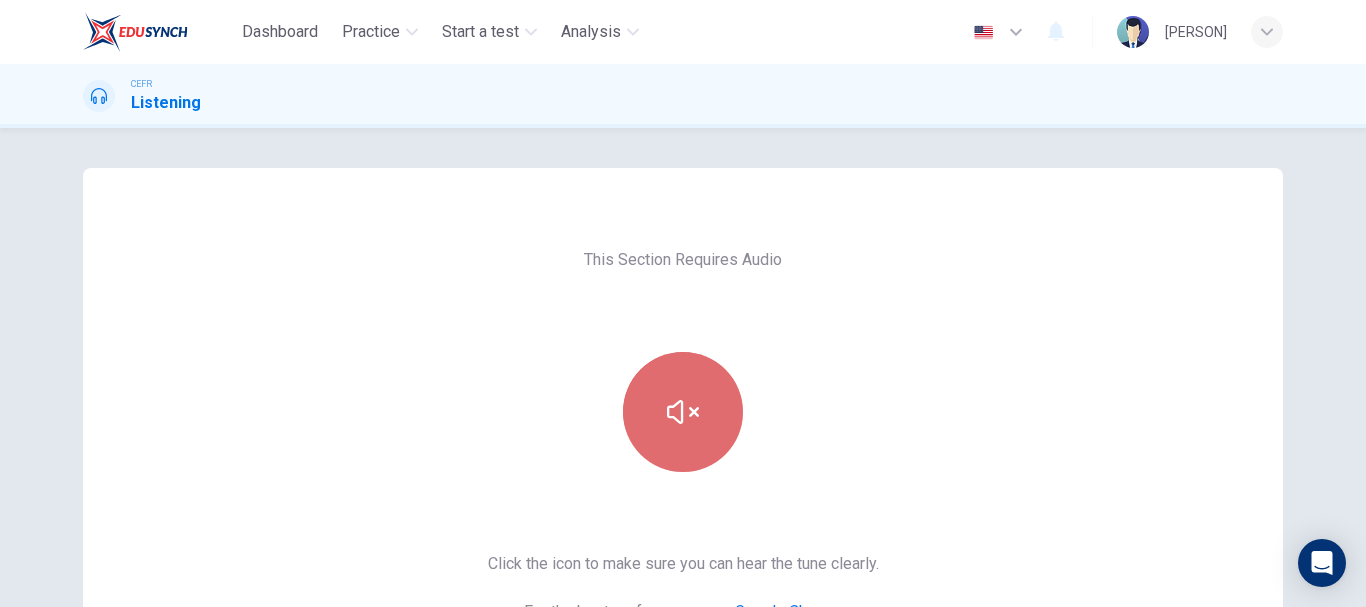 click at bounding box center [683, 412] 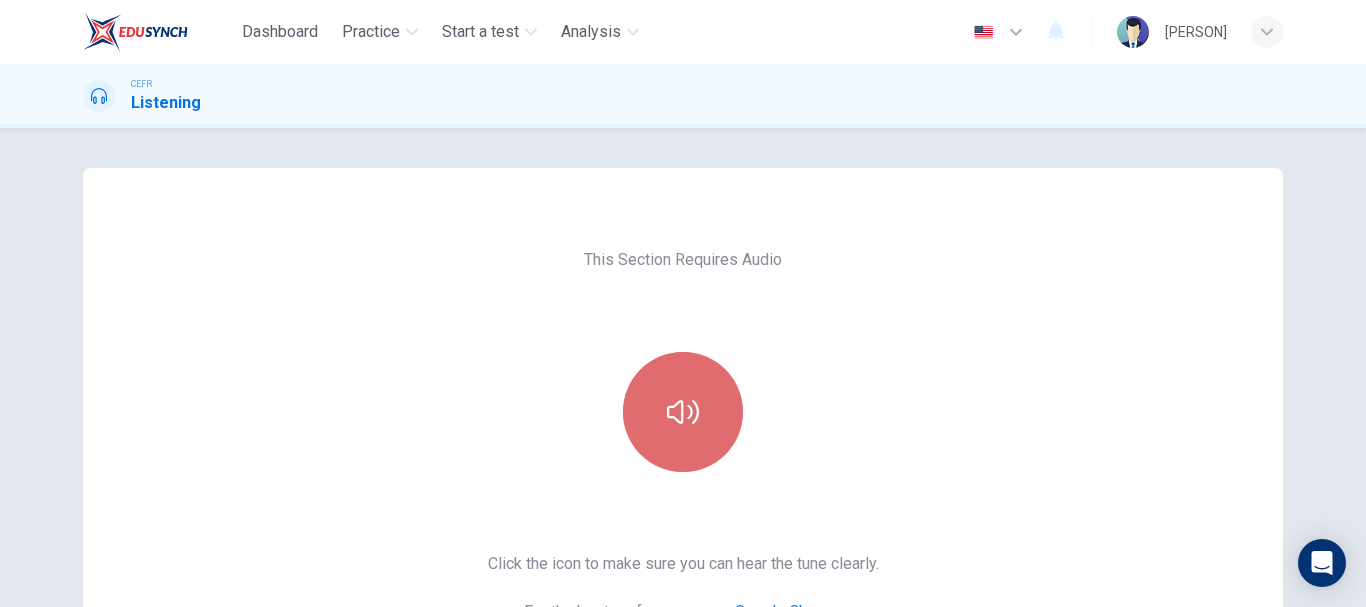 click at bounding box center [683, 412] 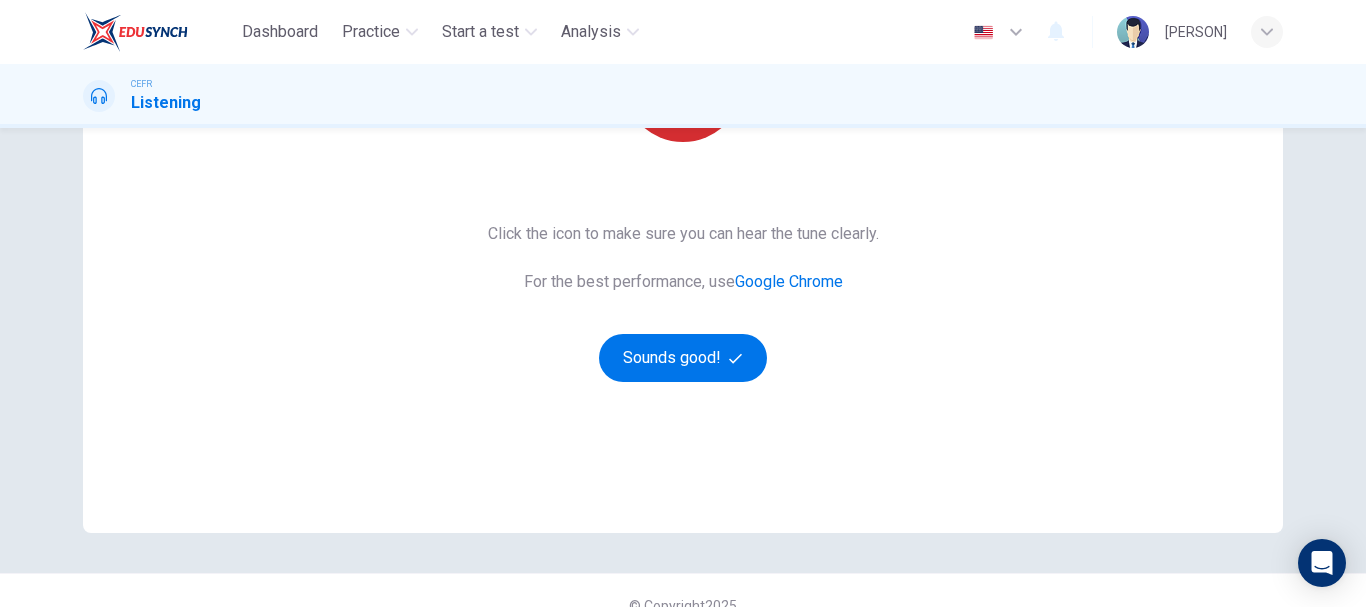 scroll, scrollTop: 360, scrollLeft: 0, axis: vertical 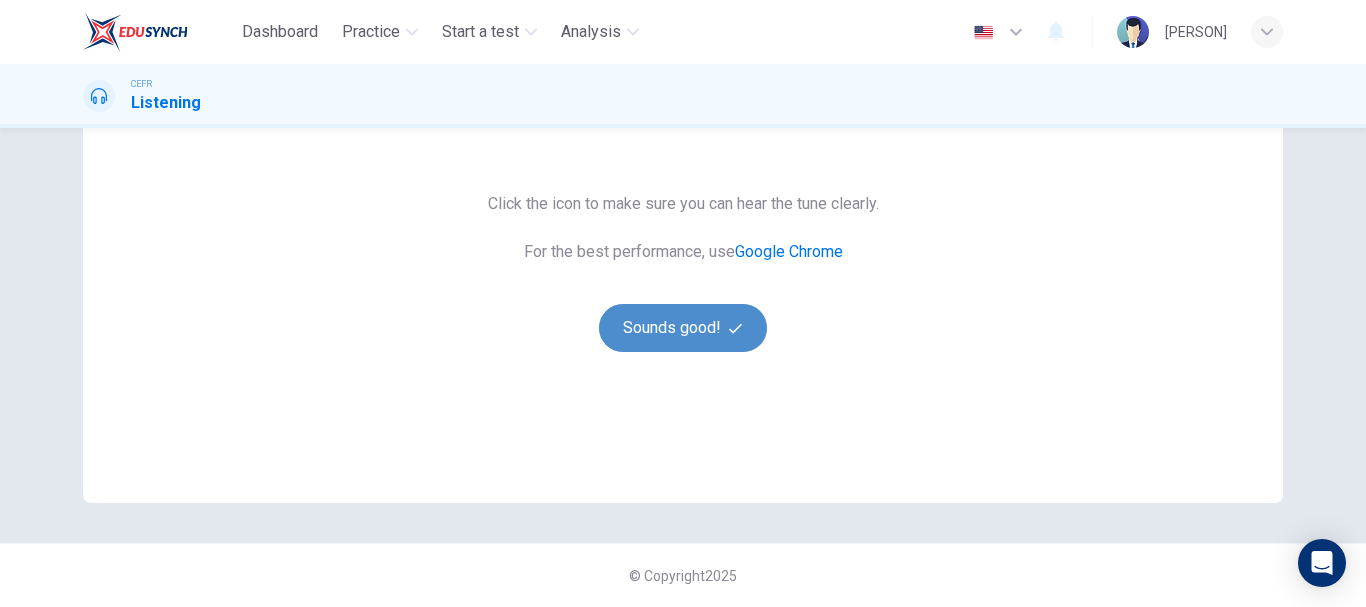 click on "Sounds good!" at bounding box center [683, 328] 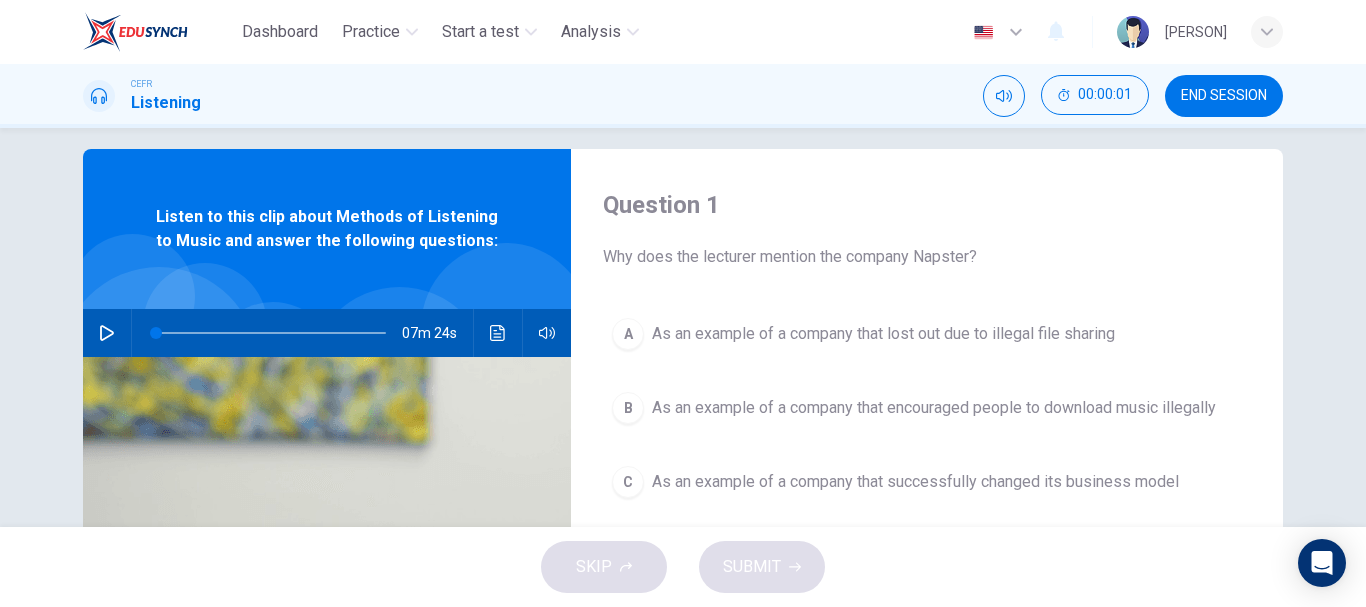 scroll, scrollTop: 0, scrollLeft: 0, axis: both 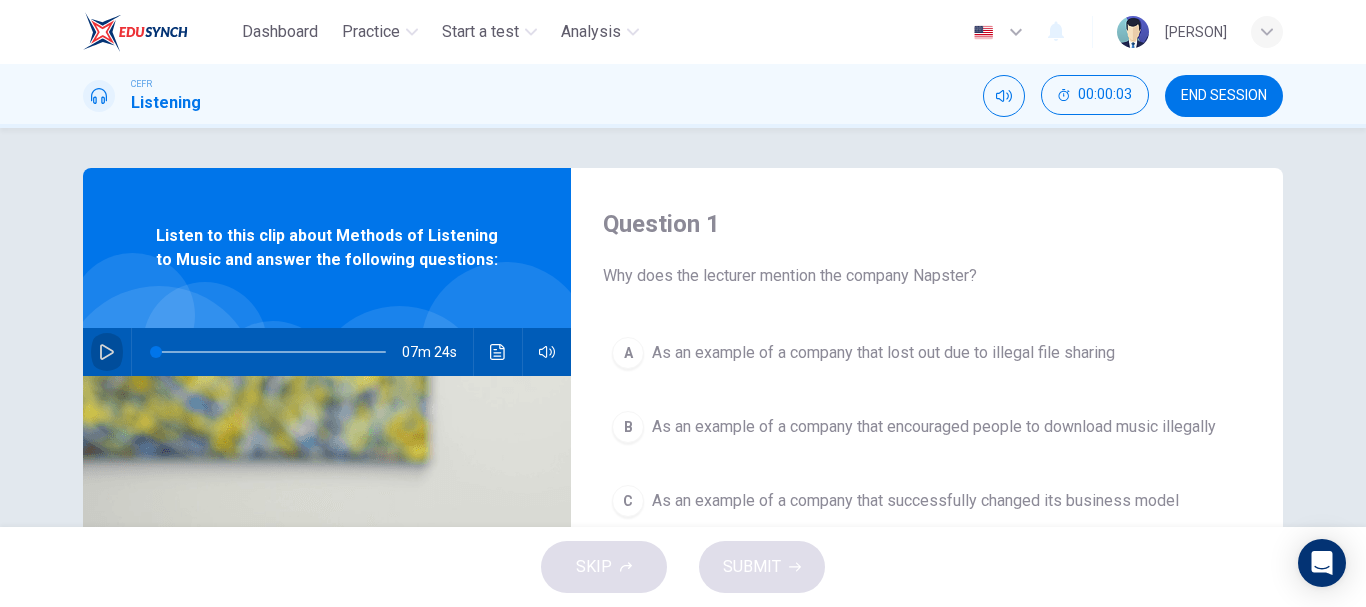 click at bounding box center [107, 352] 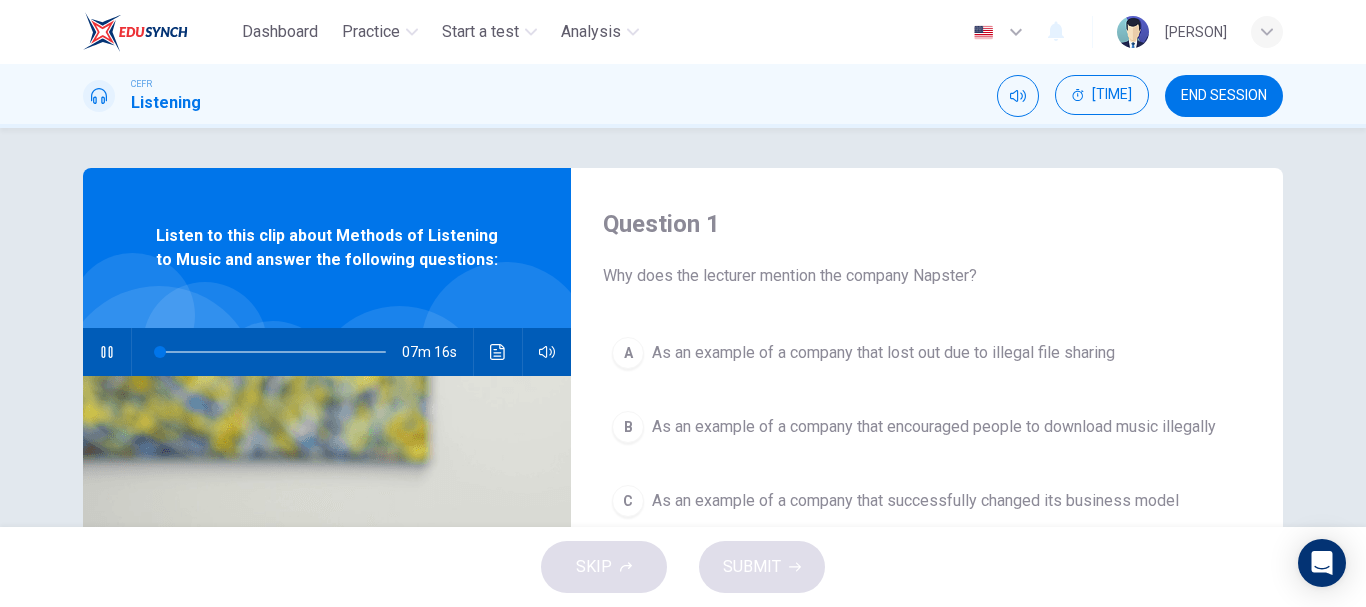 type 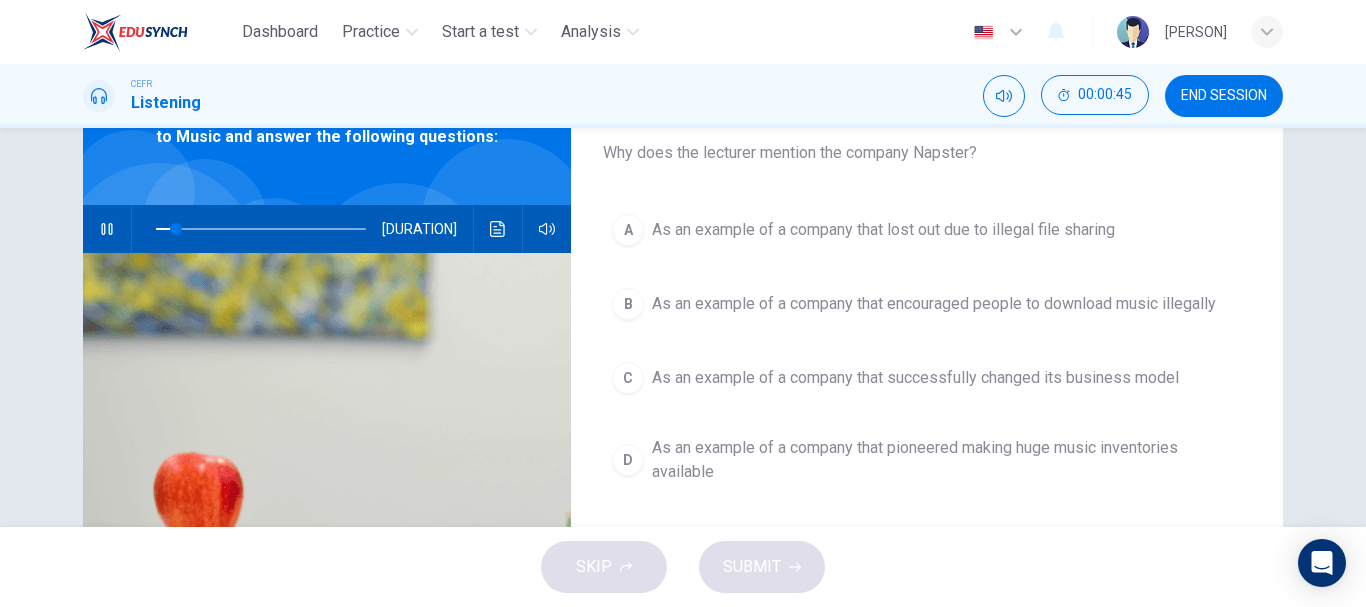 scroll, scrollTop: 124, scrollLeft: 0, axis: vertical 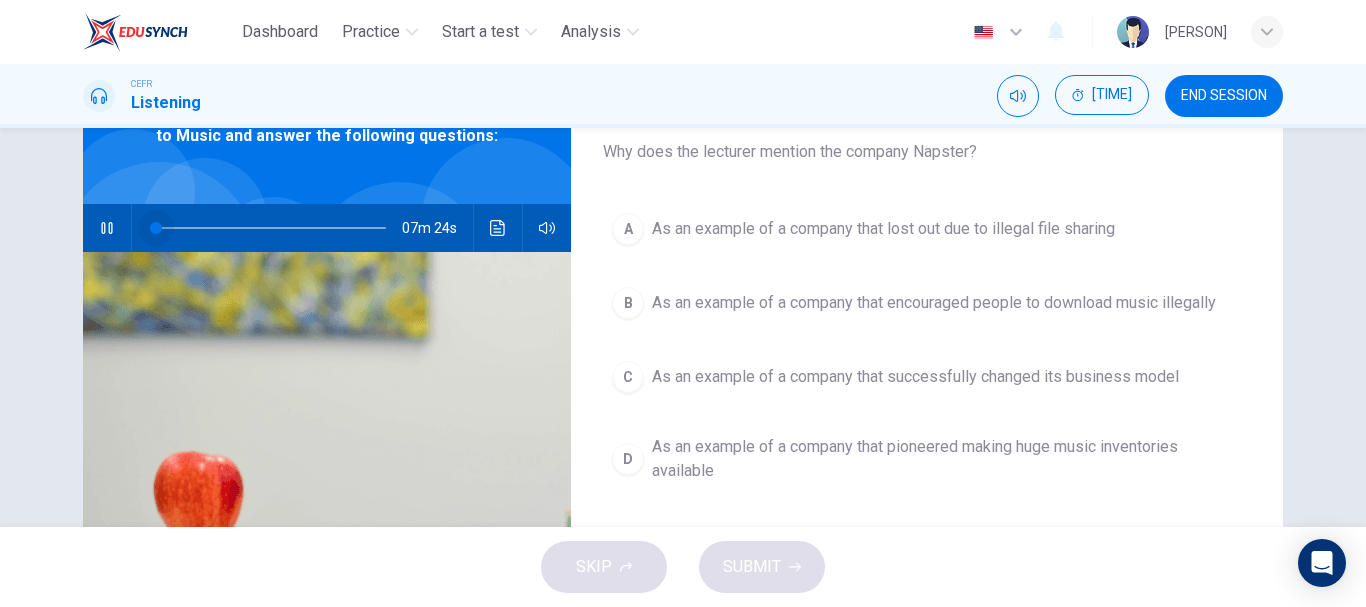 drag, startPoint x: 195, startPoint y: 227, endPoint x: 46, endPoint y: 244, distance: 149.96666 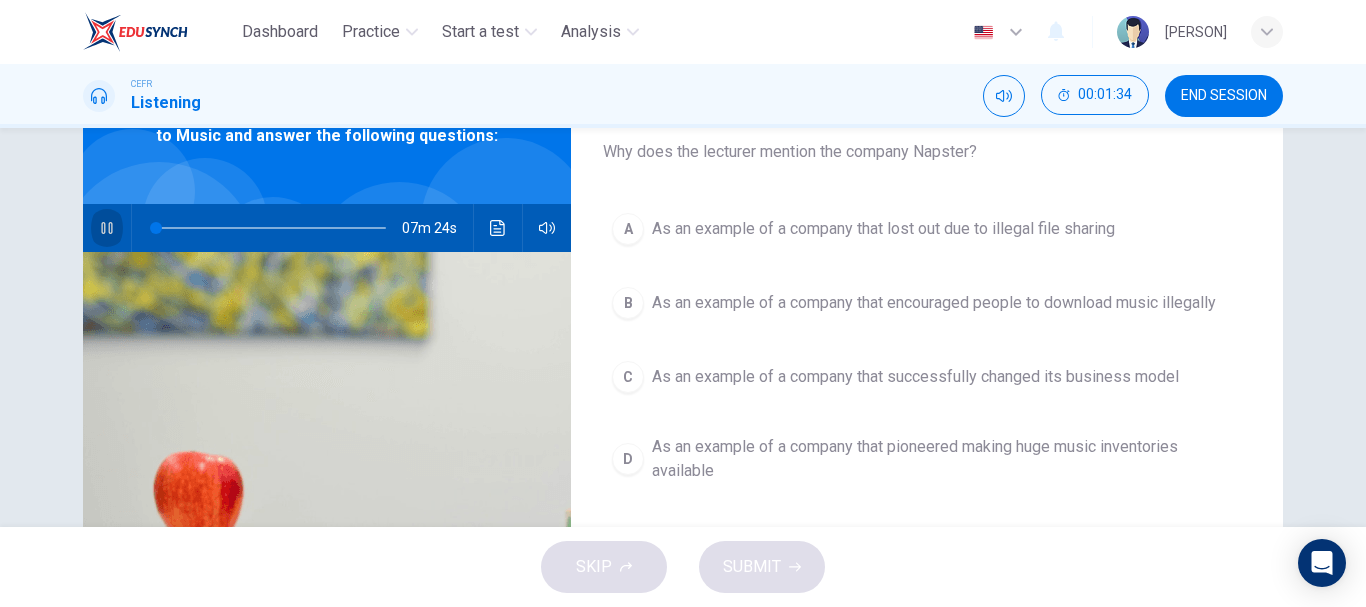click at bounding box center (107, 228) 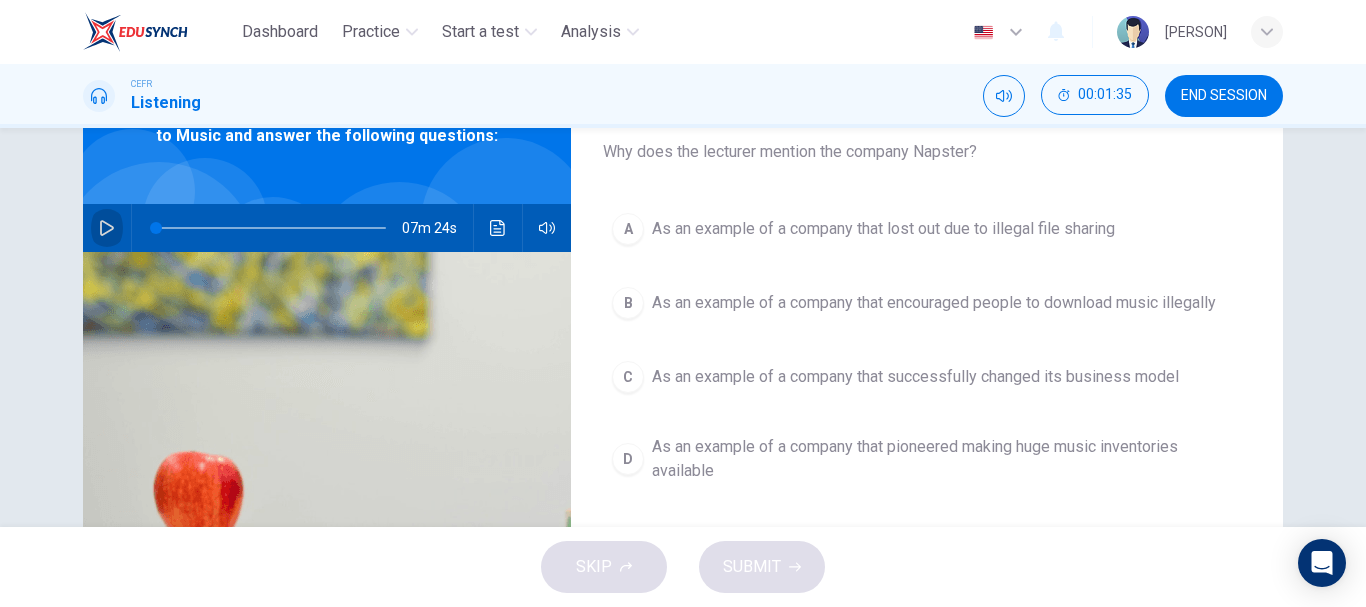 click at bounding box center (107, 228) 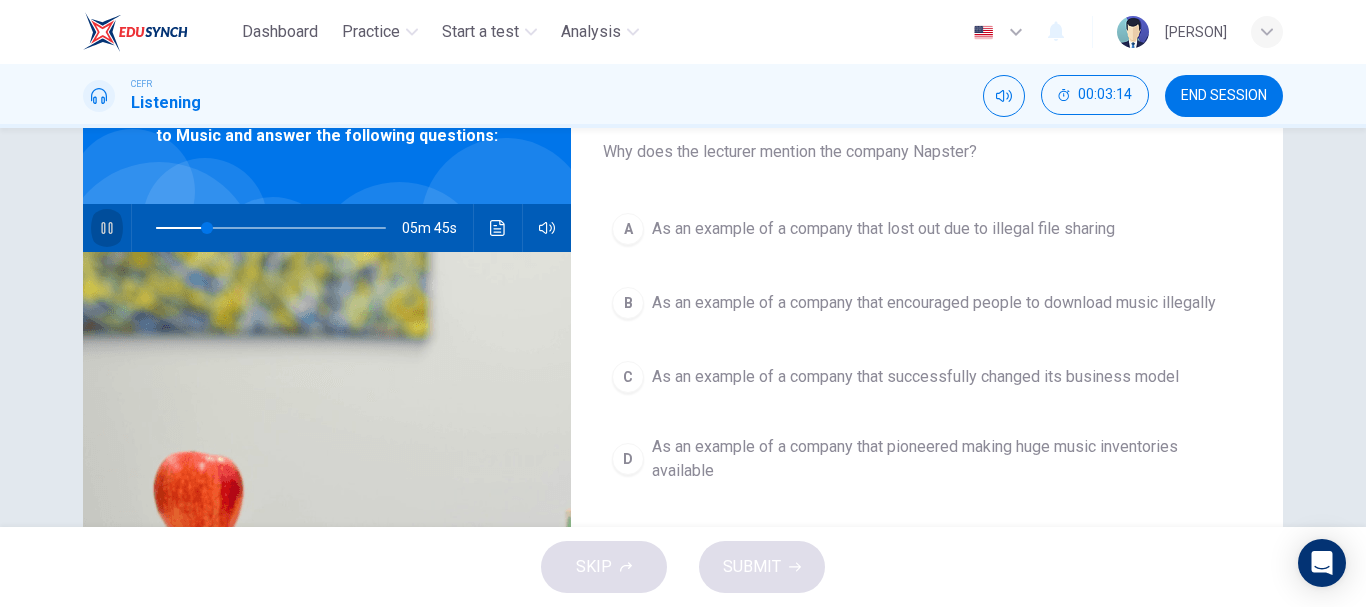 click at bounding box center (107, 228) 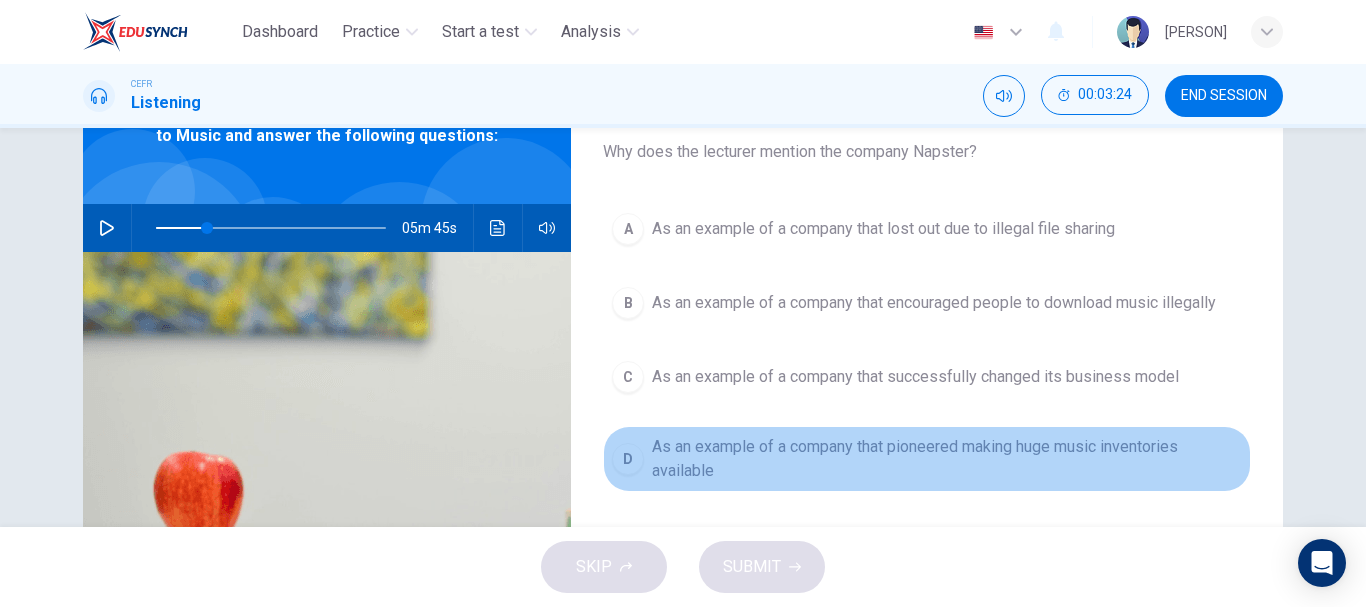 click on "As an example of a company that pioneered making huge music inventories available" at bounding box center [927, 459] 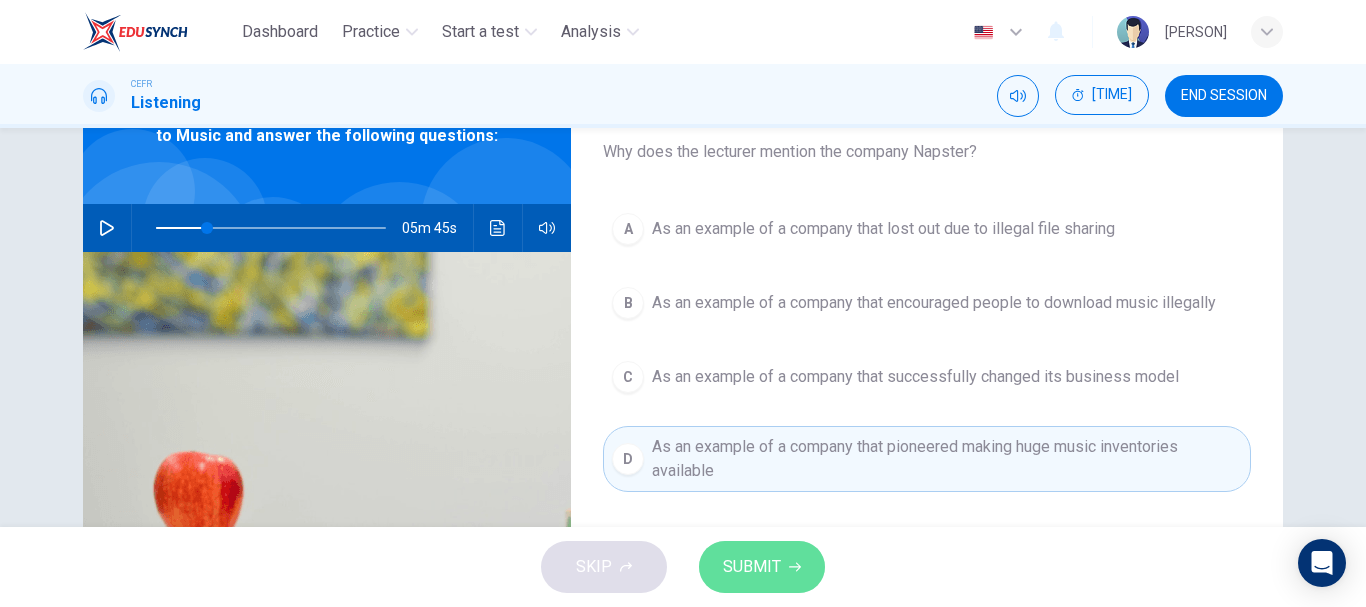 click on "SUBMIT" at bounding box center (752, 567) 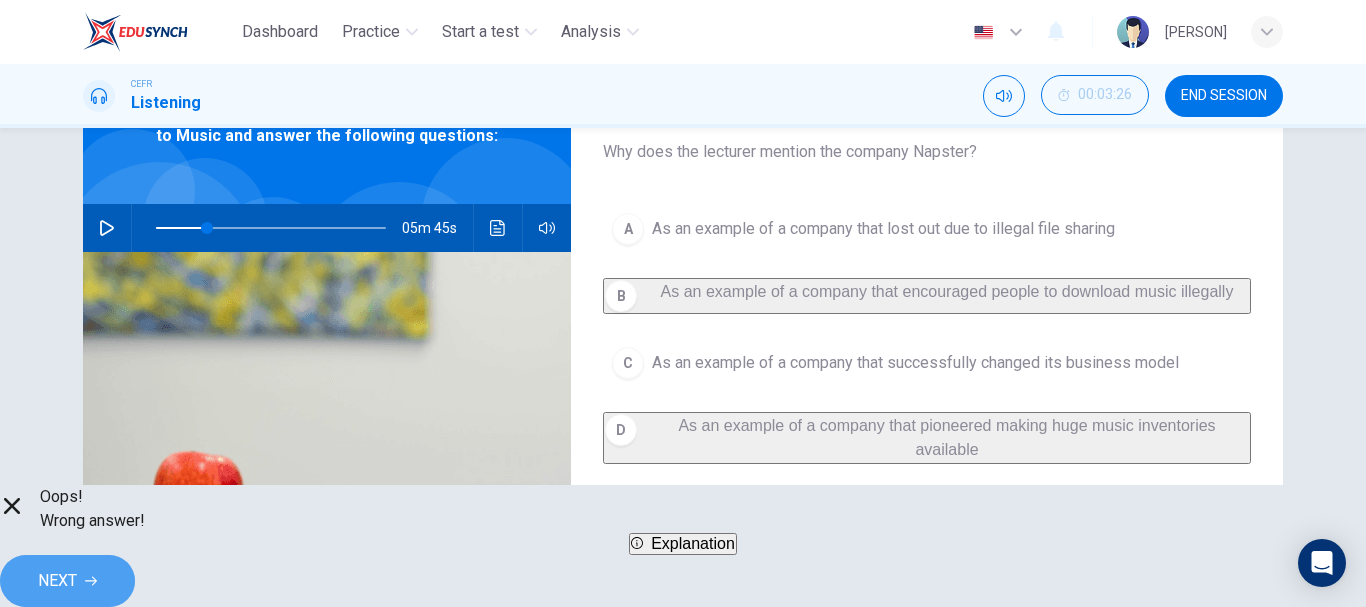 click on "NEXT" at bounding box center (67, 581) 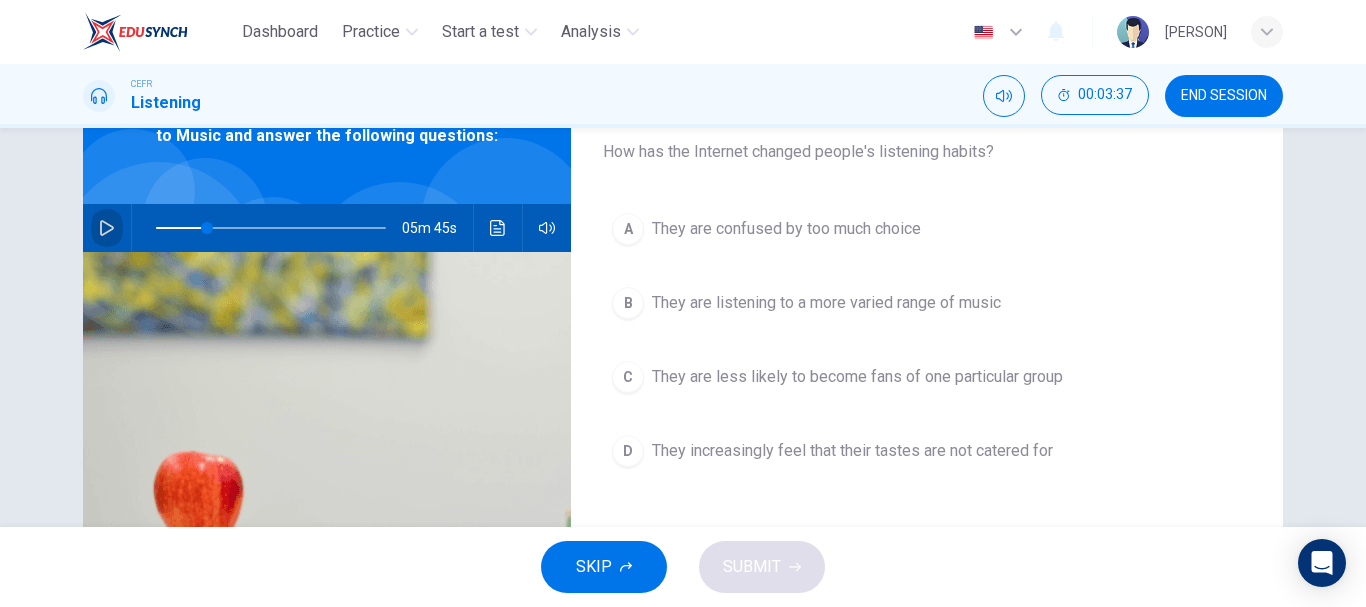 click at bounding box center (107, 228) 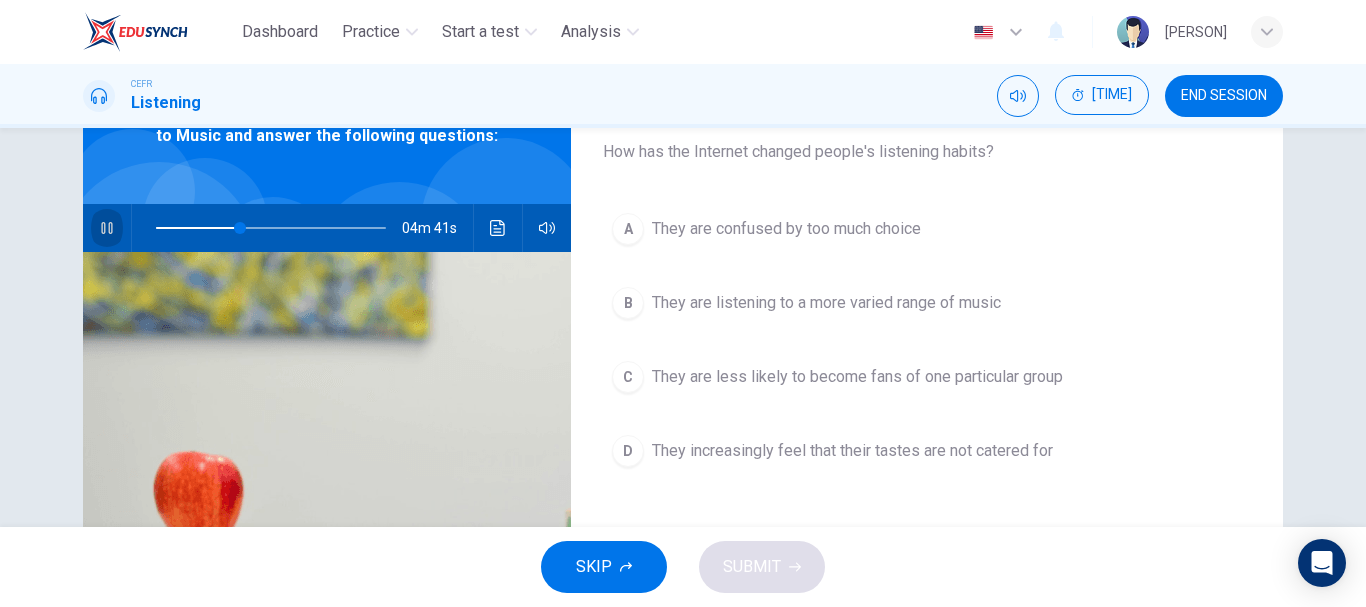 click at bounding box center [107, 228] 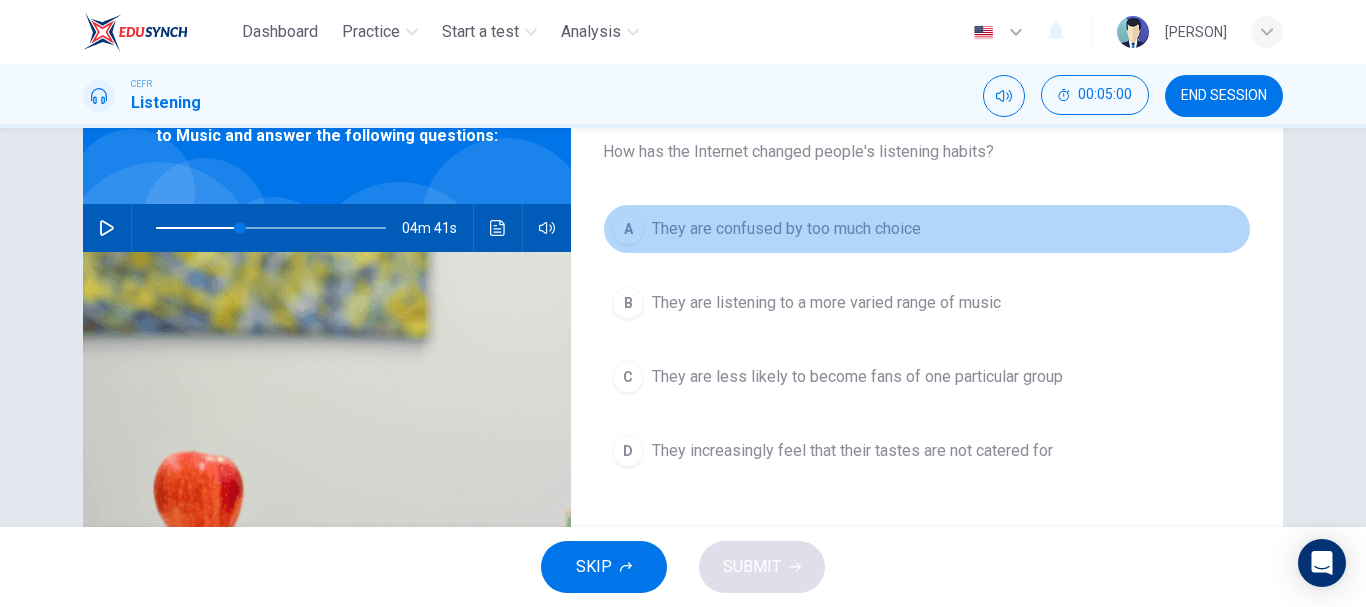 click on "A They are confused by too much choice" at bounding box center [927, 229] 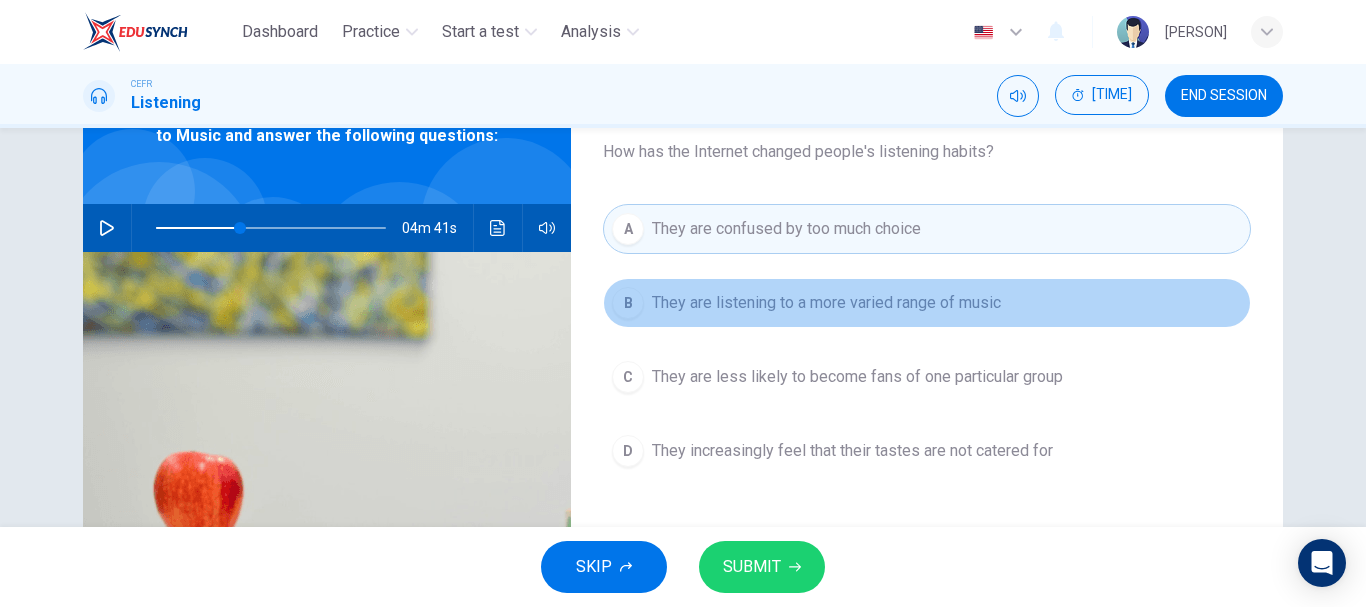 click on "They are listening to a more varied range of music" at bounding box center (826, 303) 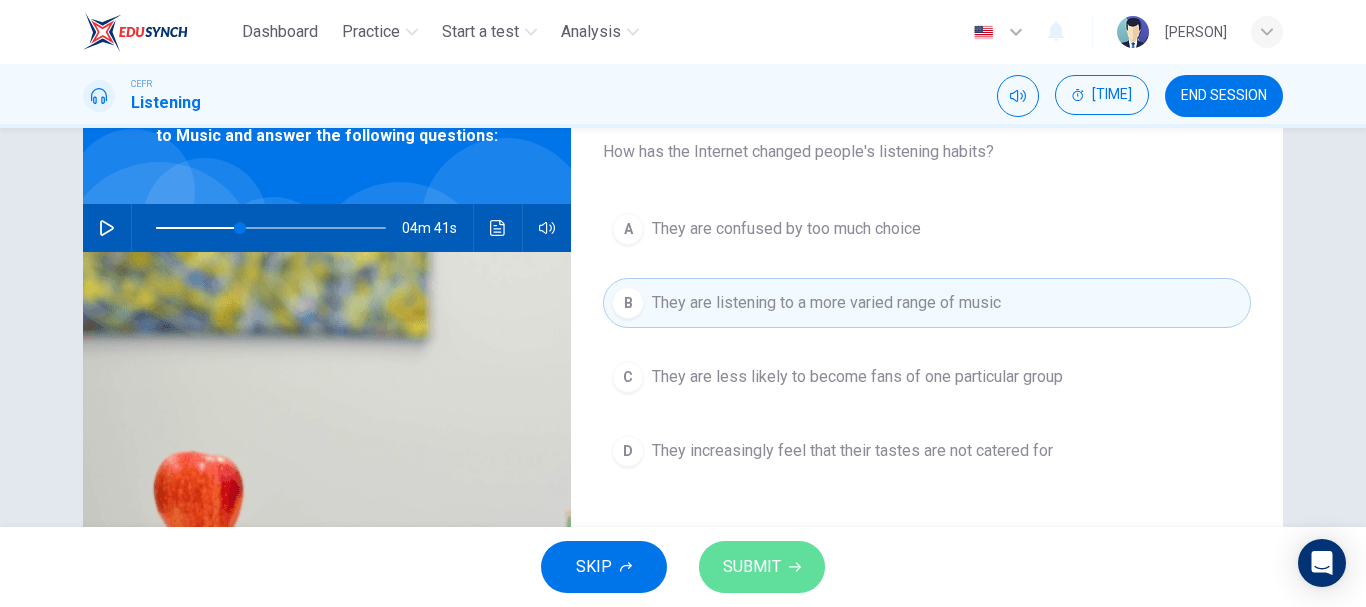 click on "SUBMIT" at bounding box center [752, 567] 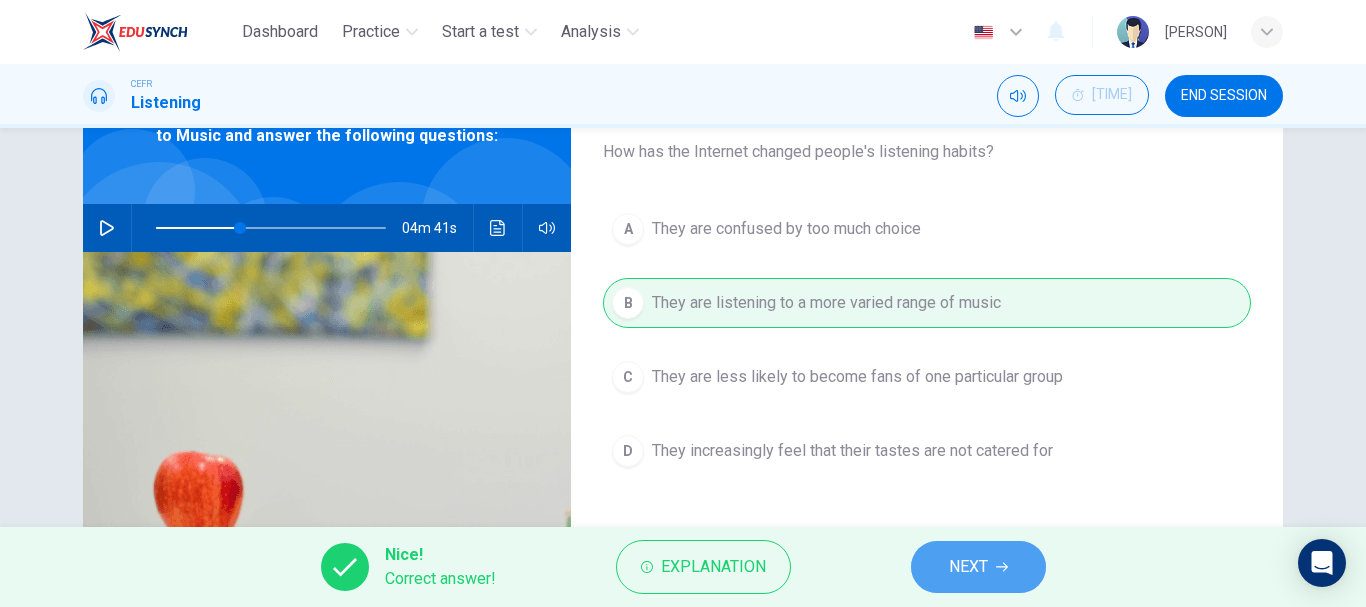 click on "NEXT" at bounding box center (978, 567) 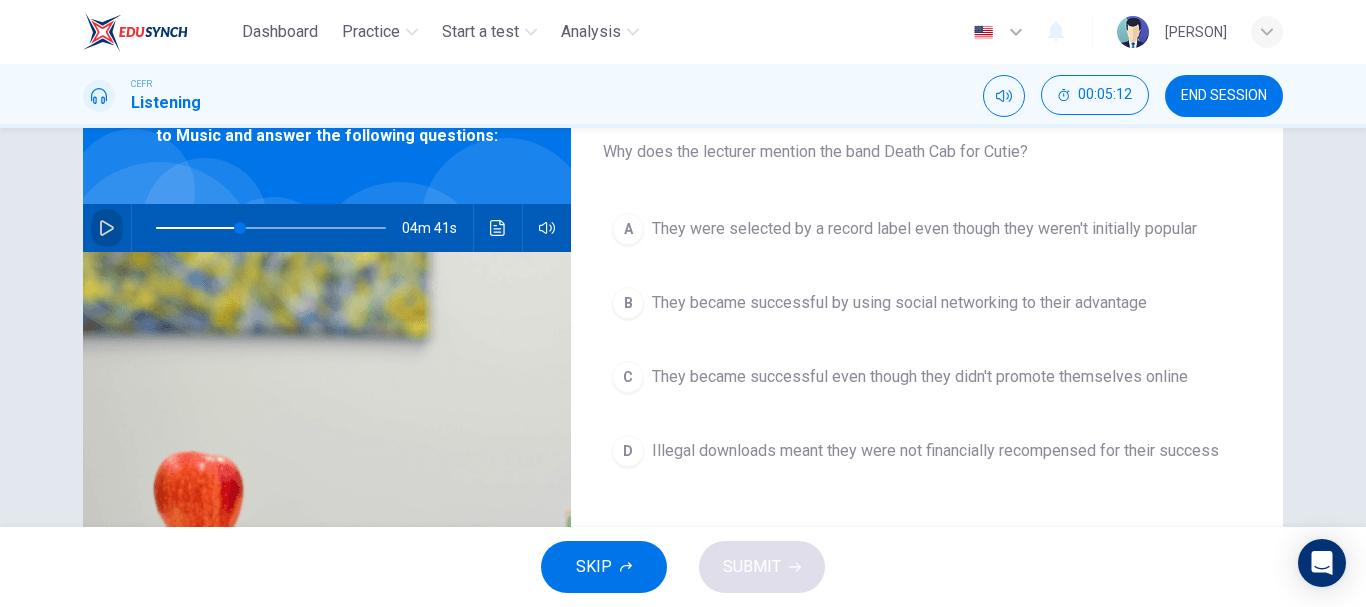 click at bounding box center [107, 228] 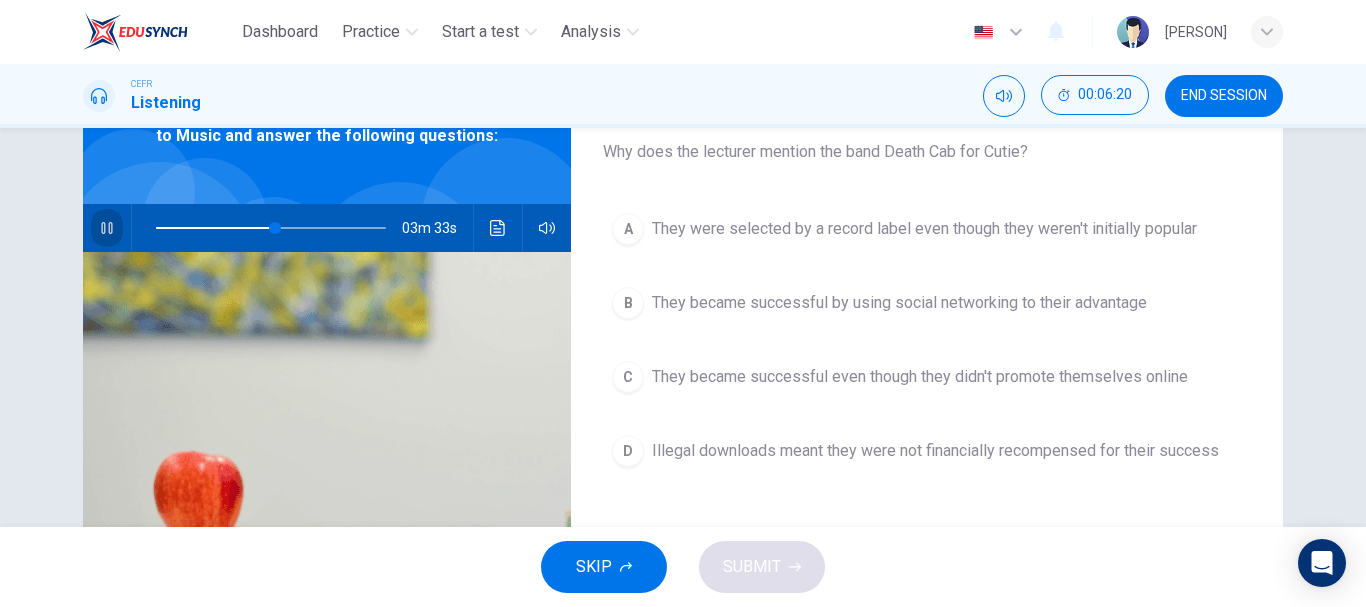 click at bounding box center (107, 228) 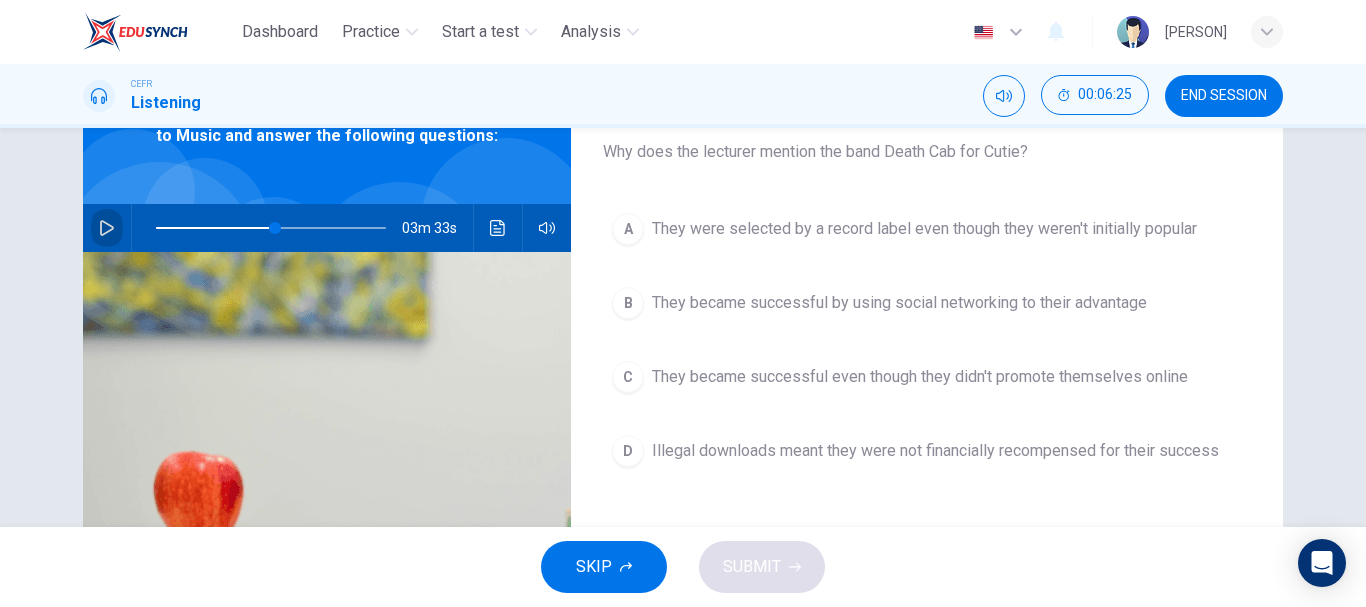 click at bounding box center (107, 228) 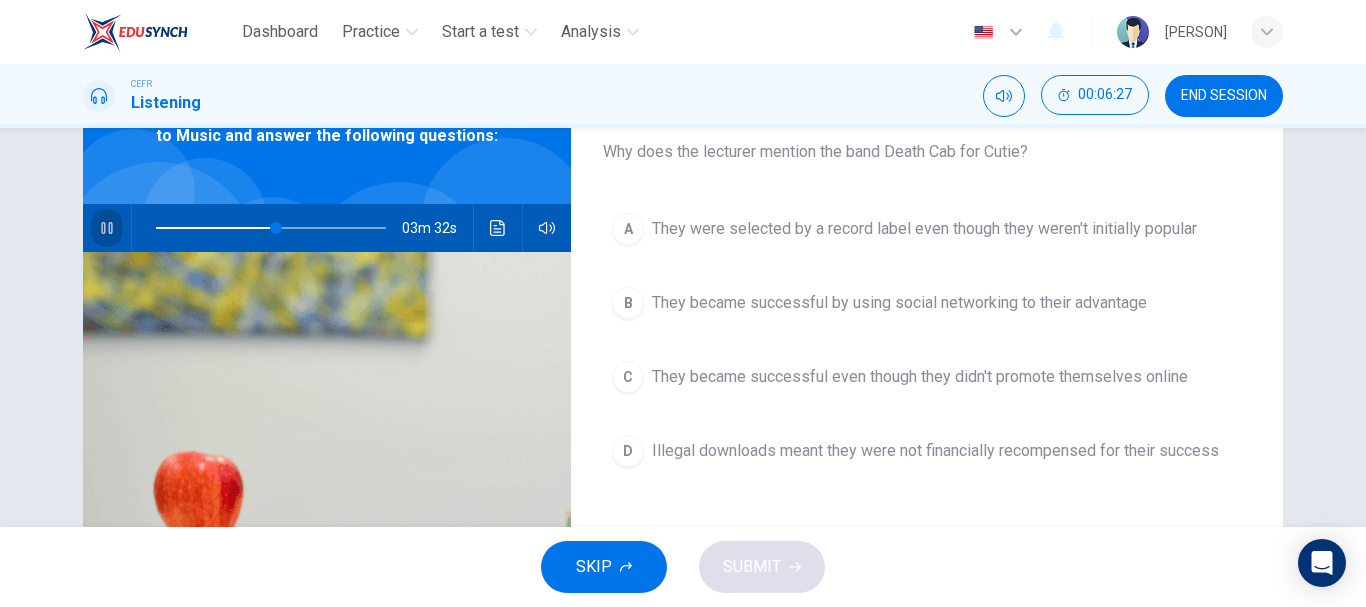 click at bounding box center [107, 228] 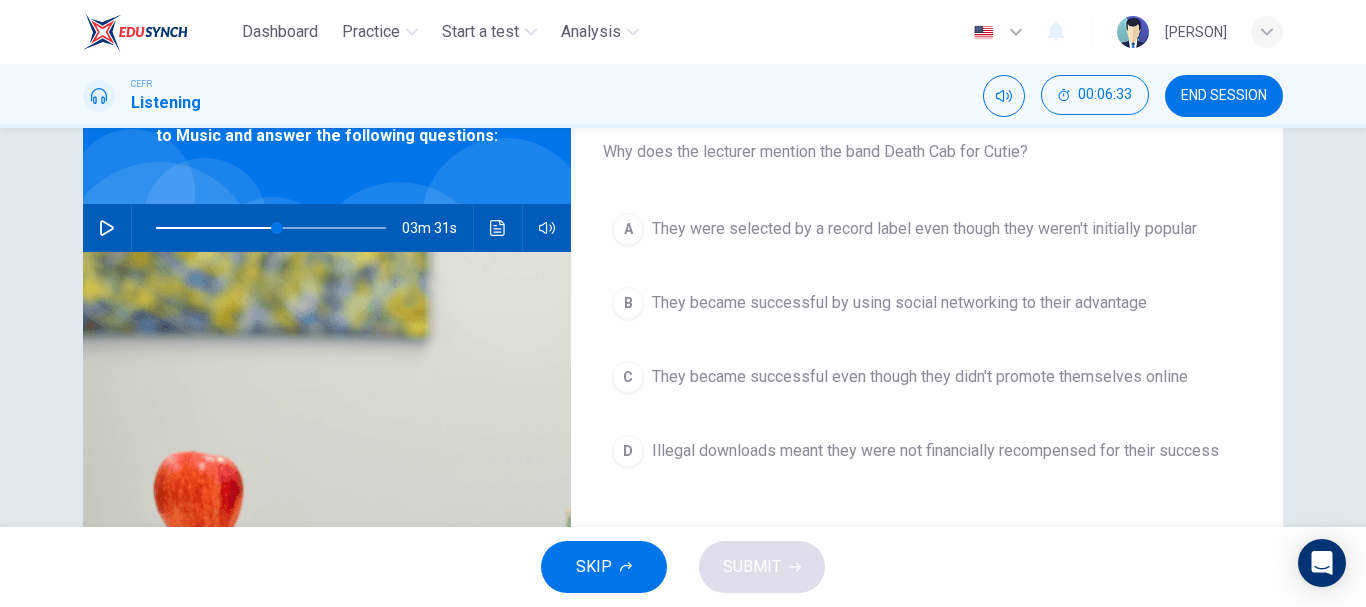 scroll, scrollTop: 0, scrollLeft: 0, axis: both 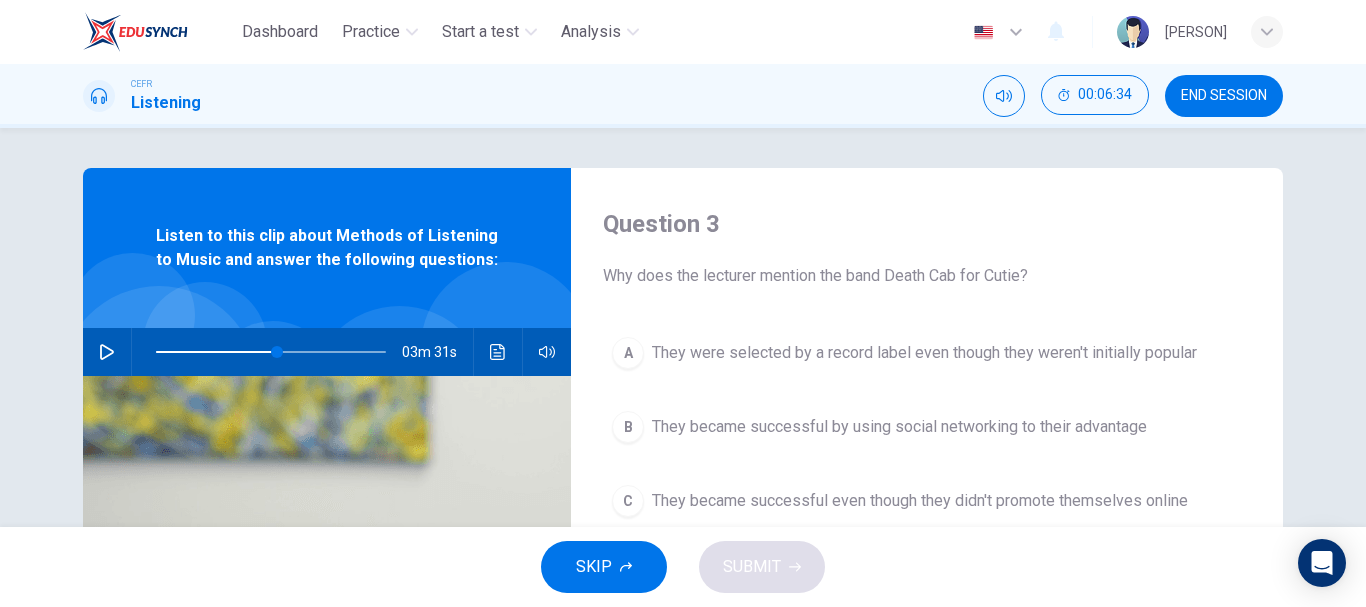 click at bounding box center [107, 352] 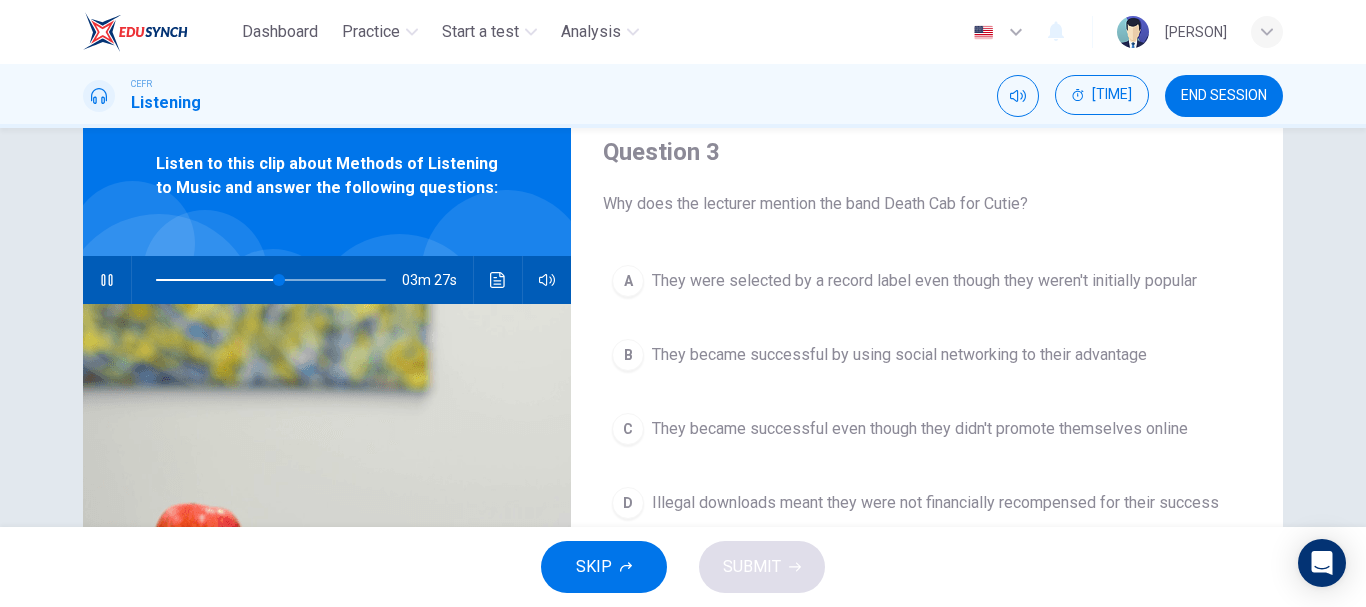 scroll, scrollTop: 73, scrollLeft: 0, axis: vertical 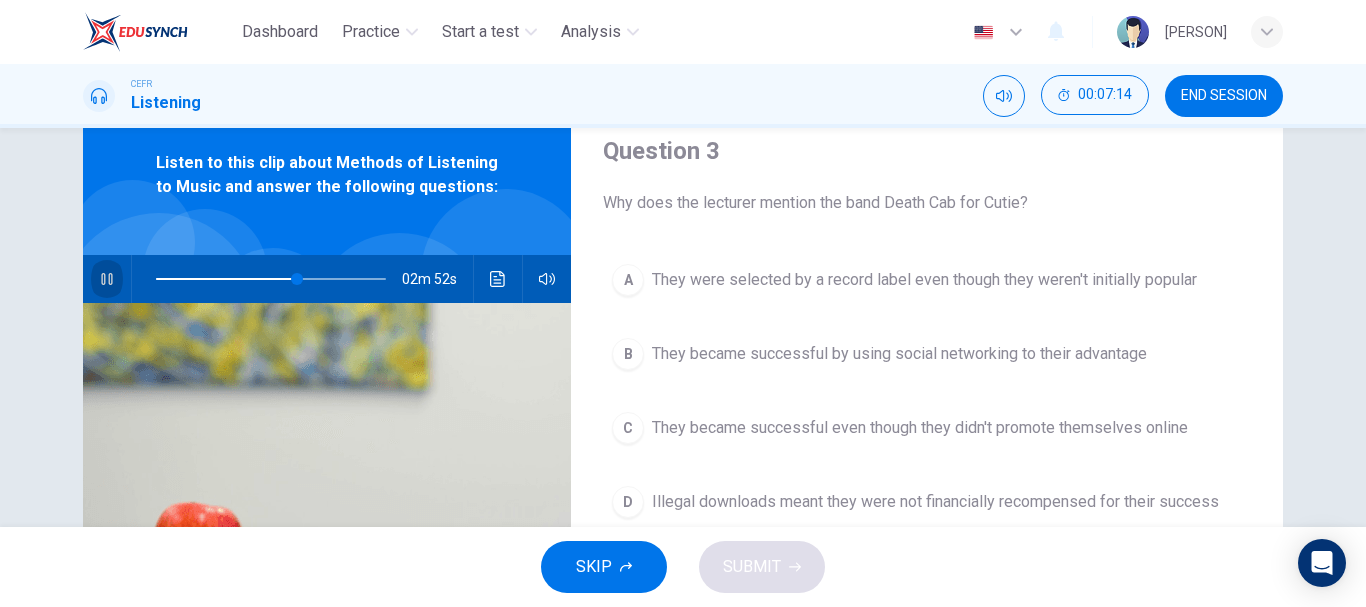 click at bounding box center [107, 279] 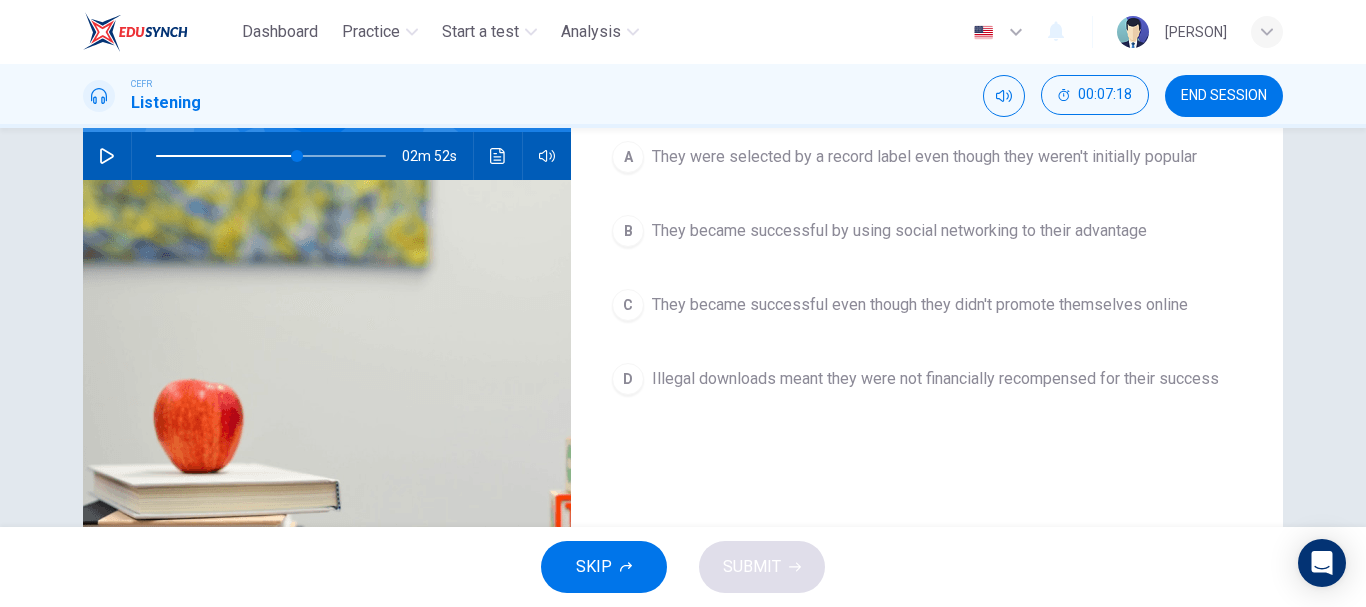 scroll, scrollTop: 197, scrollLeft: 0, axis: vertical 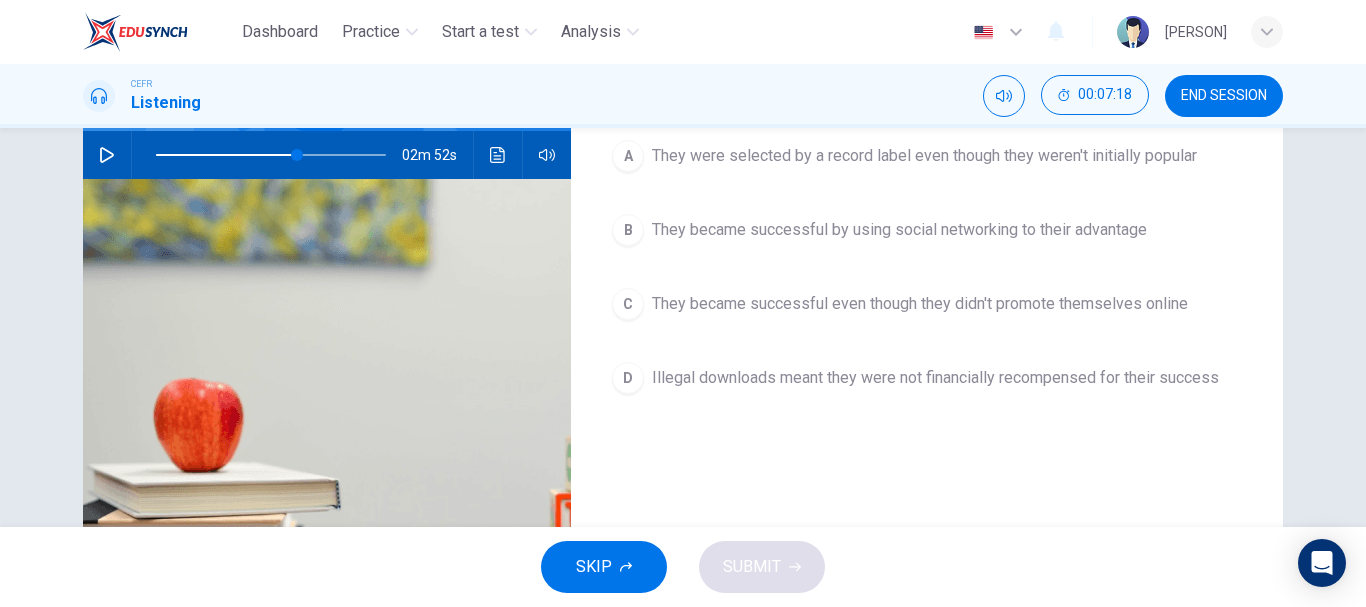 click on "C They became successful even though they didn't promote themselves online" at bounding box center [927, 304] 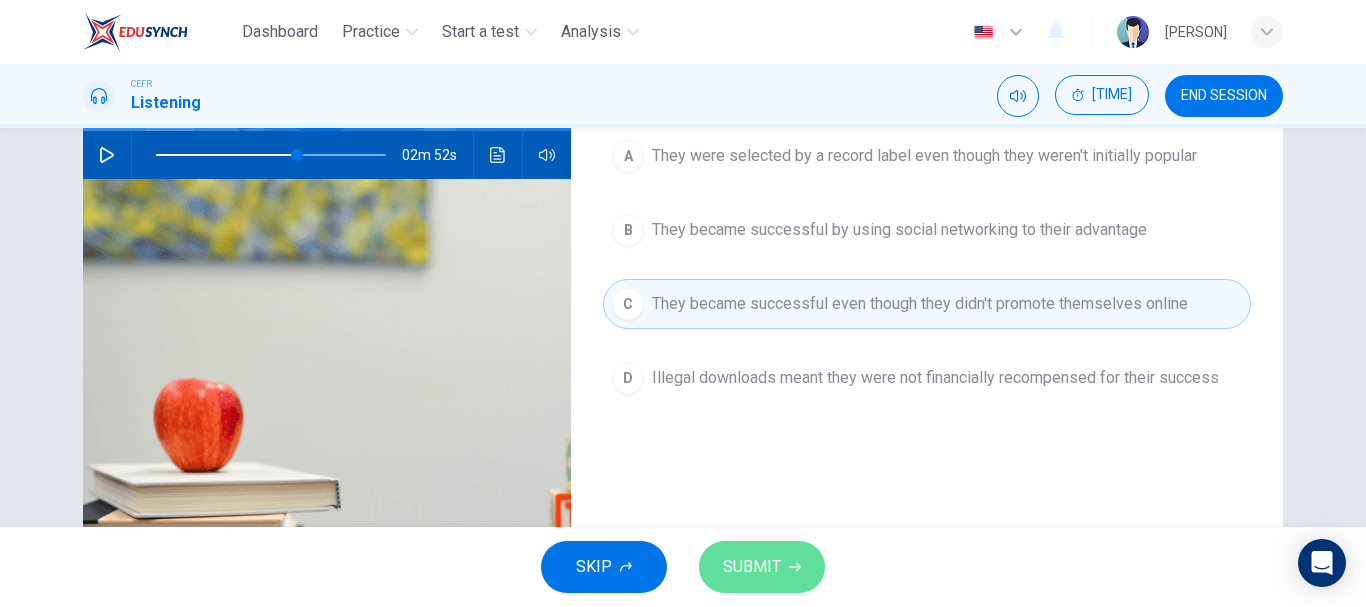 click at bounding box center [795, 567] 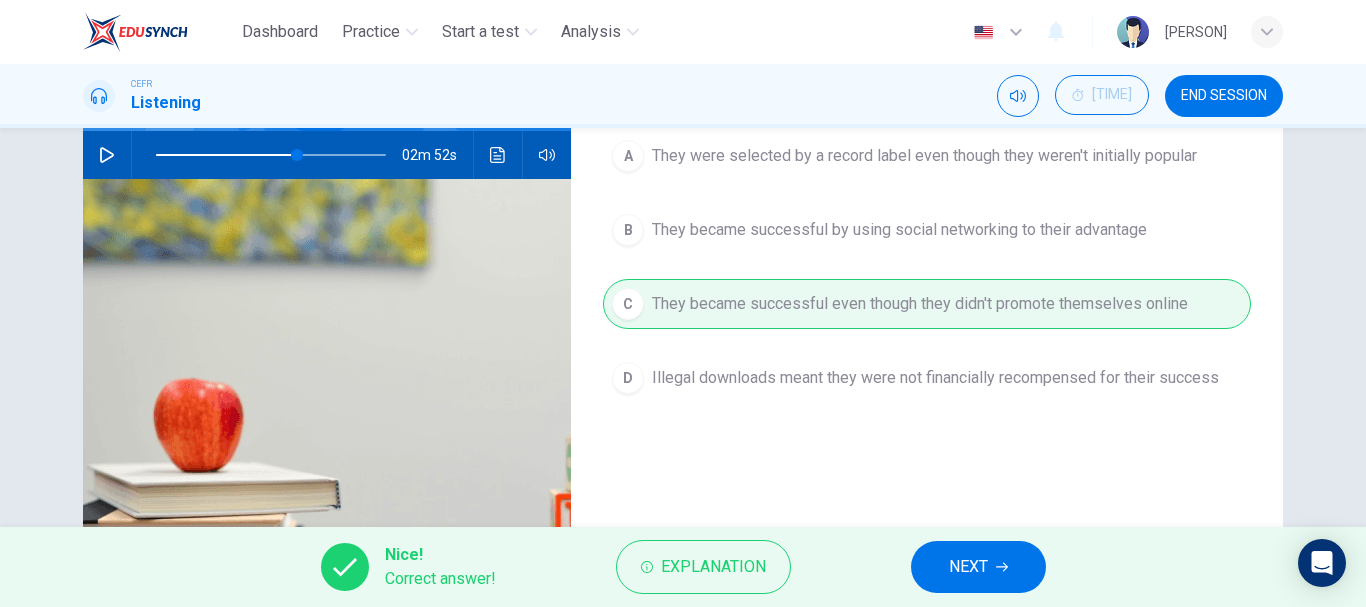 click on "NEXT" at bounding box center (978, 567) 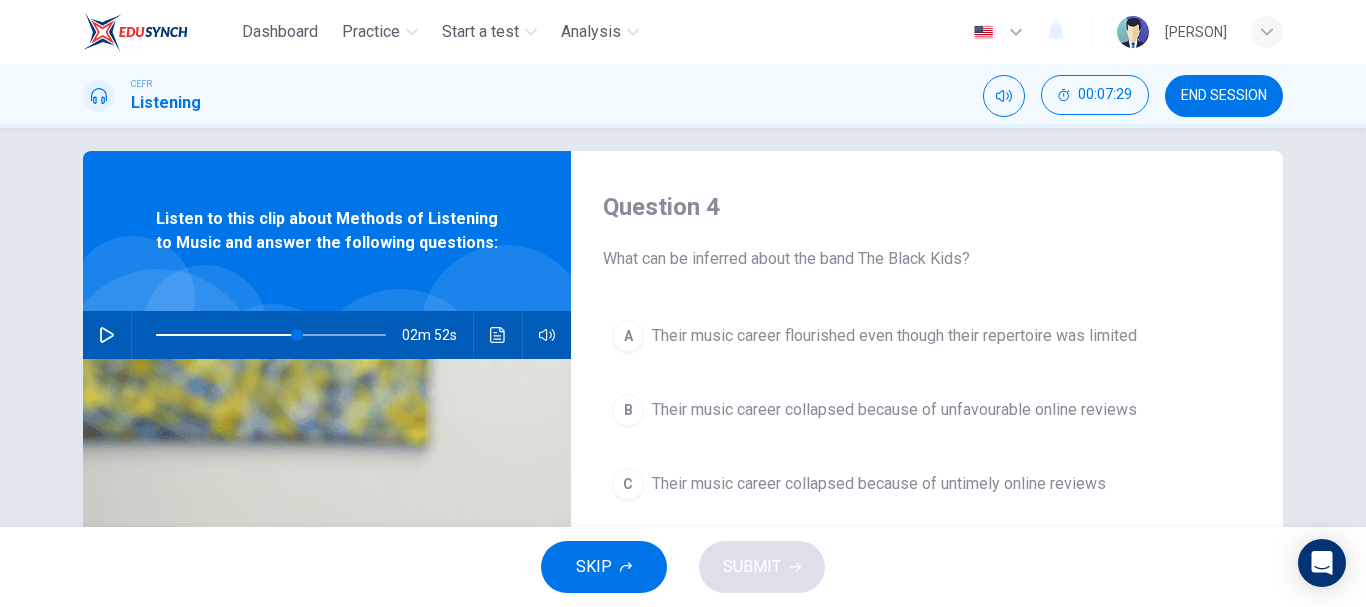 scroll, scrollTop: 16, scrollLeft: 0, axis: vertical 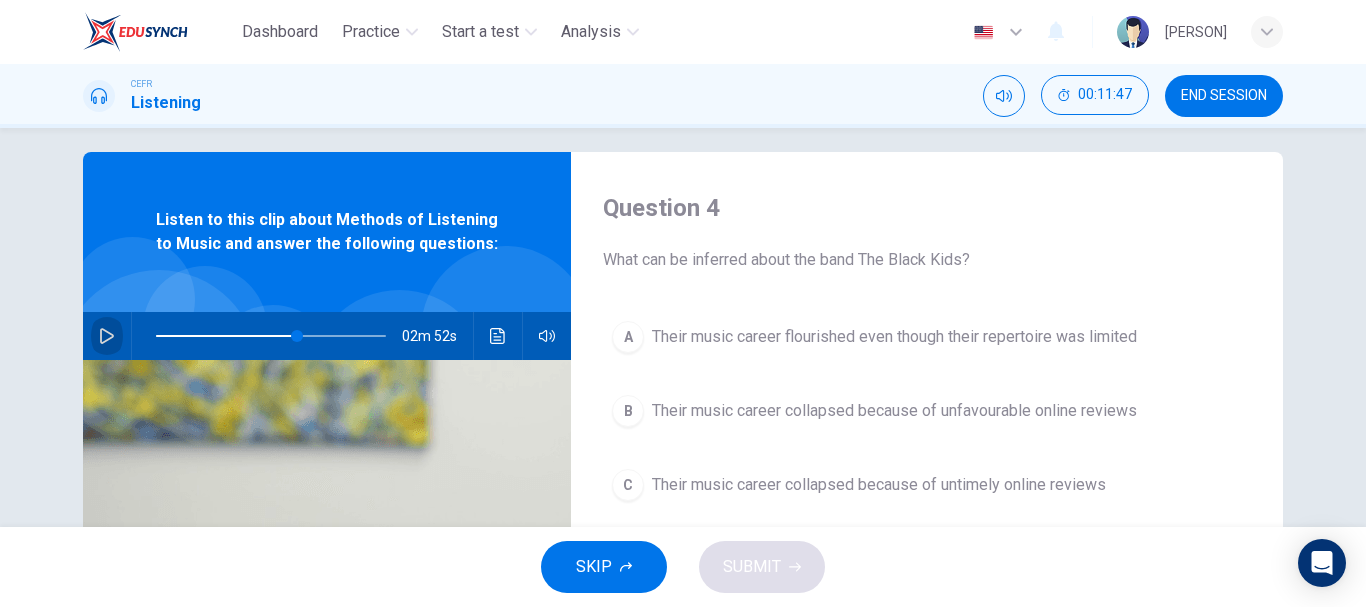 click at bounding box center (107, 336) 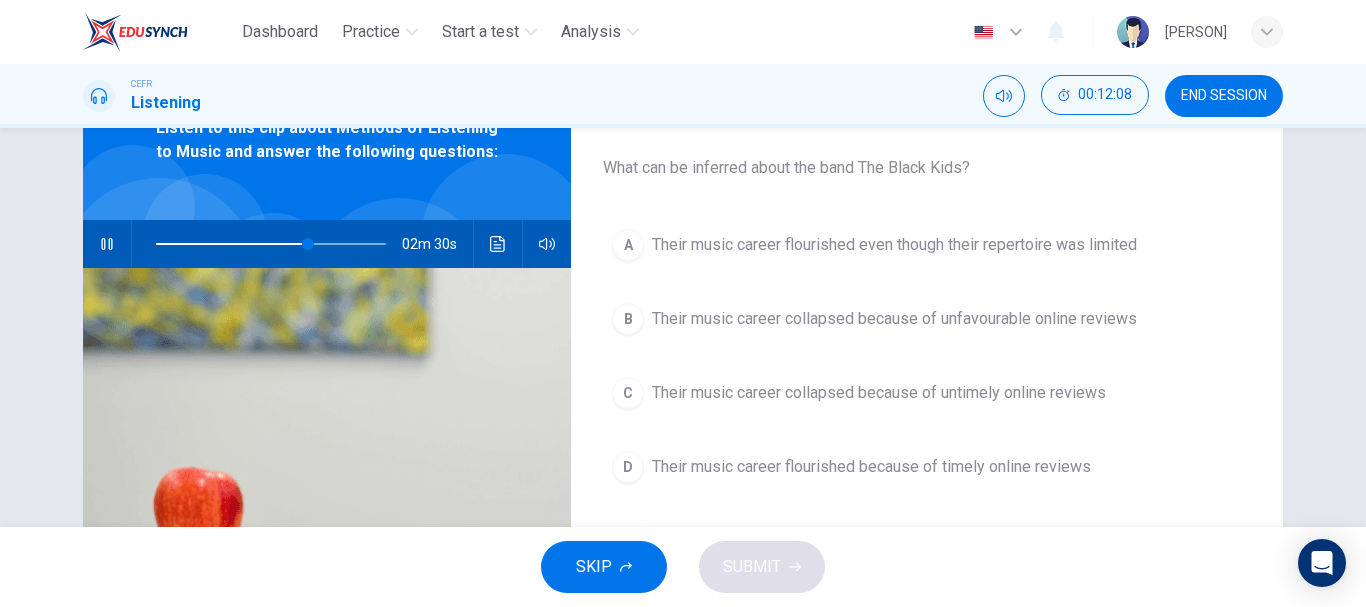 scroll, scrollTop: 121, scrollLeft: 0, axis: vertical 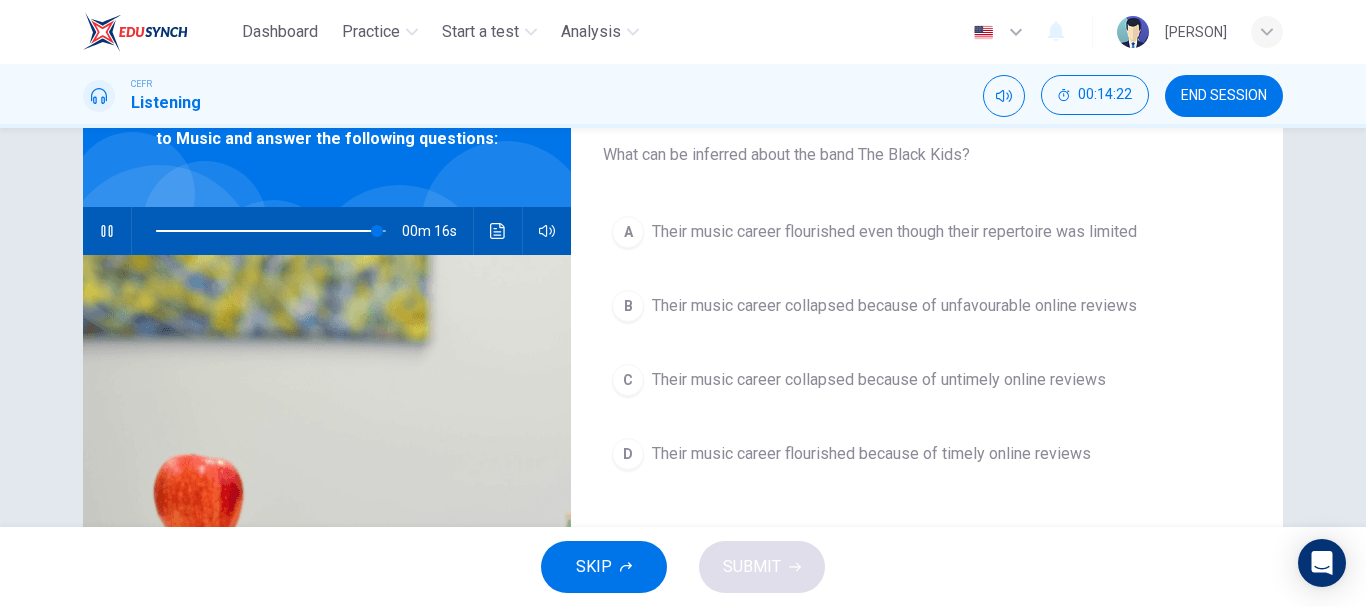 click at bounding box center (107, 231) 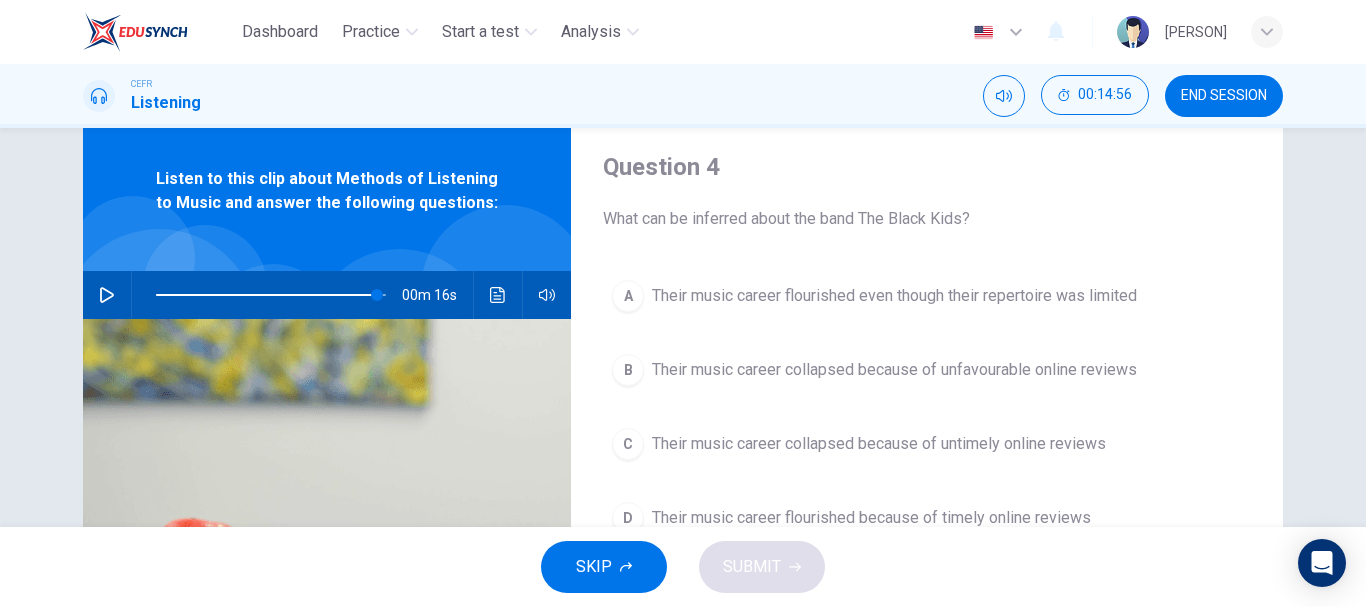 scroll, scrollTop: 87, scrollLeft: 0, axis: vertical 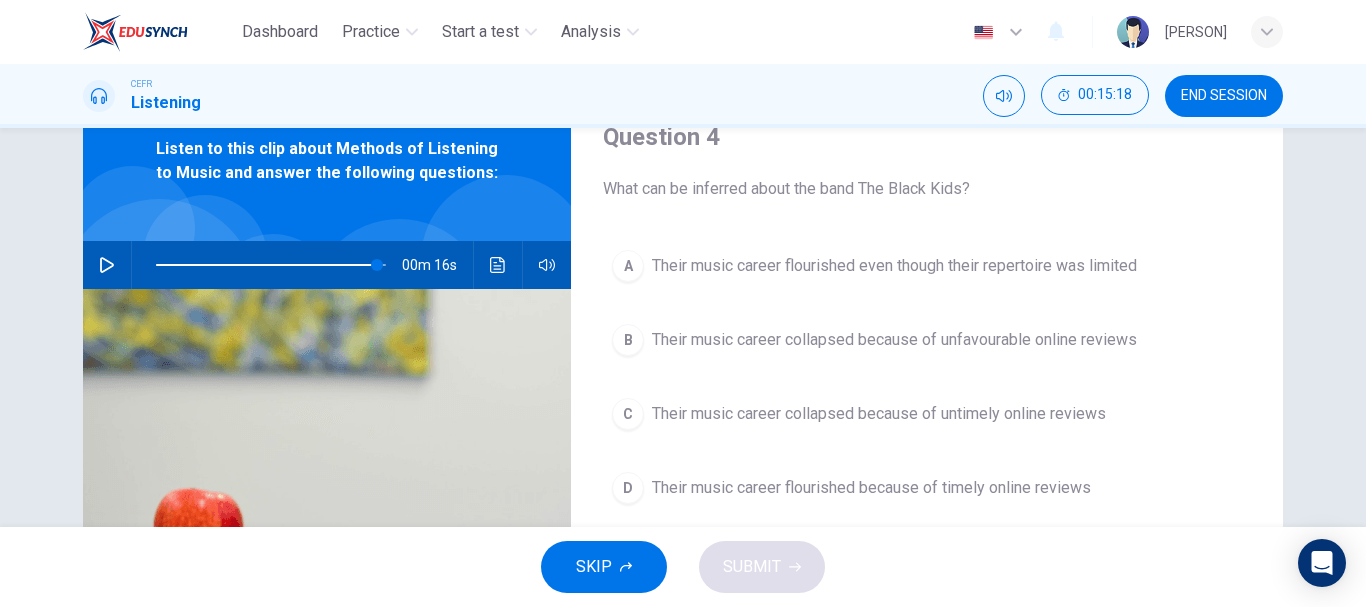 click on "Their music career collapsed because of untimely online reviews" at bounding box center [894, 266] 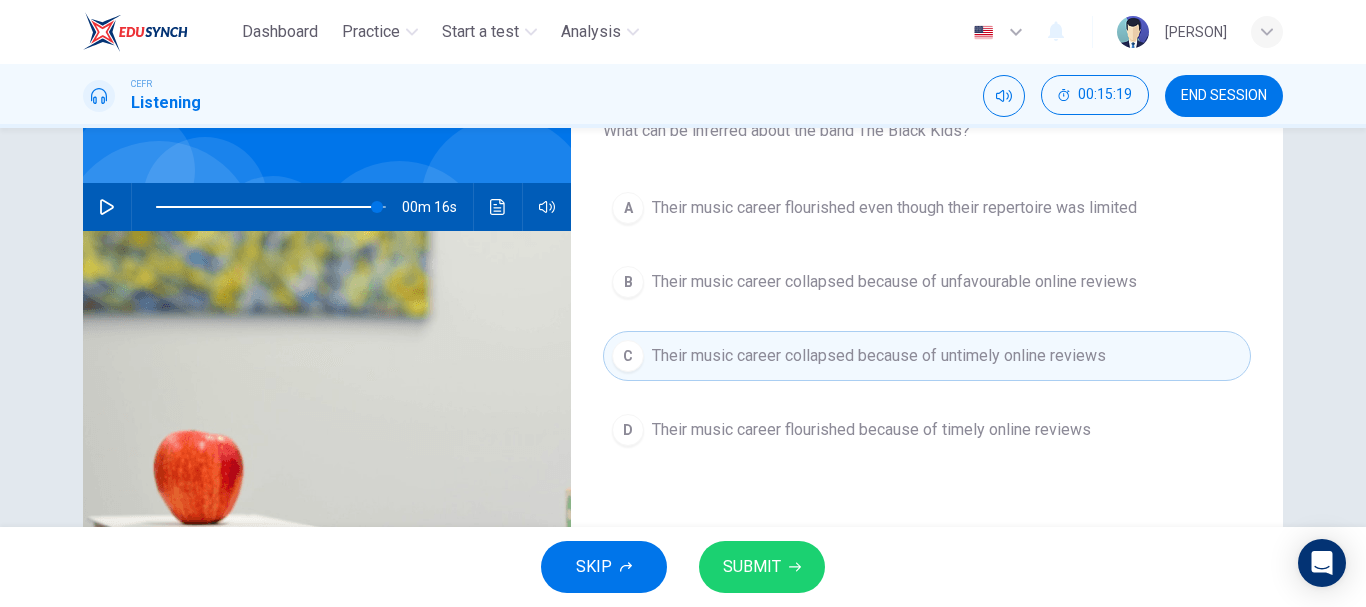 scroll, scrollTop: 148, scrollLeft: 0, axis: vertical 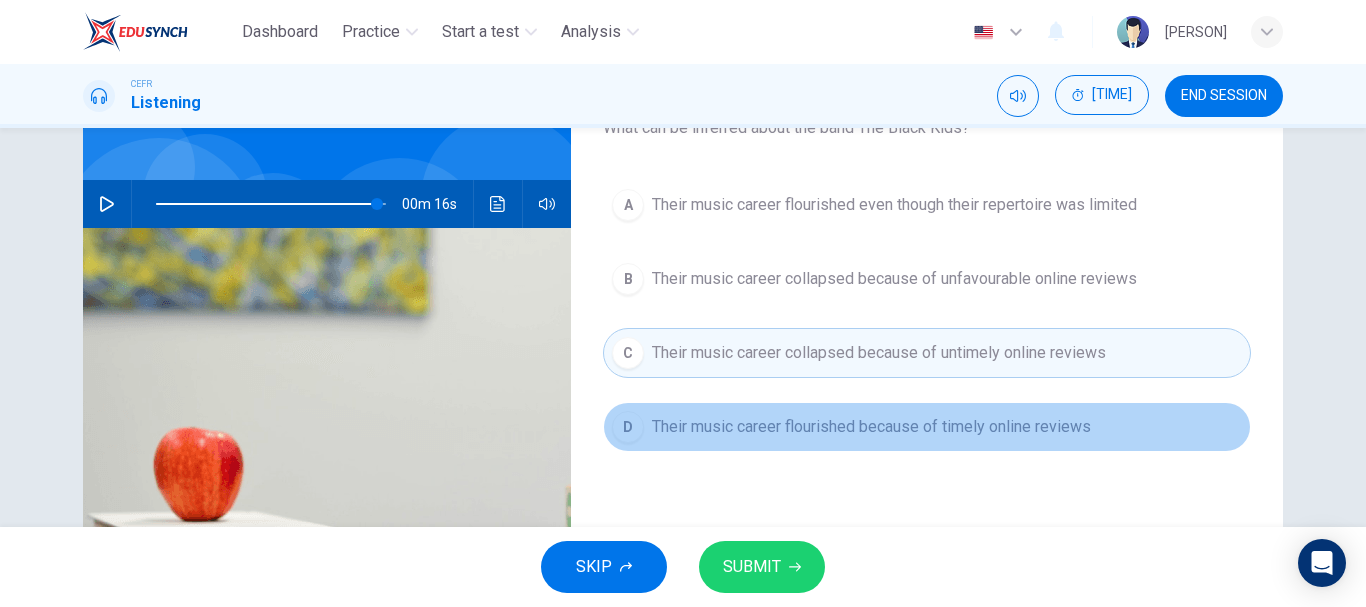 click on "Their music career flourished because of timely online reviews" at bounding box center [894, 205] 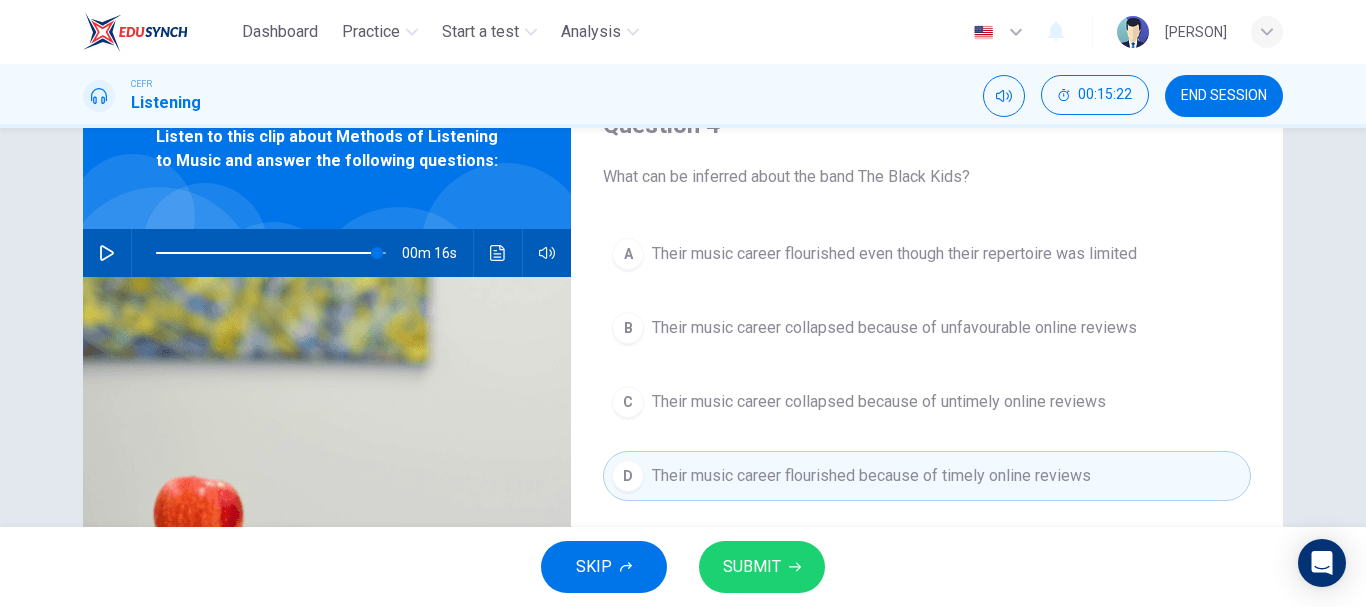 scroll, scrollTop: 97, scrollLeft: 0, axis: vertical 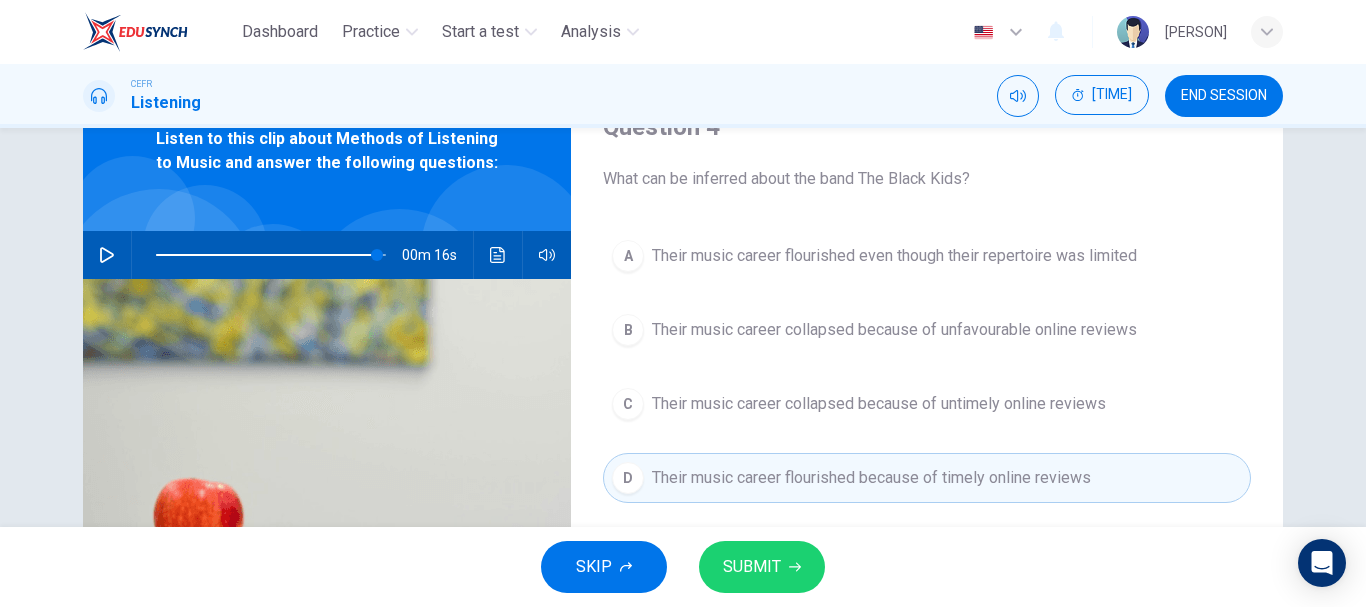 click on "Their music career collapsed because of unfavourable online reviews" at bounding box center (894, 256) 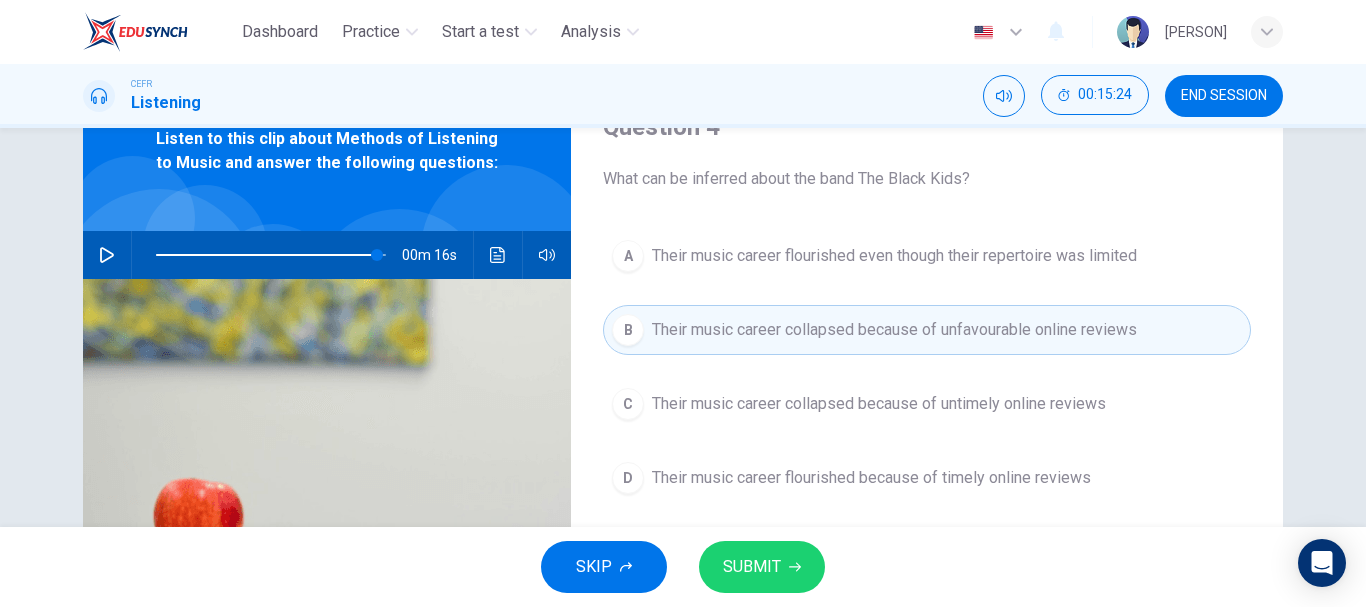 click on "SUBMIT" at bounding box center (762, 567) 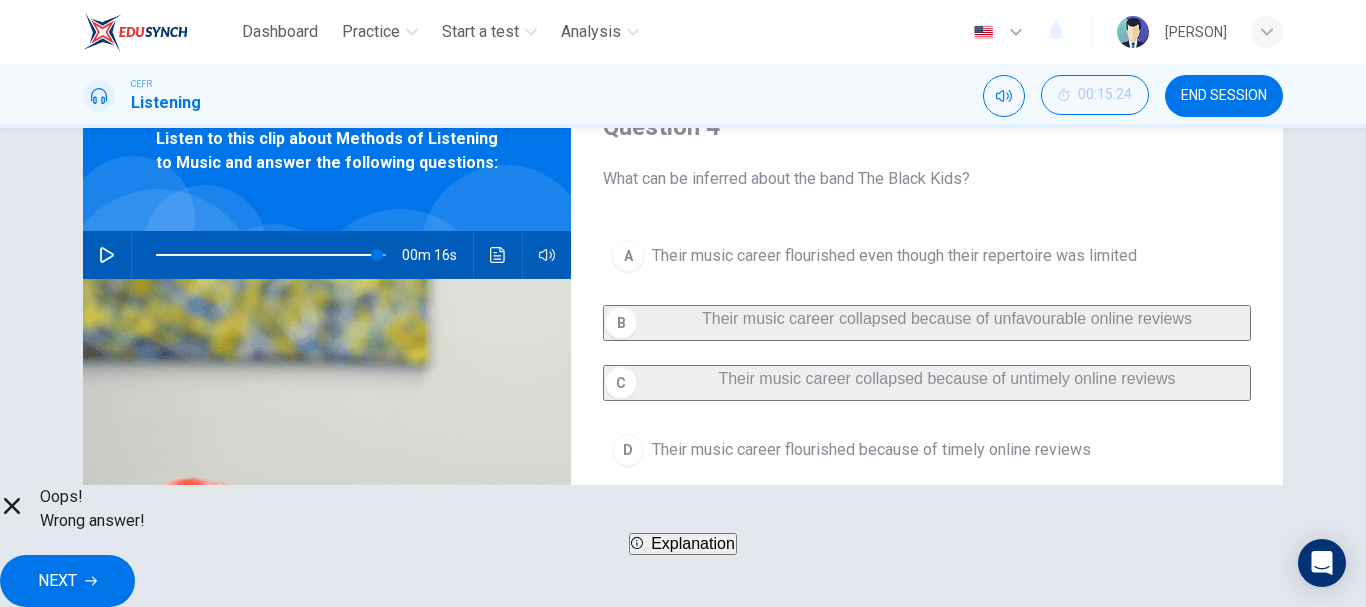 click on "NEXT" at bounding box center (67, 581) 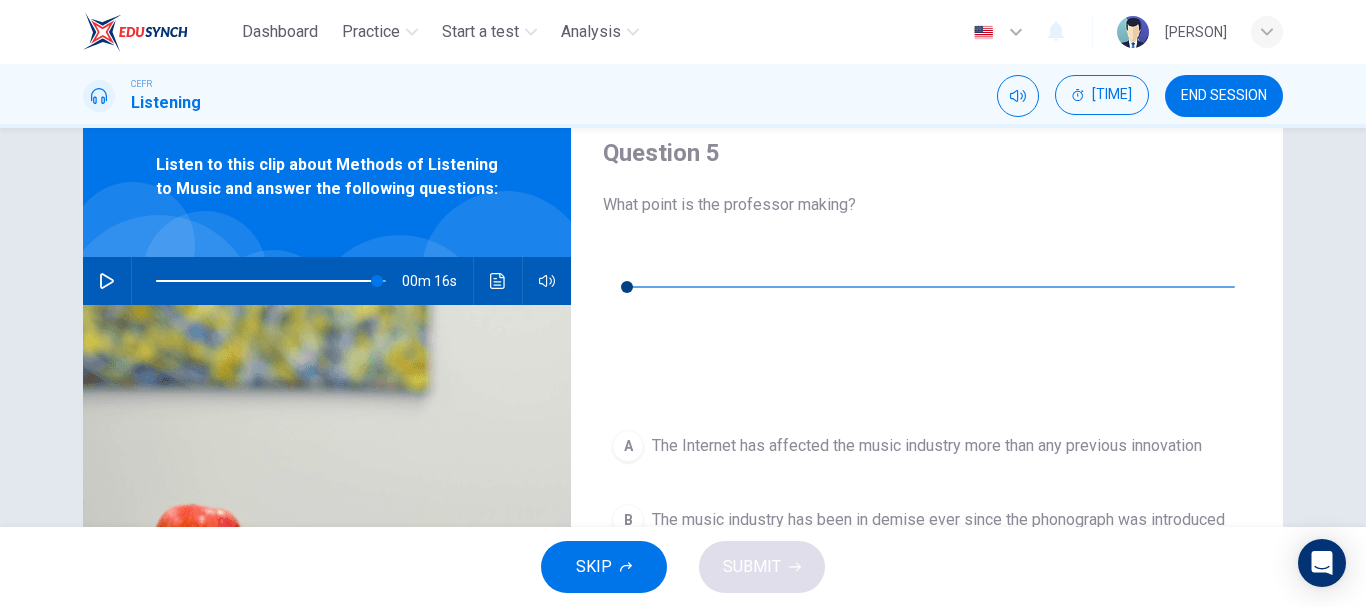 scroll, scrollTop: 72, scrollLeft: 0, axis: vertical 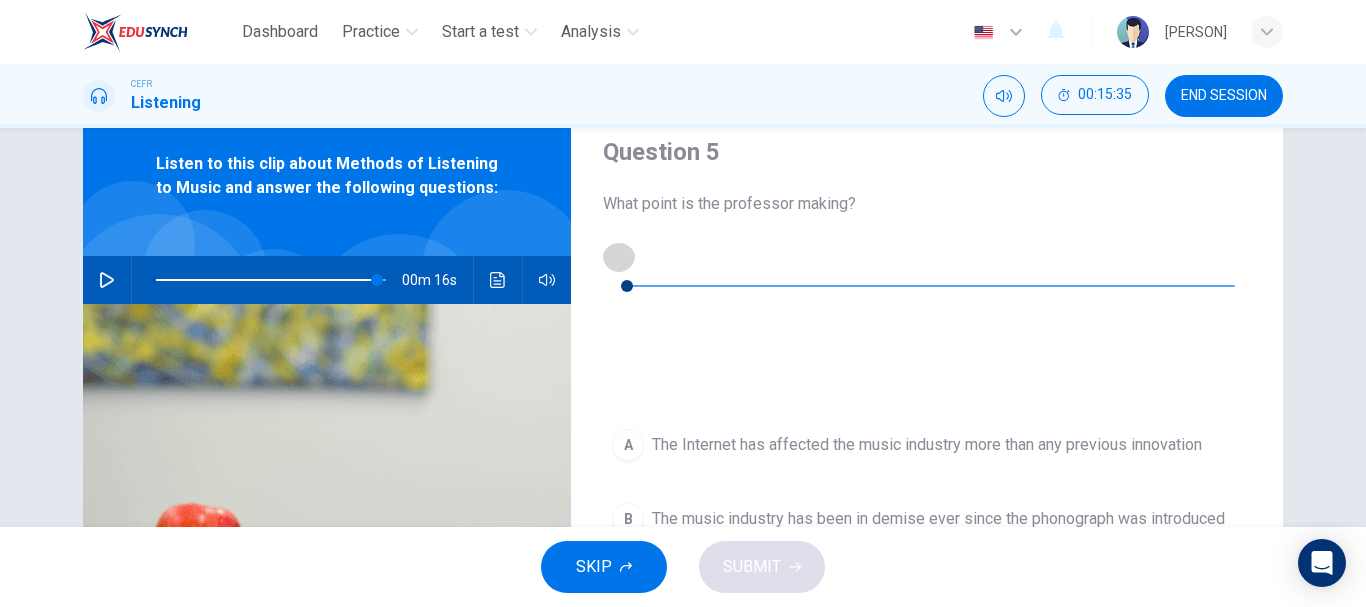 click at bounding box center (619, 256) 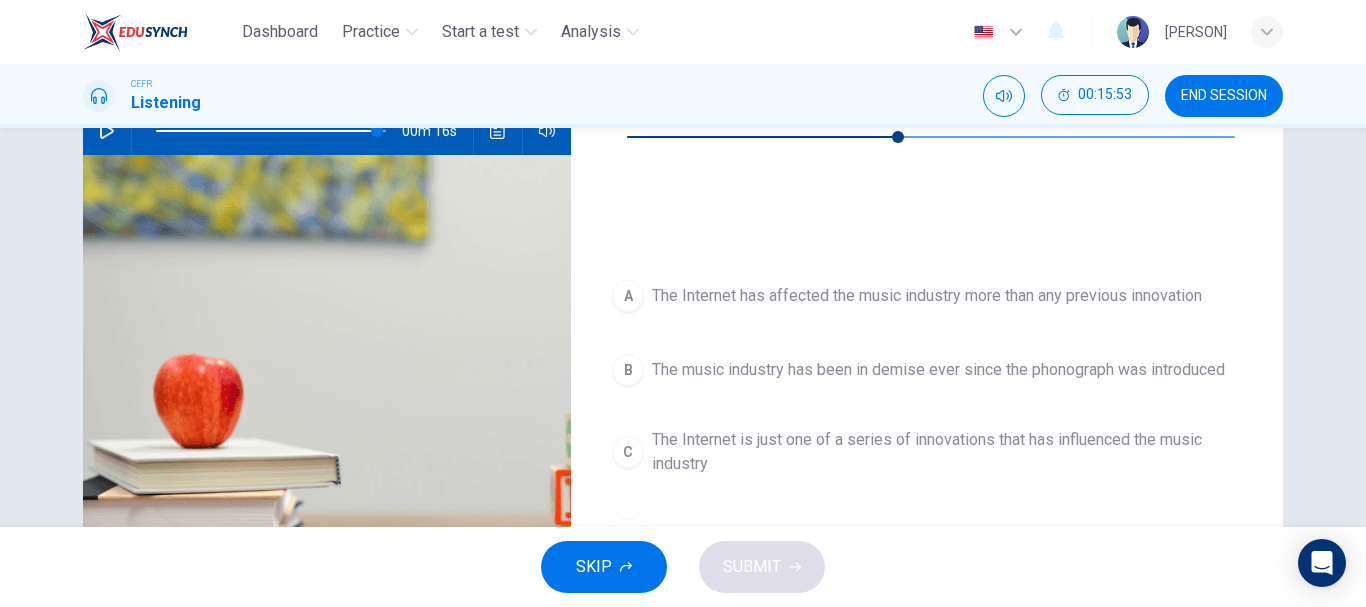 scroll, scrollTop: 230, scrollLeft: 0, axis: vertical 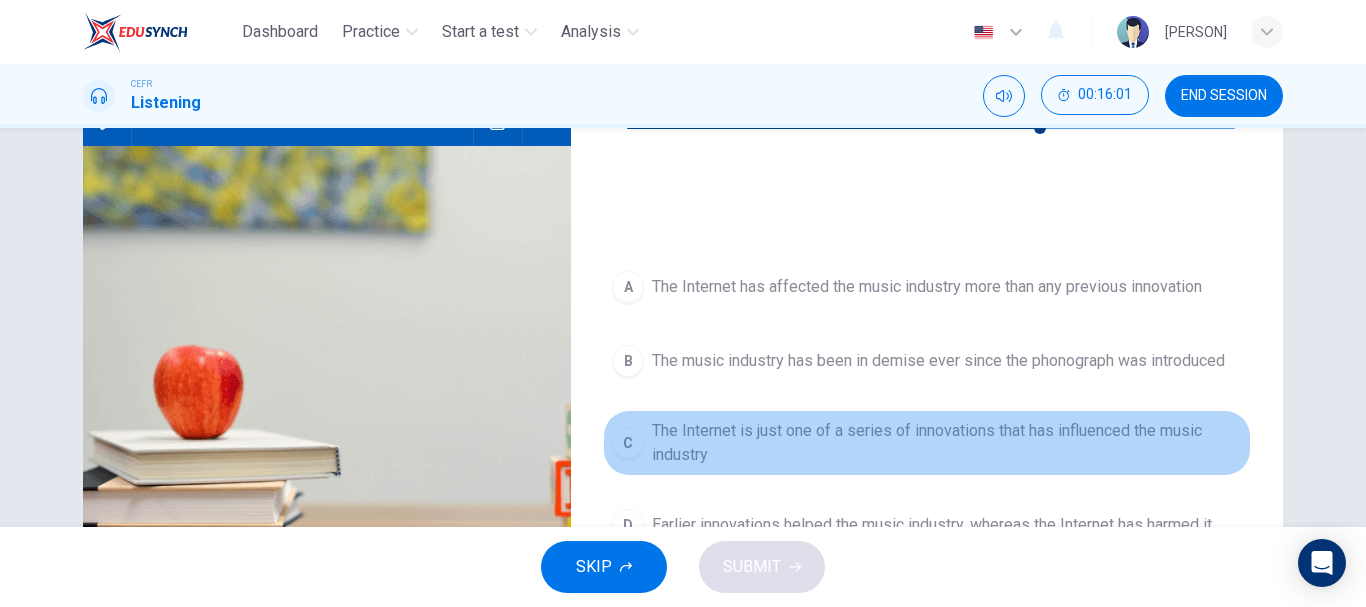 click on "The Internet is just one of a series of innovations that has influenced the music industry" at bounding box center [927, 287] 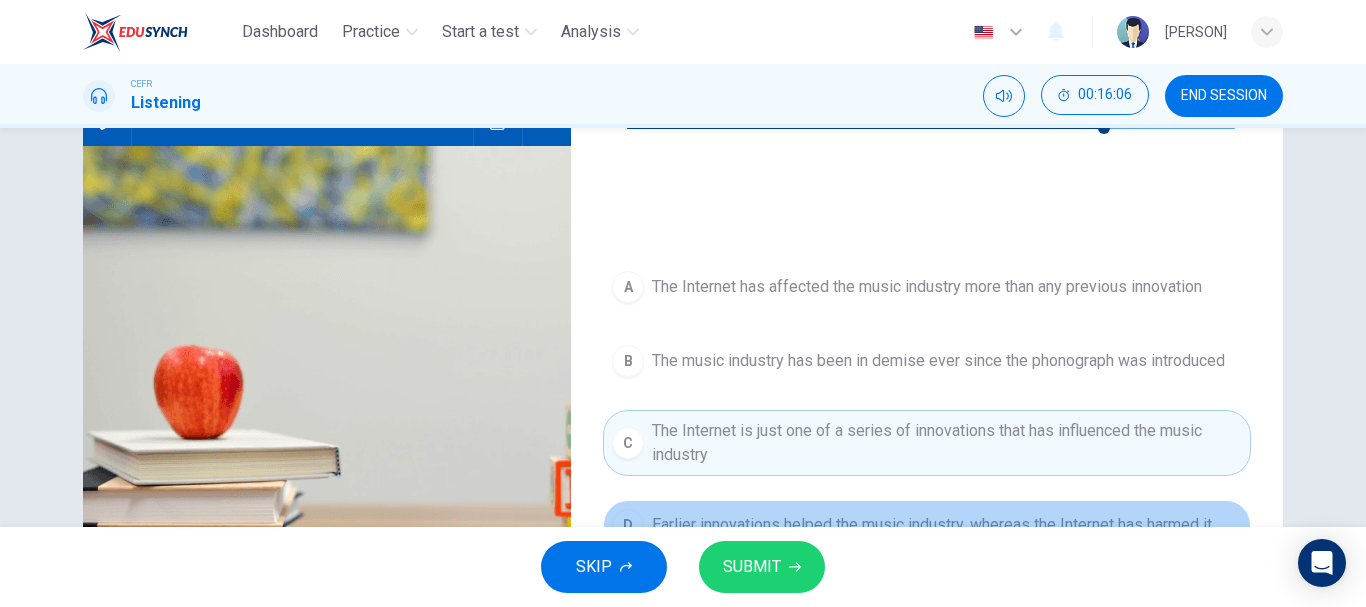 click on "Earlier innovations helped the music industry, whereas the Internet has harmed it" at bounding box center (927, 287) 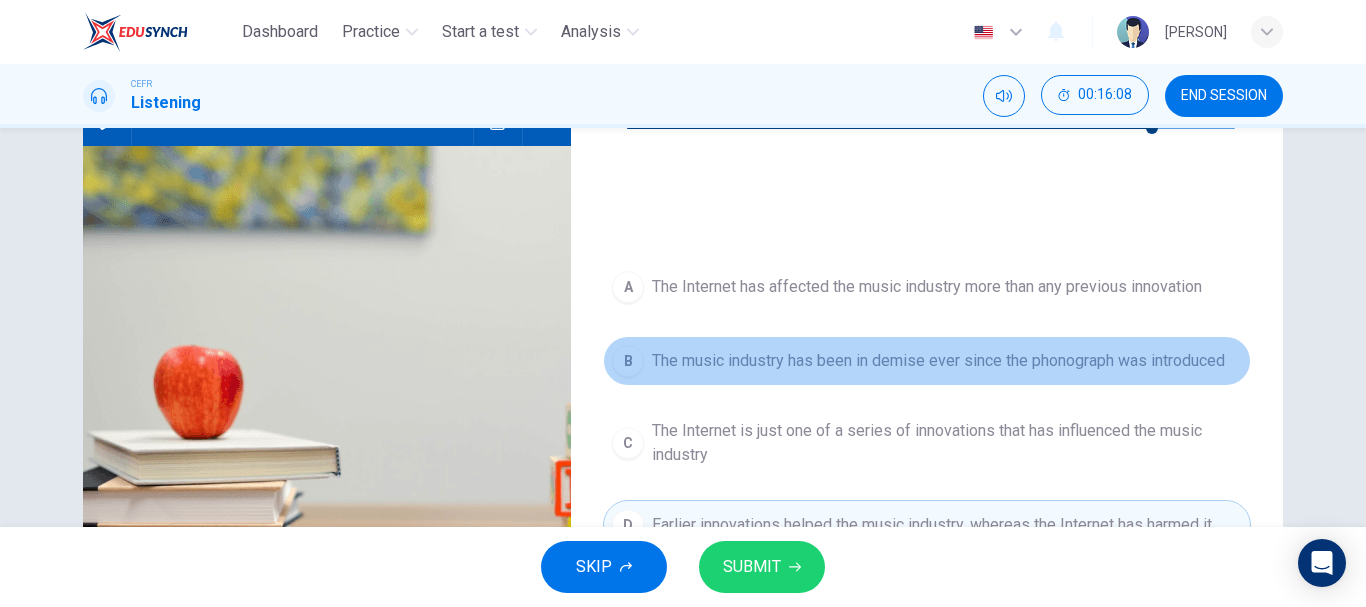 click on "B The music industry has been in demise ever since the phonograph was introduced" at bounding box center (927, 361) 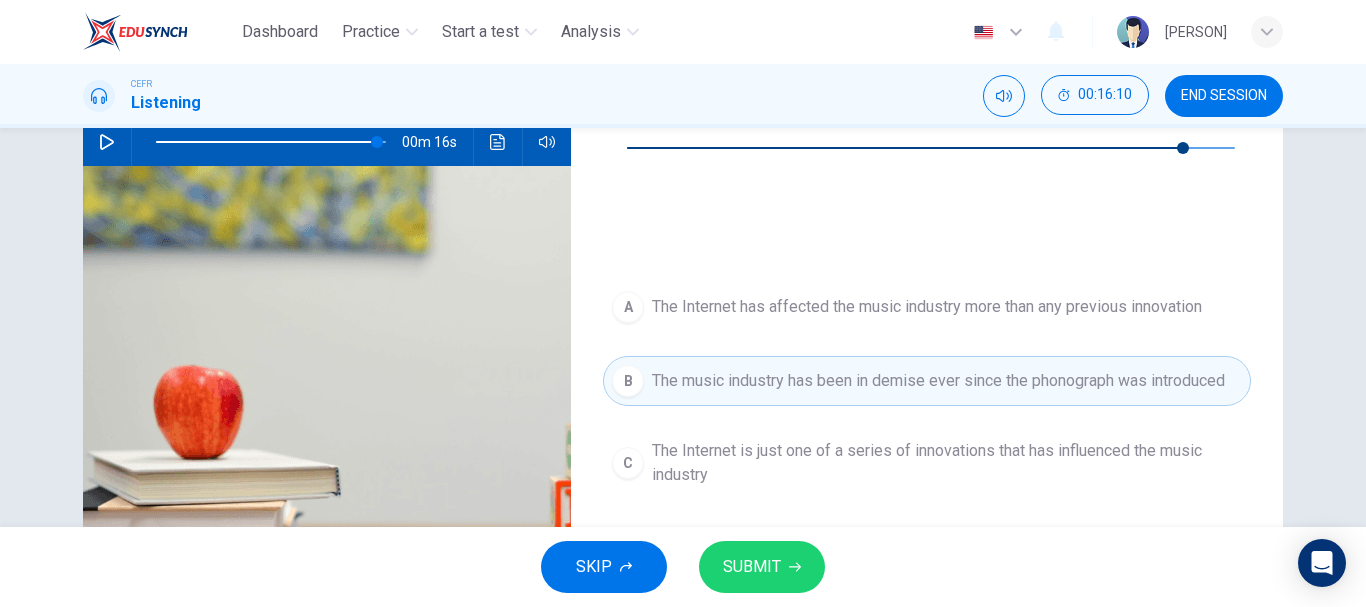 scroll, scrollTop: 197, scrollLeft: 0, axis: vertical 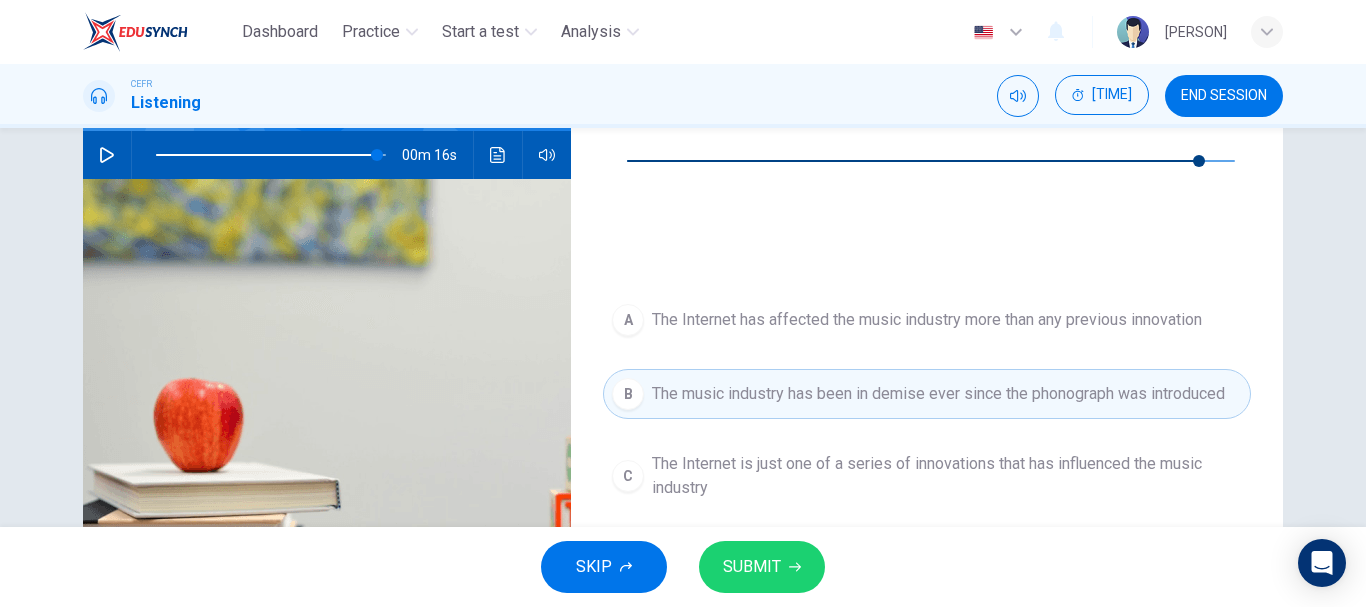 click on "SUBMIT" at bounding box center [752, 567] 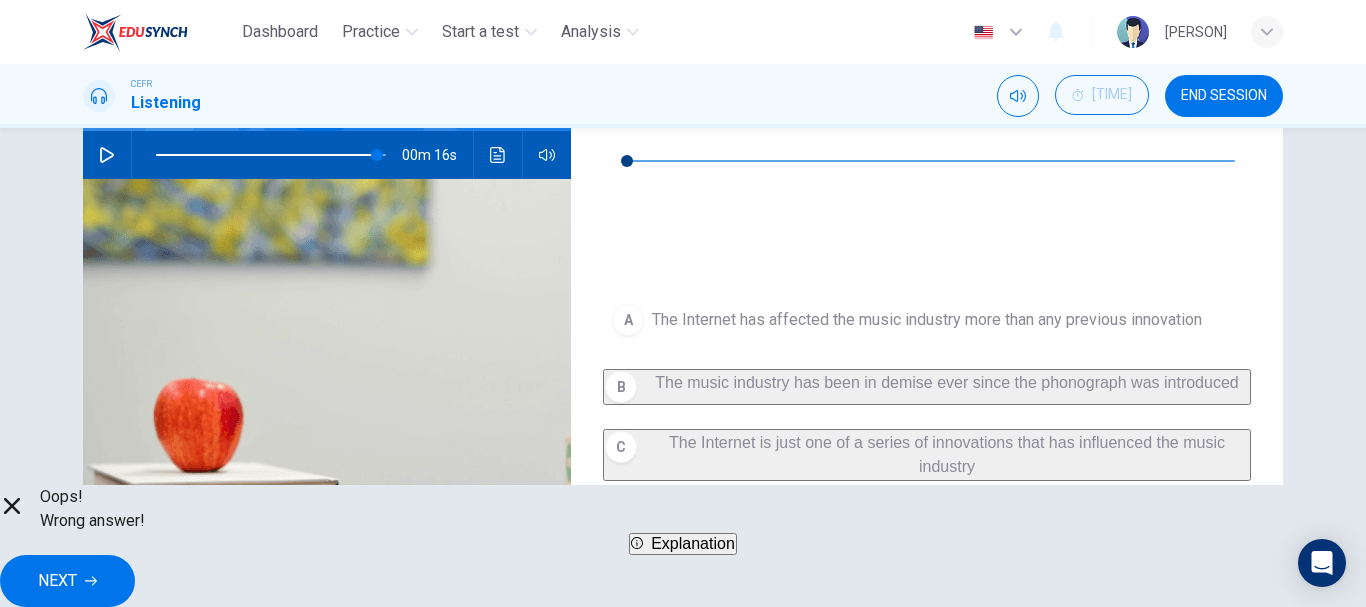 drag, startPoint x: 951, startPoint y: 534, endPoint x: 951, endPoint y: 560, distance: 26 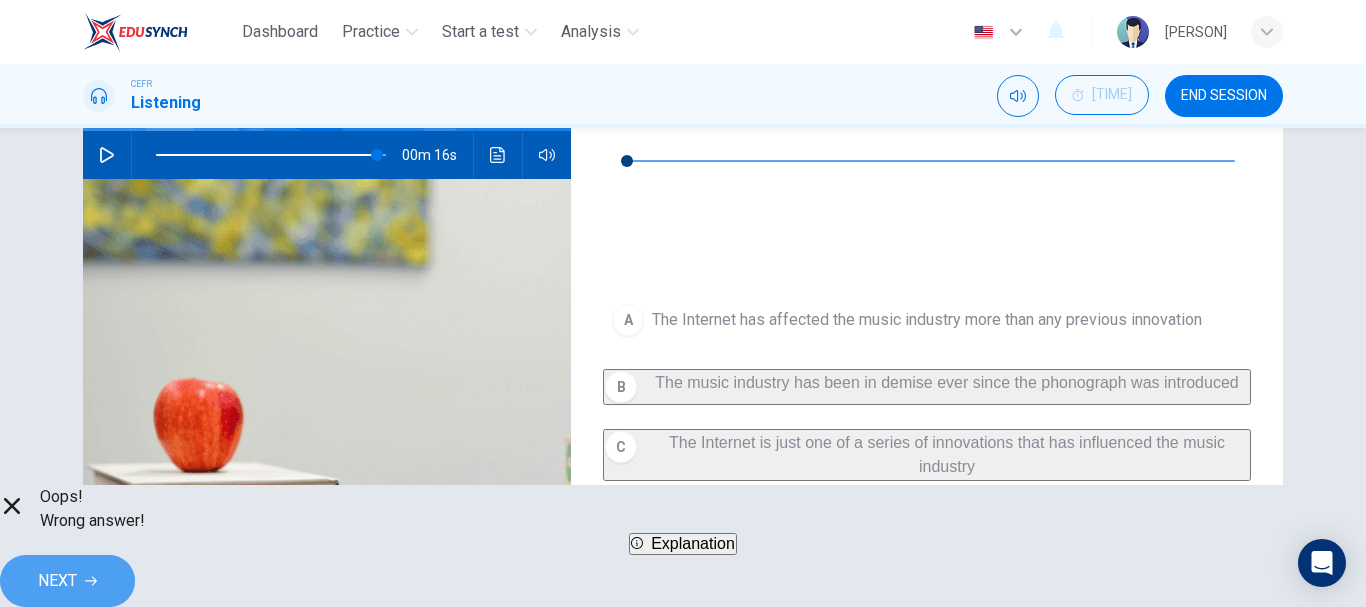 click on "NEXT" at bounding box center (57, 581) 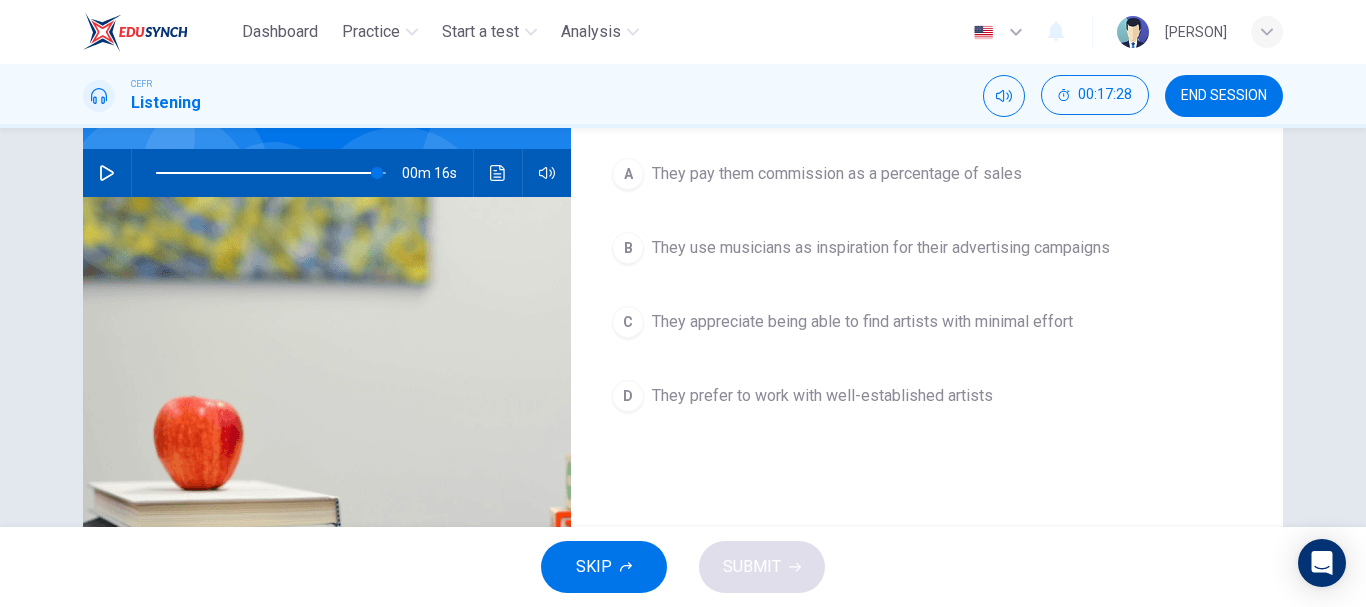 scroll, scrollTop: 35, scrollLeft: 0, axis: vertical 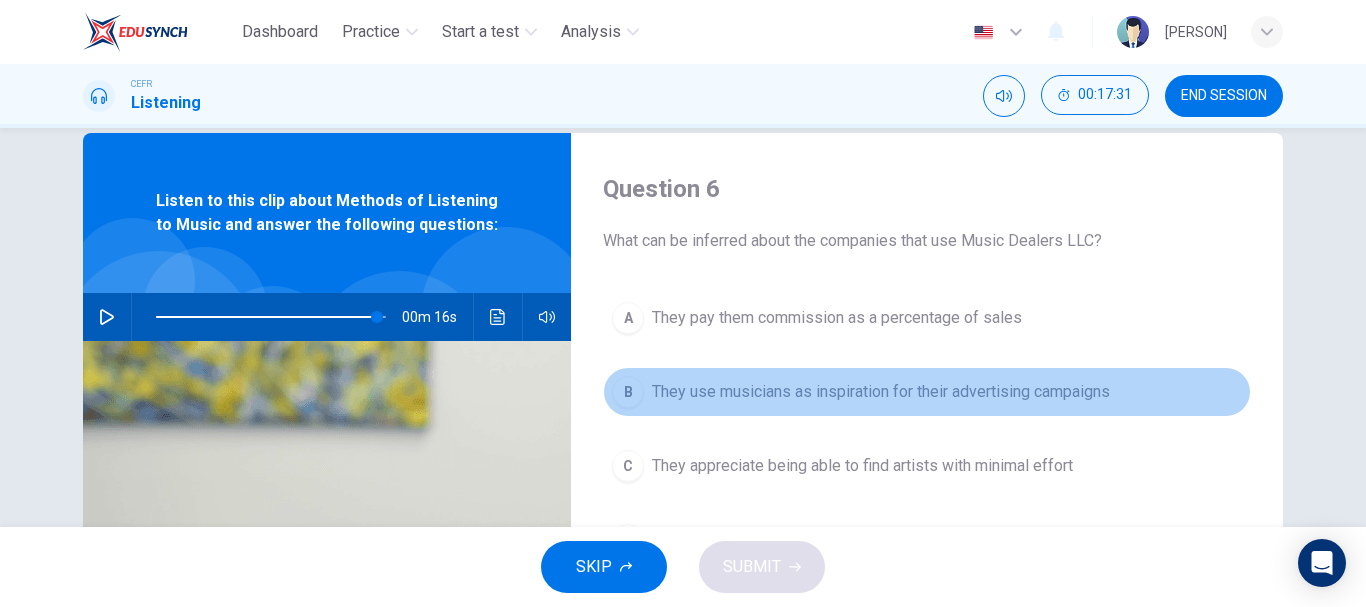 click on "B They use musicians as inspiration for their advertising campaigns" at bounding box center [927, 392] 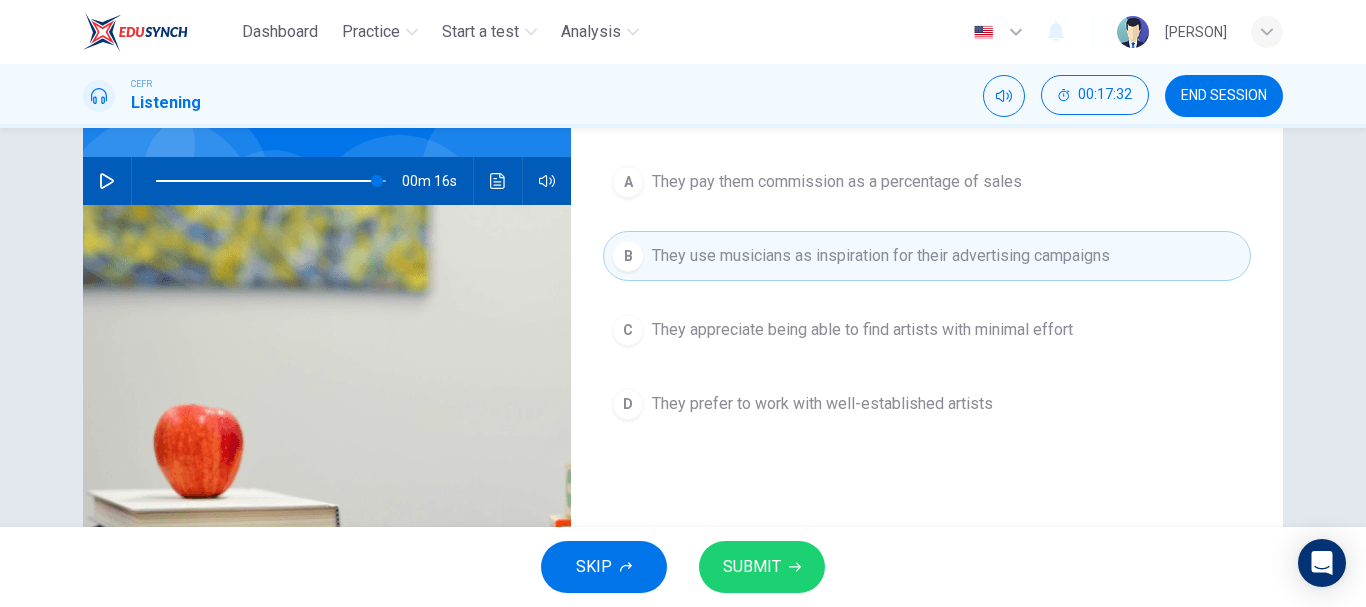 scroll, scrollTop: 172, scrollLeft: 0, axis: vertical 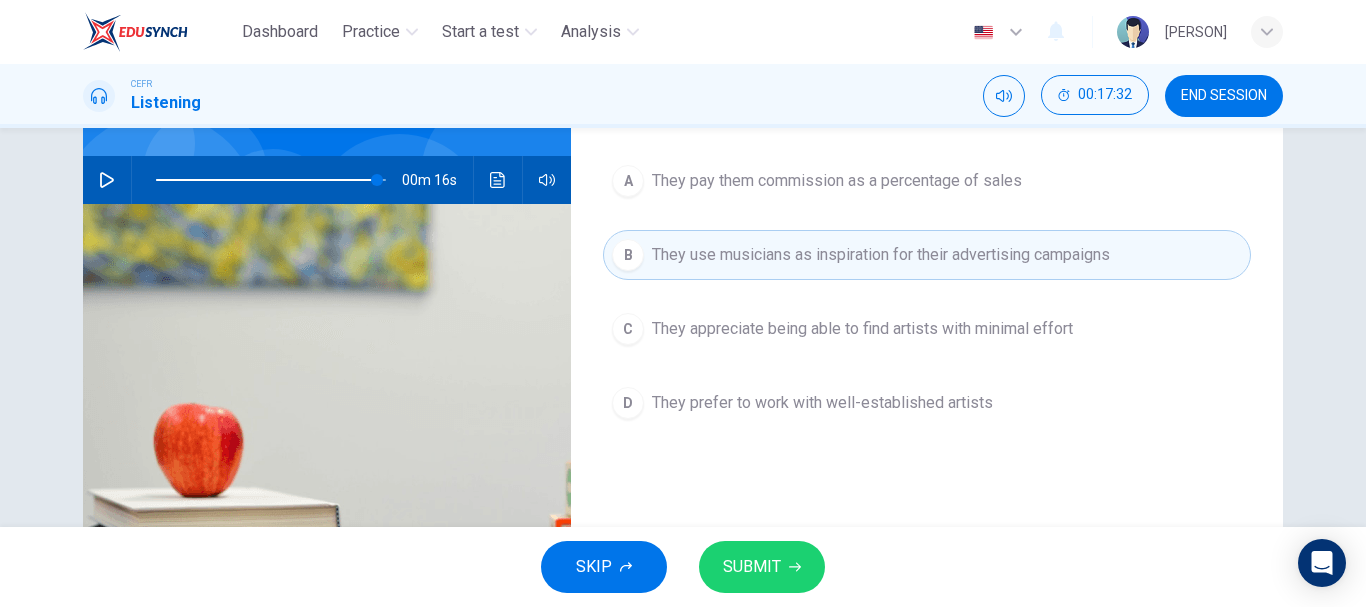 click on "SUBMIT" at bounding box center (752, 567) 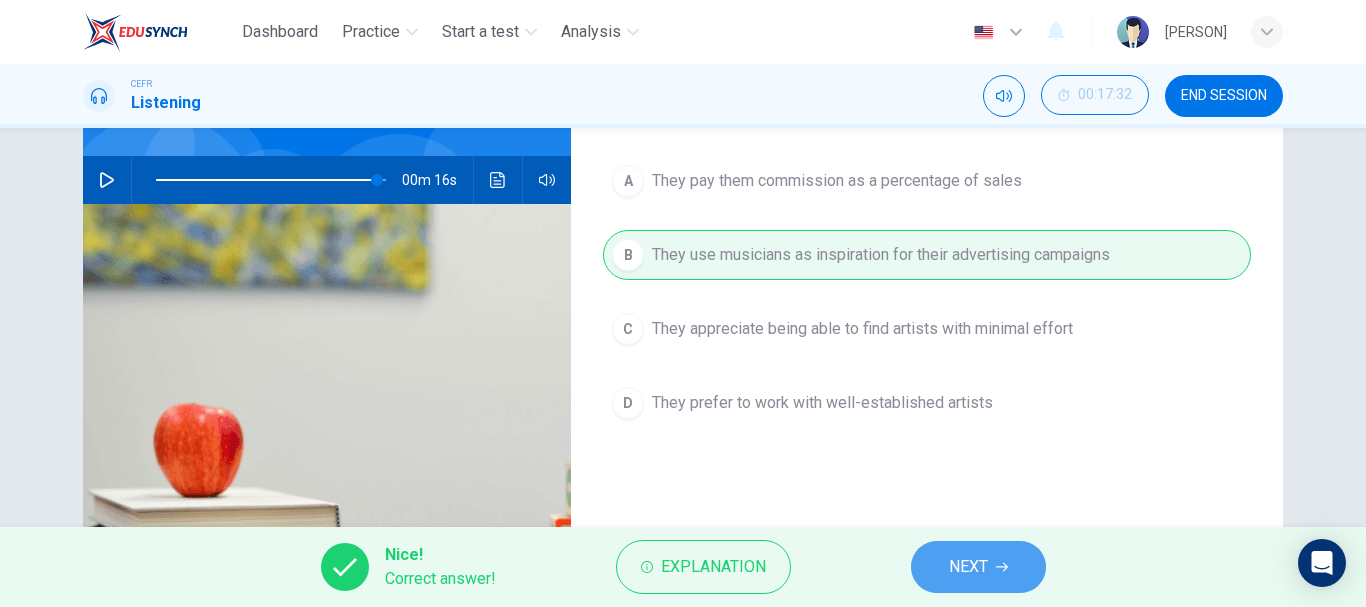 click on "NEXT" at bounding box center [978, 567] 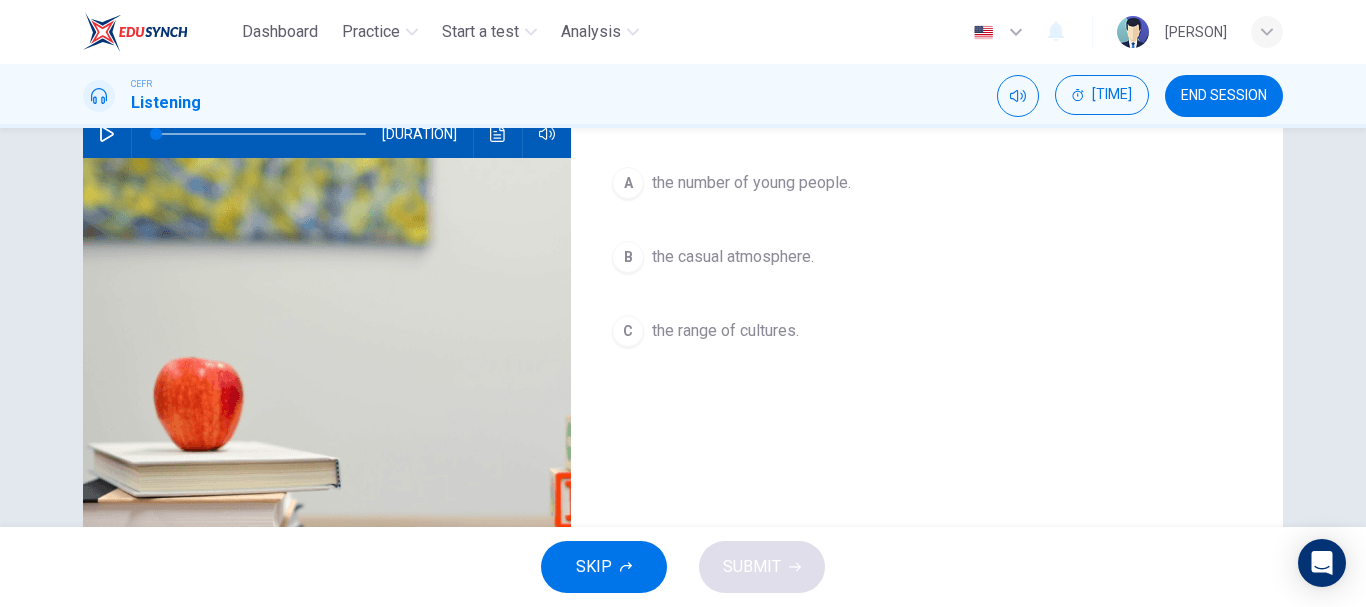 scroll, scrollTop: 69, scrollLeft: 0, axis: vertical 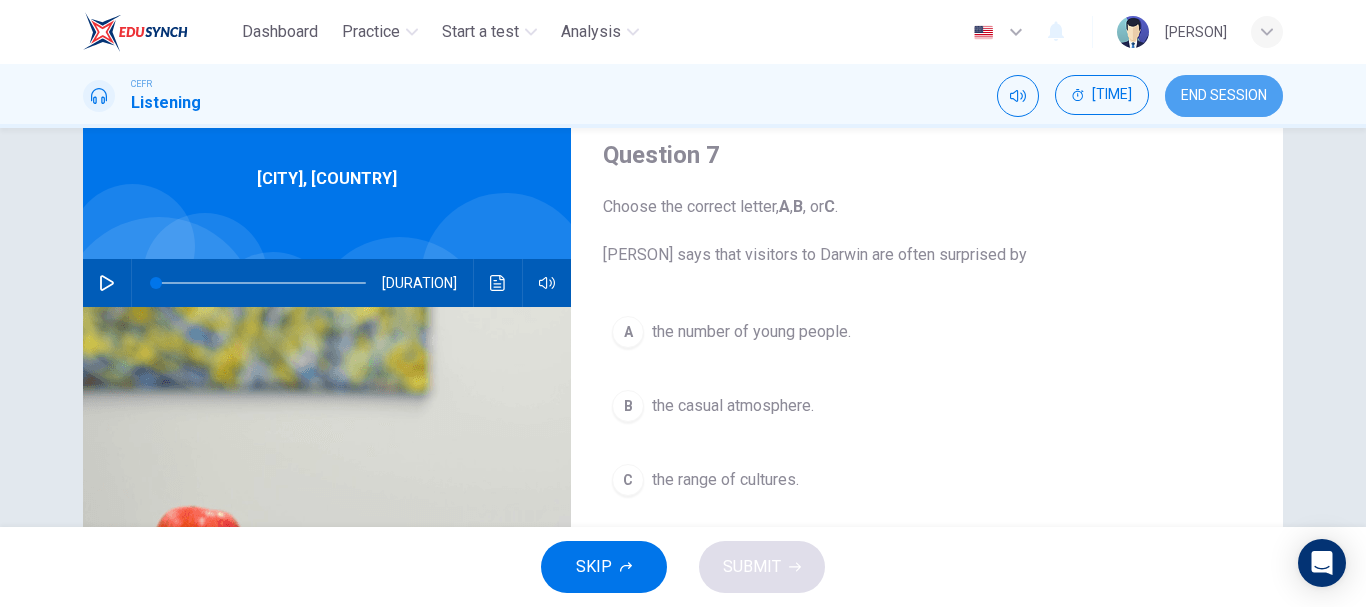 click on "END SESSION" at bounding box center [1224, 96] 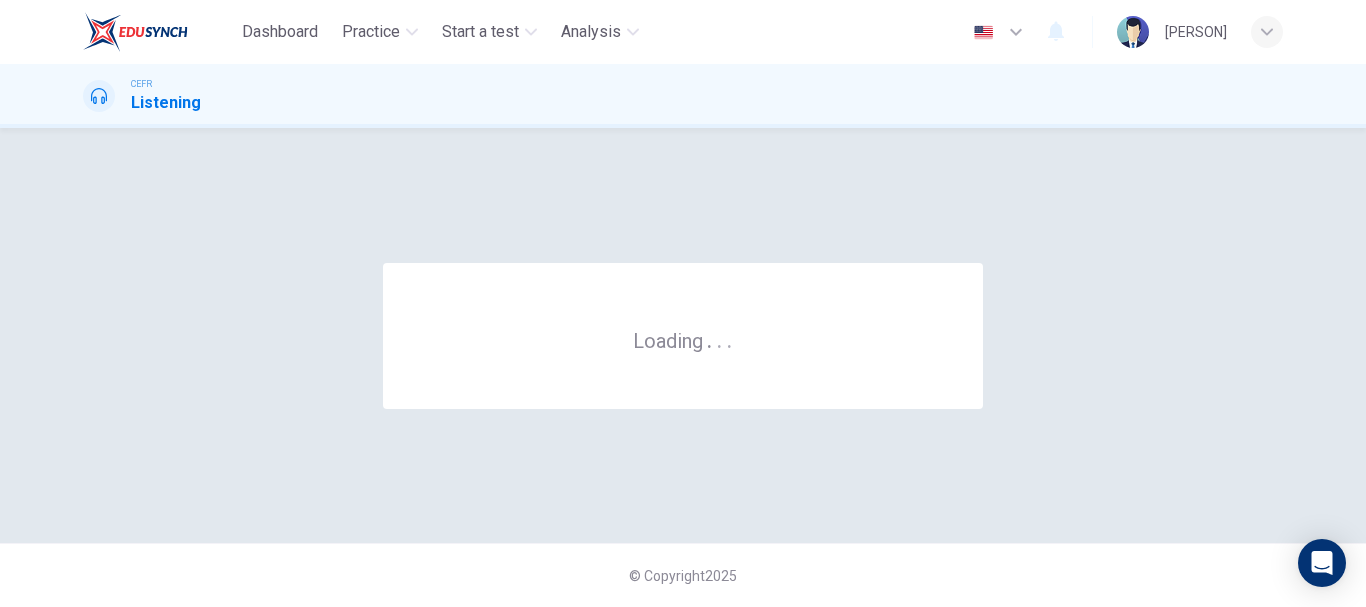 scroll, scrollTop: 0, scrollLeft: 0, axis: both 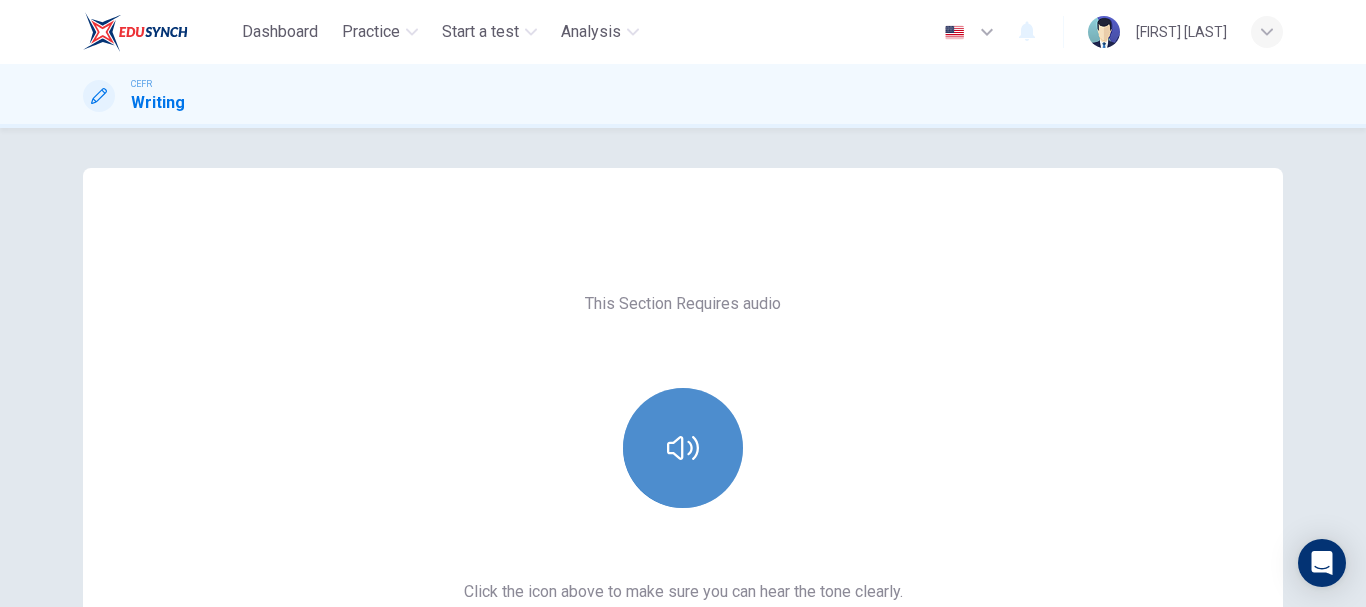 click at bounding box center (683, 448) 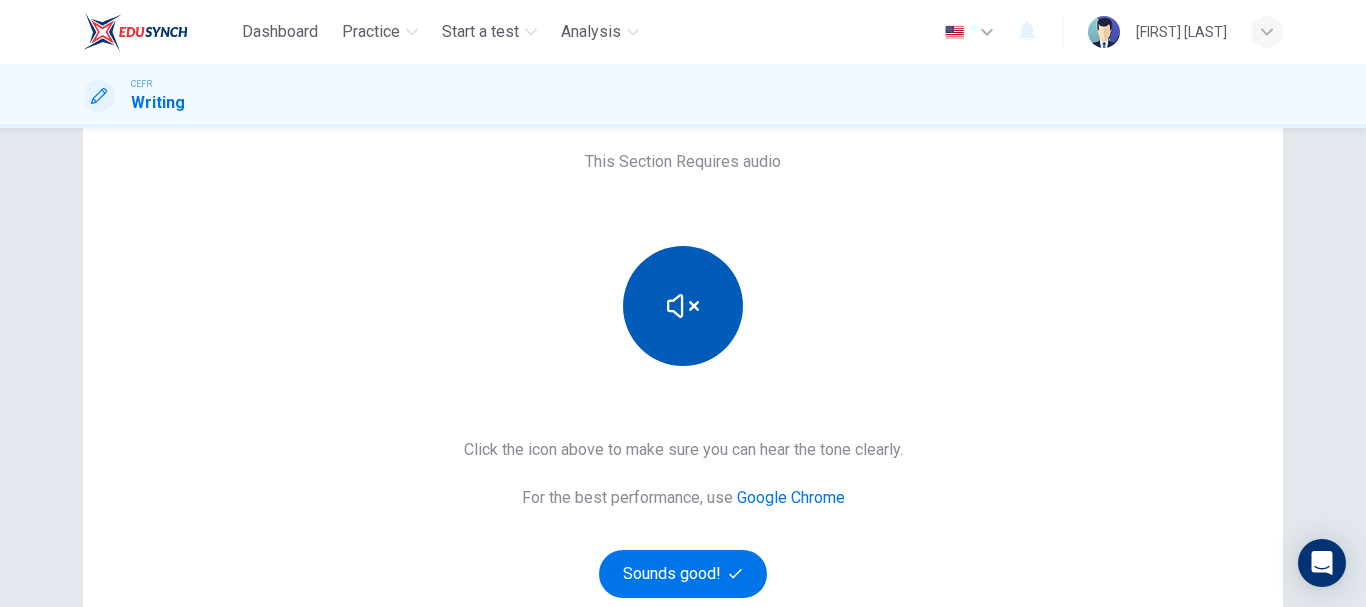 scroll, scrollTop: 152, scrollLeft: 0, axis: vertical 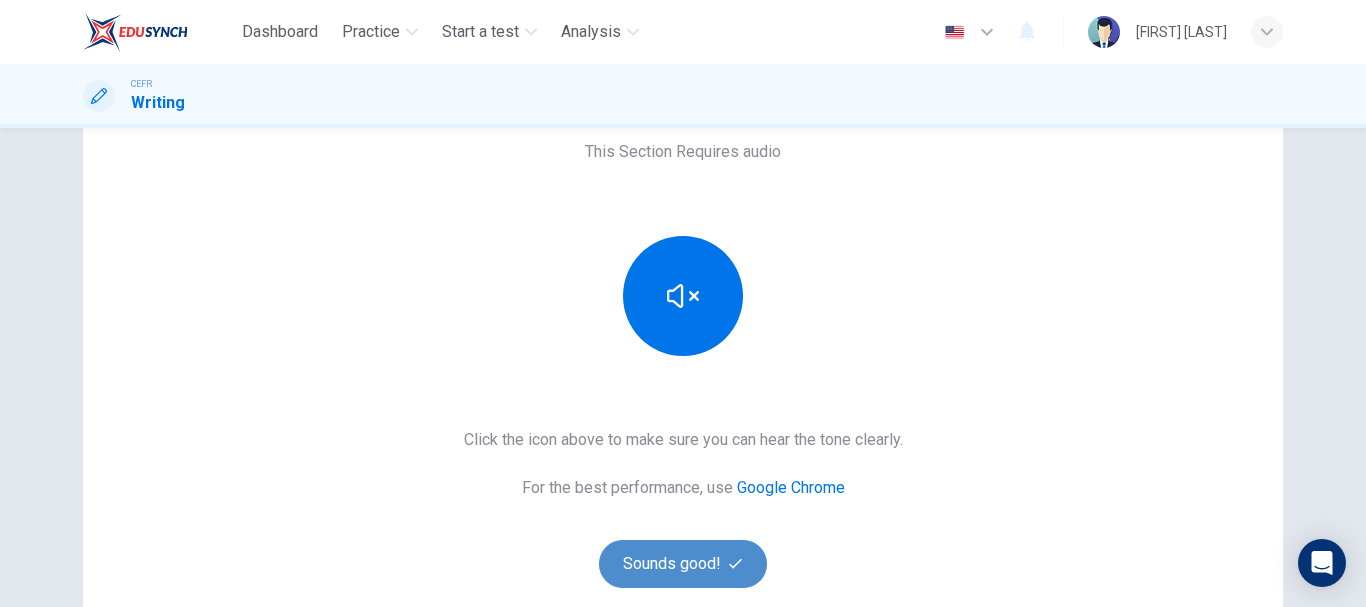 click on "Sounds good!" at bounding box center [683, 564] 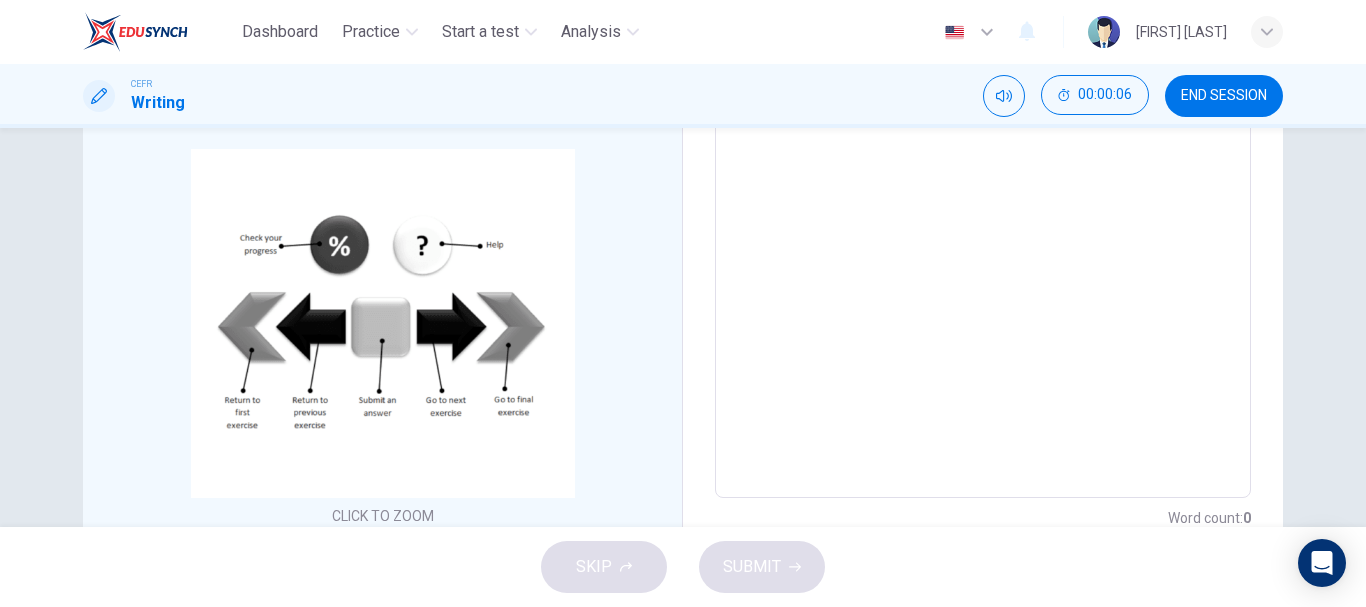 scroll, scrollTop: 331, scrollLeft: 0, axis: vertical 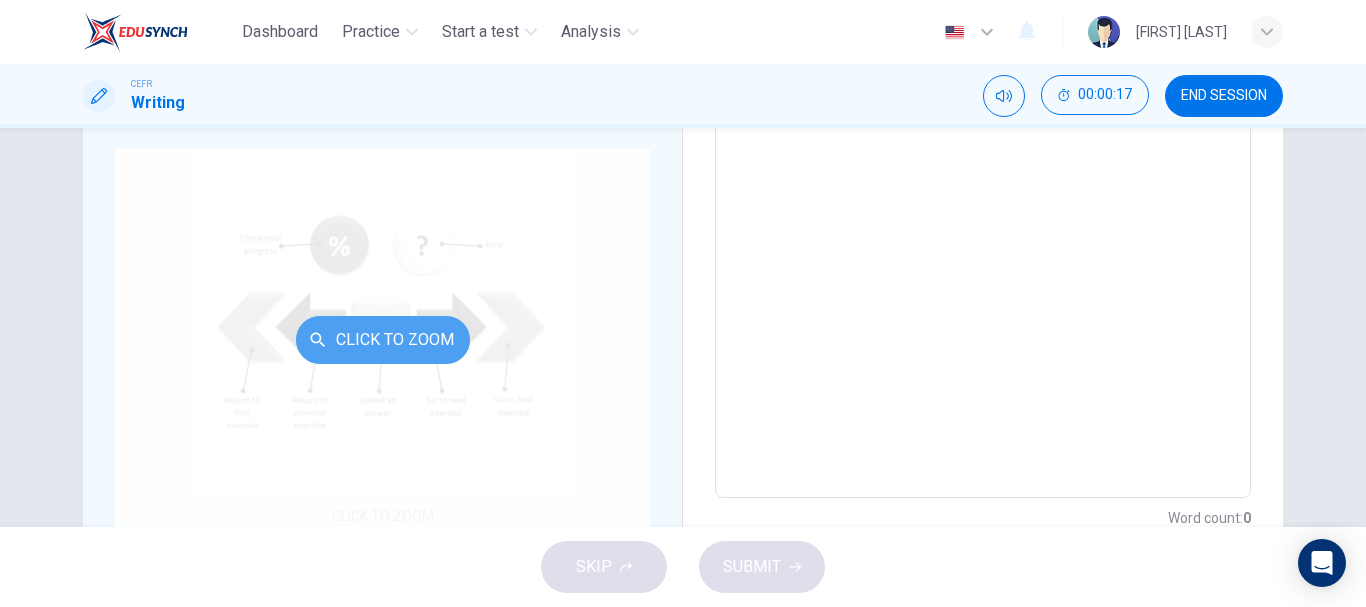 click on "Click to Zoom" at bounding box center (383, 340) 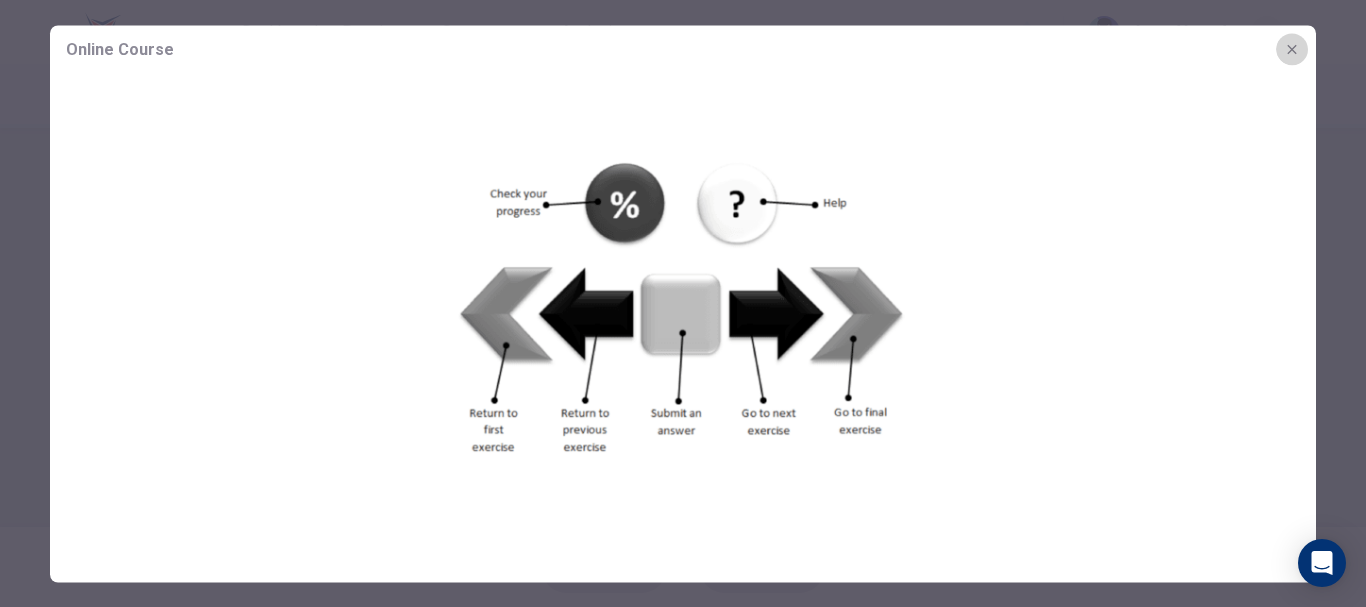 click at bounding box center (1292, 49) 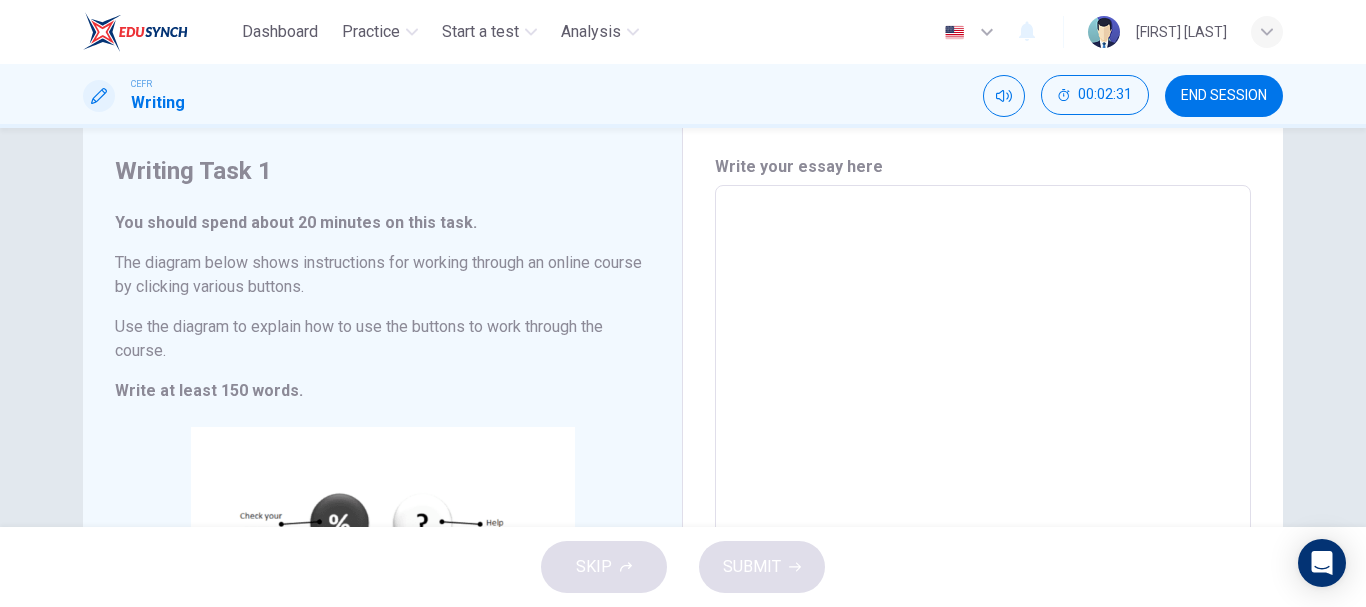 scroll, scrollTop: 46, scrollLeft: 0, axis: vertical 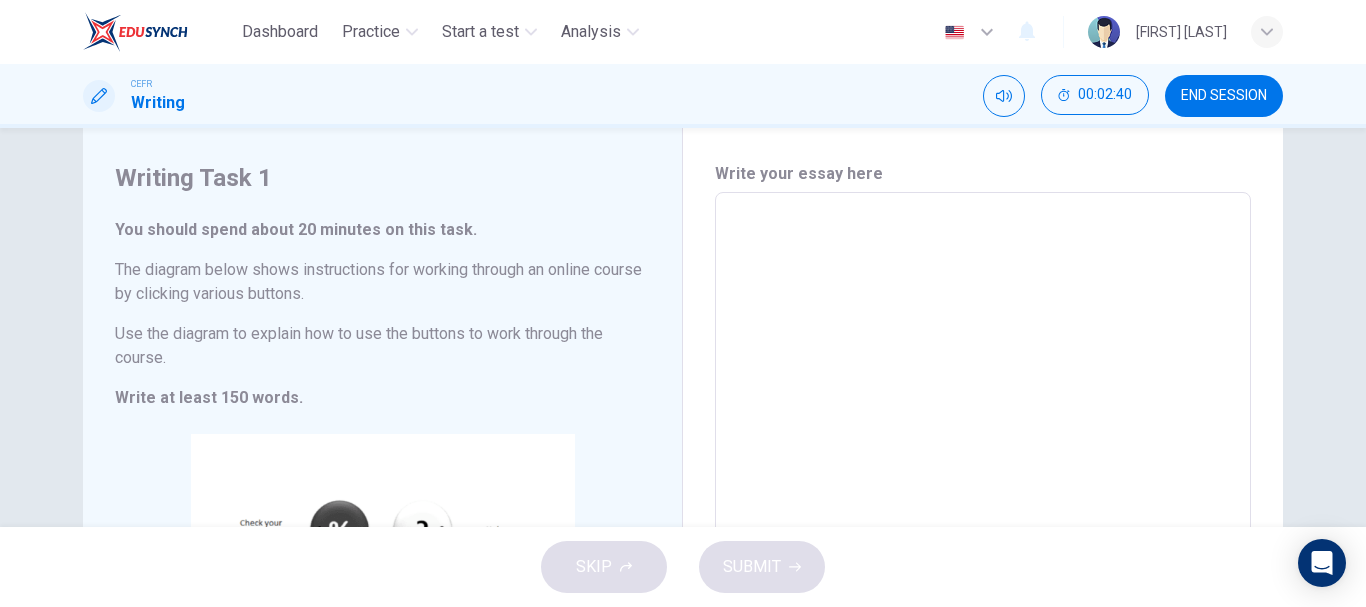 type 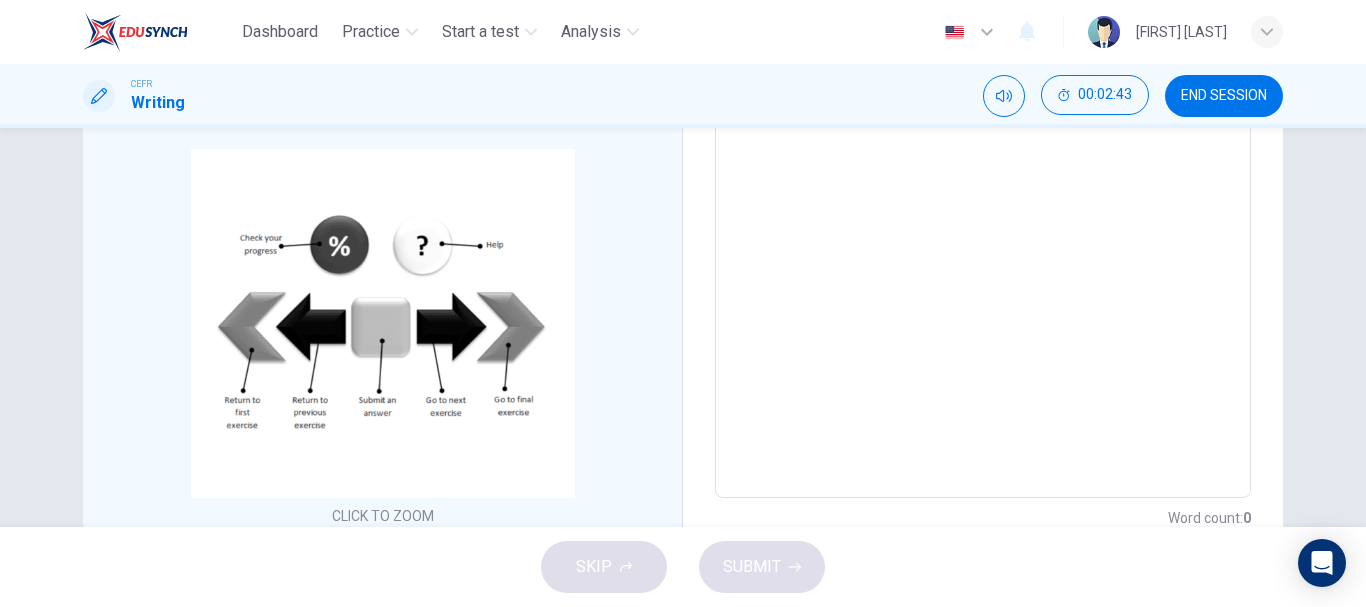 scroll, scrollTop: 331, scrollLeft: 0, axis: vertical 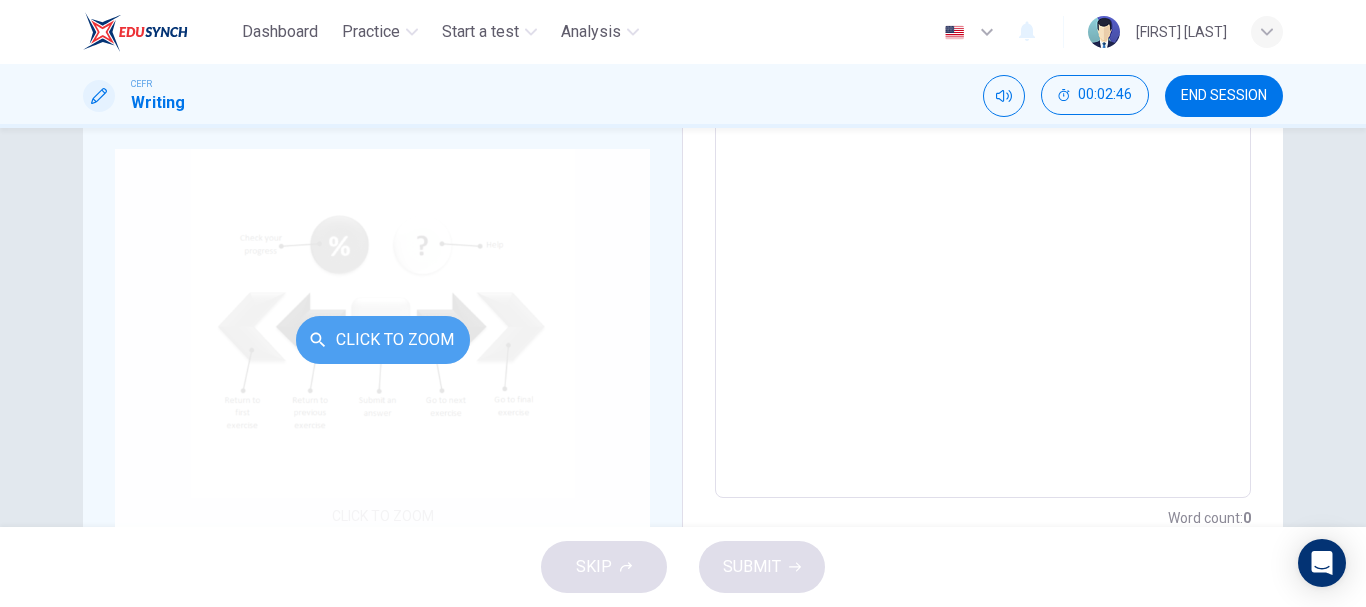 click at bounding box center (318, 340) 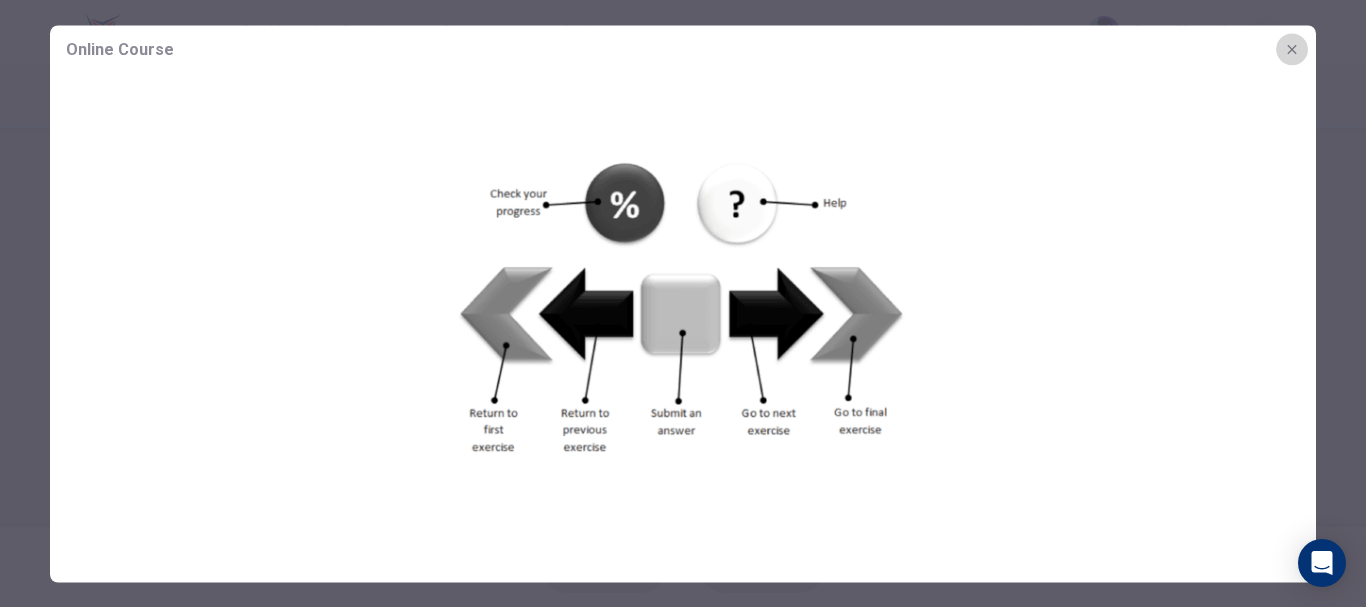 click at bounding box center (1292, 49) 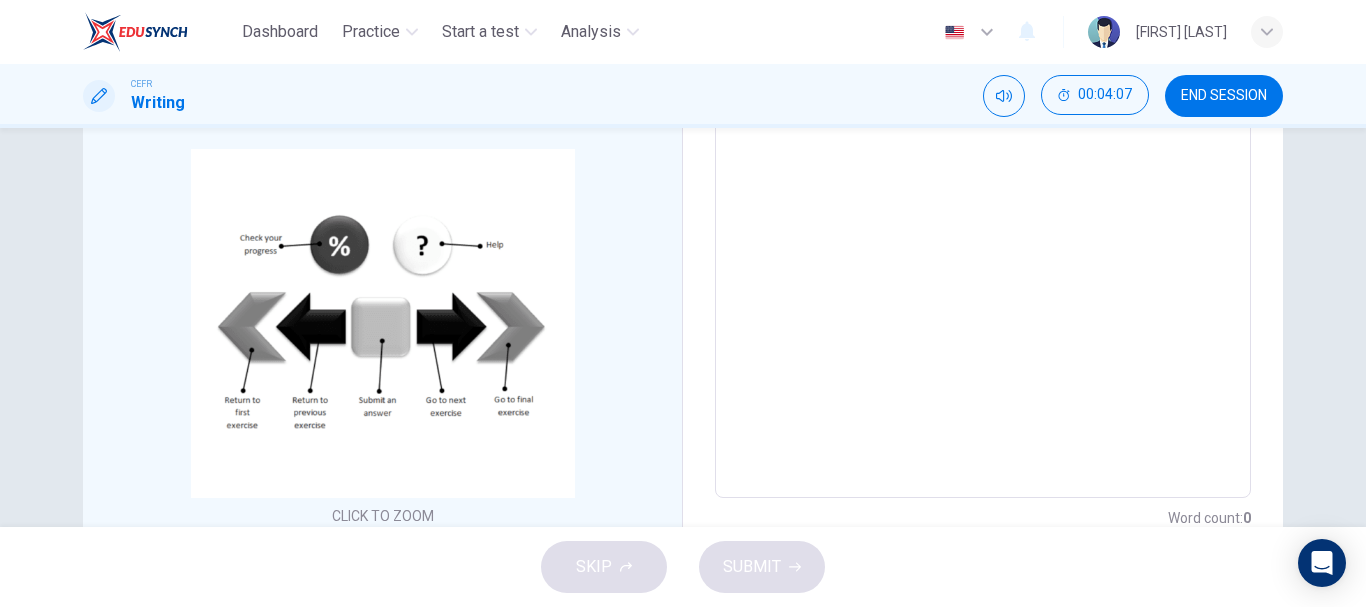 click on "Writing Task 1 You should spend about 20 minutes on this task. The diagram below shows instructions for working through an online course by clicking various buttons. Use the diagram to explain how to use the buttons to work through the course. Write at least 150 words. CLICK TO ZOOM Click to Zoom Write your essay here x ​ Word count :  0" at bounding box center [683, 203] 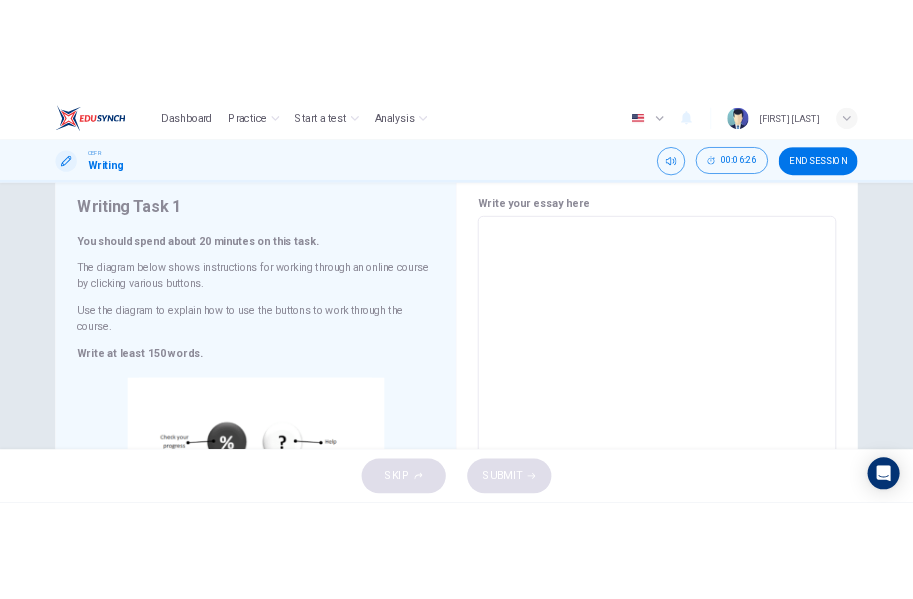 scroll, scrollTop: 60, scrollLeft: 0, axis: vertical 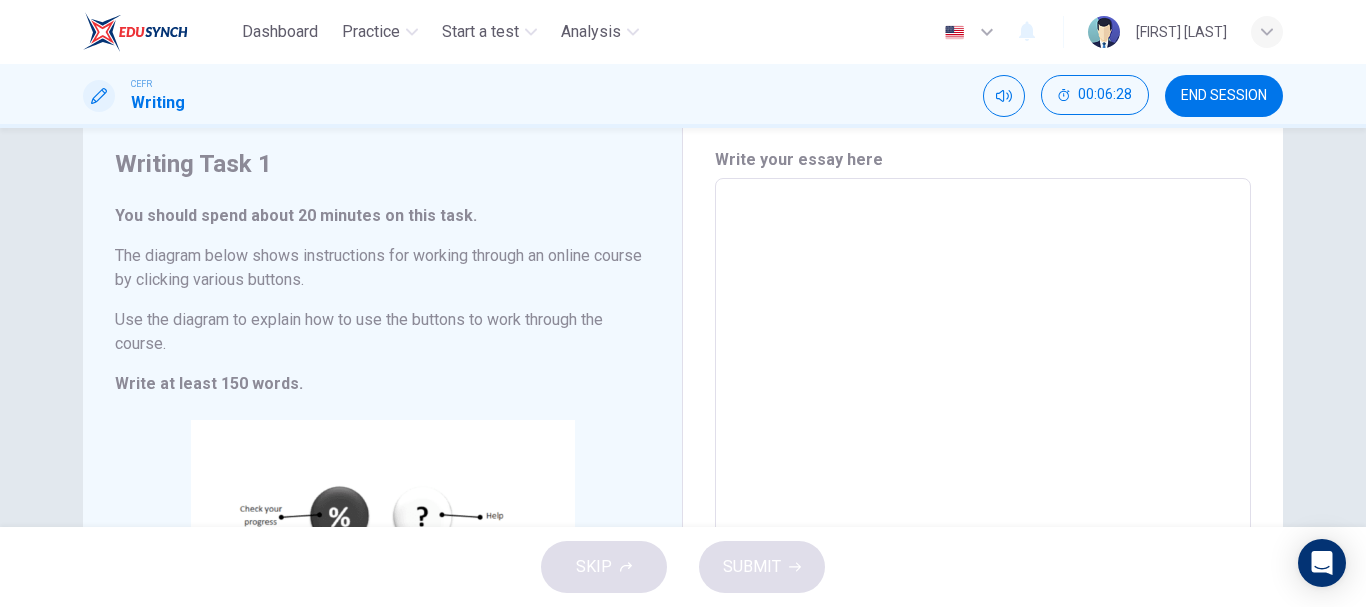click at bounding box center (983, 474) 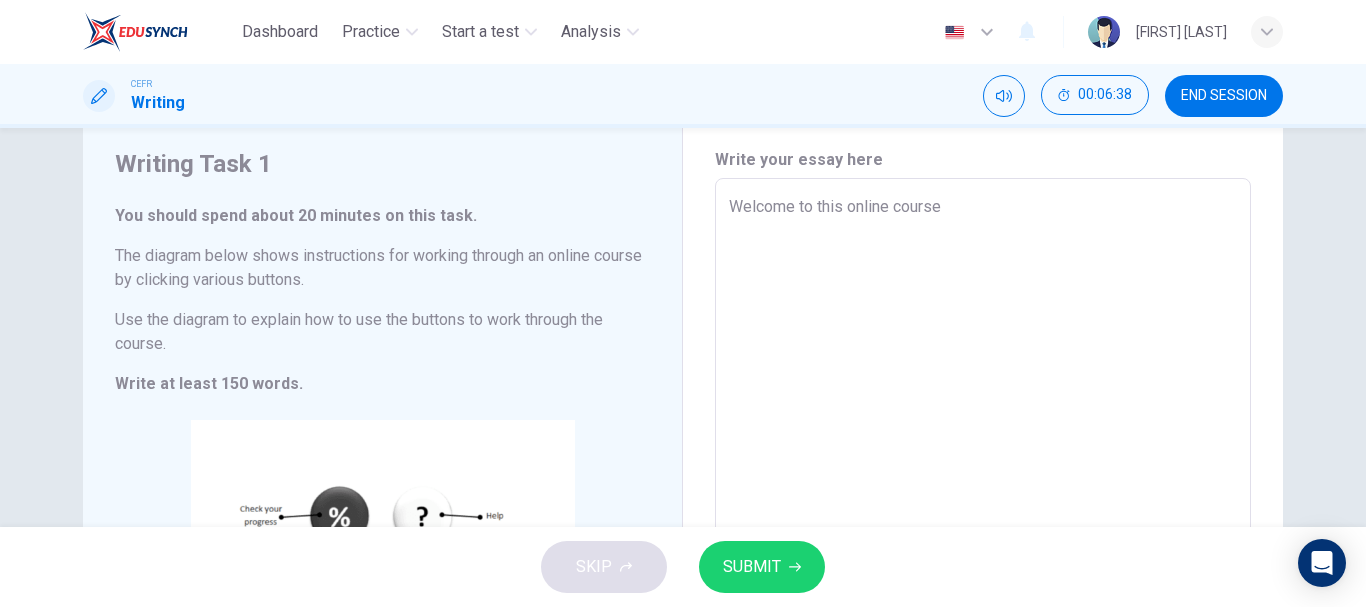type on "Welcome to this online course." 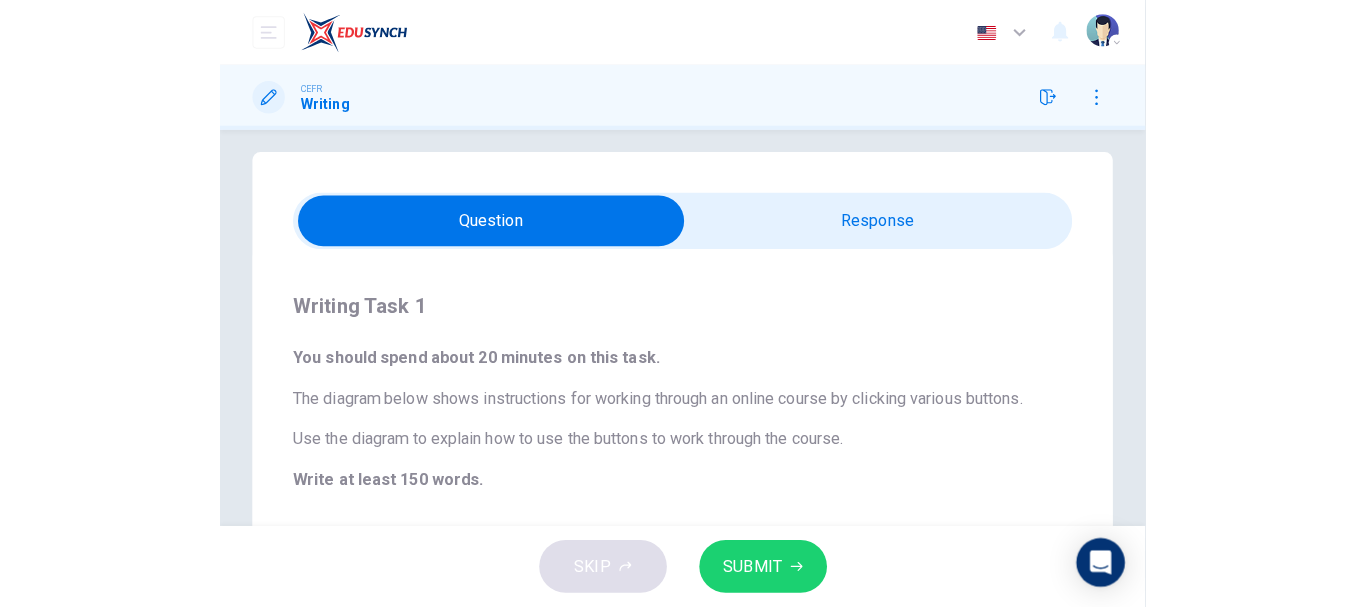scroll, scrollTop: 0, scrollLeft: 0, axis: both 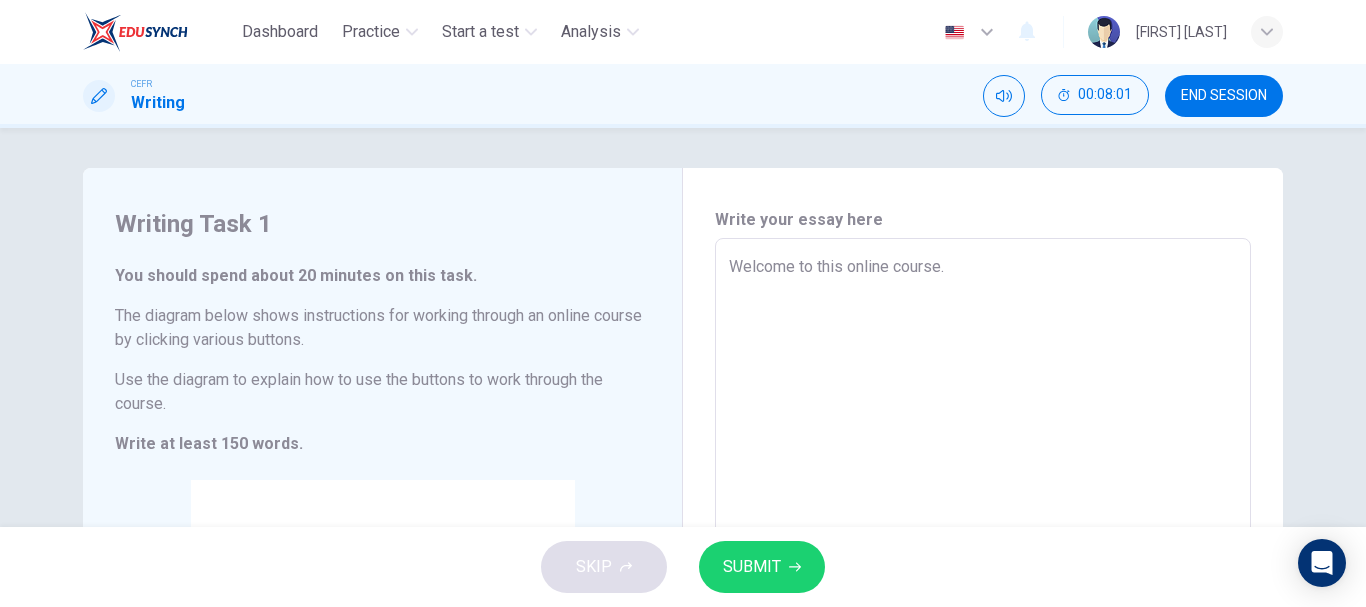drag, startPoint x: 983, startPoint y: 273, endPoint x: 590, endPoint y: 262, distance: 393.1539 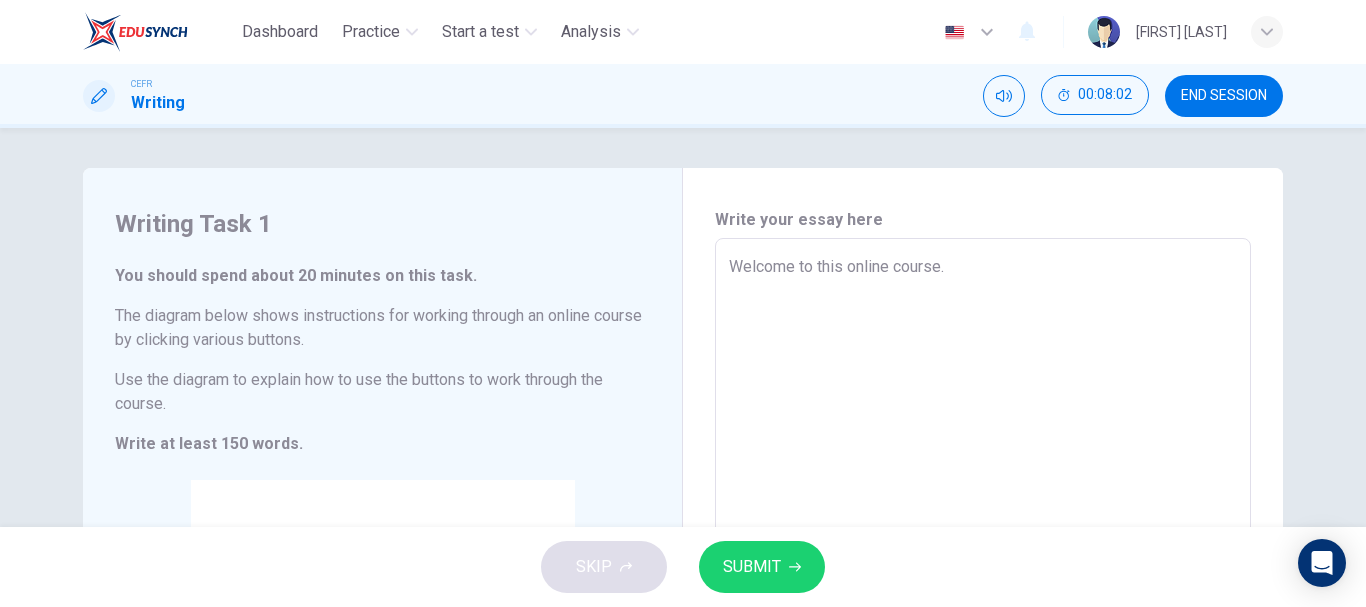 paste 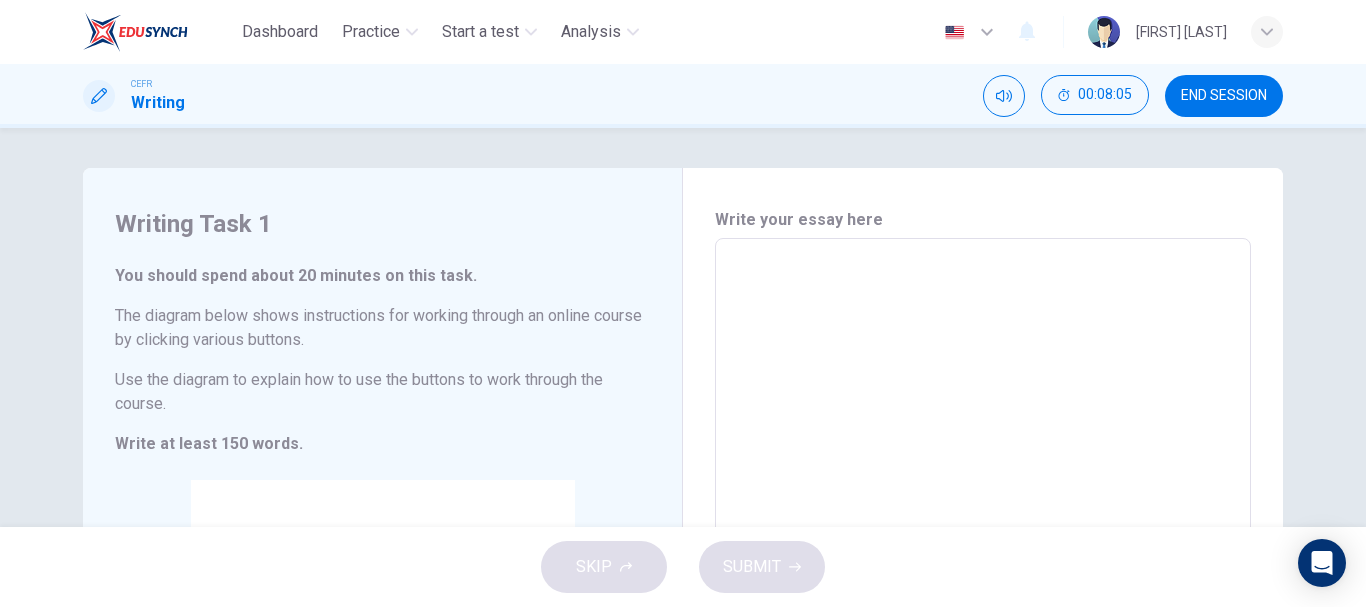 click at bounding box center (983, 534) 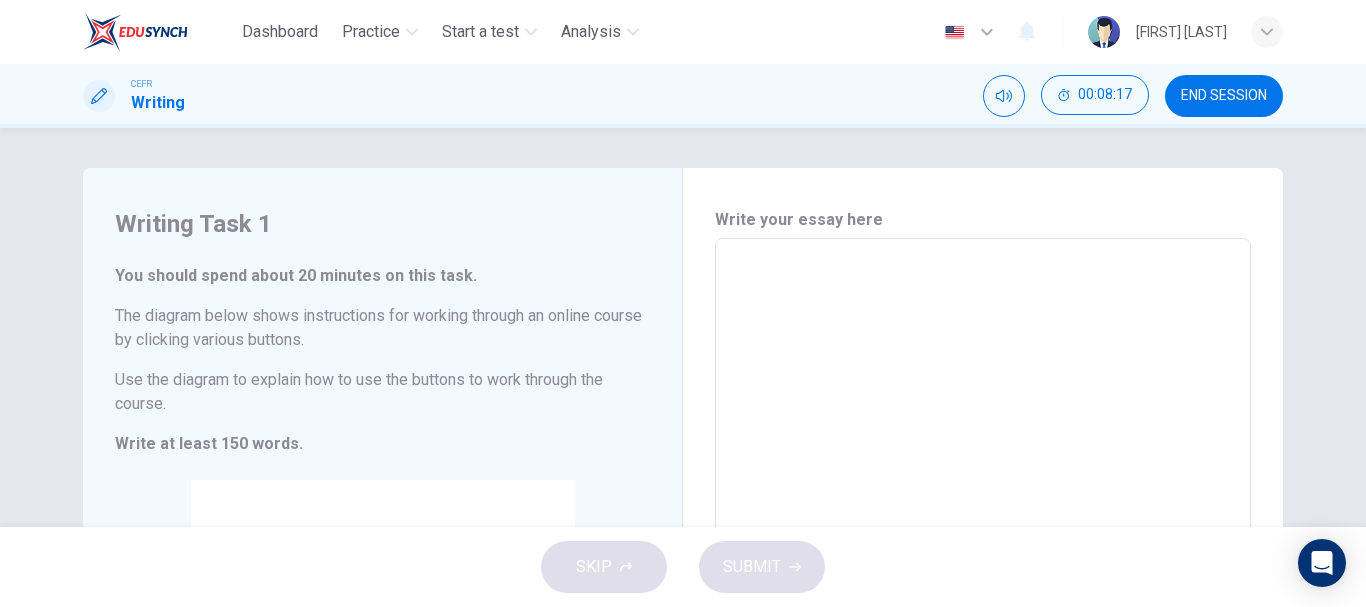 click on "x ​" at bounding box center (983, 533) 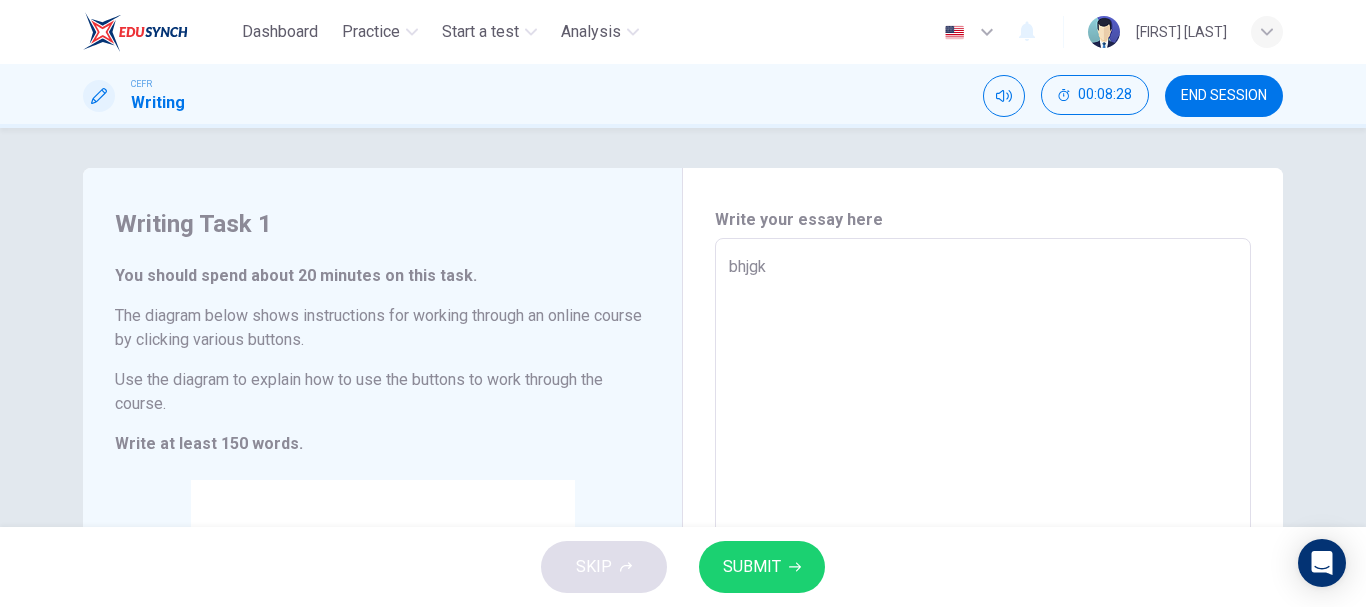 drag, startPoint x: 802, startPoint y: 267, endPoint x: 706, endPoint y: 280, distance: 96.87621 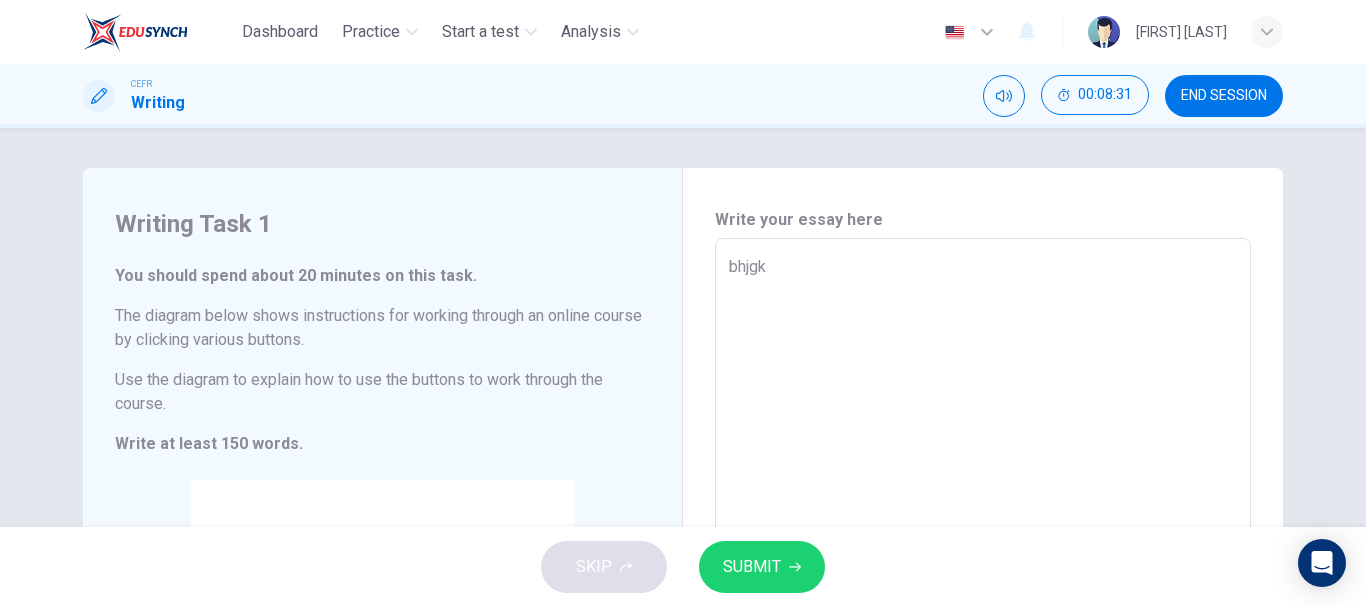 type on "bhjgk" 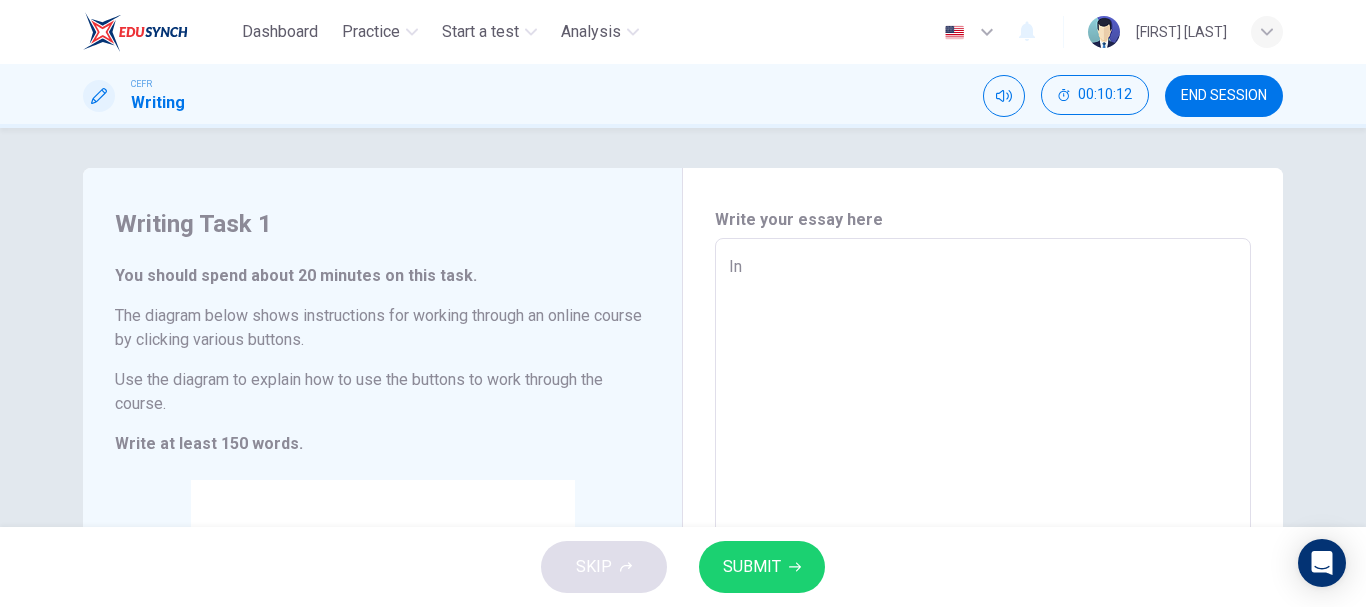 type on "I" 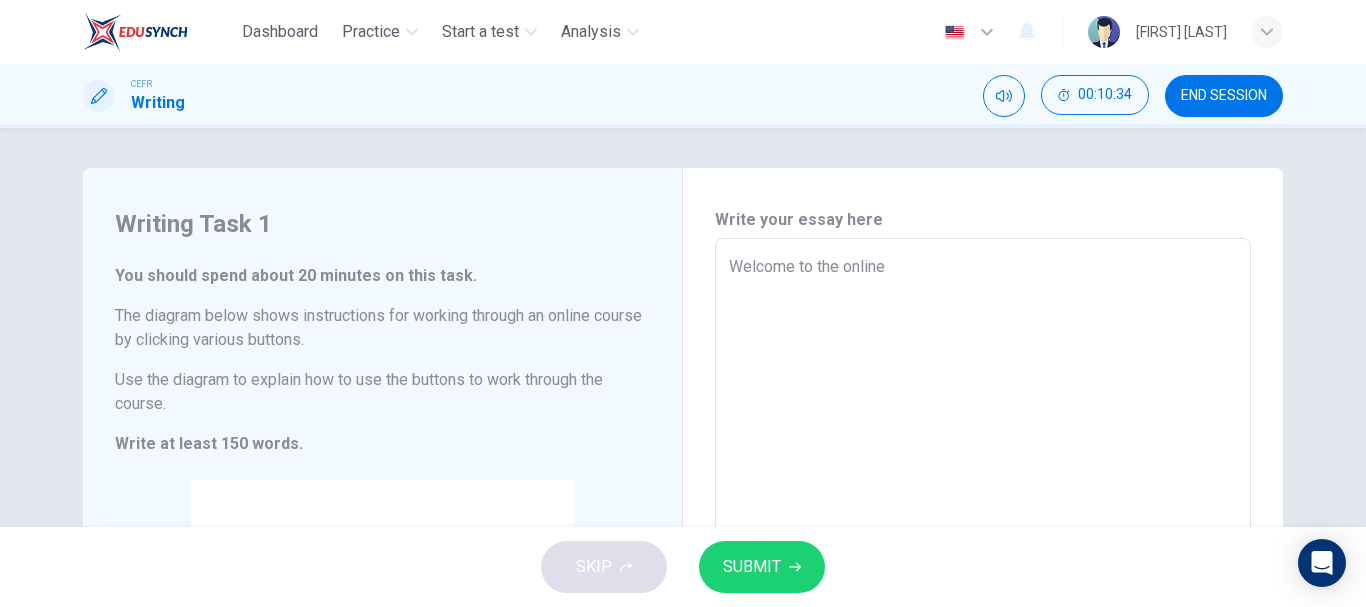 type on "Welcome to the online" 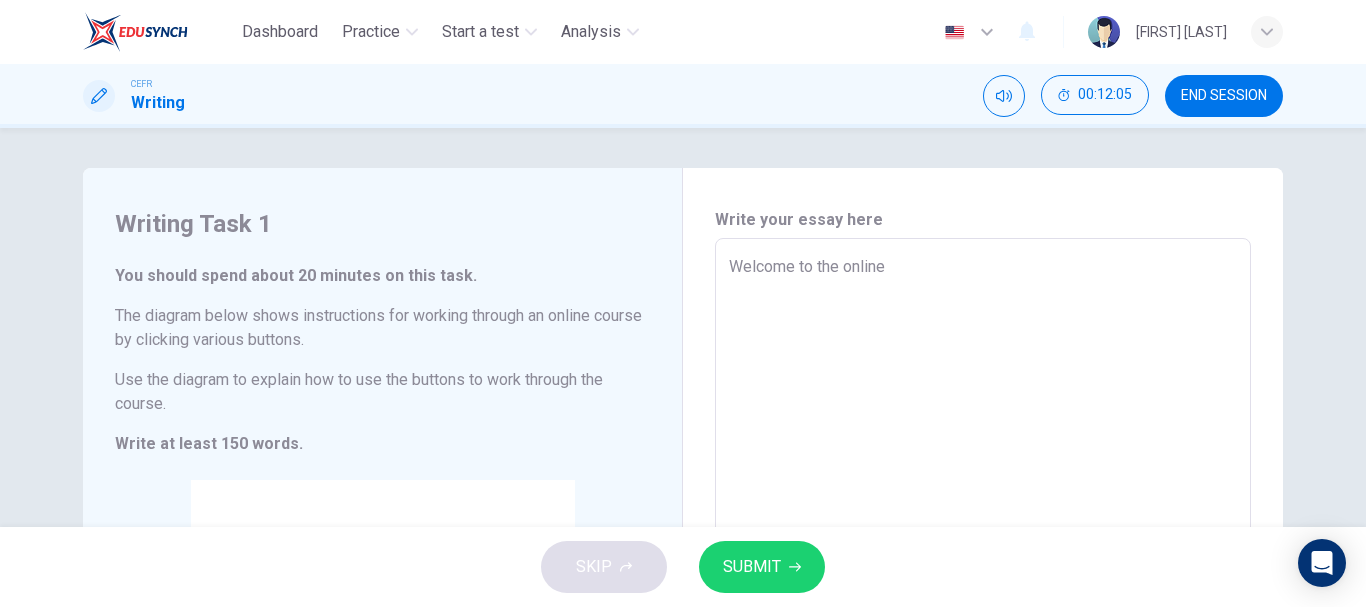drag, startPoint x: 919, startPoint y: 287, endPoint x: 698, endPoint y: 278, distance: 221.18318 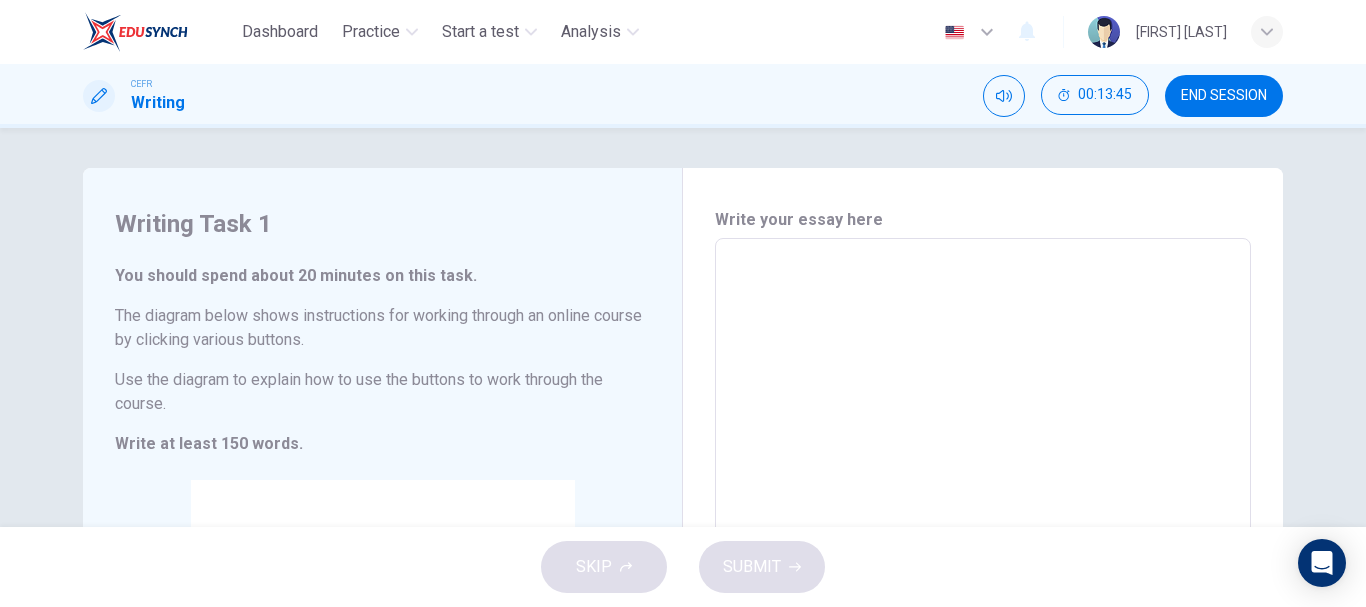 type 